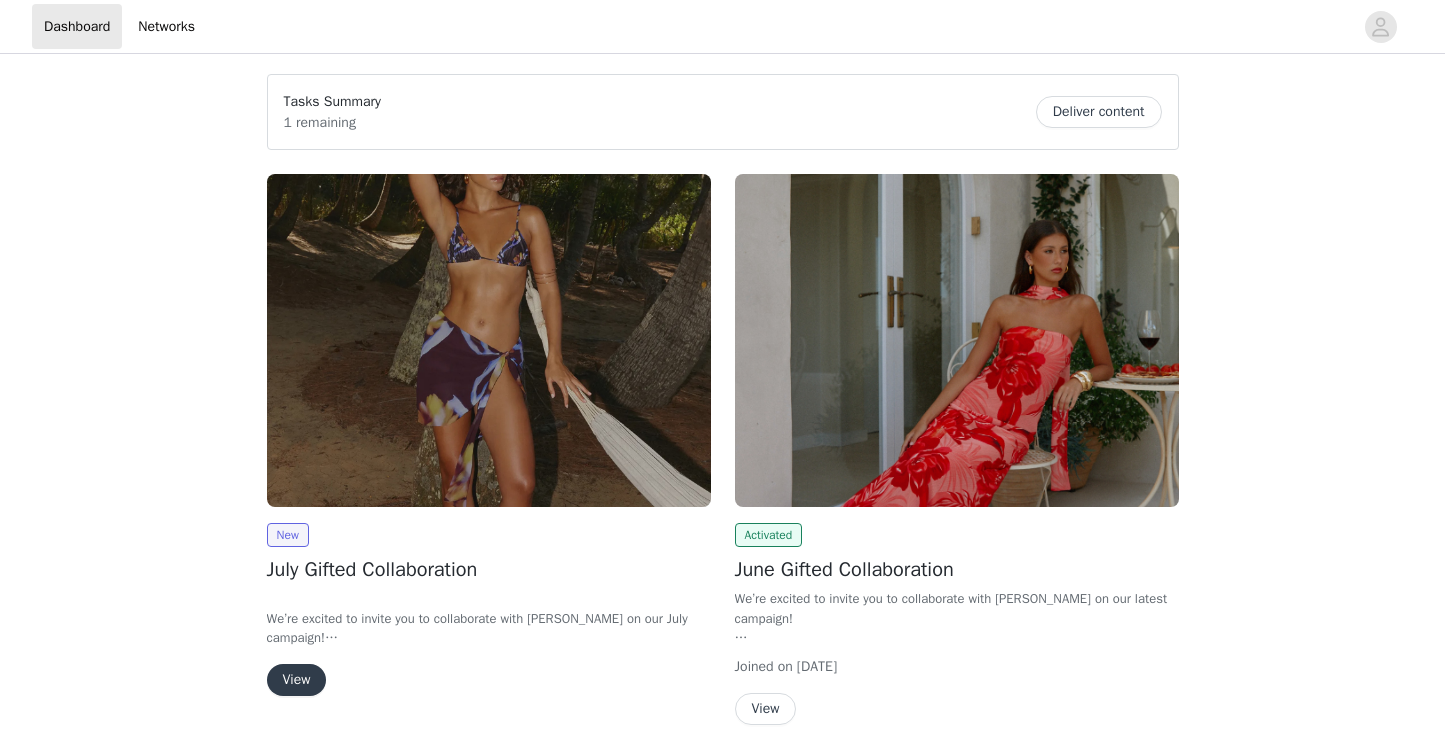 scroll, scrollTop: 0, scrollLeft: 0, axis: both 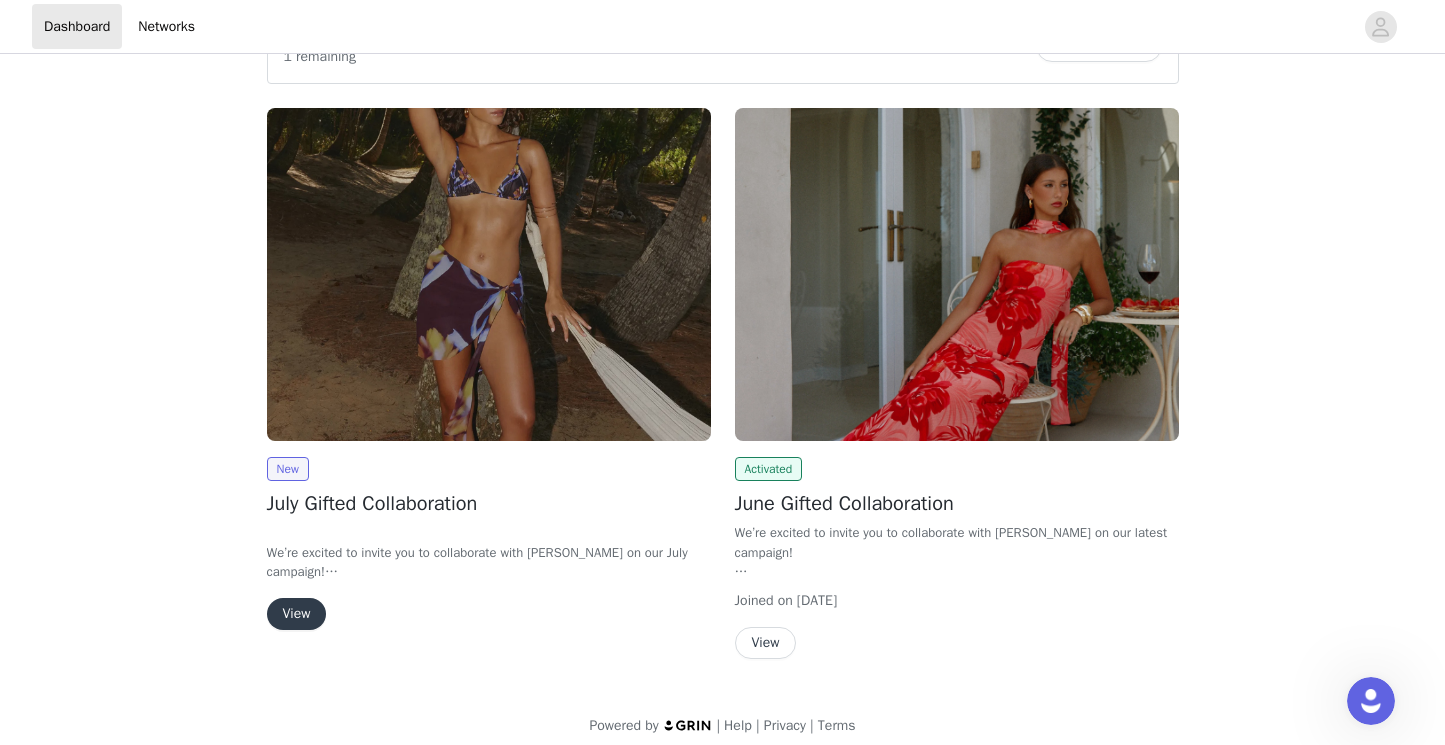 click on "View" at bounding box center (297, 614) 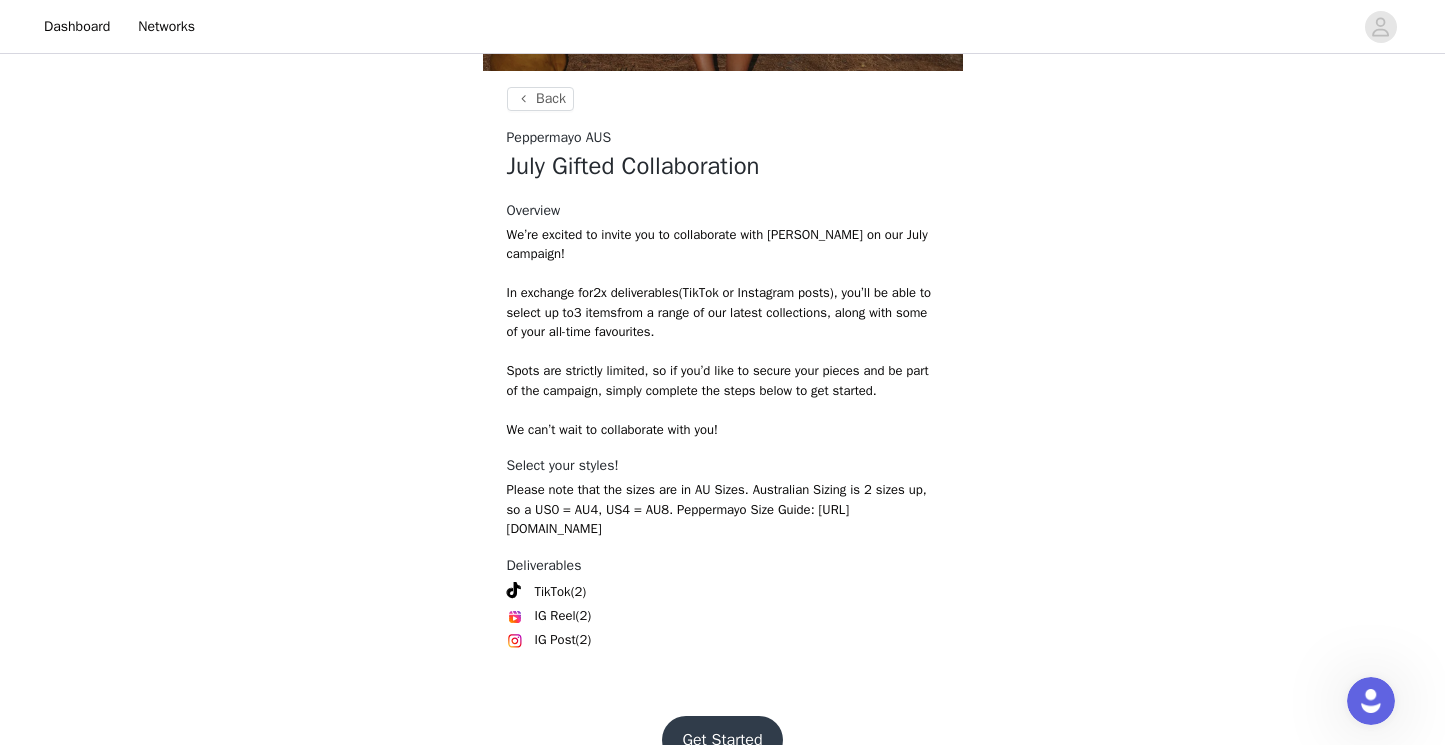 scroll, scrollTop: 558, scrollLeft: 0, axis: vertical 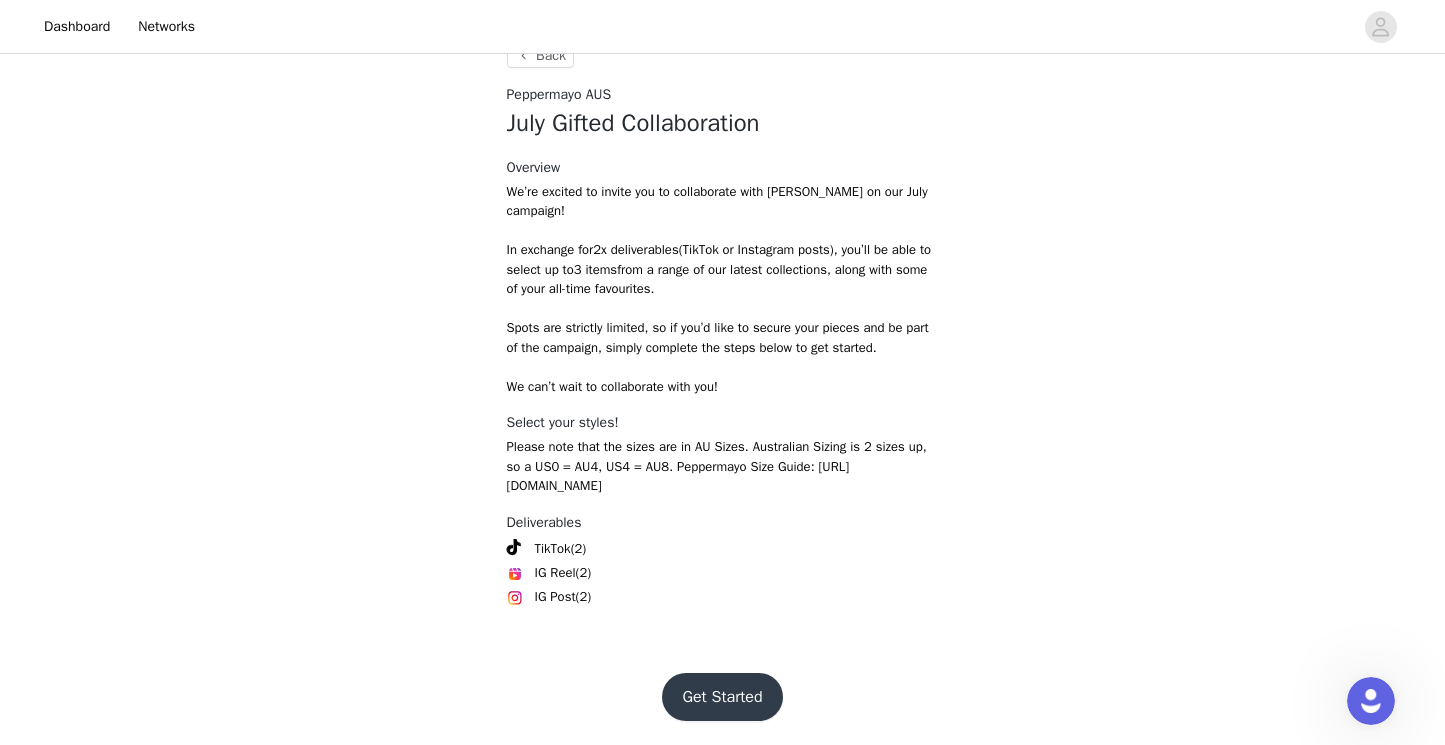 click on "Get Started" at bounding box center (722, 697) 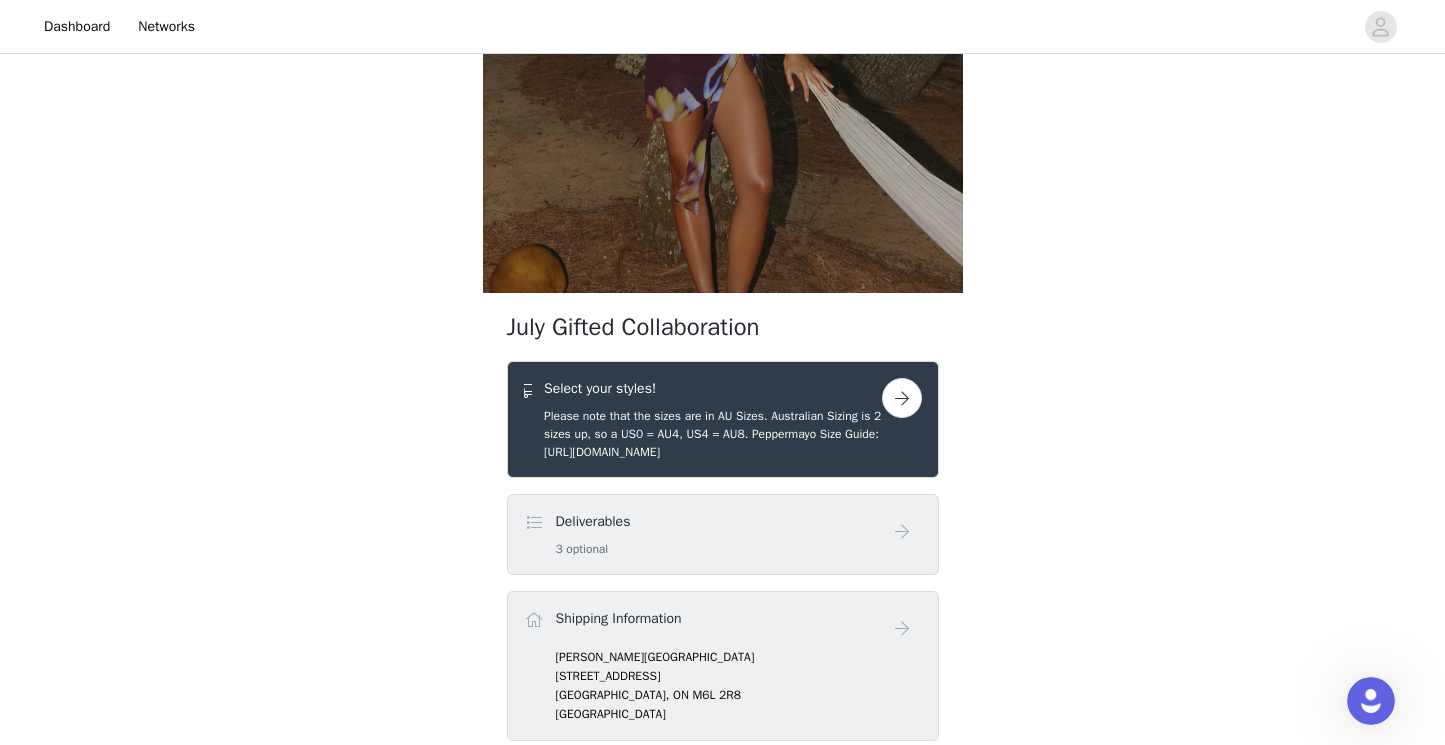 scroll, scrollTop: 297, scrollLeft: 0, axis: vertical 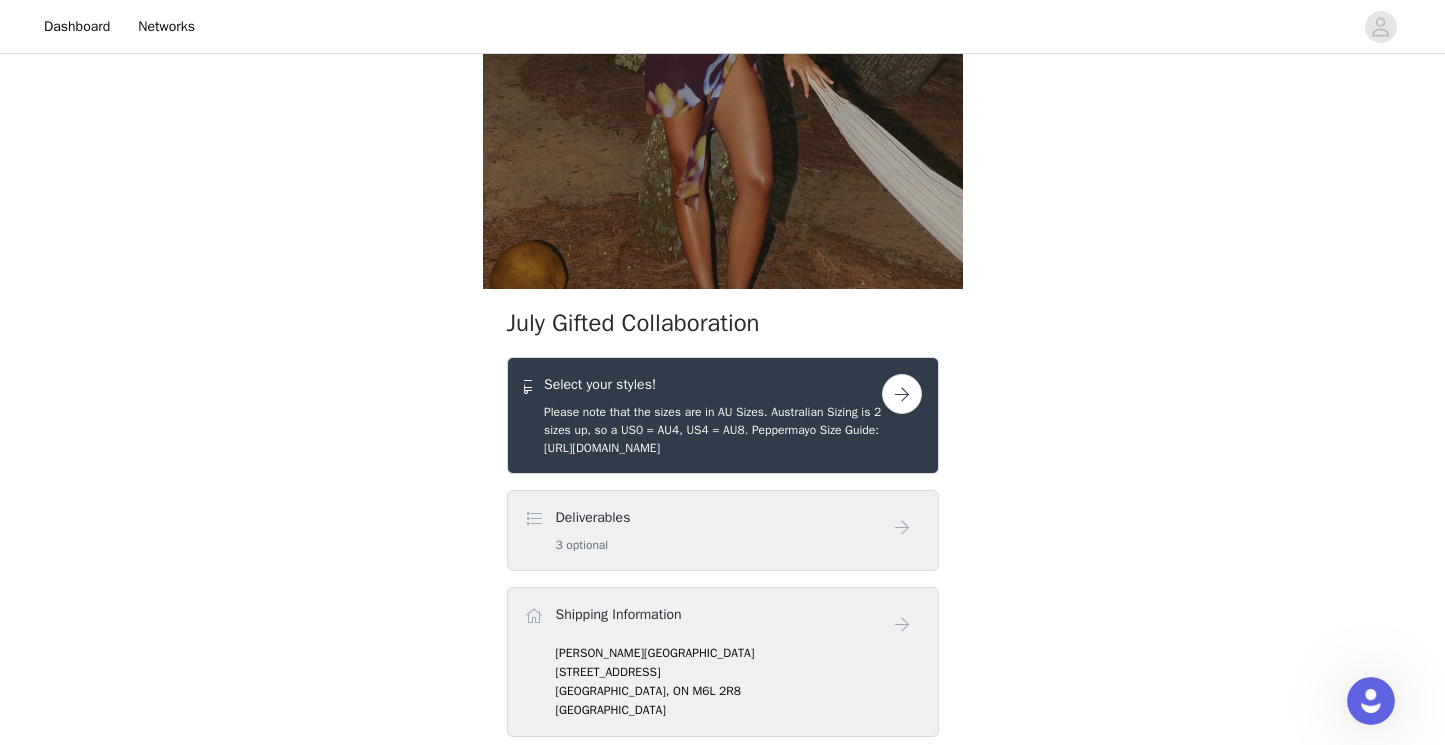 click at bounding box center (902, 394) 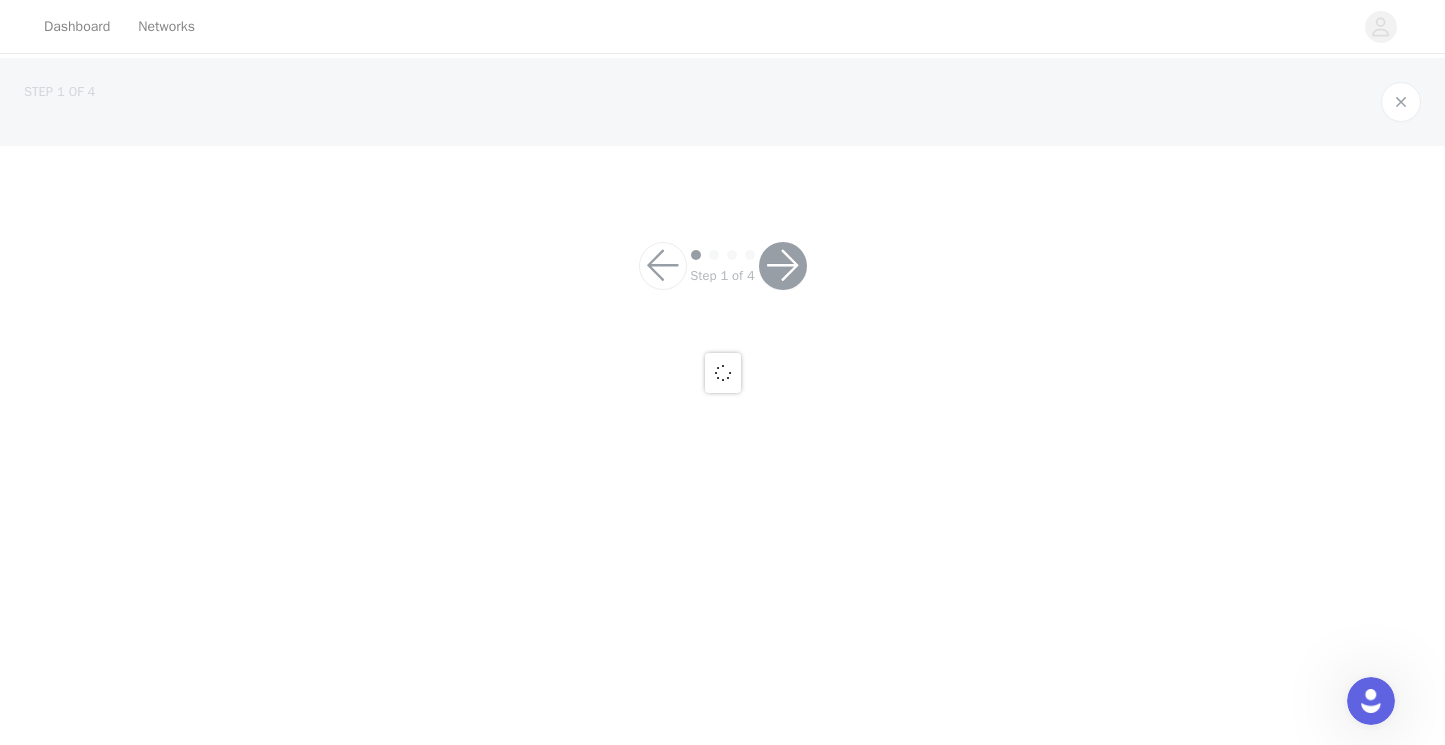 scroll, scrollTop: 0, scrollLeft: 0, axis: both 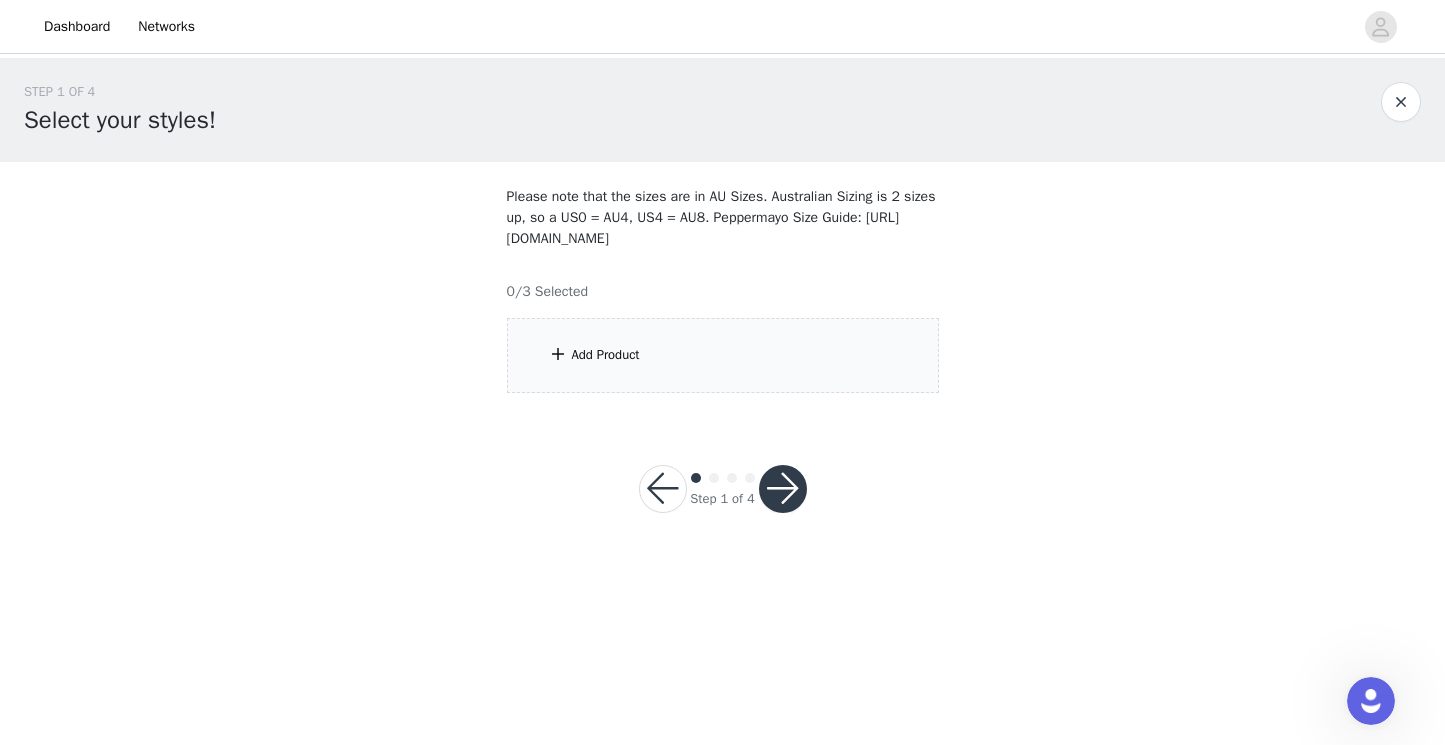 click on "Add Product" at bounding box center (723, 355) 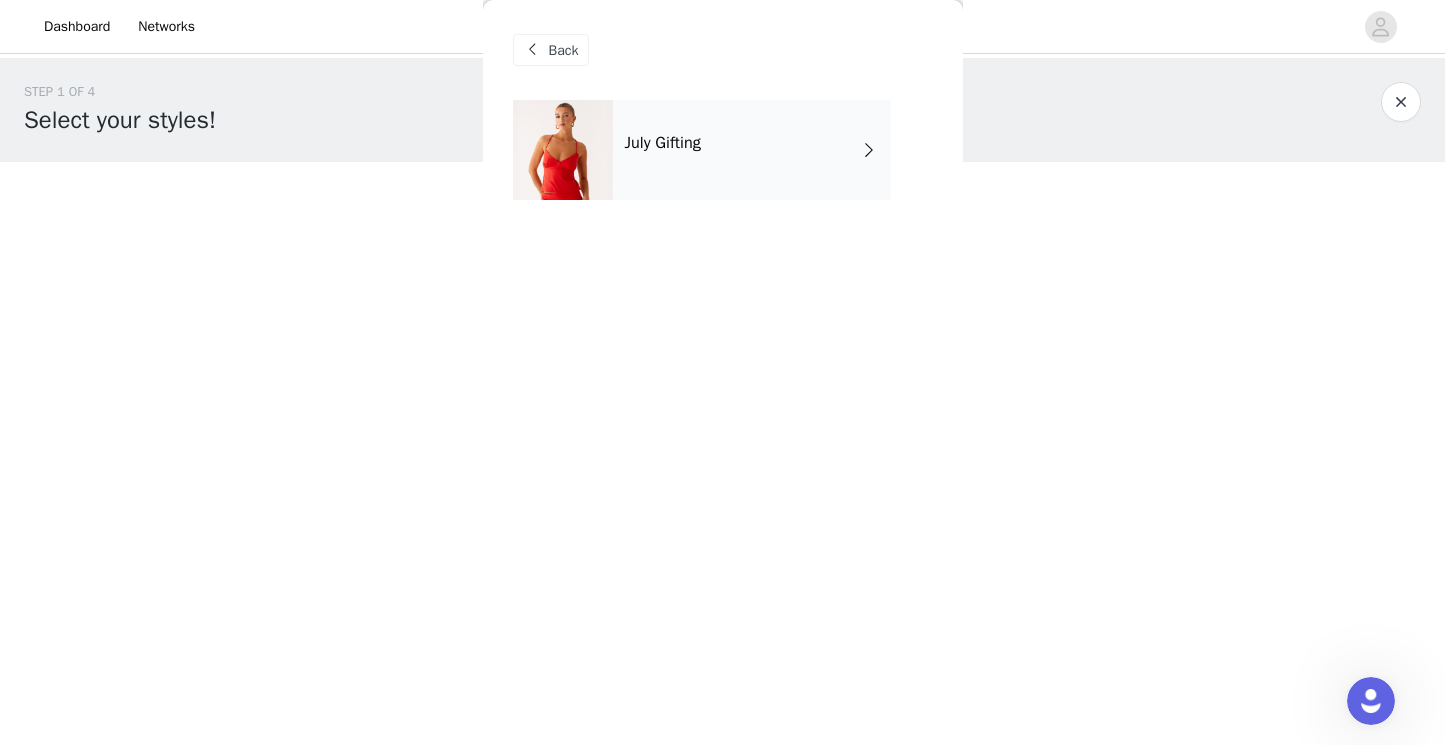 click on "July Gifting" at bounding box center (752, 150) 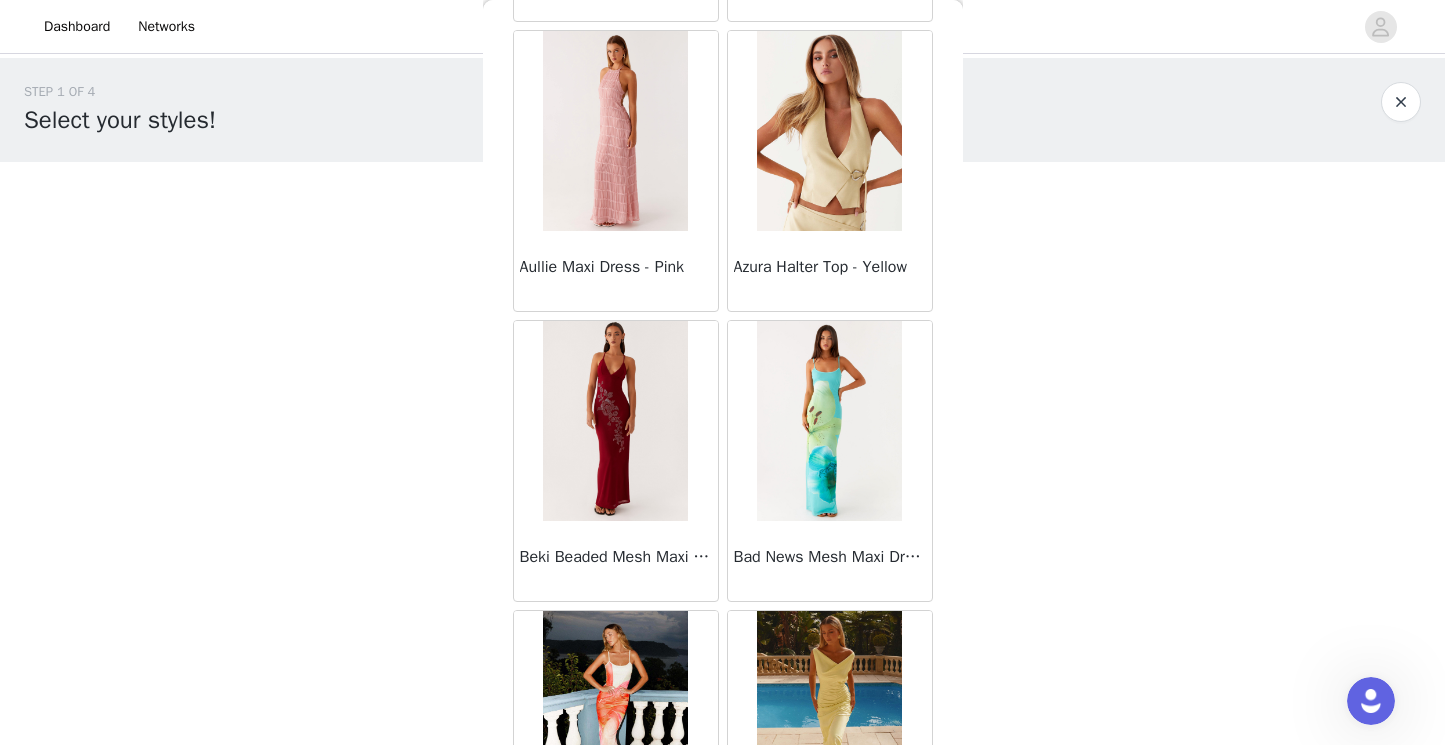 scroll, scrollTop: 2315, scrollLeft: 0, axis: vertical 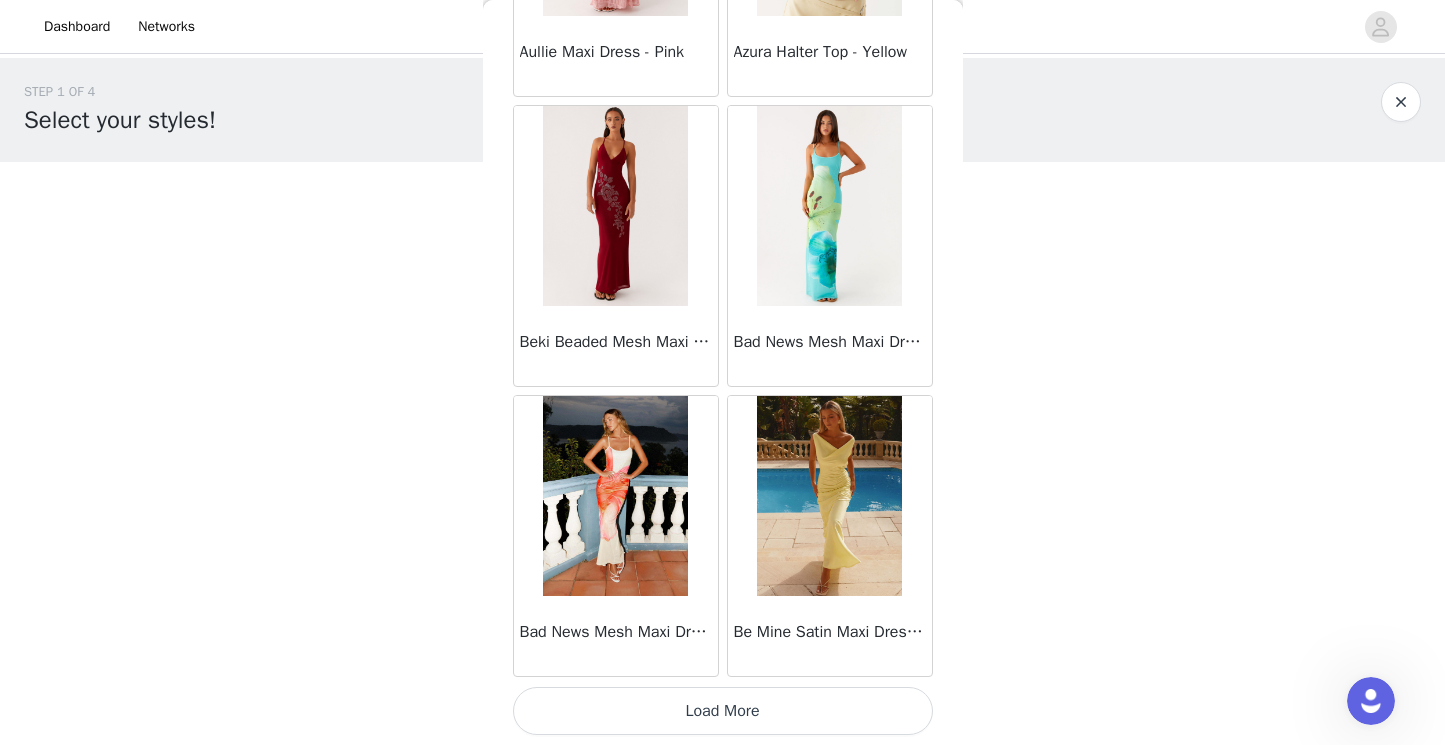 click on "Load More" at bounding box center [723, 711] 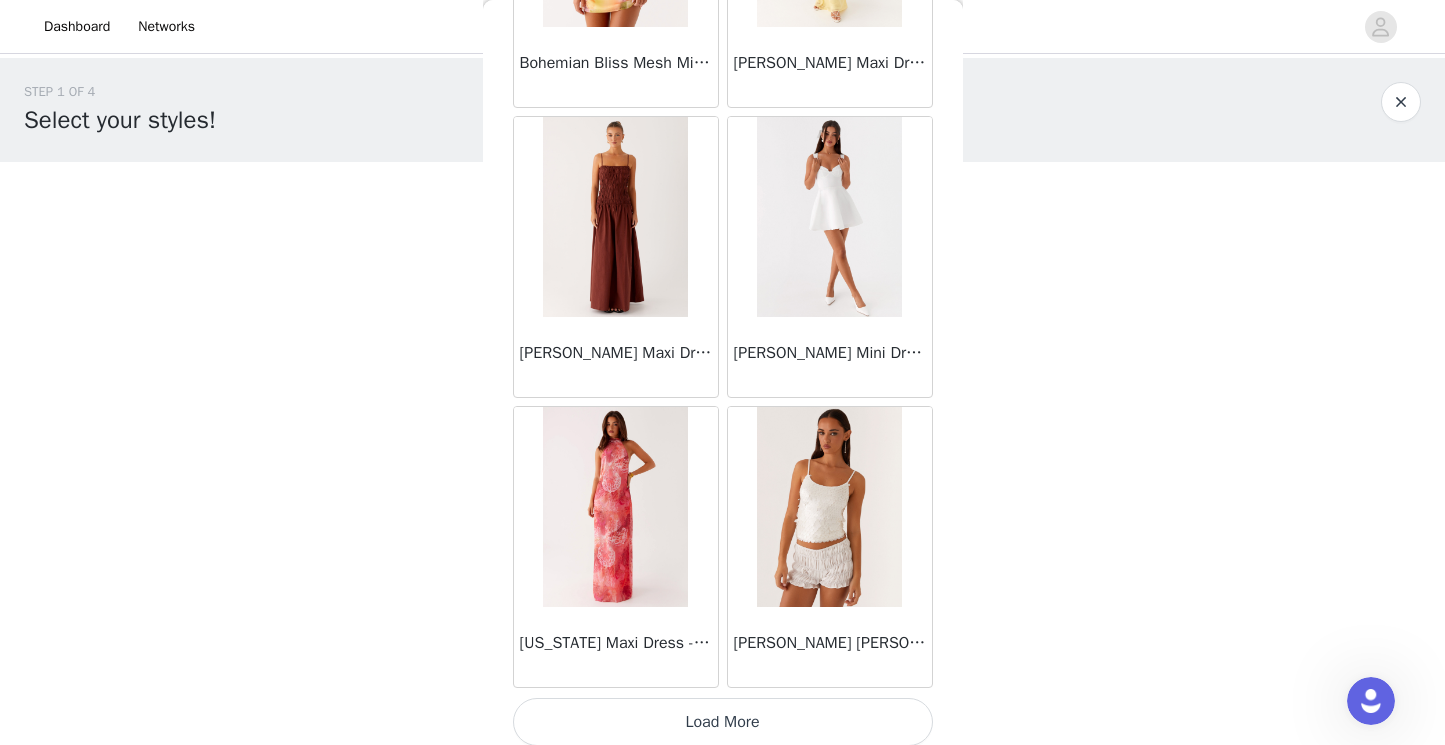 scroll, scrollTop: 5215, scrollLeft: 0, axis: vertical 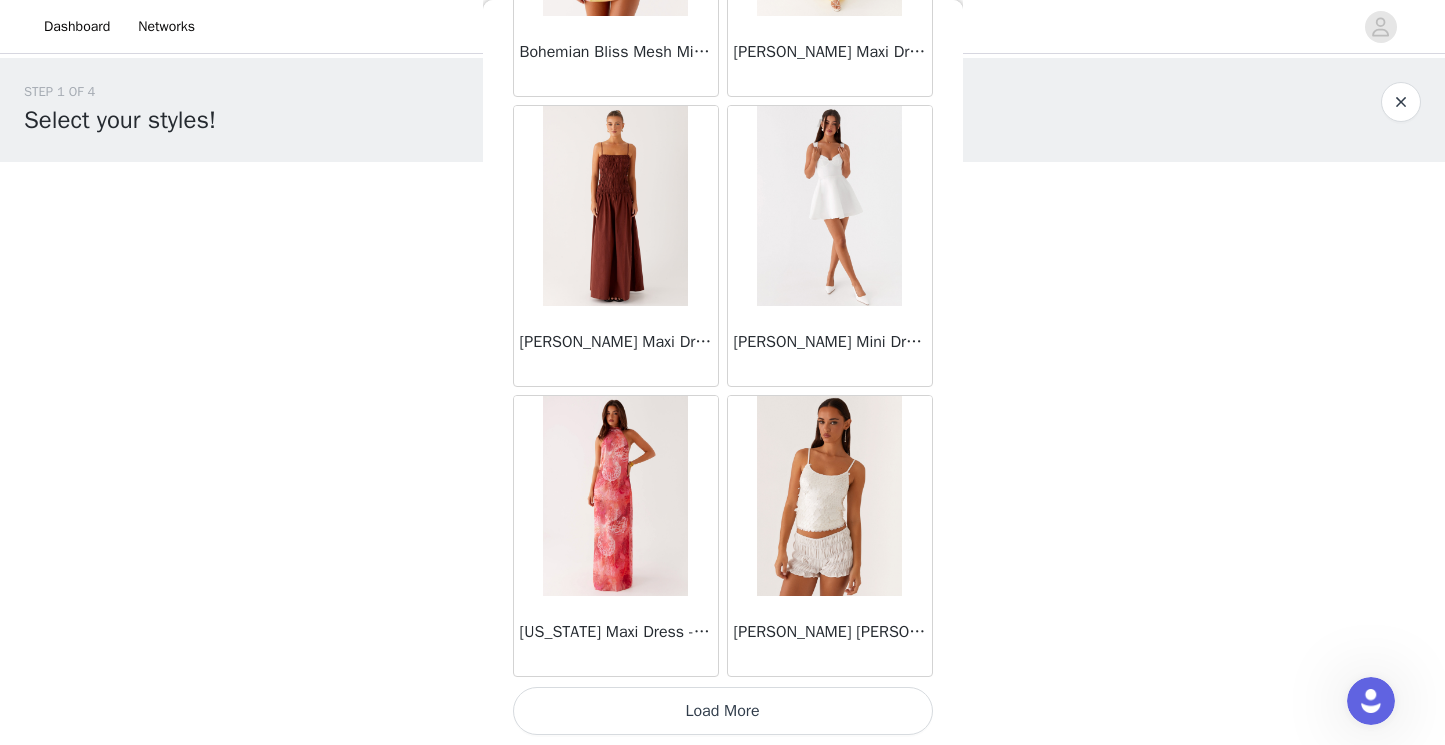 click on "Load More" at bounding box center (723, 711) 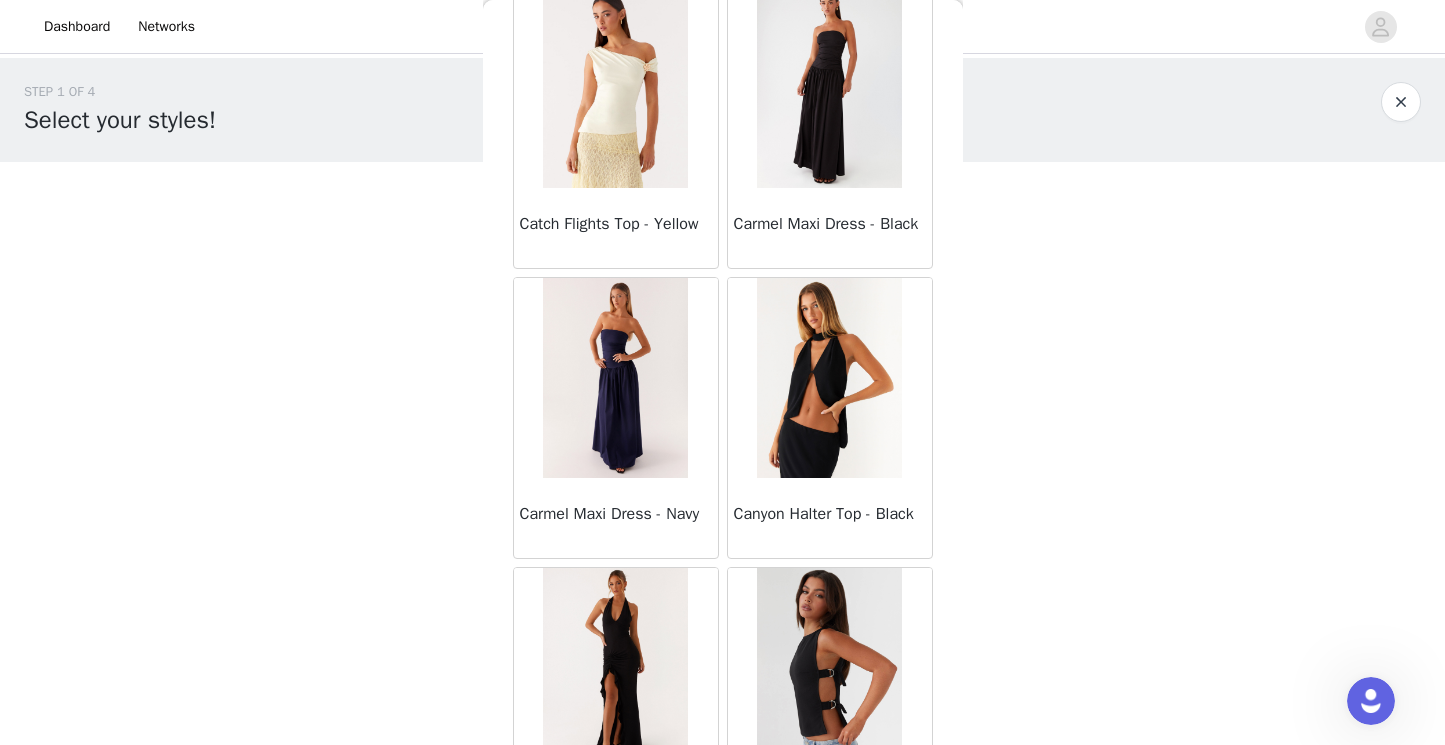 scroll, scrollTop: 8115, scrollLeft: 0, axis: vertical 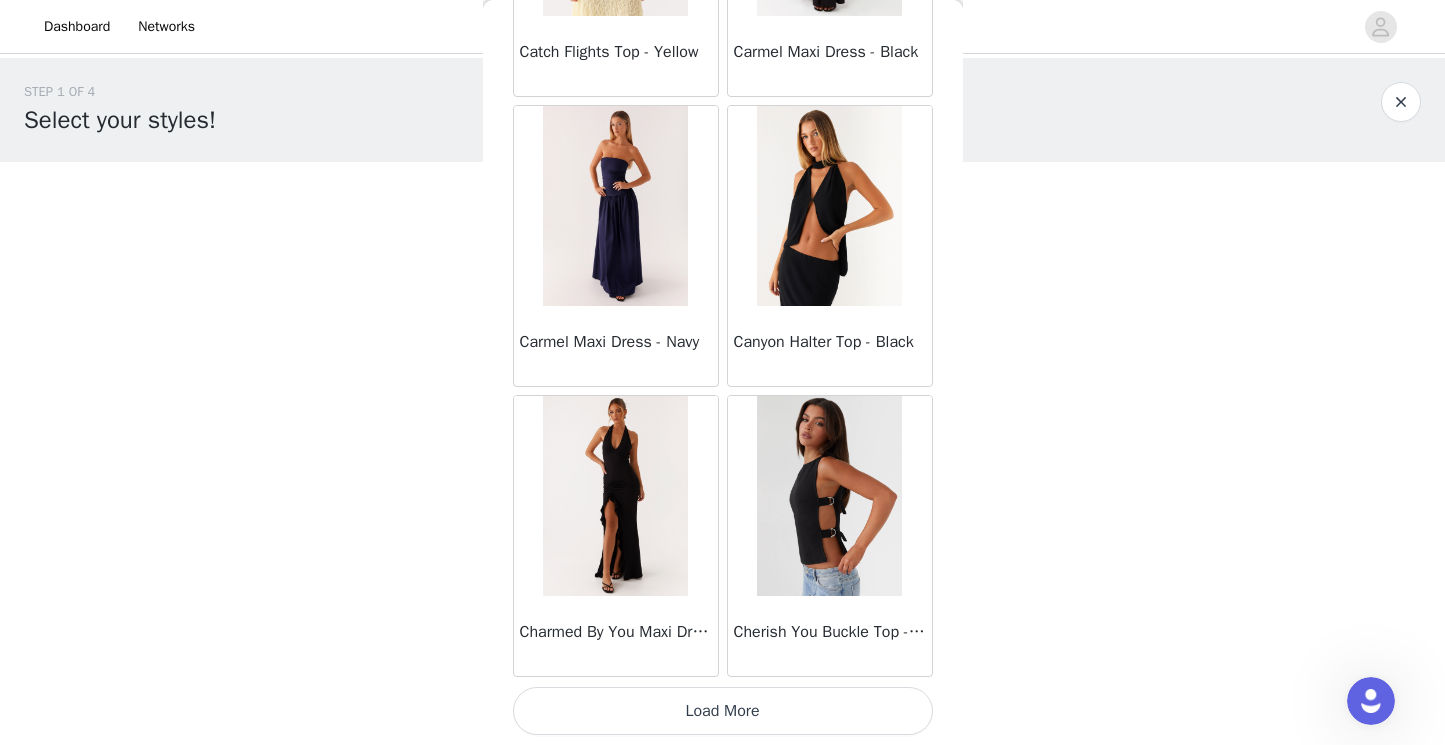 click on "Load More" at bounding box center [723, 711] 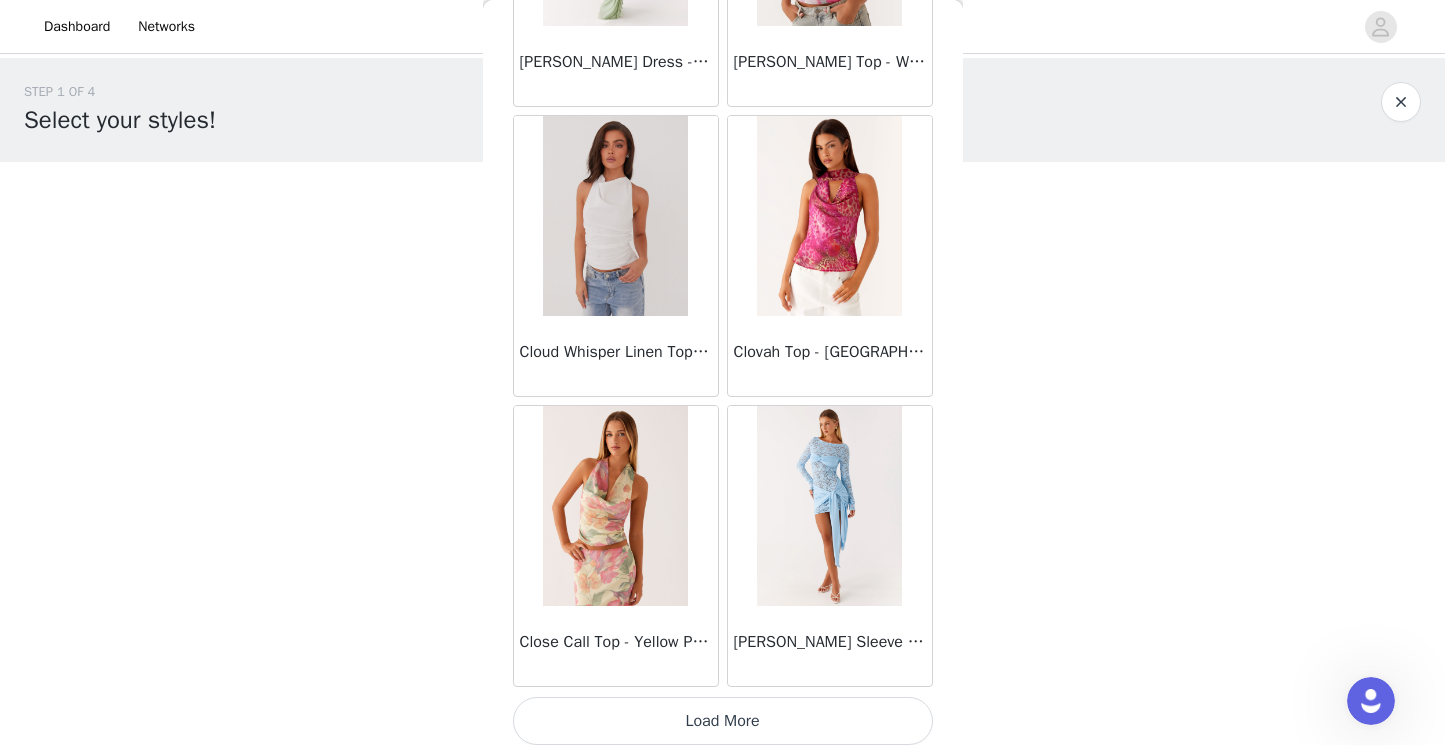 scroll, scrollTop: 11015, scrollLeft: 0, axis: vertical 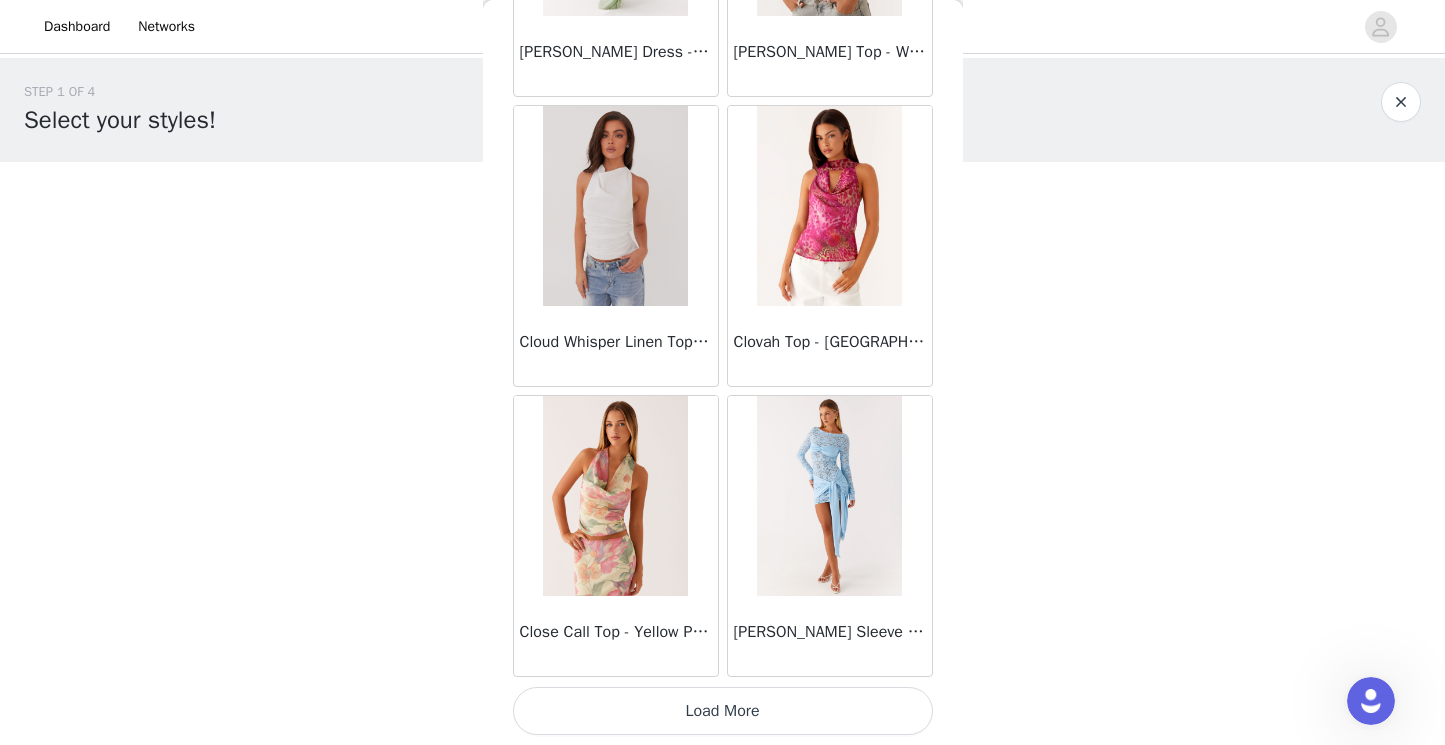 click on "Load More" at bounding box center [723, 711] 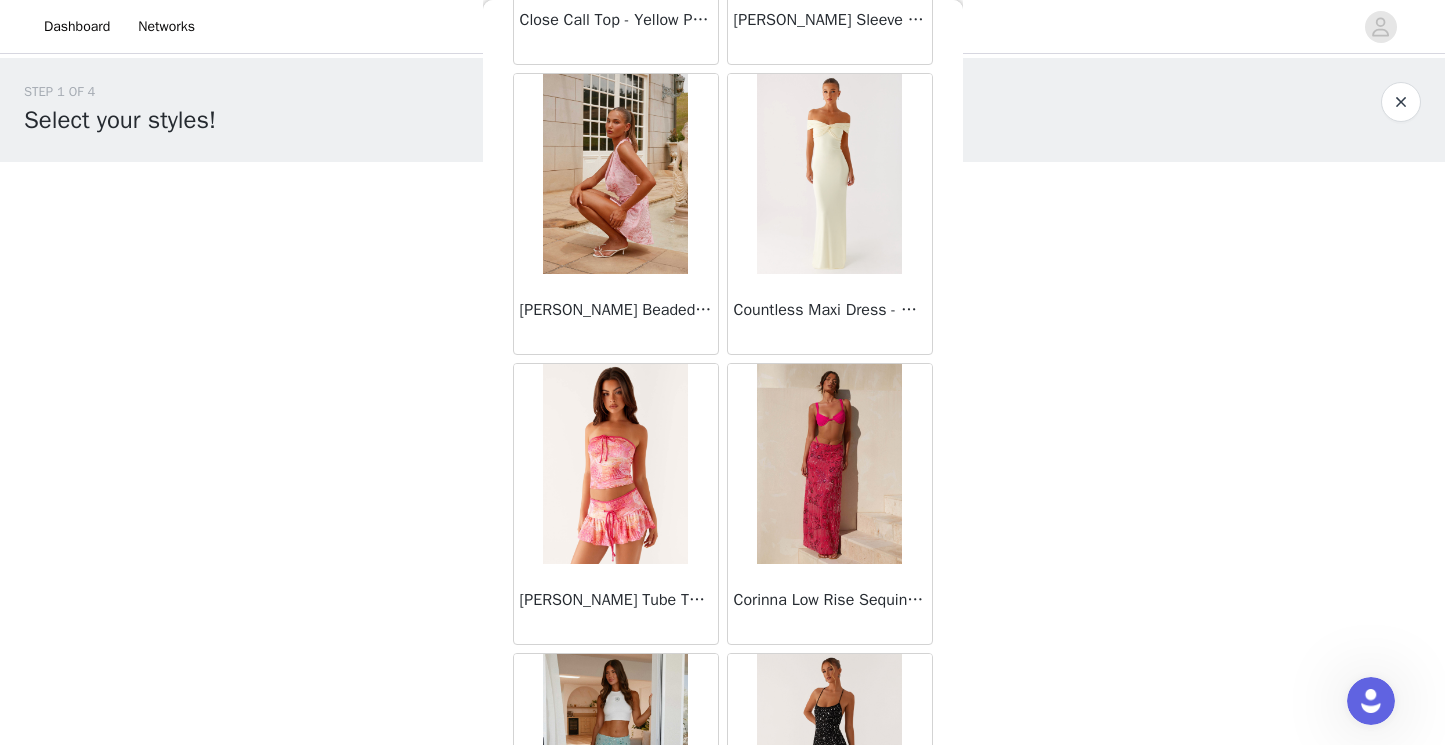 scroll, scrollTop: 11623, scrollLeft: 0, axis: vertical 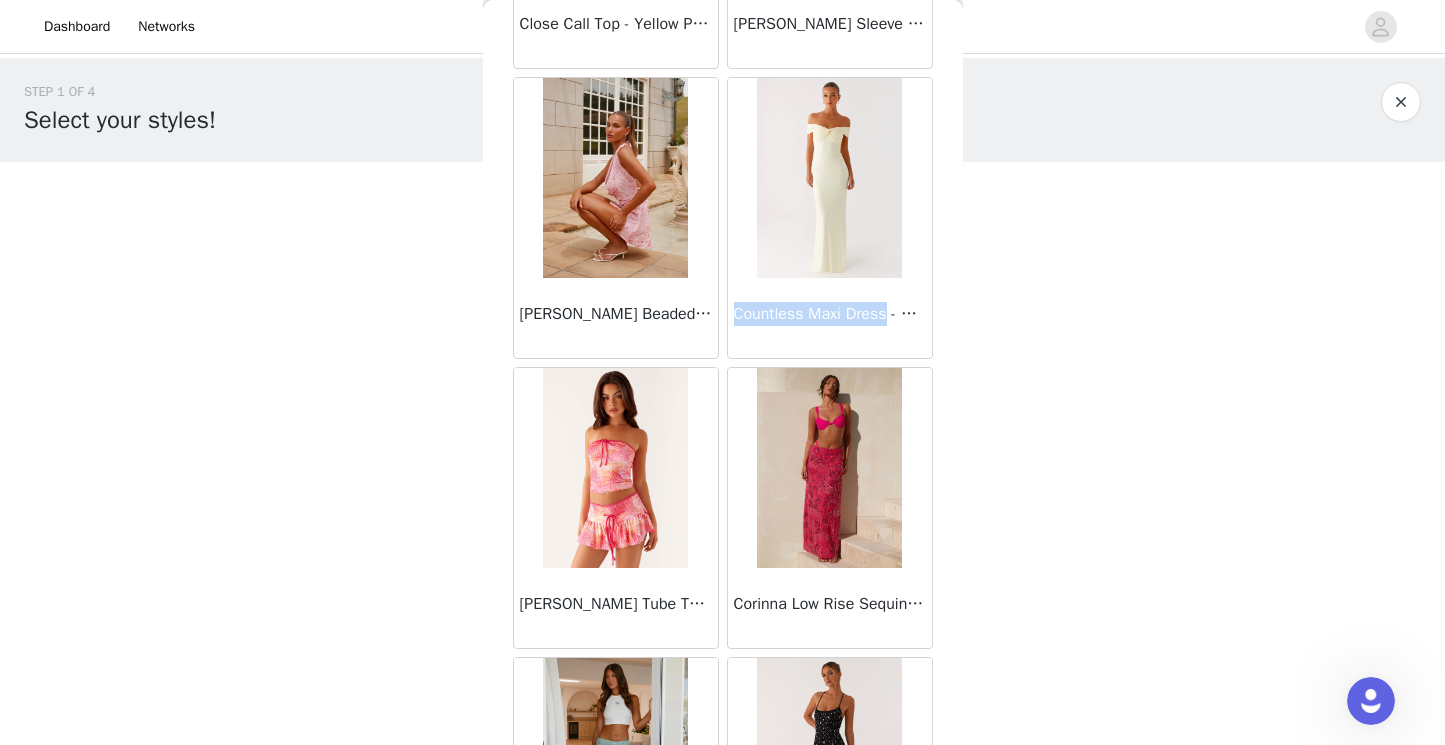 drag, startPoint x: 737, startPoint y: 315, endPoint x: 894, endPoint y: 318, distance: 157.02866 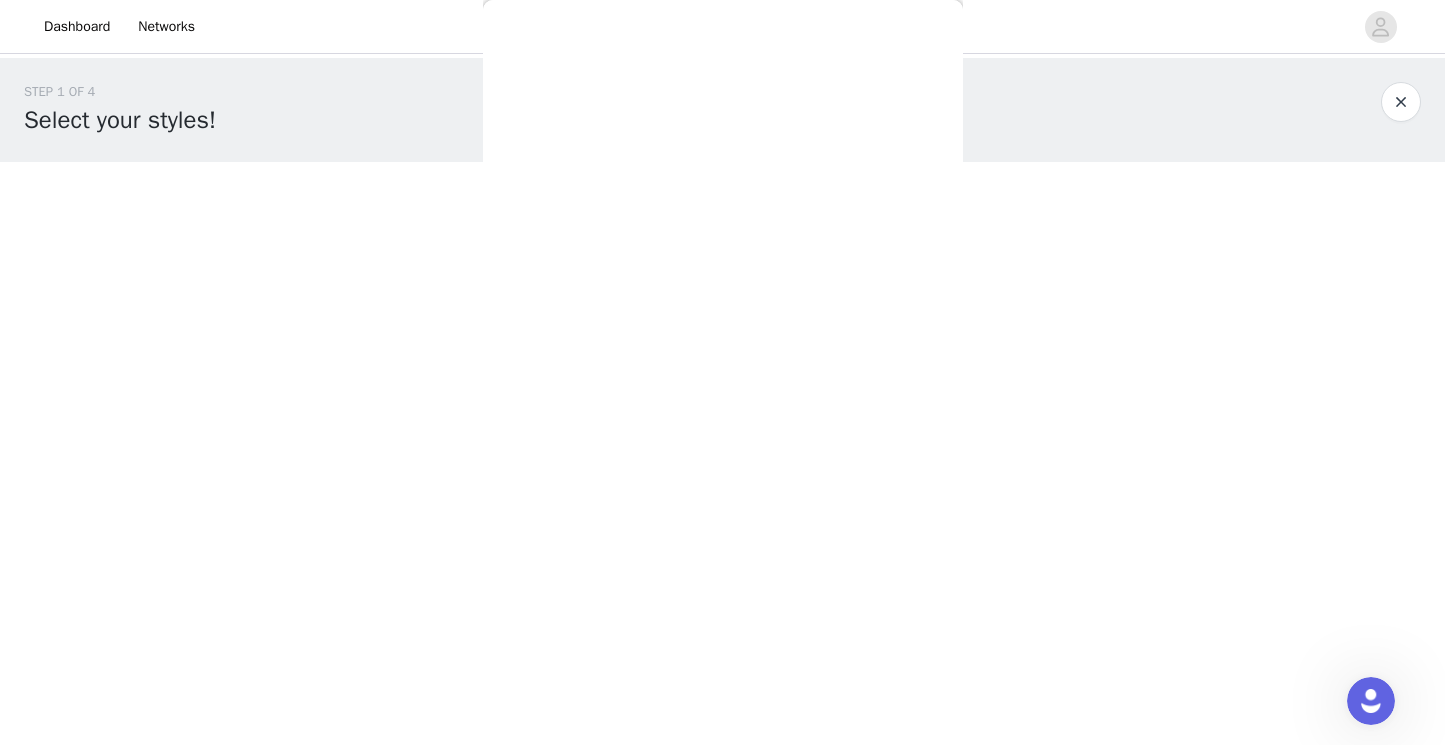 scroll, scrollTop: 0, scrollLeft: 0, axis: both 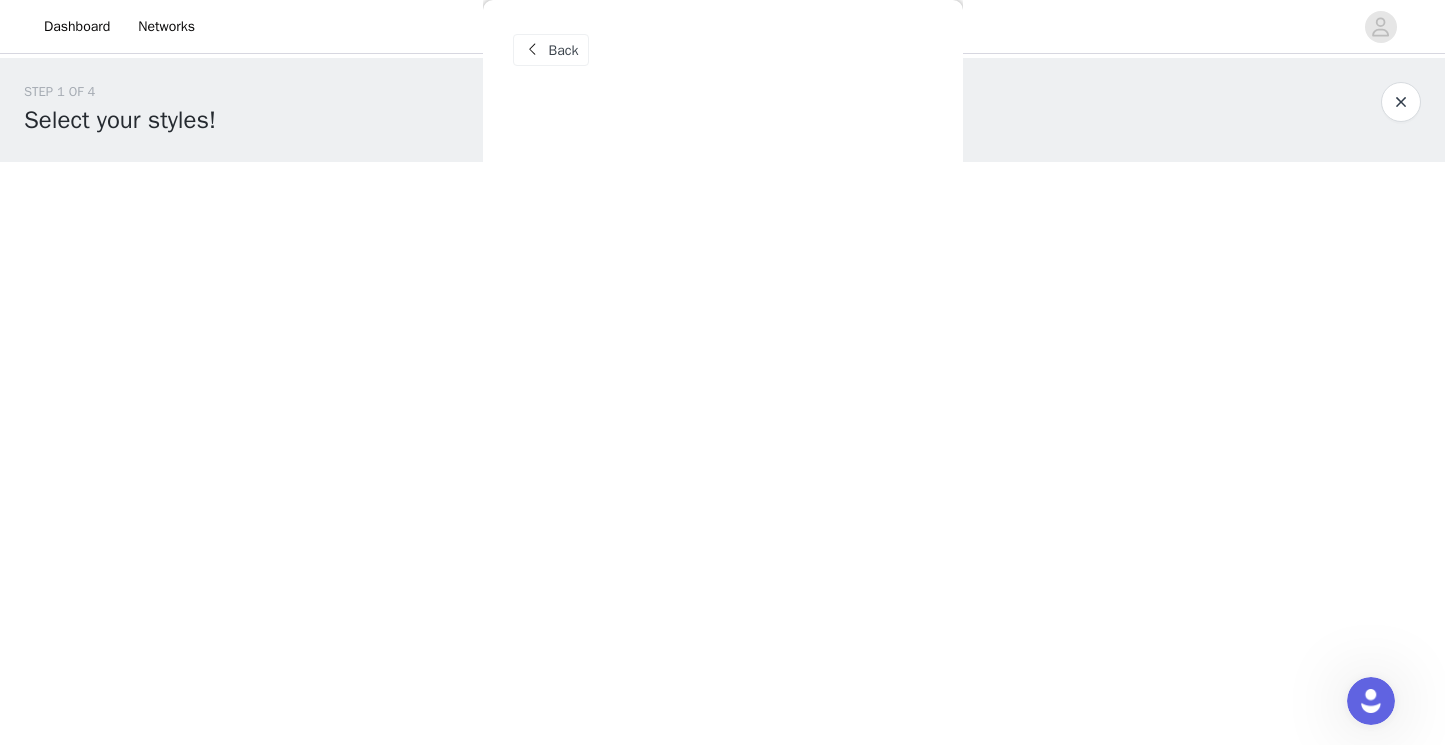 copy on "Countless Maxi Dress" 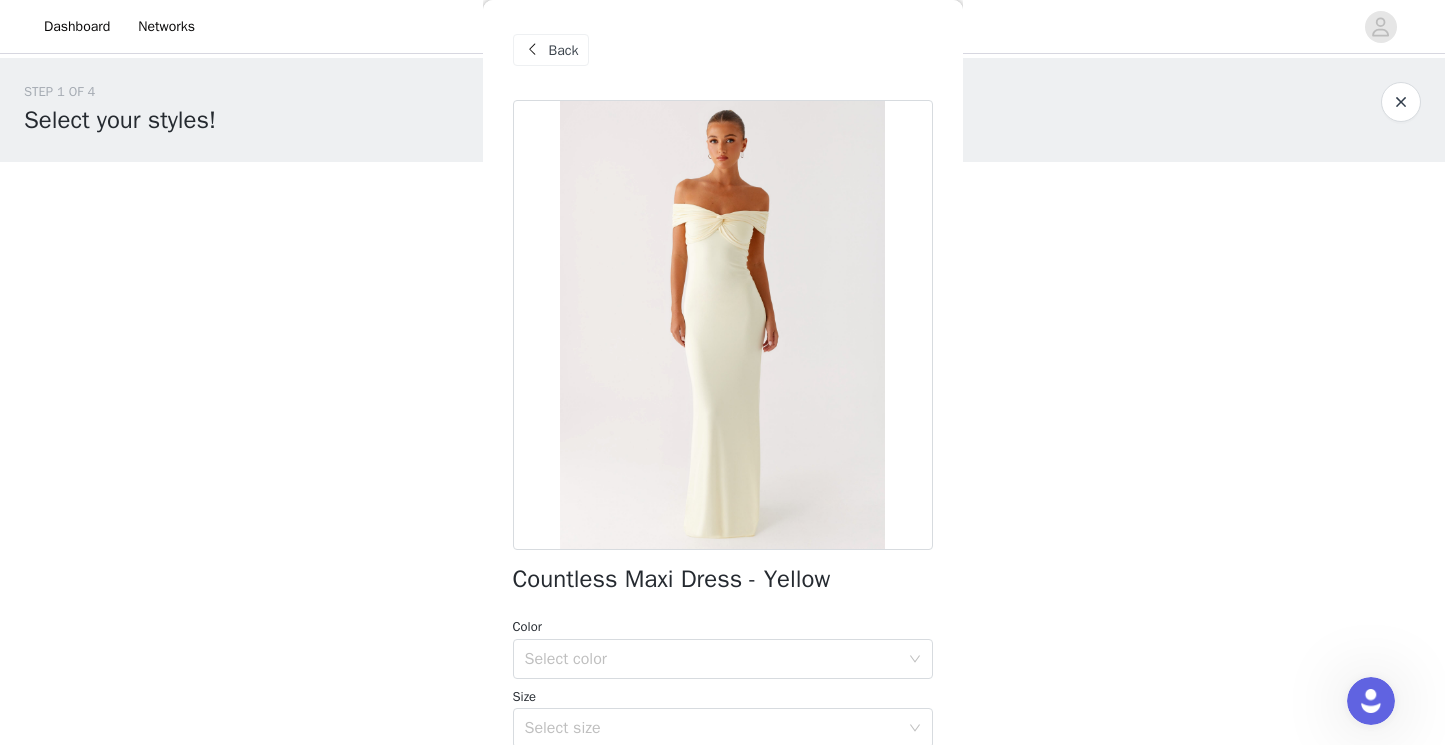 click on "Back" at bounding box center [564, 50] 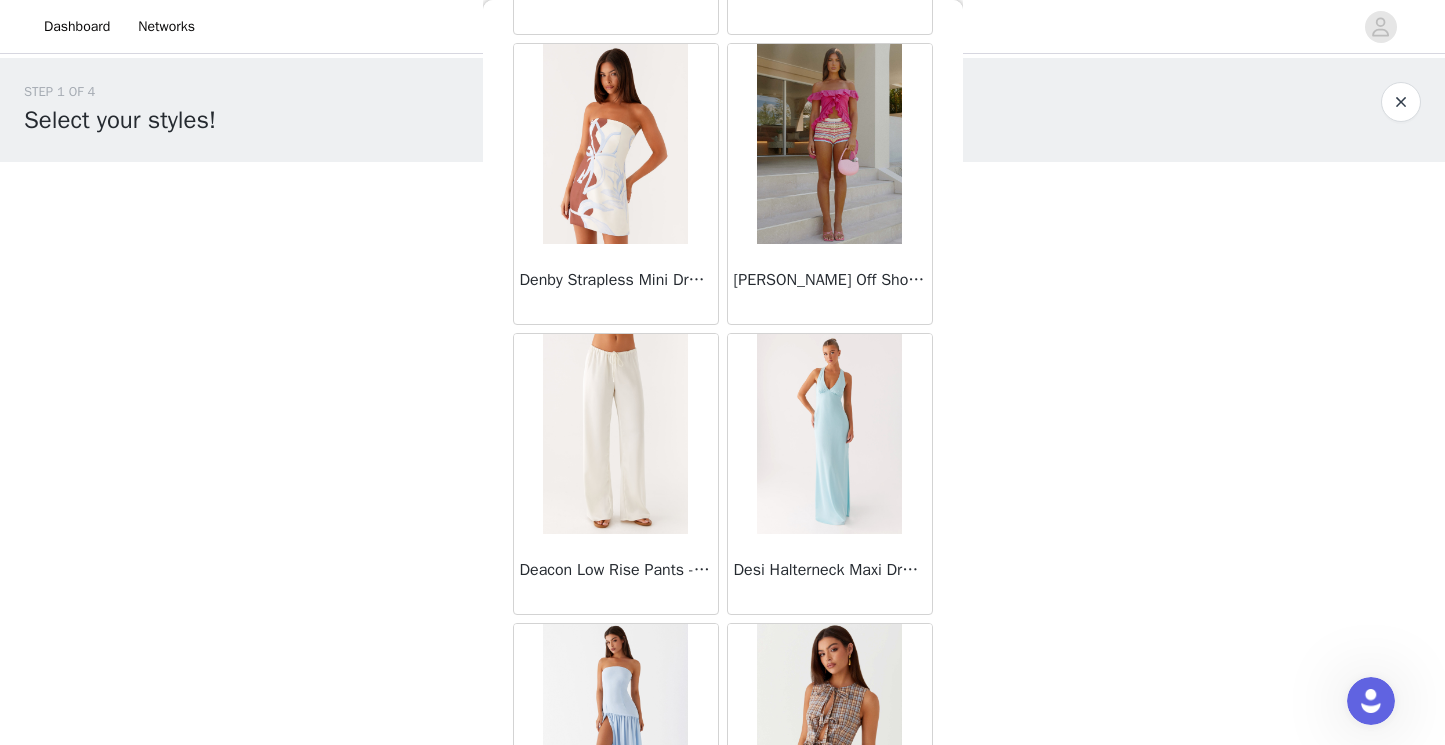 scroll, scrollTop: 13915, scrollLeft: 0, axis: vertical 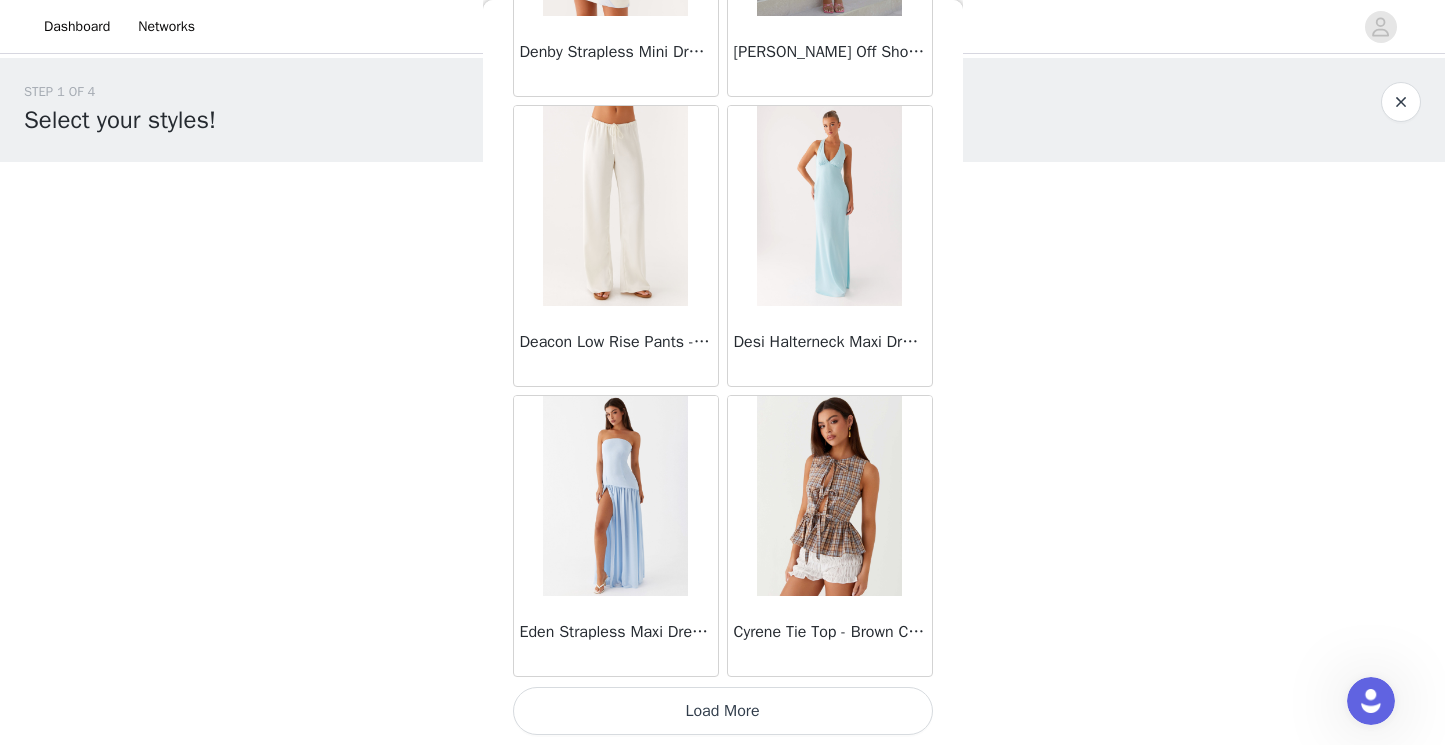 click on "Load More" at bounding box center (723, 711) 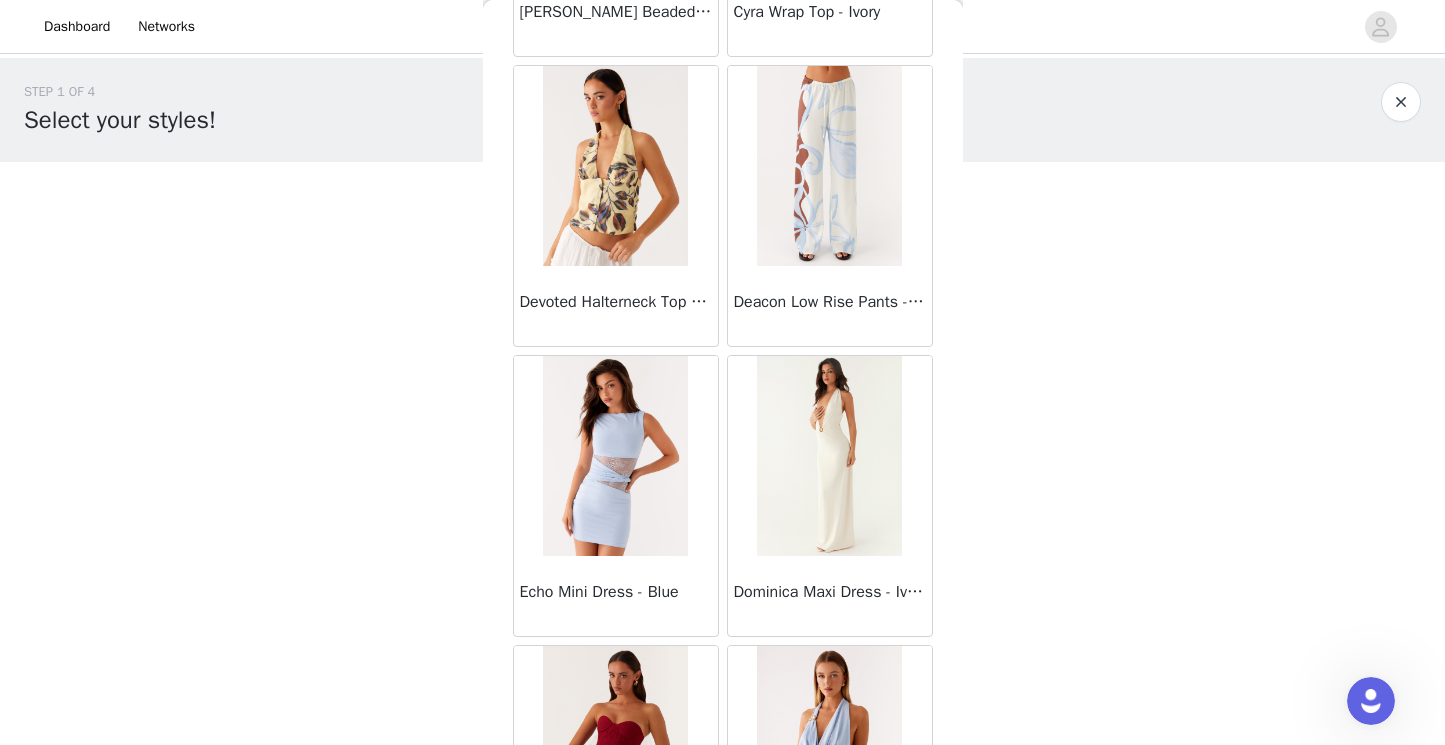 scroll, scrollTop: 16815, scrollLeft: 0, axis: vertical 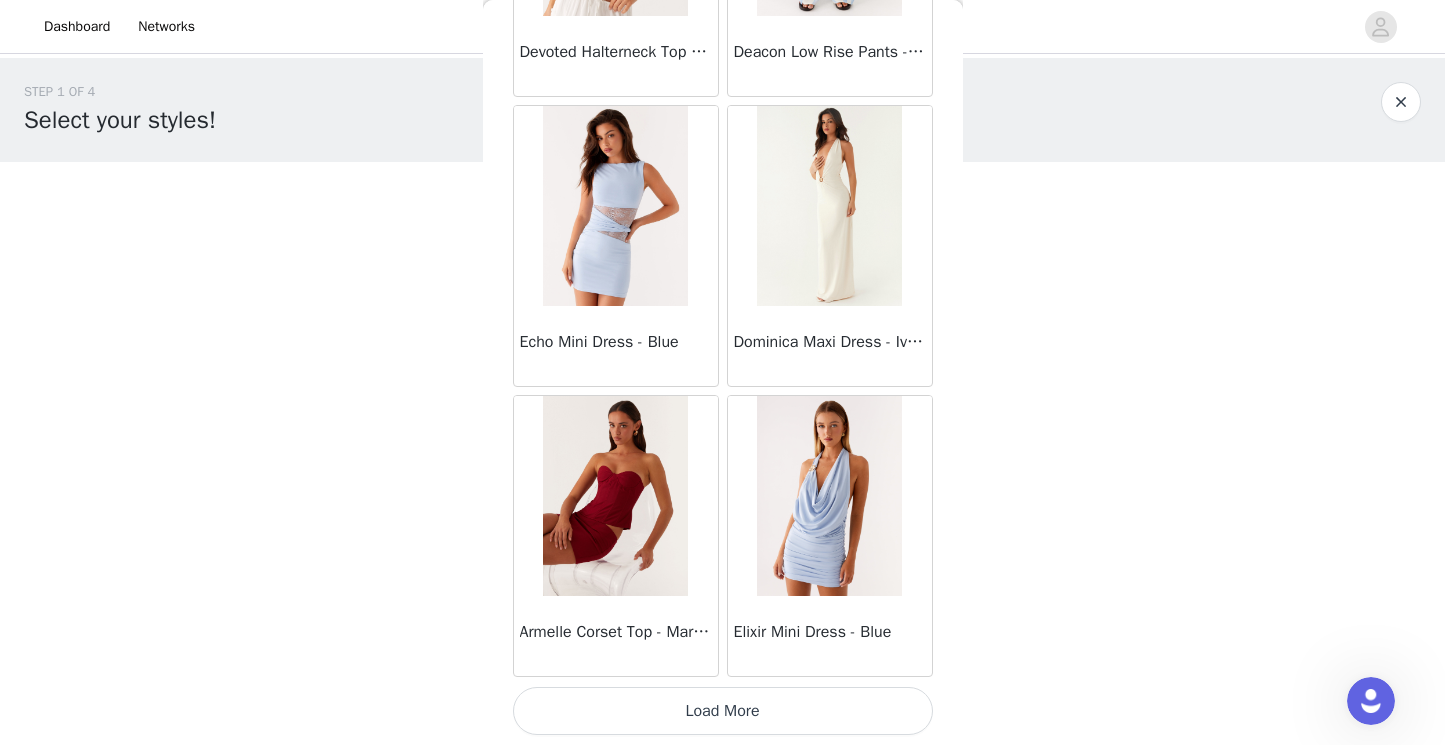 click on "Load More" at bounding box center [723, 711] 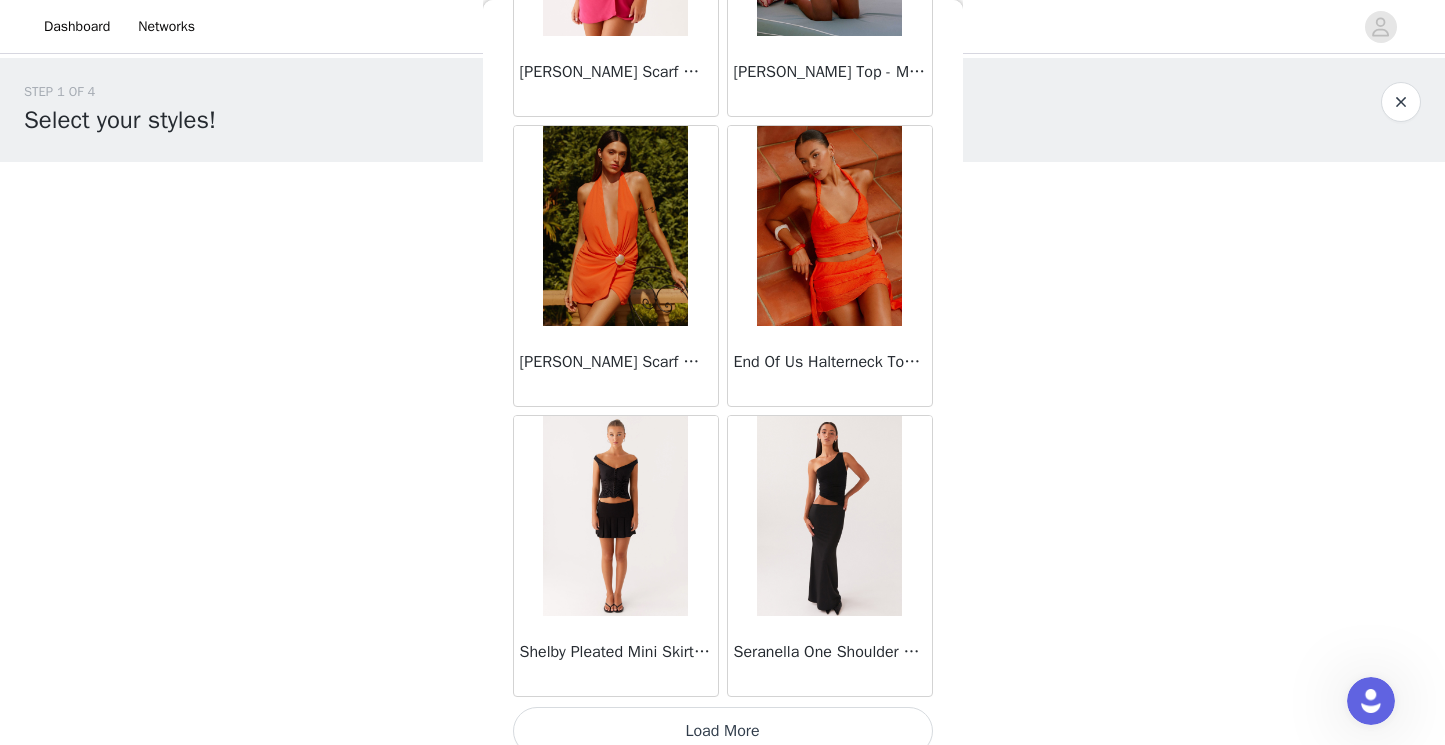 scroll, scrollTop: 19715, scrollLeft: 0, axis: vertical 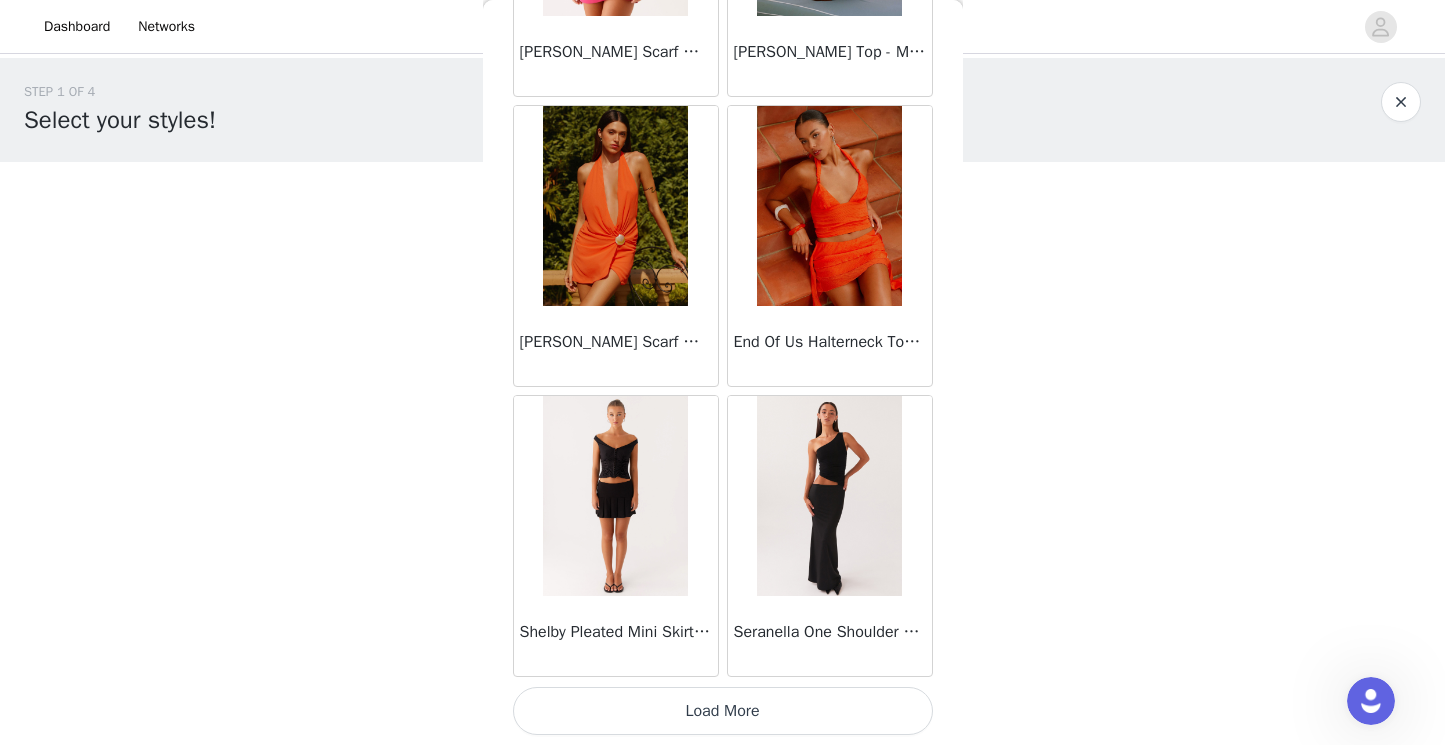 click on "Load More" at bounding box center [723, 711] 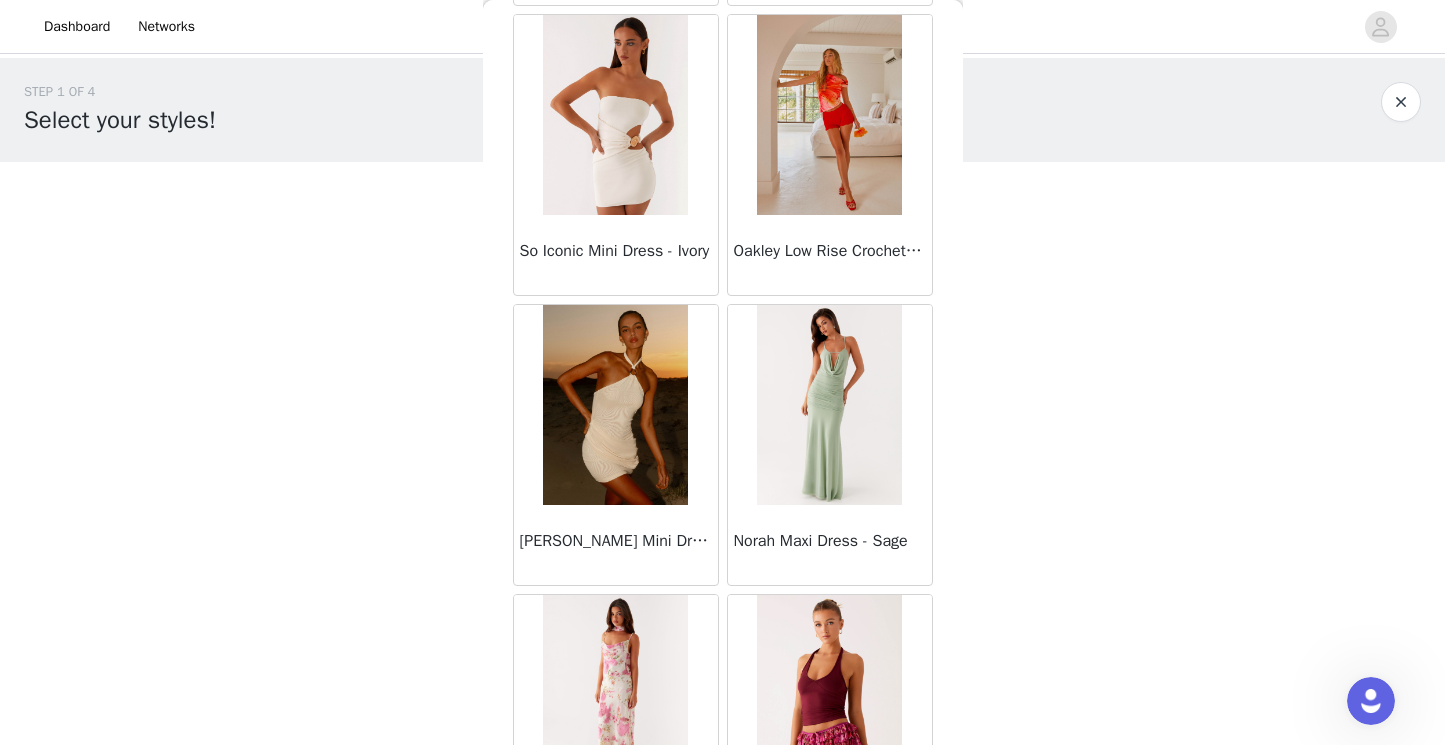 scroll, scrollTop: 22615, scrollLeft: 0, axis: vertical 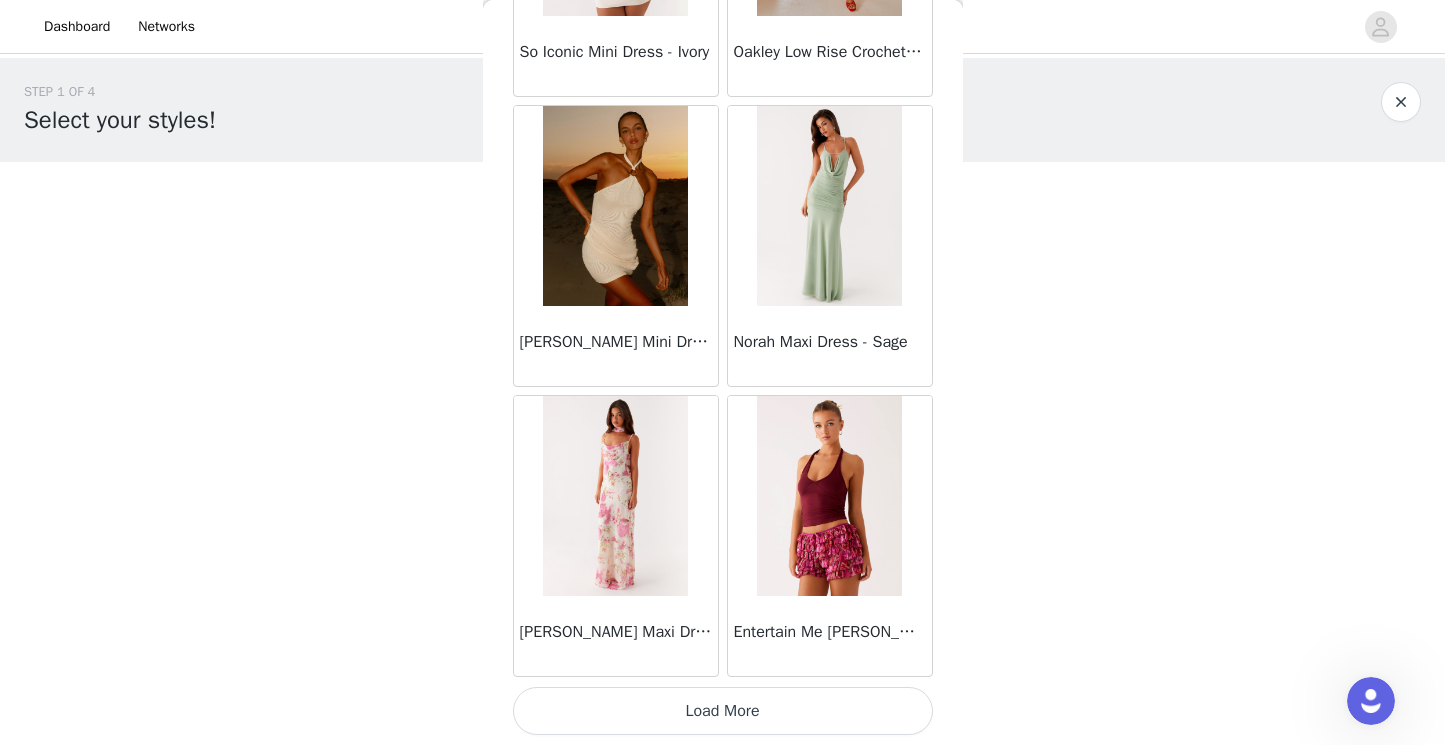 click at bounding box center [615, 206] 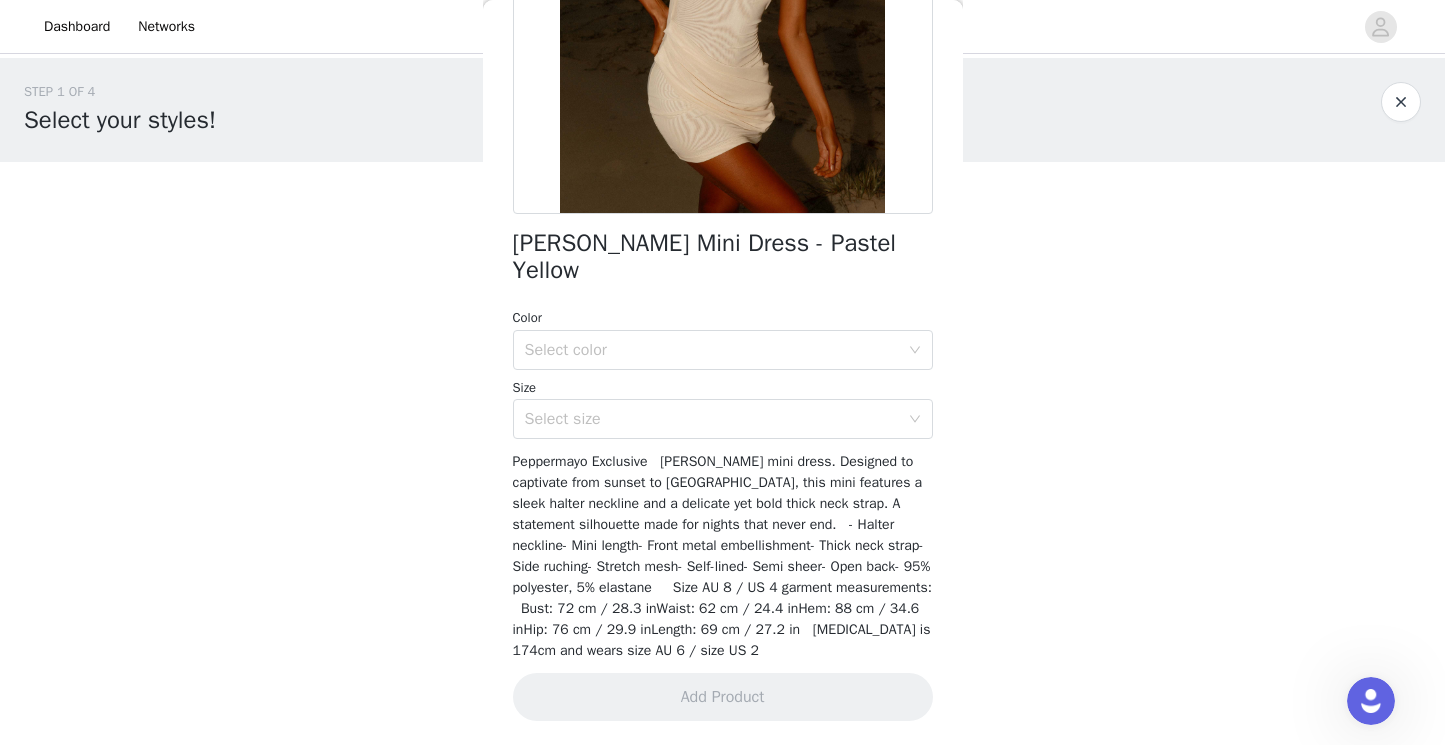 scroll, scrollTop: 309, scrollLeft: 0, axis: vertical 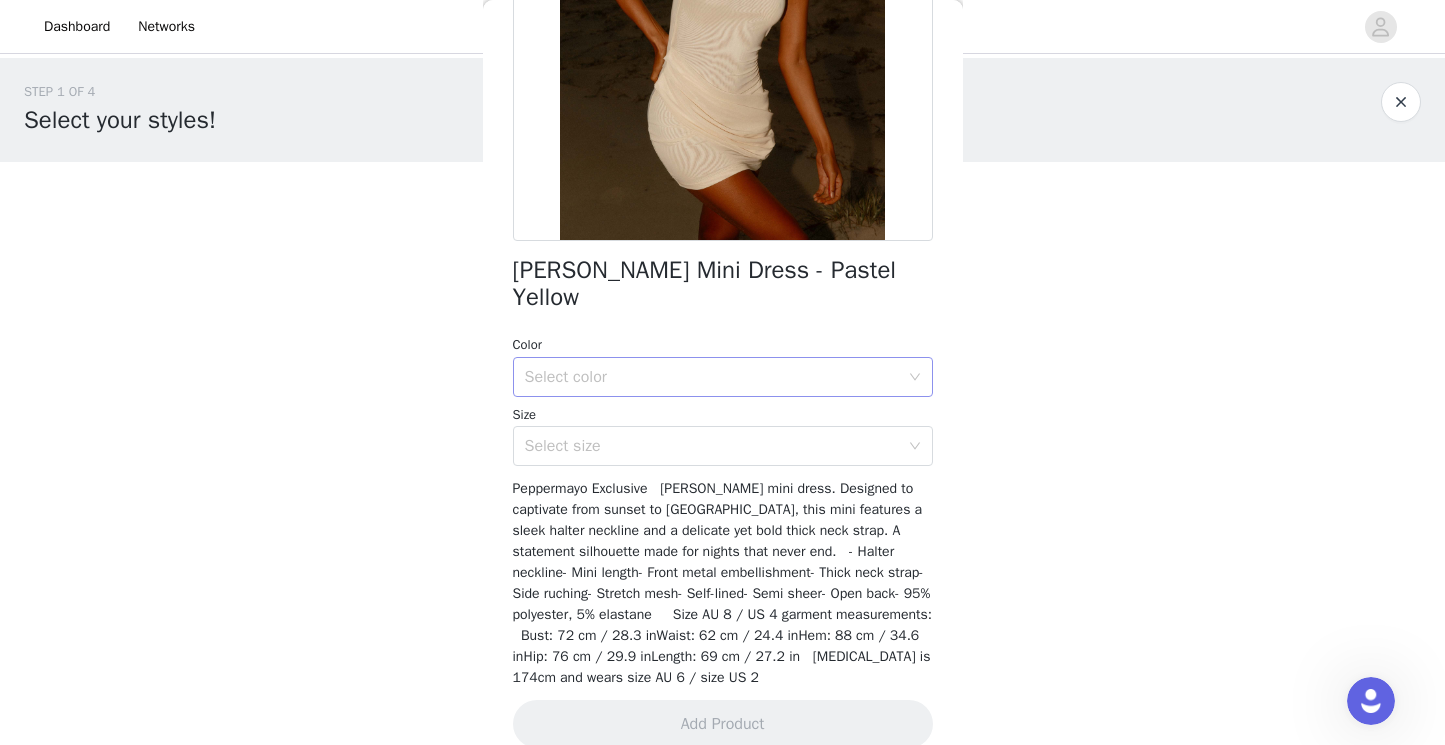 click on "Select color" at bounding box center [712, 377] 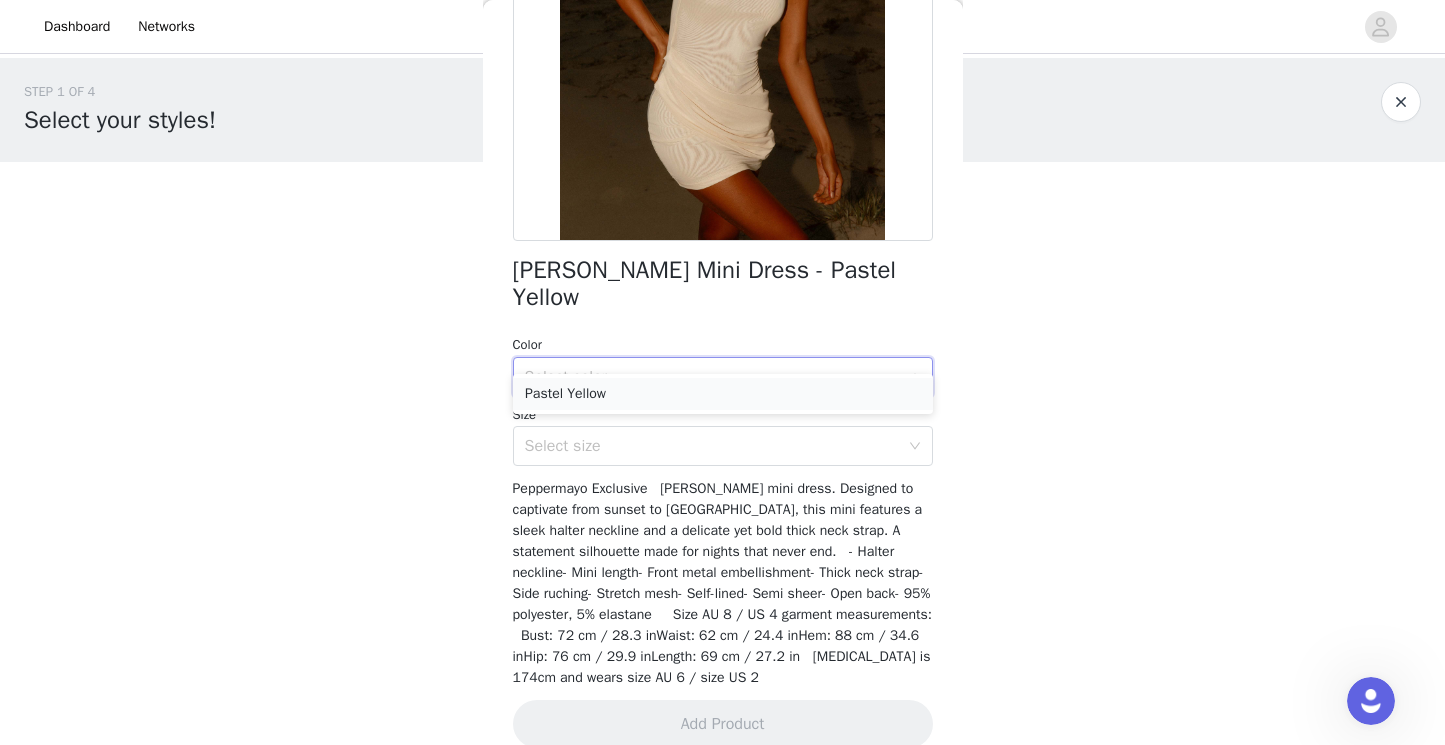 click on "Pastel Yellow" at bounding box center [723, 394] 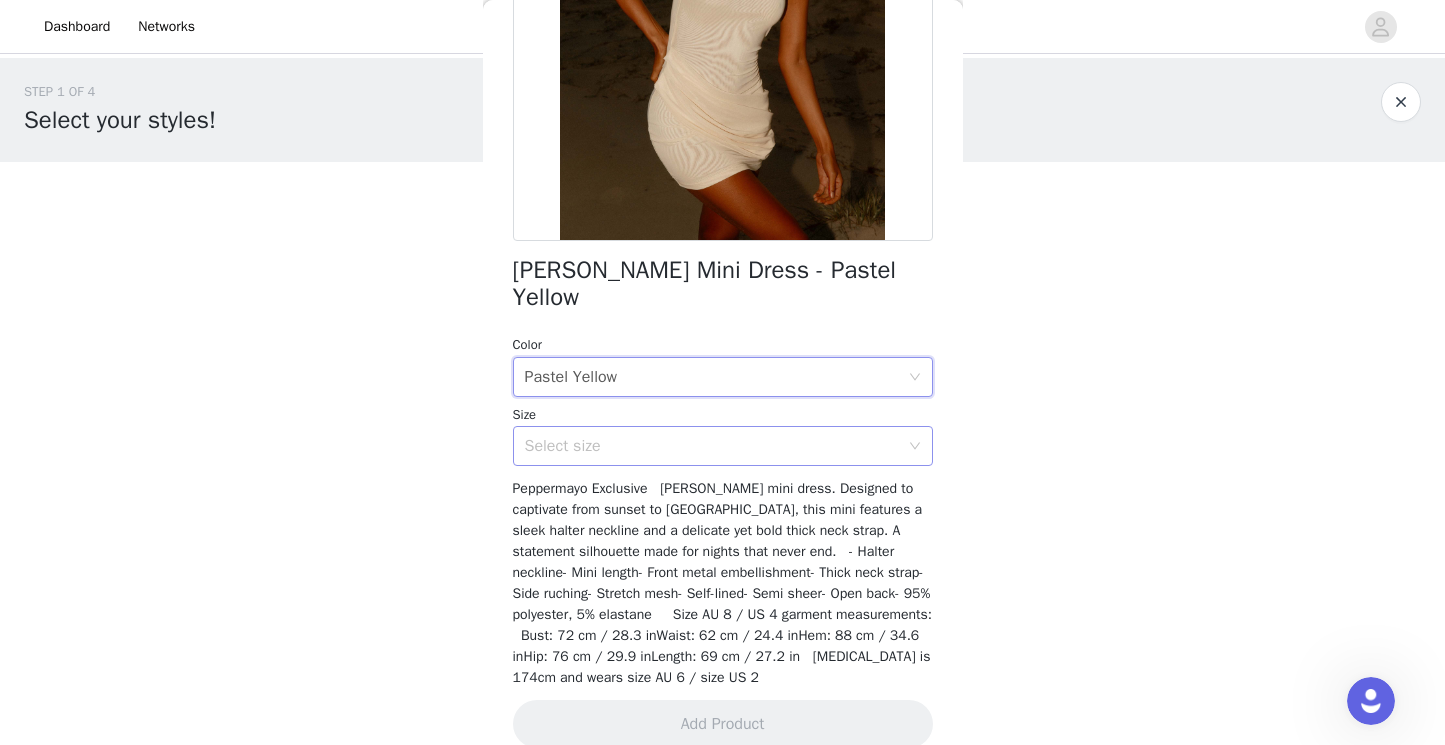 click on "Select size" at bounding box center (716, 446) 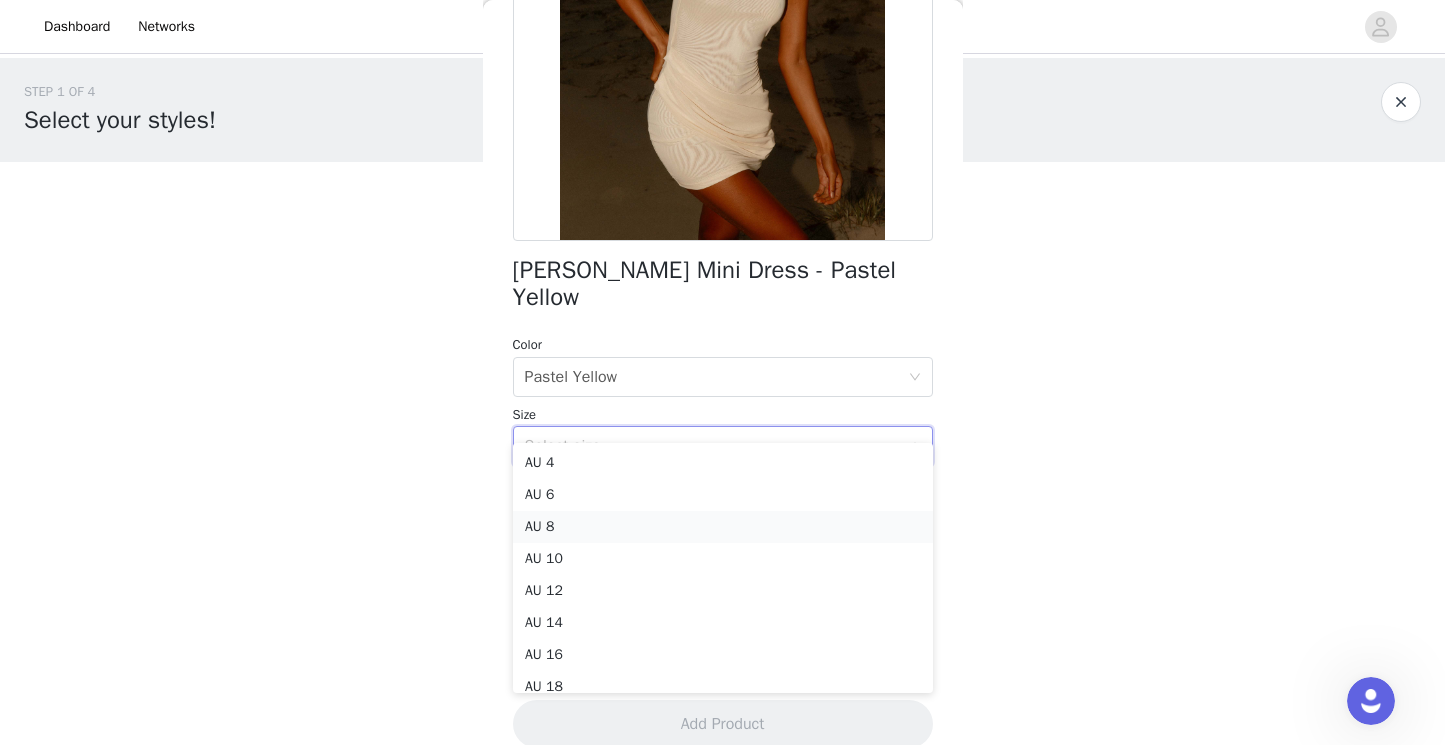 click on "AU 8" at bounding box center (723, 527) 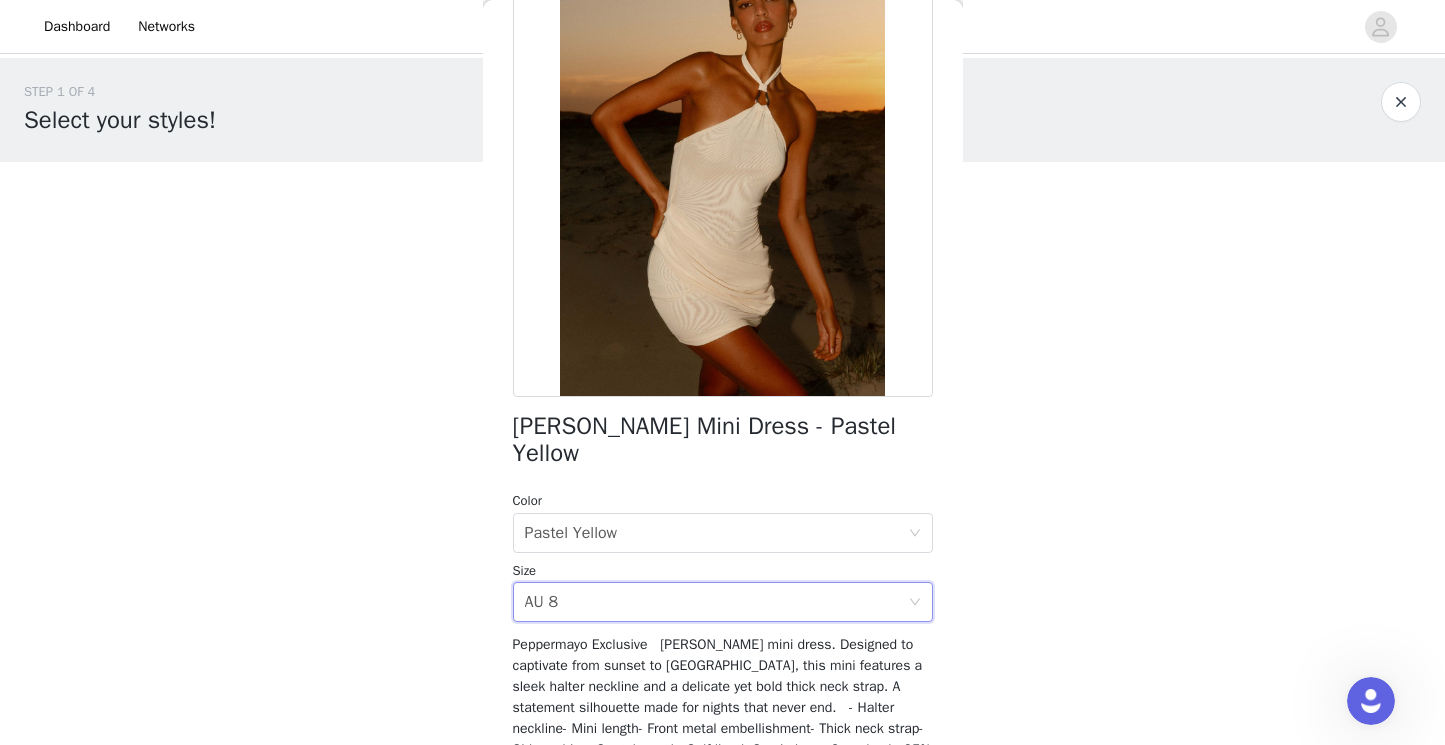 scroll, scrollTop: 309, scrollLeft: 0, axis: vertical 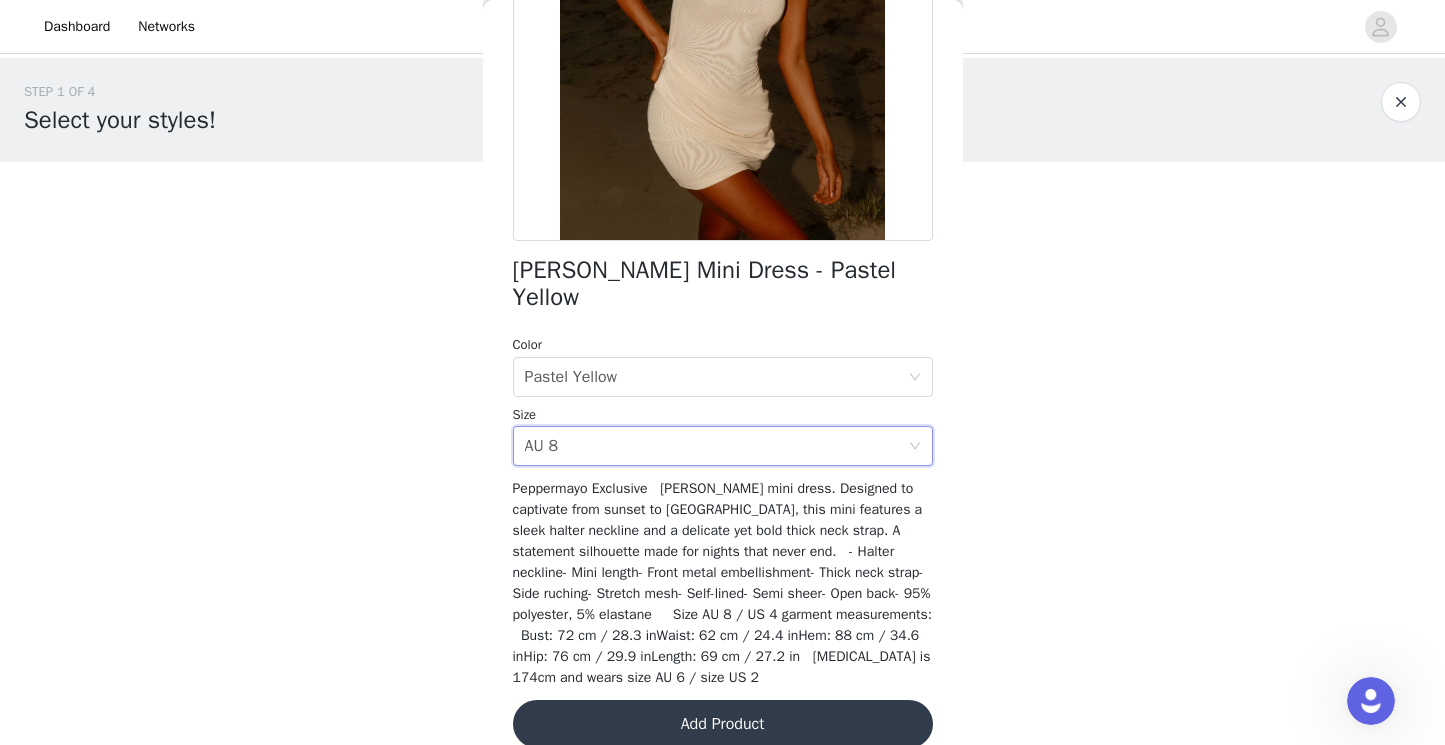 click on "Add Product" at bounding box center (723, 724) 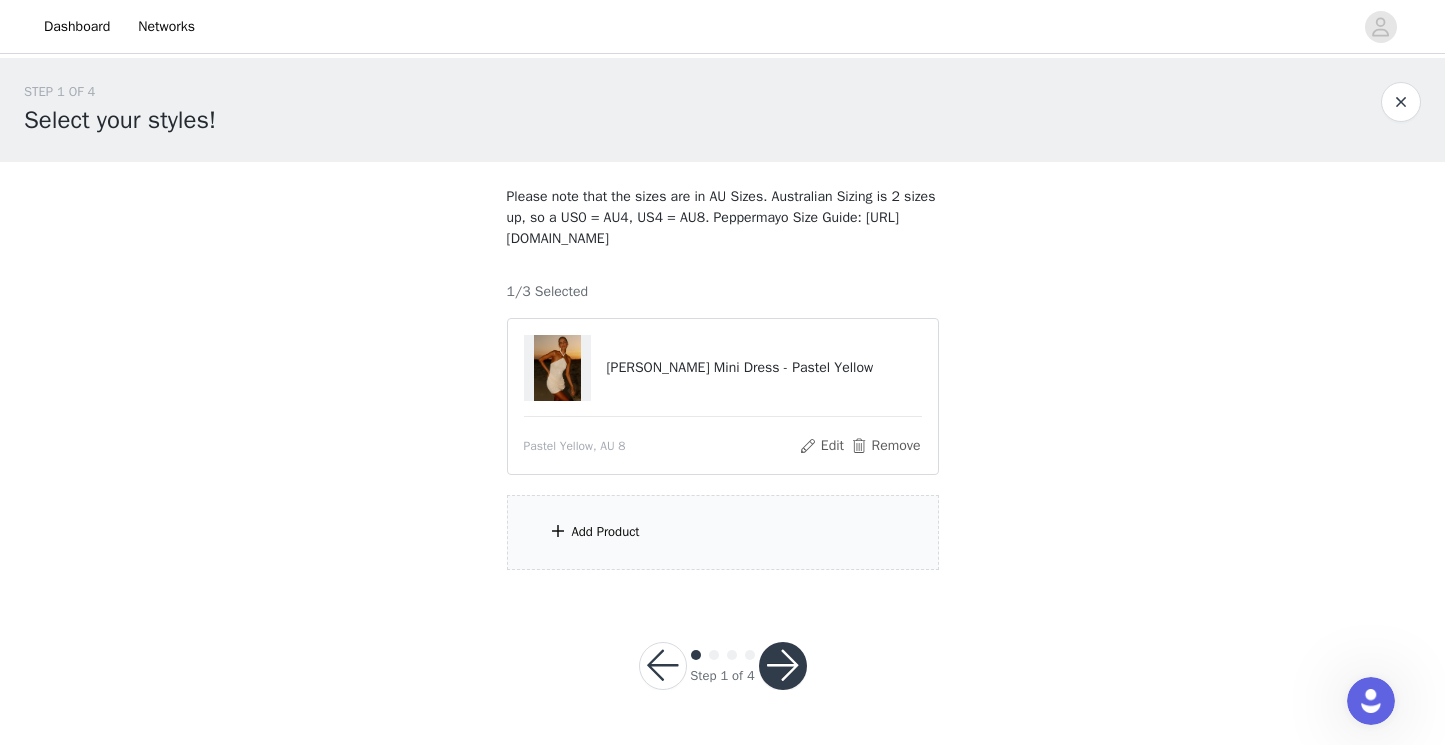 click on "Add Product" at bounding box center [606, 532] 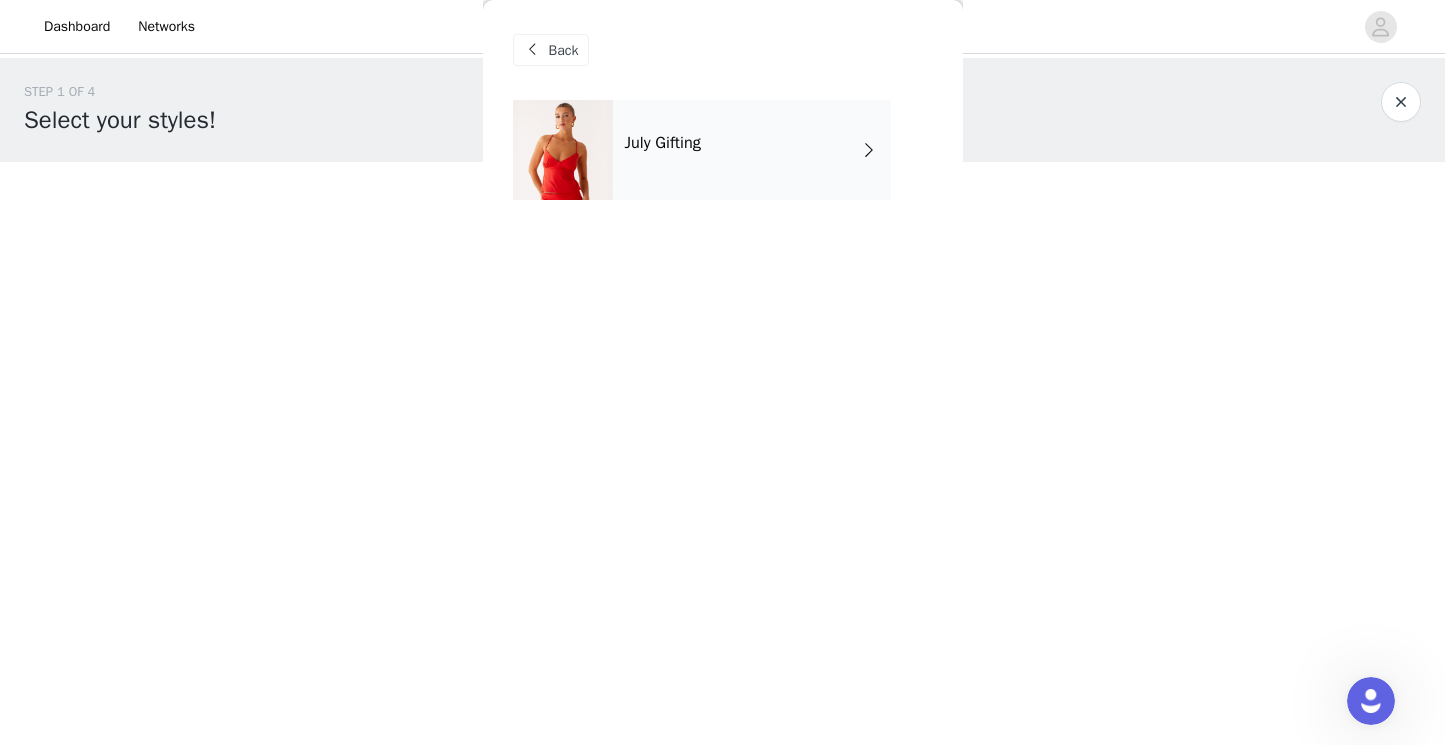 click on "July Gifting" at bounding box center [752, 150] 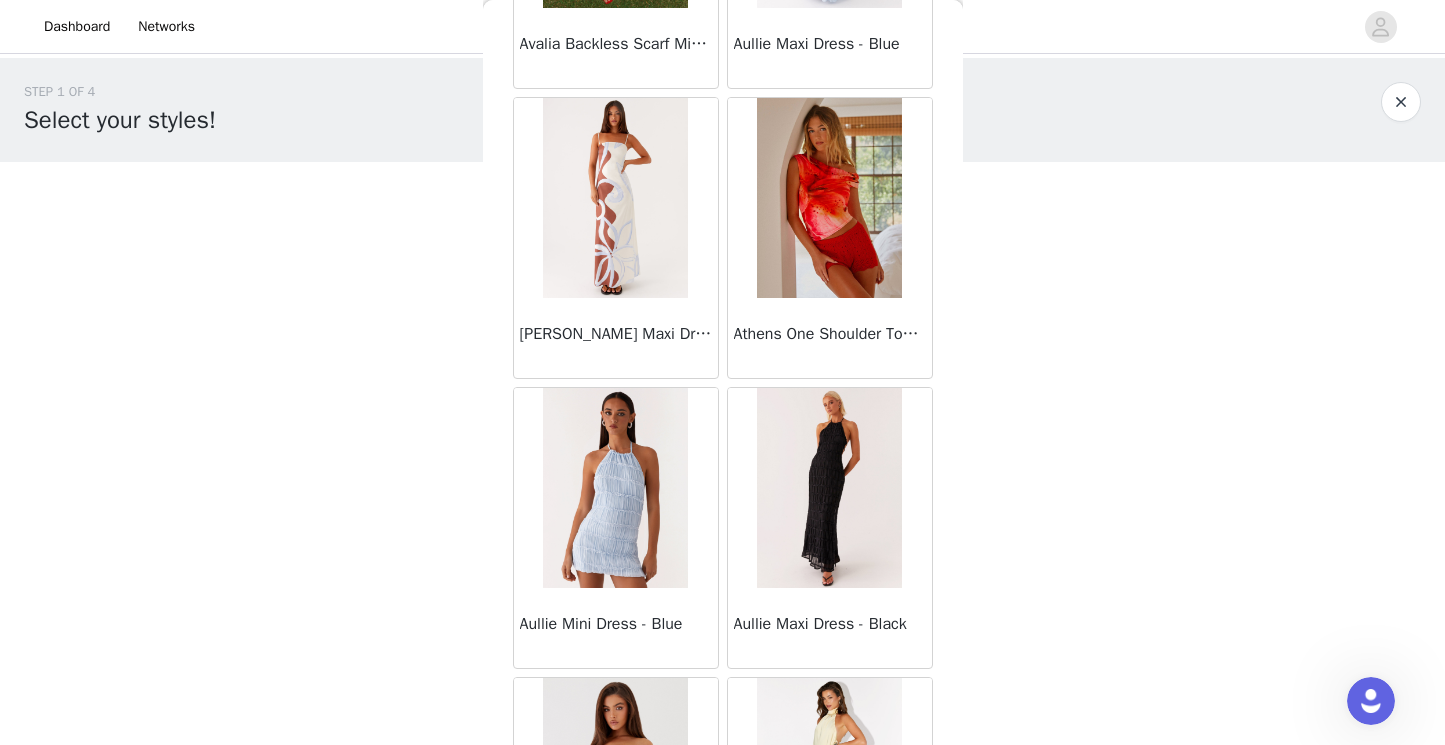scroll, scrollTop: 2315, scrollLeft: 0, axis: vertical 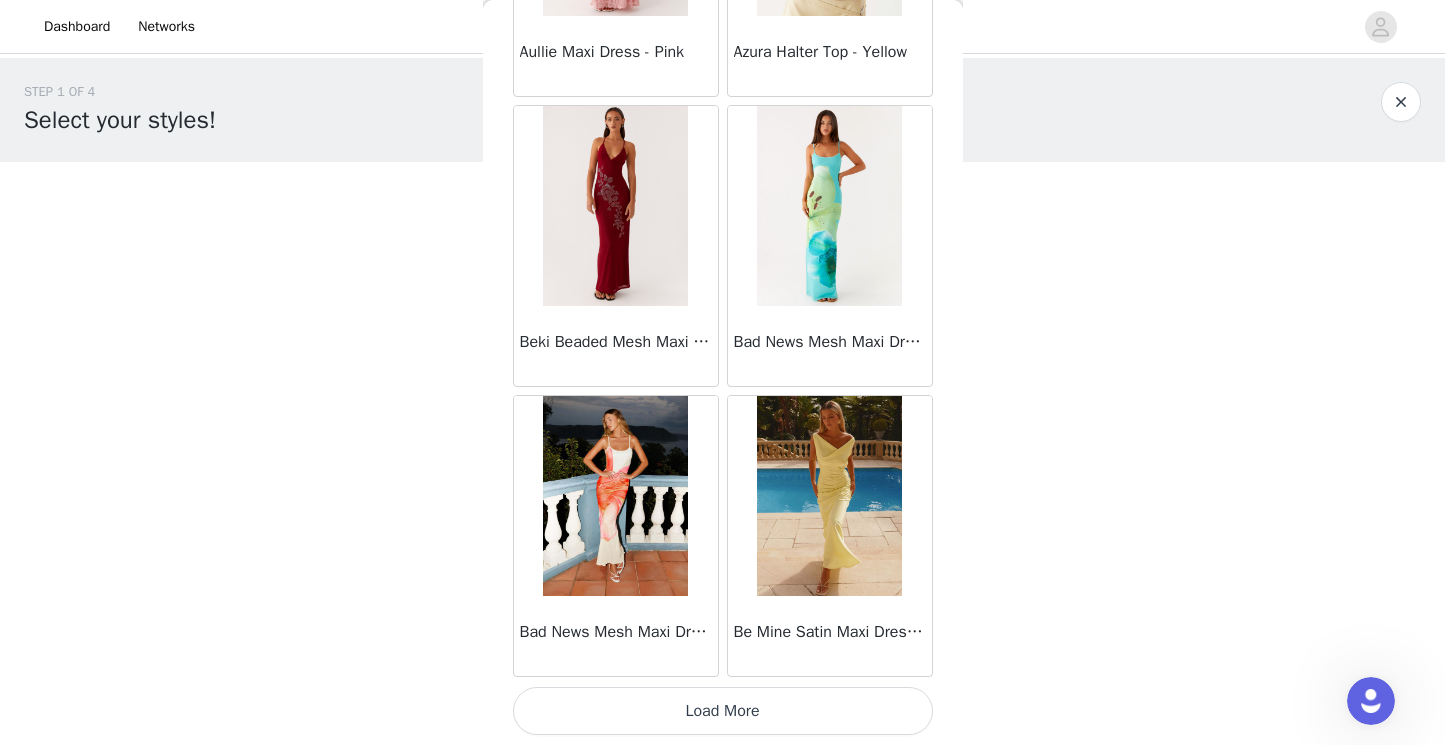 click on "Load More" at bounding box center (723, 711) 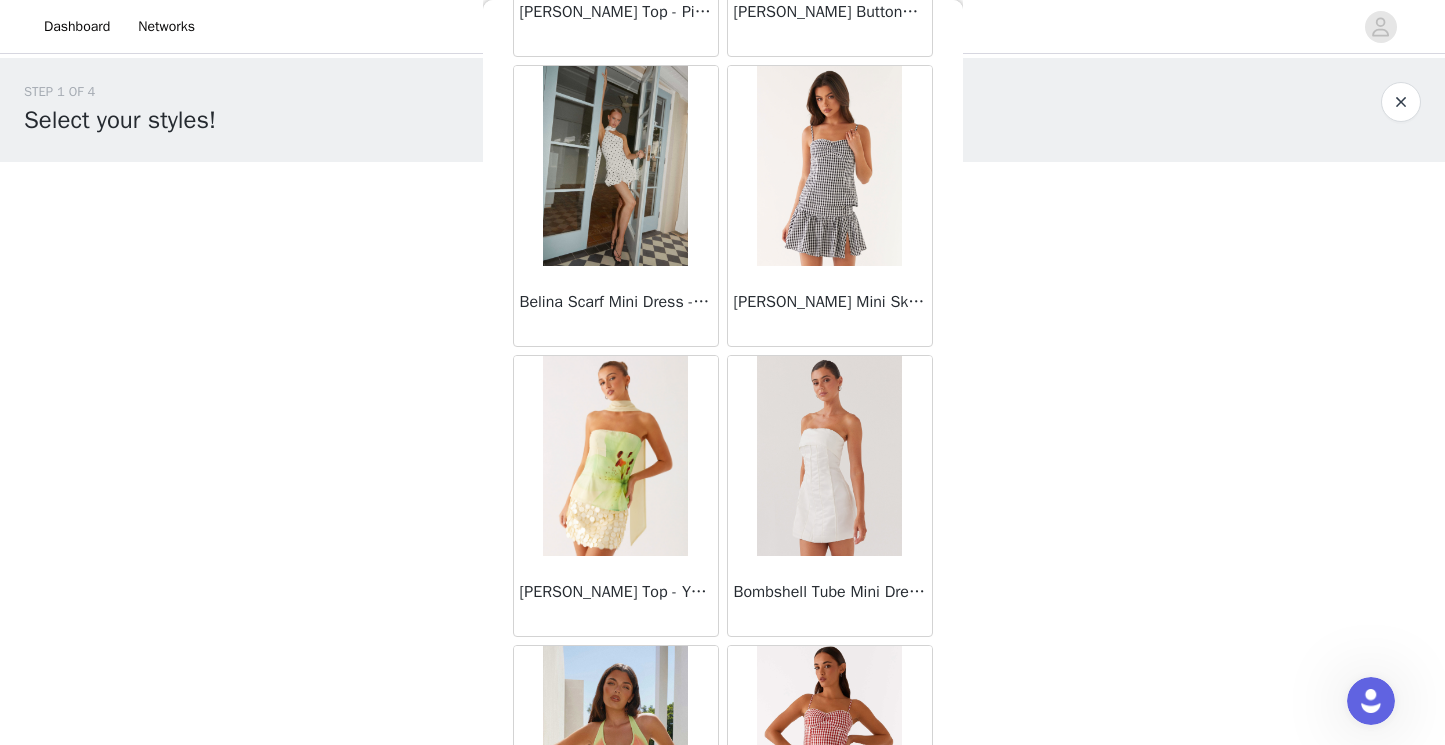 scroll, scrollTop: 5215, scrollLeft: 0, axis: vertical 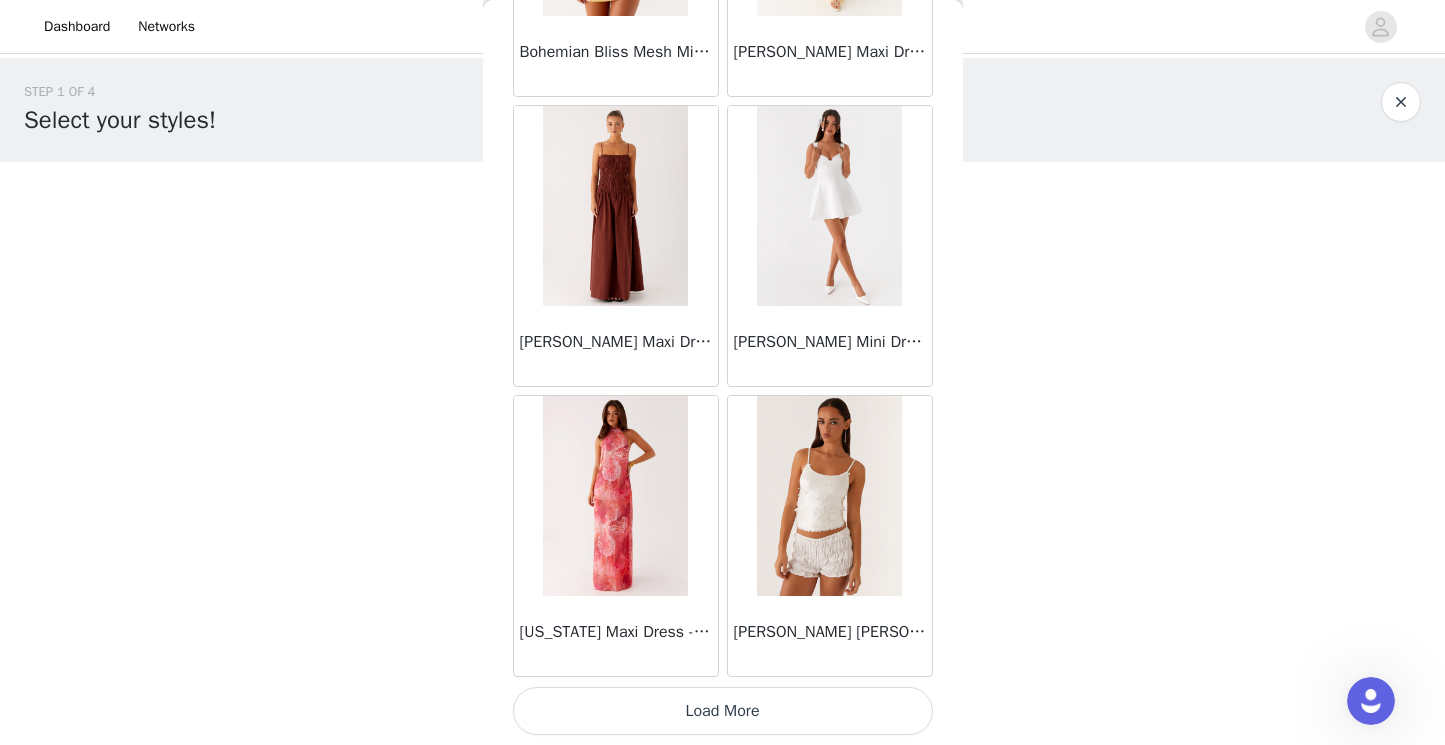 click on "Load More" at bounding box center (723, 711) 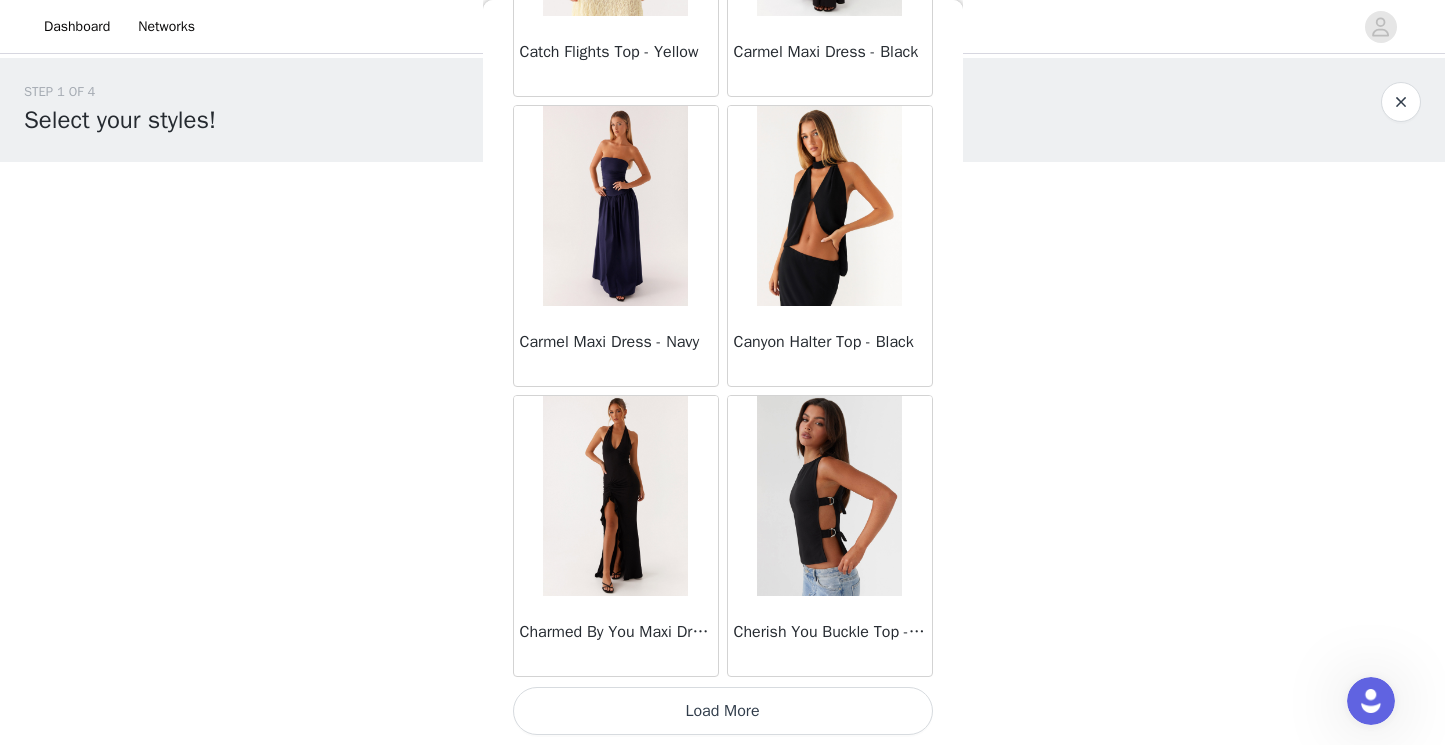 click on "Load More" at bounding box center [723, 711] 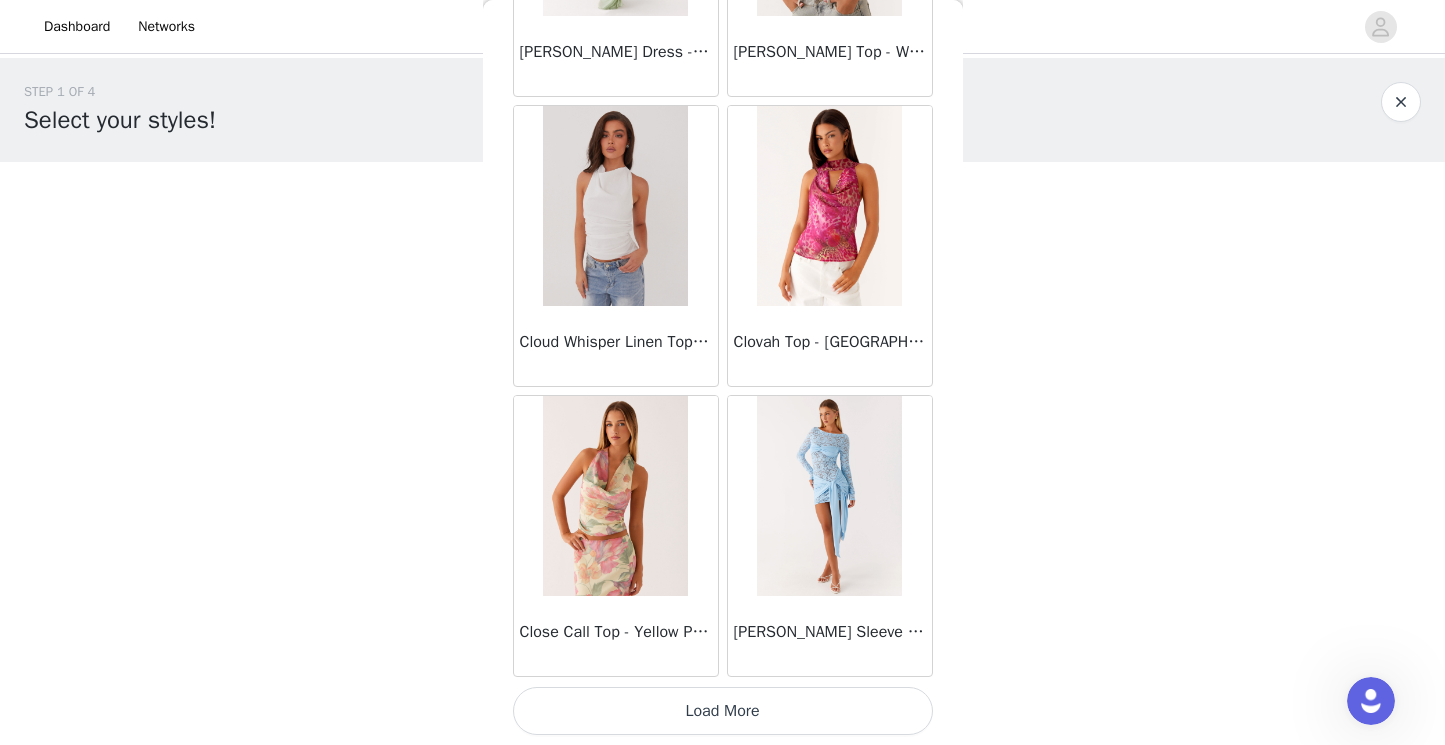 click on "Load More" at bounding box center (723, 711) 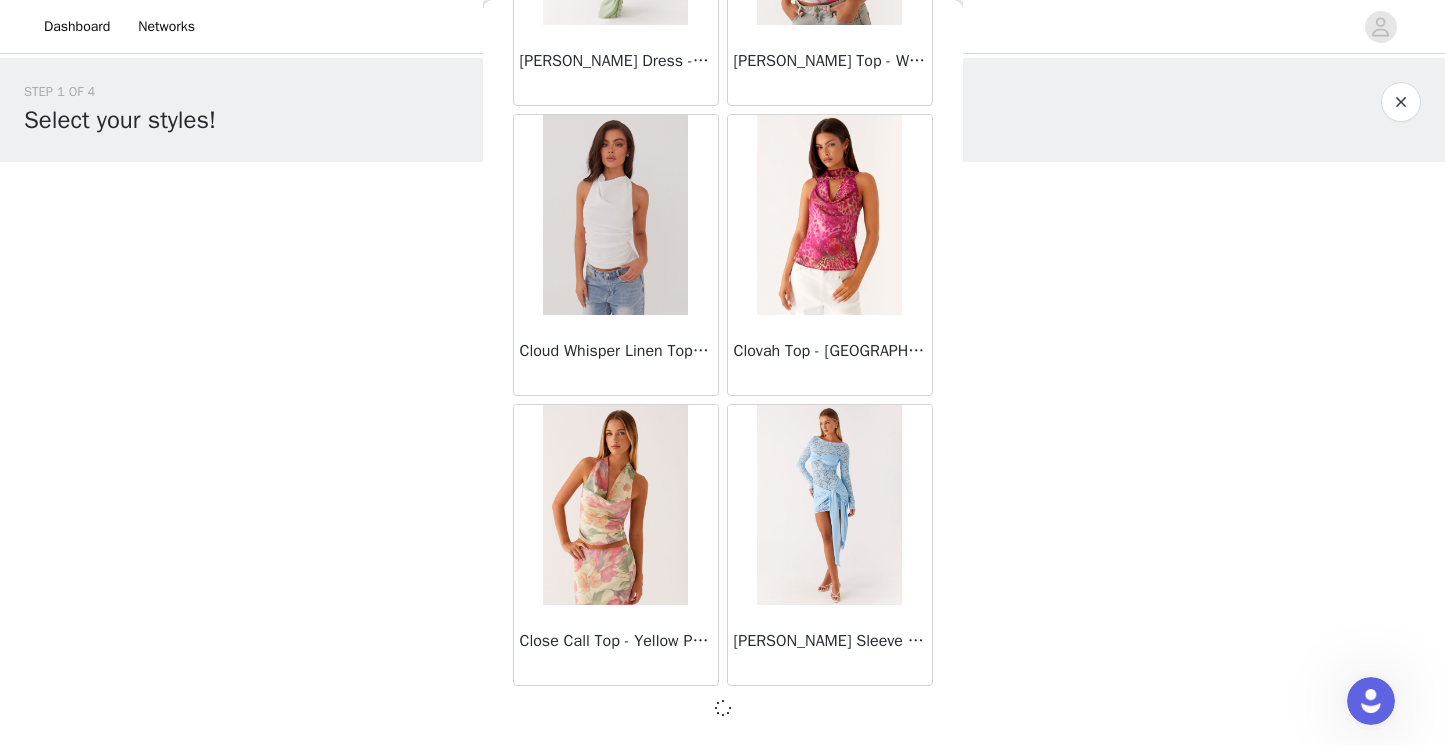 scroll, scrollTop: 11006, scrollLeft: 0, axis: vertical 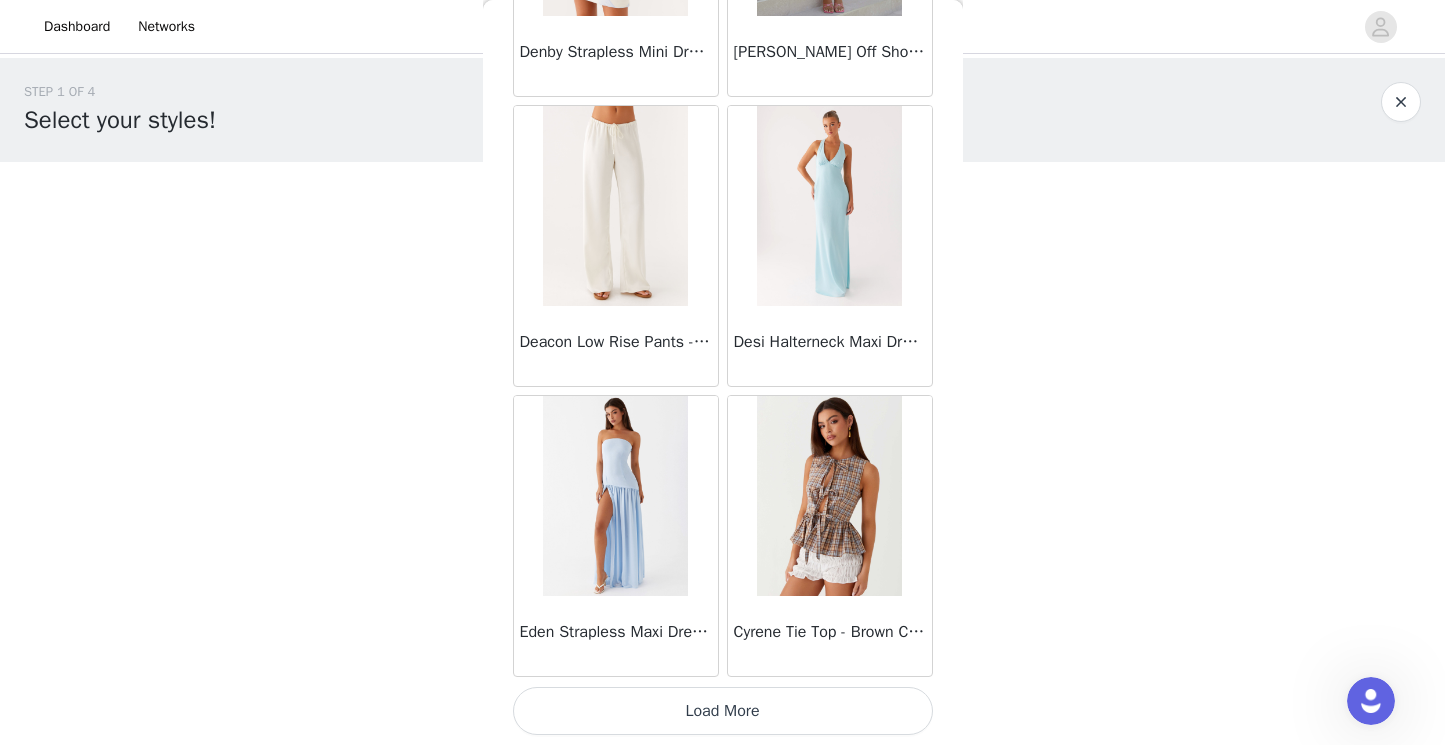 click on "Load More" at bounding box center [723, 711] 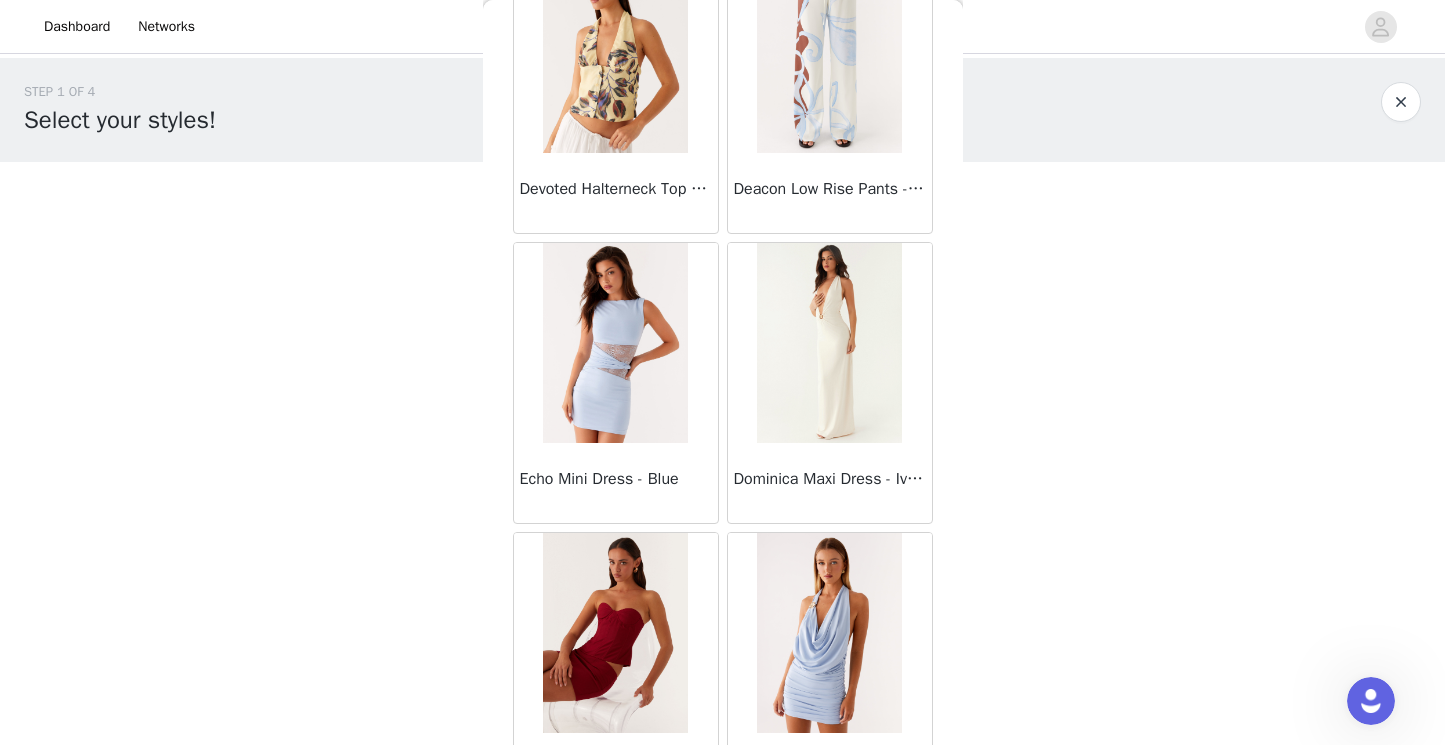 scroll, scrollTop: 16815, scrollLeft: 0, axis: vertical 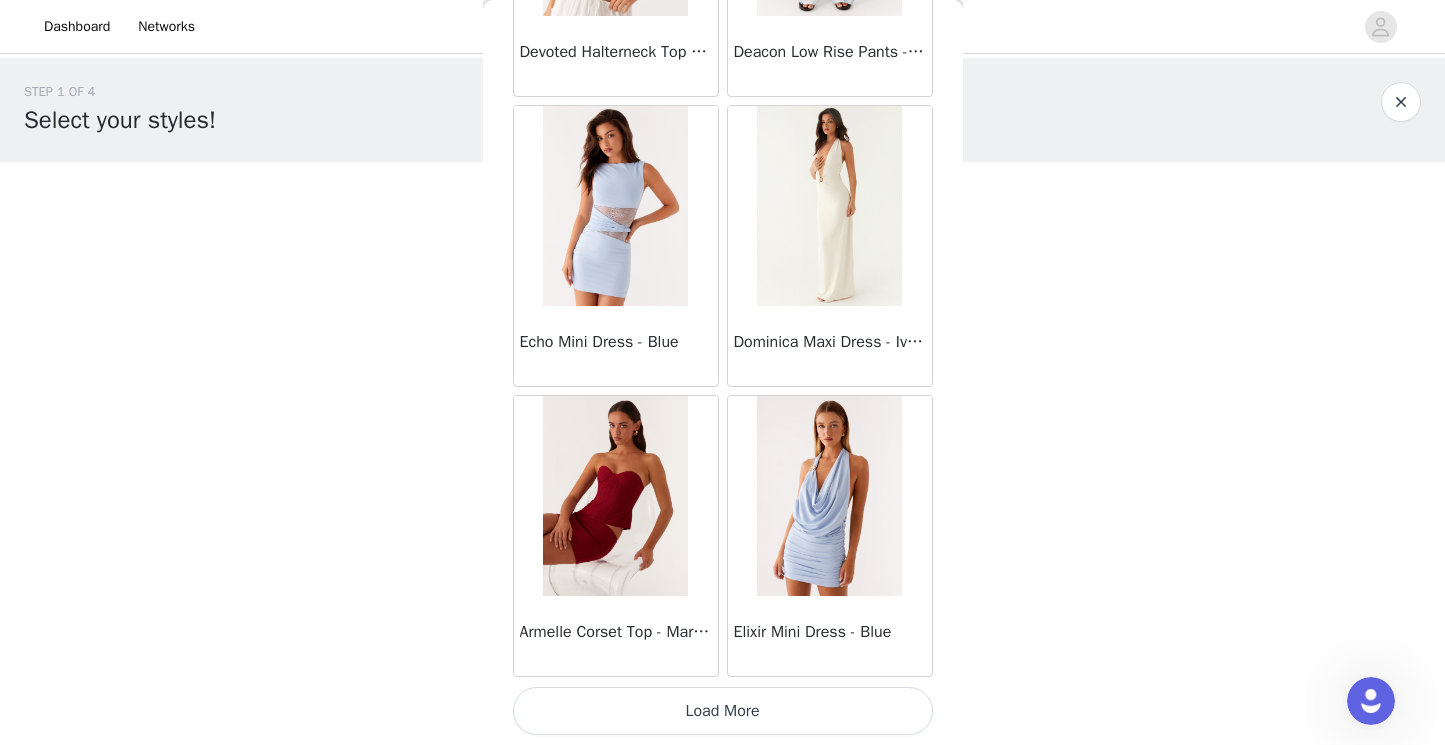 click on "Load More" at bounding box center (723, 711) 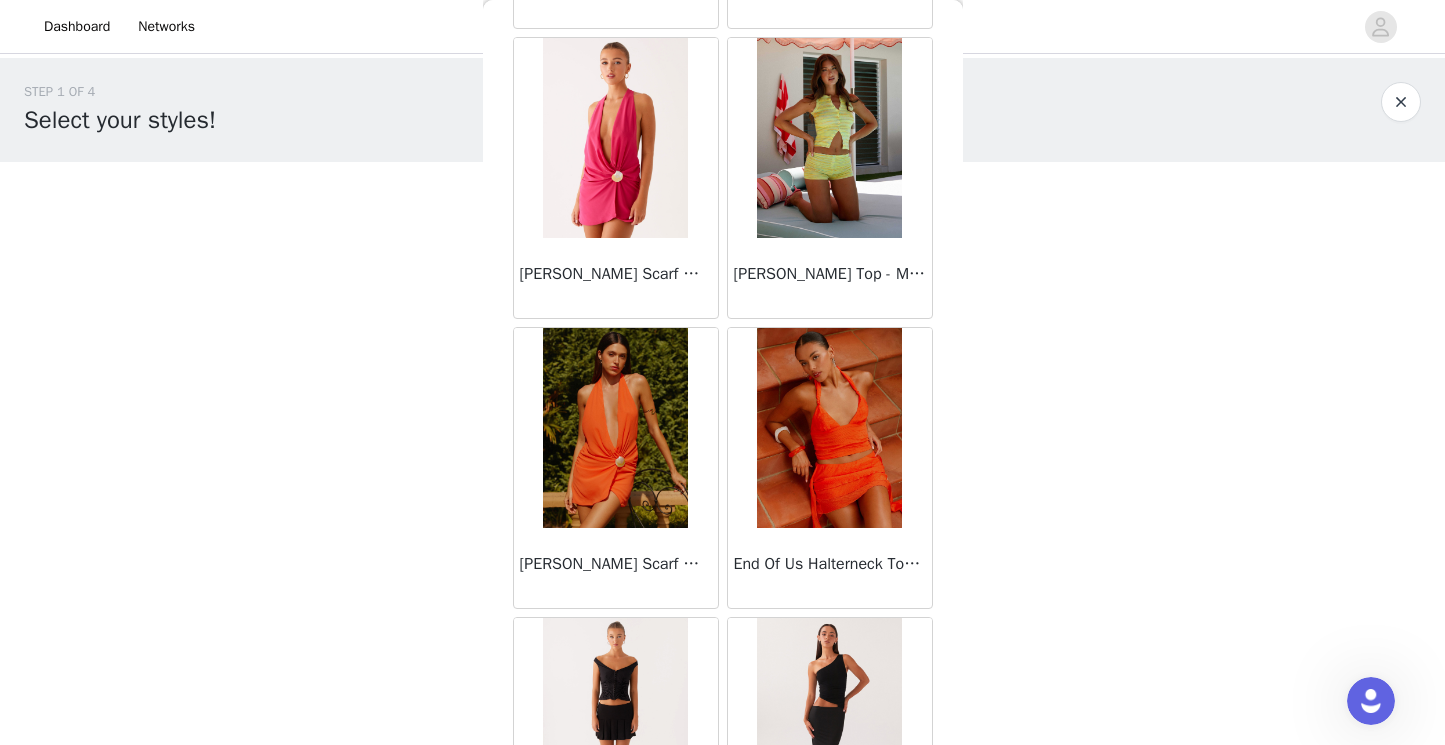 scroll, scrollTop: 19715, scrollLeft: 0, axis: vertical 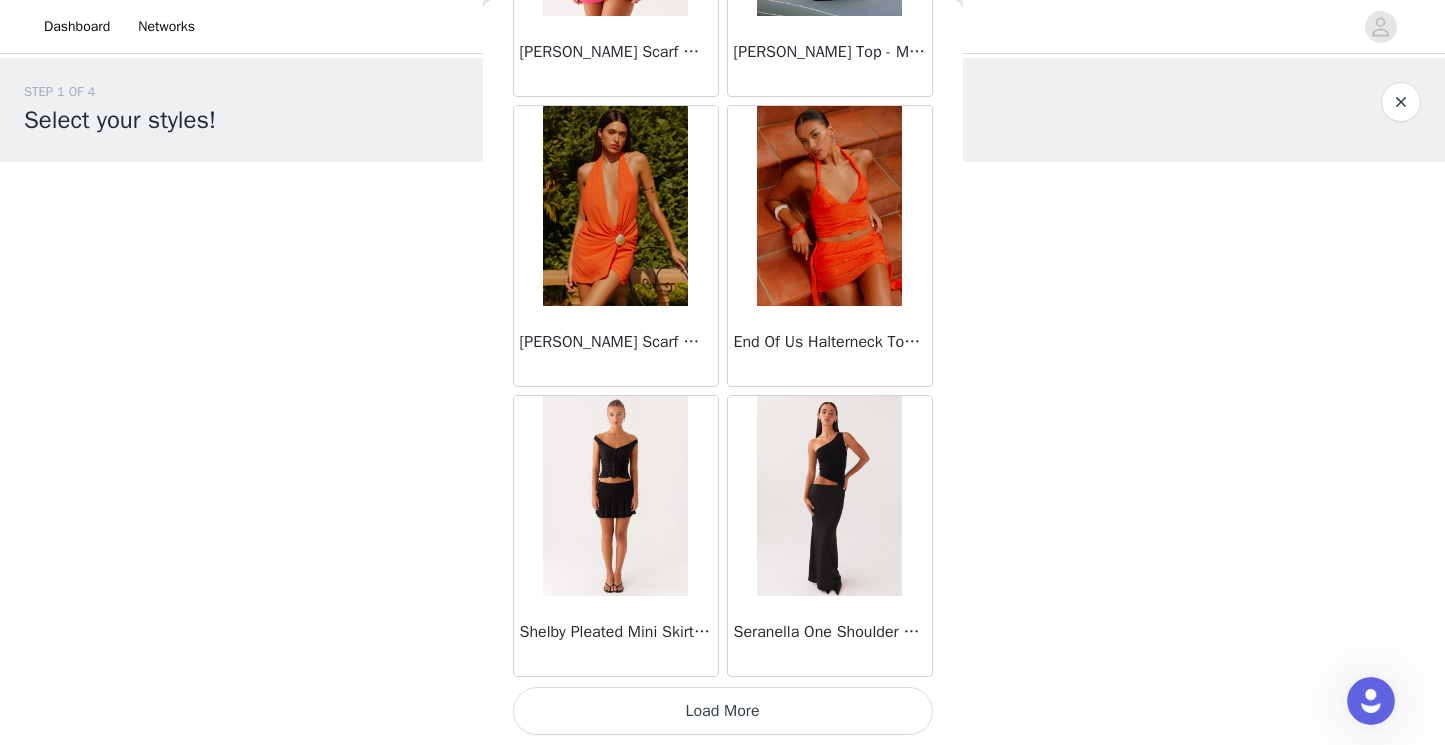 click on "Load More" at bounding box center [723, 711] 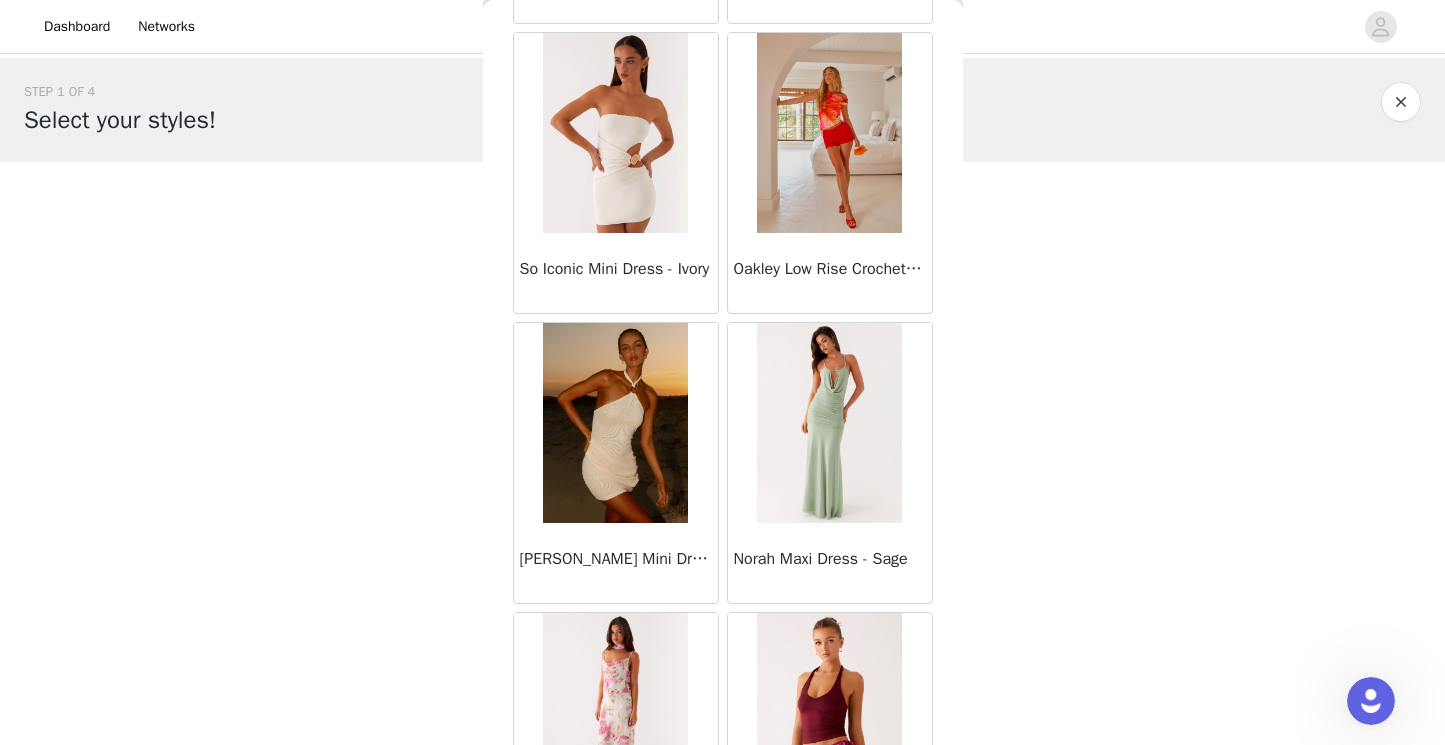 scroll, scrollTop: 22615, scrollLeft: 0, axis: vertical 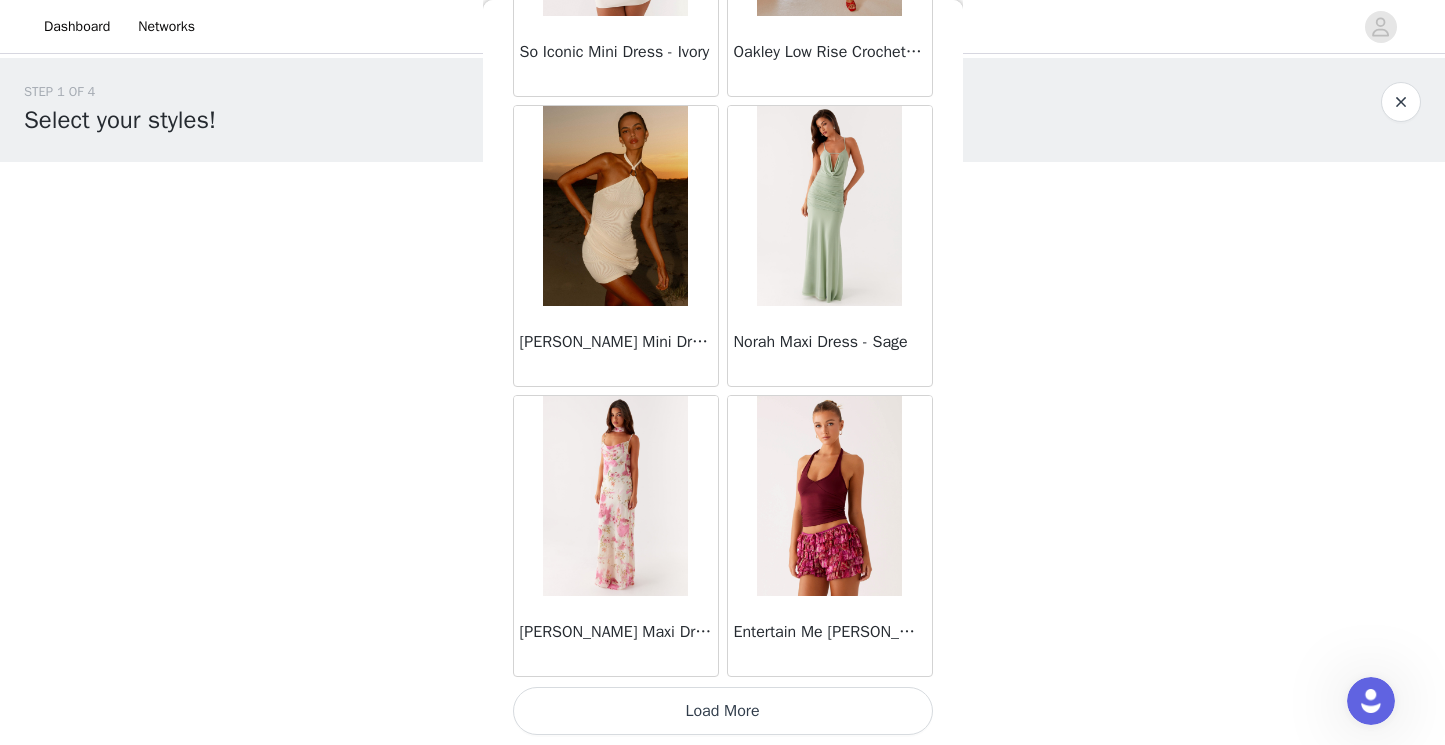 click on "Load More" at bounding box center [723, 711] 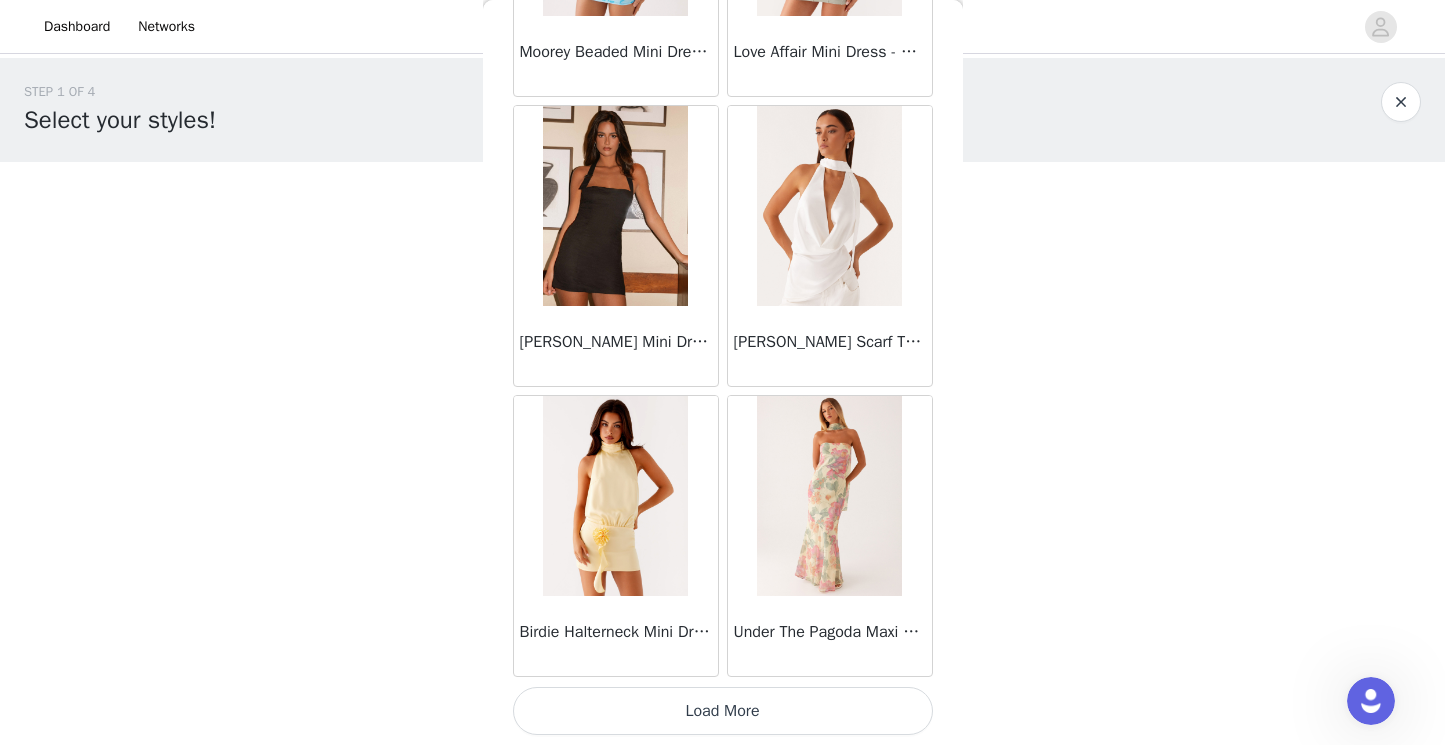 click on "Load More" at bounding box center [723, 711] 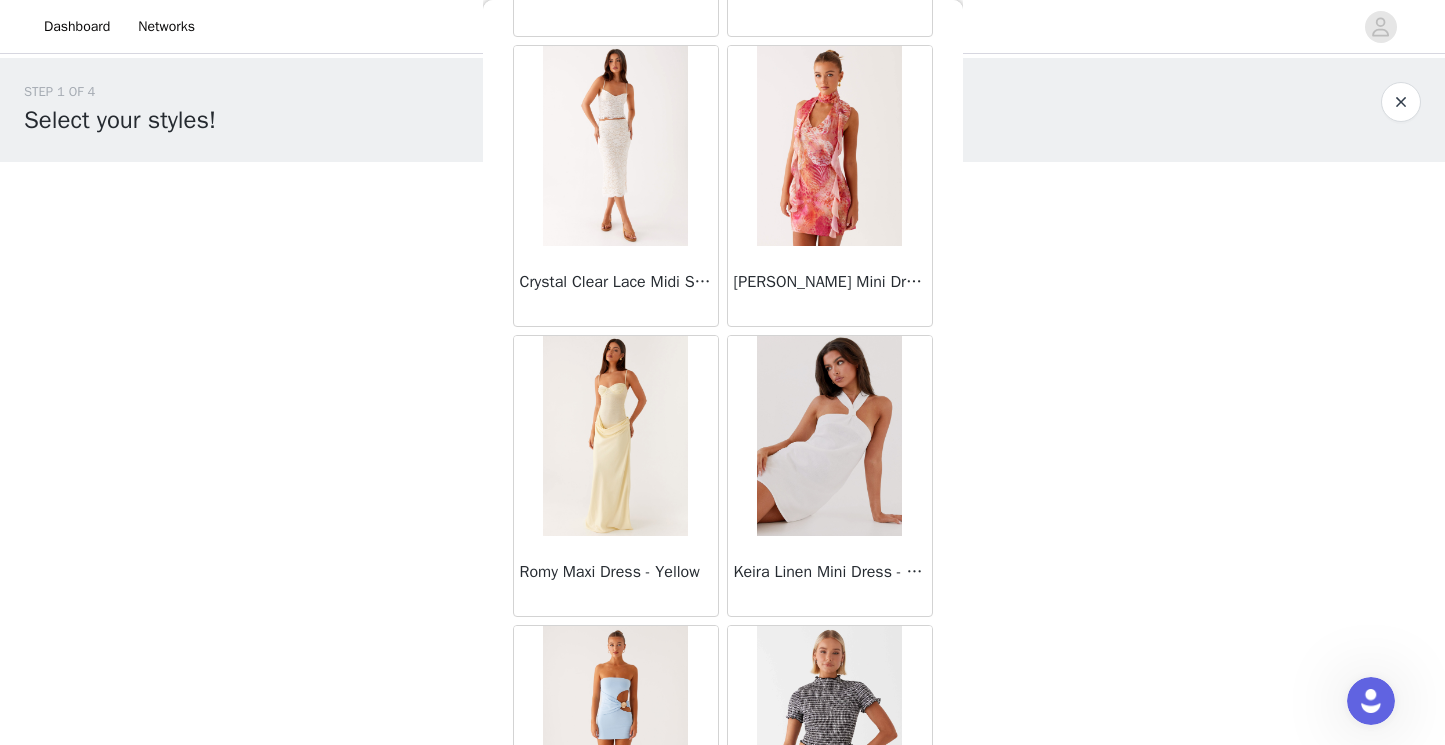 scroll, scrollTop: 28415, scrollLeft: 0, axis: vertical 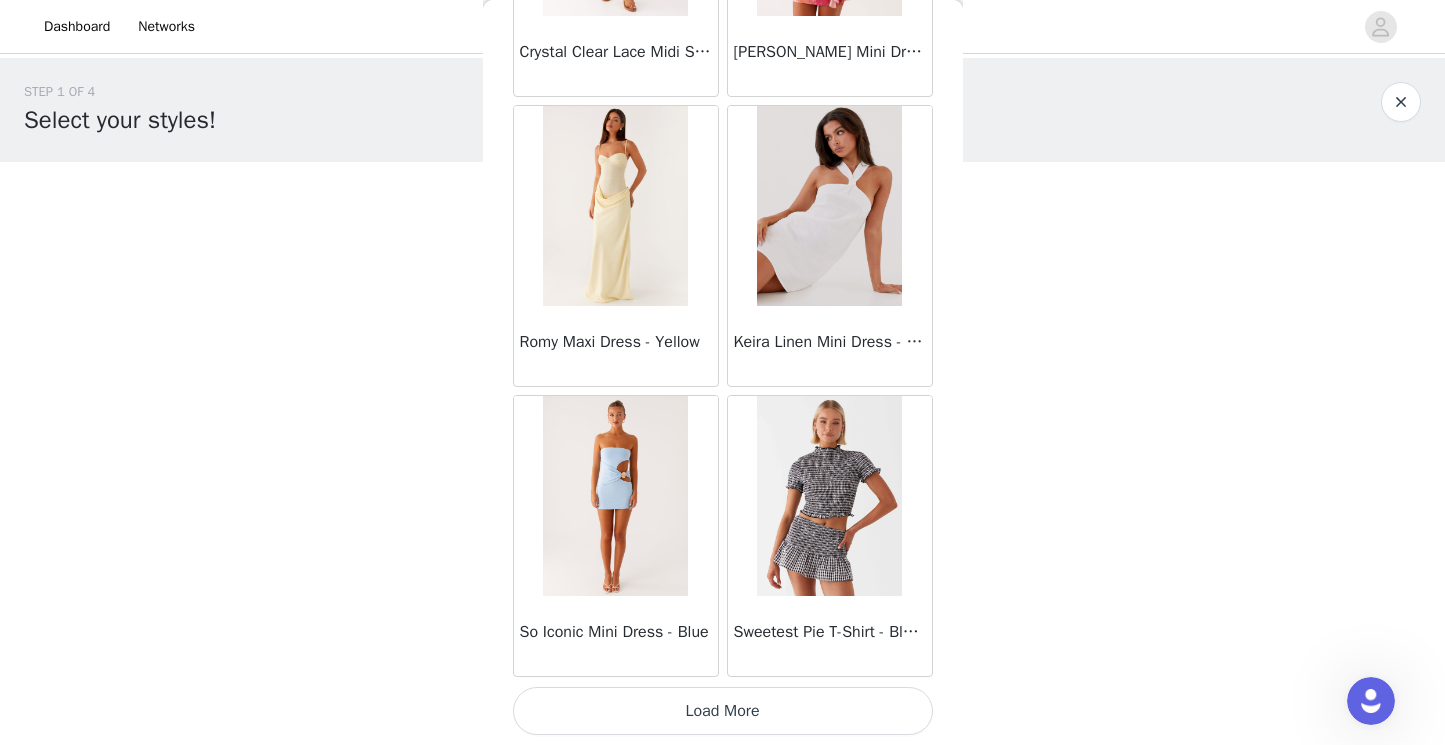 click on "Load More" at bounding box center [723, 711] 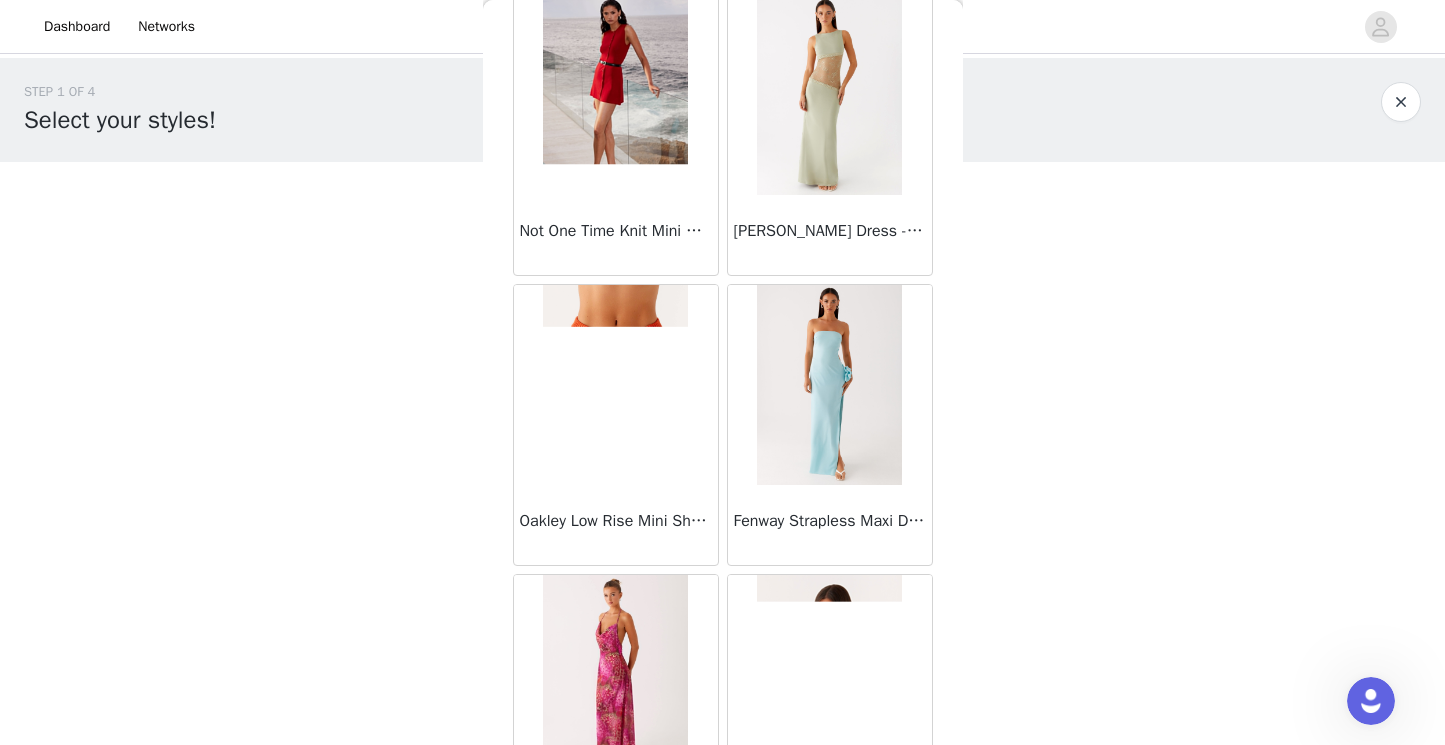scroll, scrollTop: 31315, scrollLeft: 0, axis: vertical 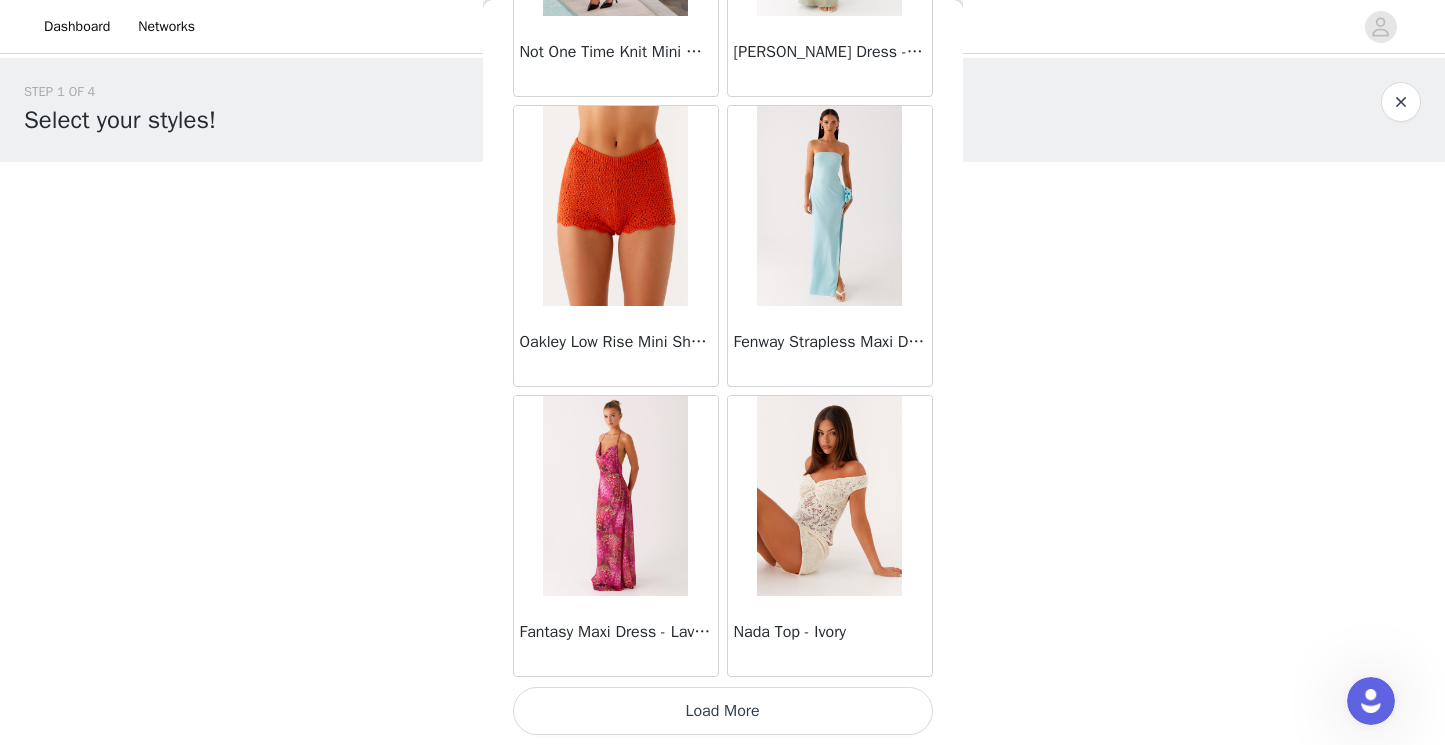 click on "Load More" at bounding box center [723, 711] 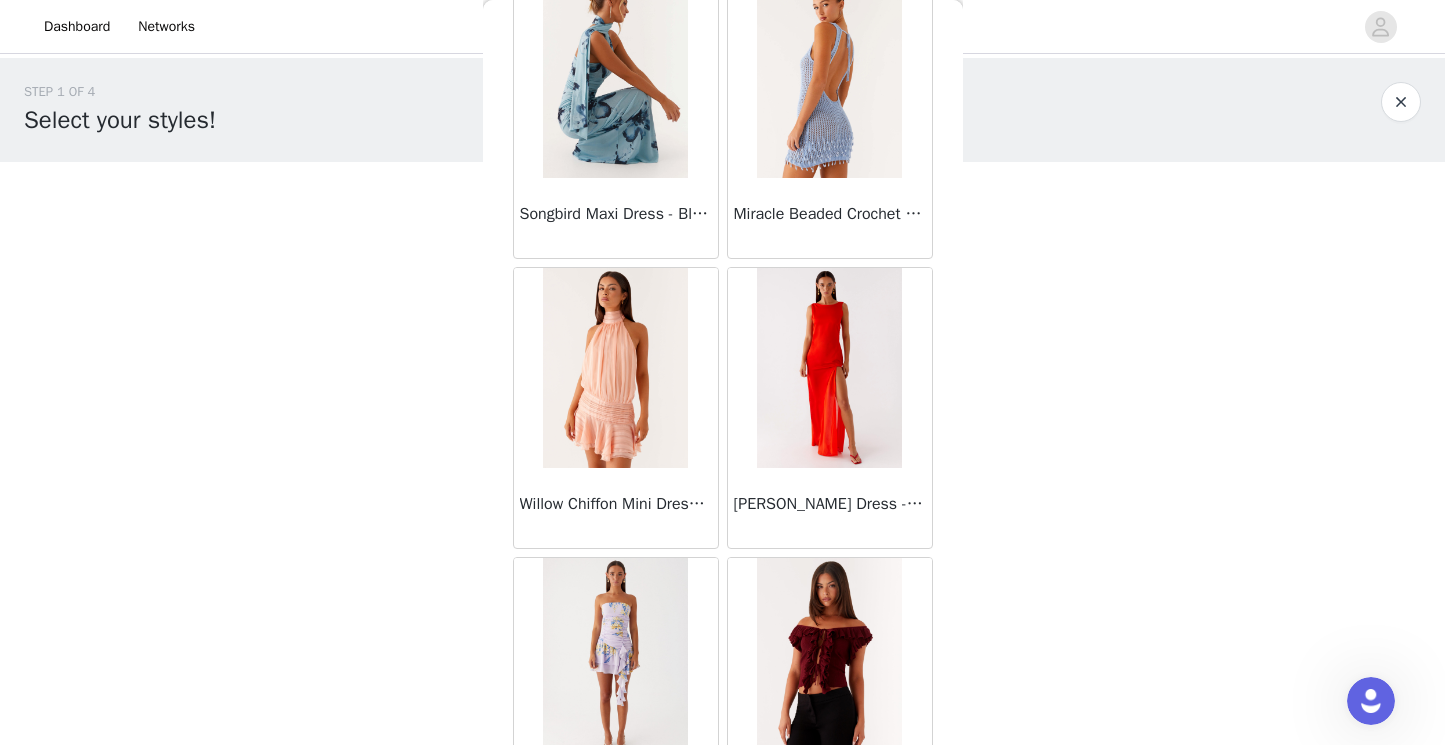 scroll, scrollTop: 33766, scrollLeft: 0, axis: vertical 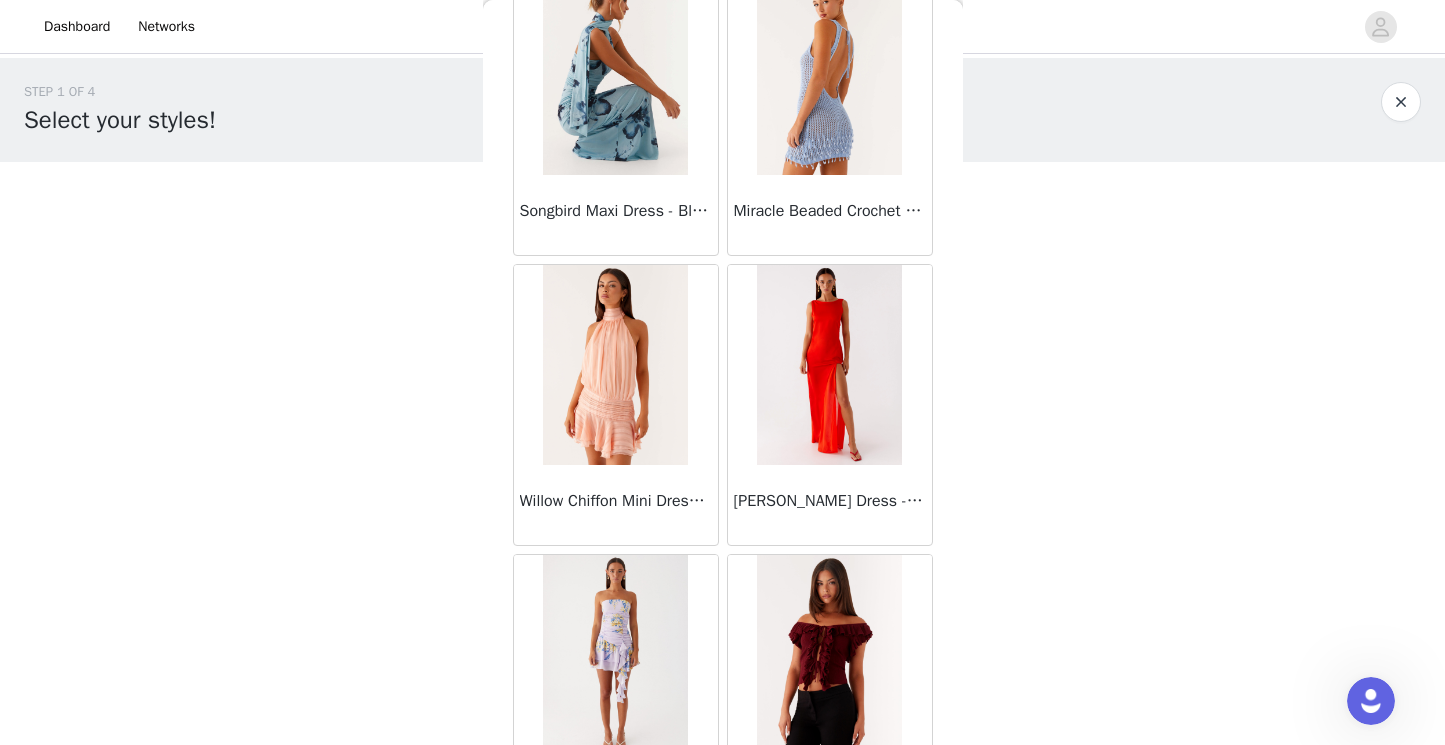 click at bounding box center [615, 365] 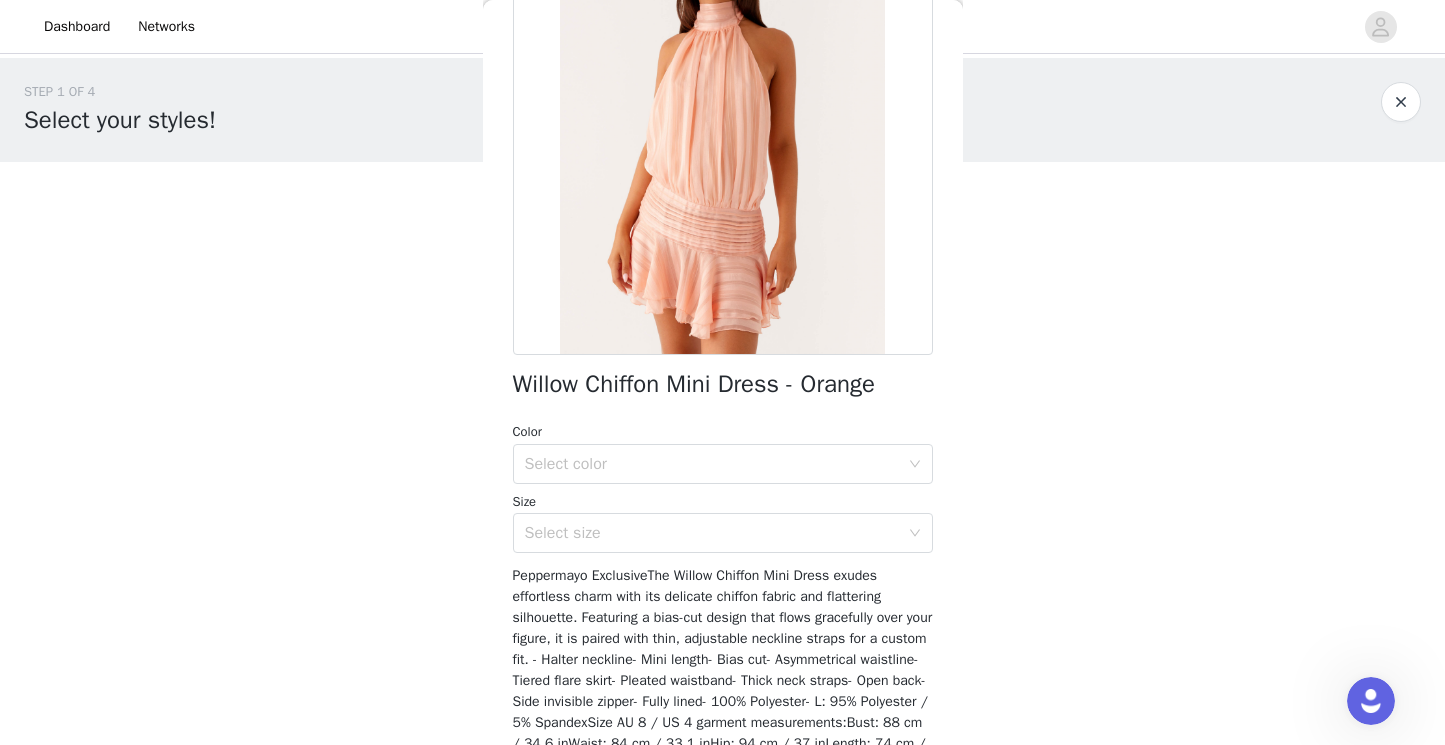 scroll, scrollTop: 201, scrollLeft: 0, axis: vertical 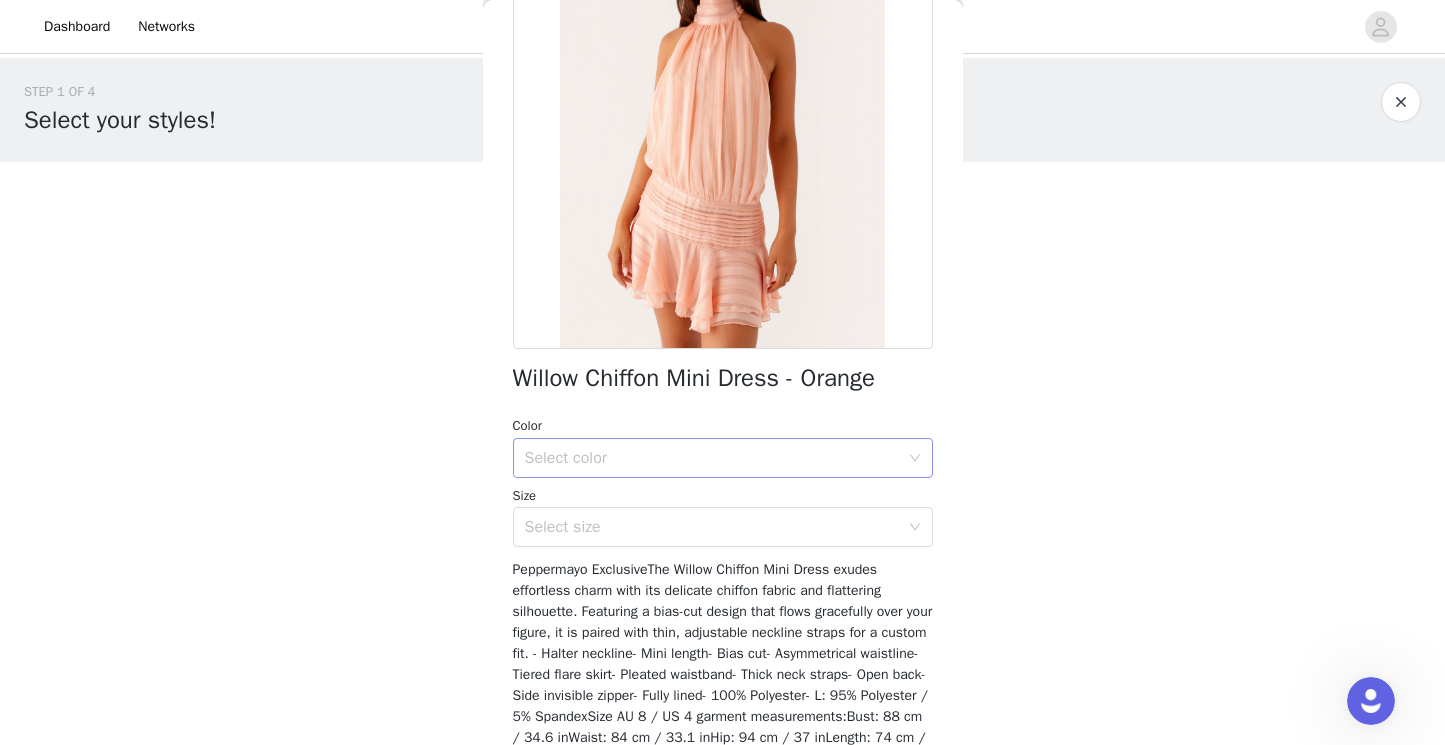 click on "Select color" at bounding box center [712, 458] 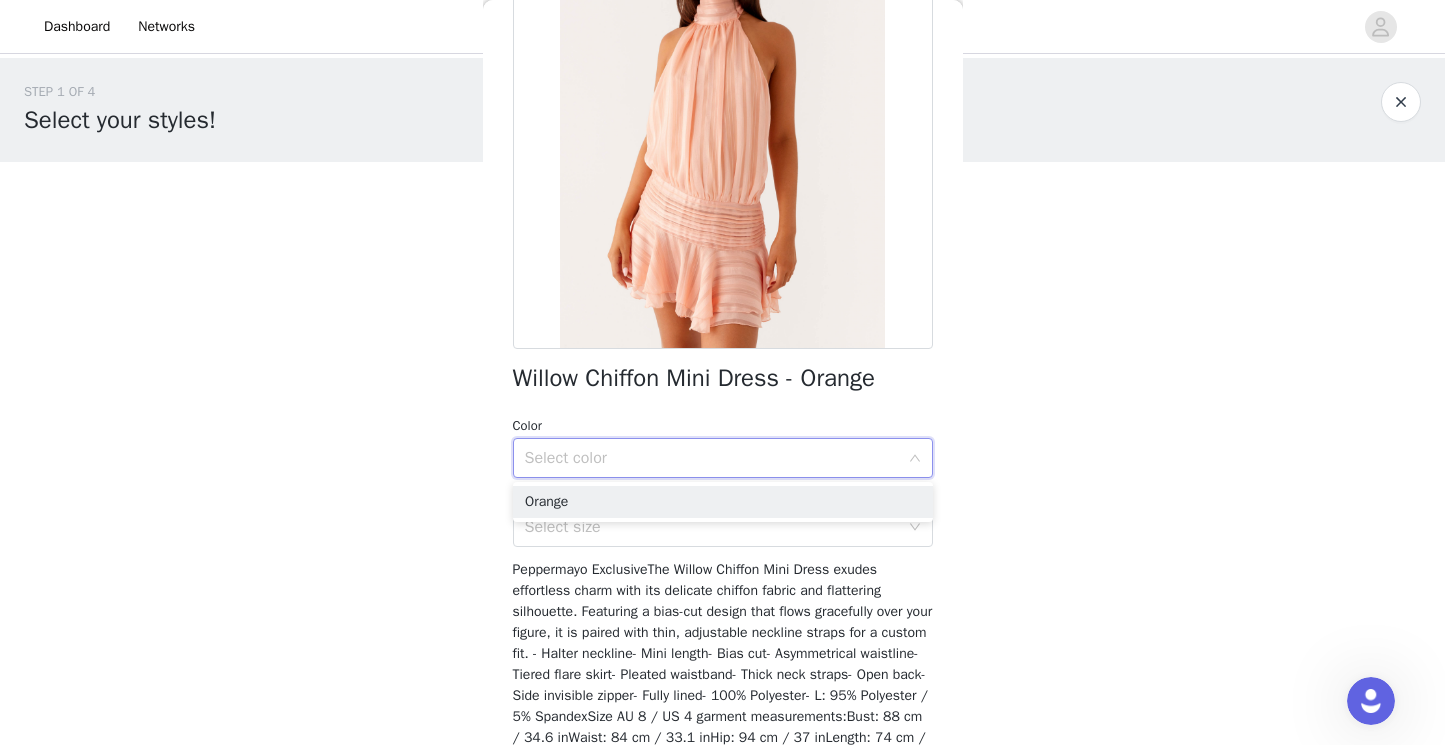 click on "Select color" at bounding box center (712, 458) 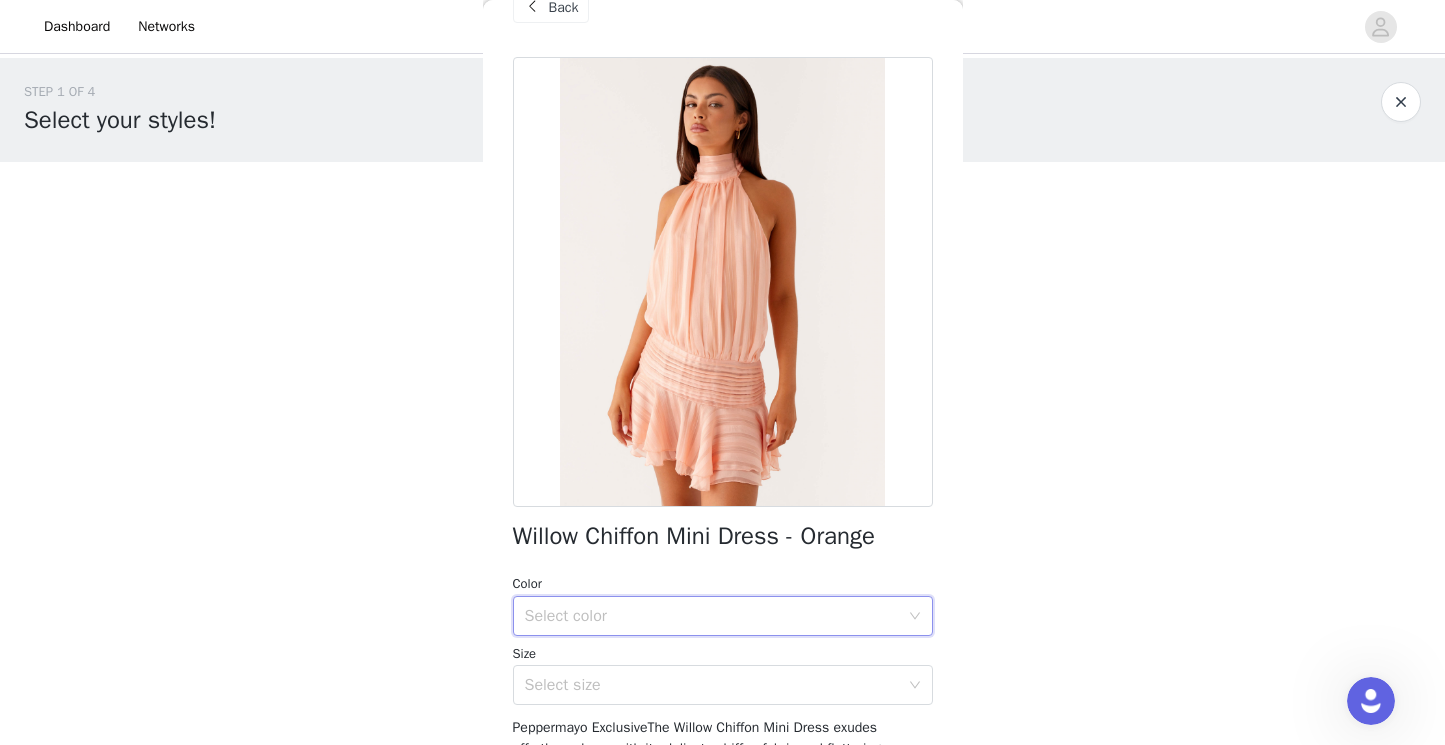 scroll, scrollTop: 0, scrollLeft: 0, axis: both 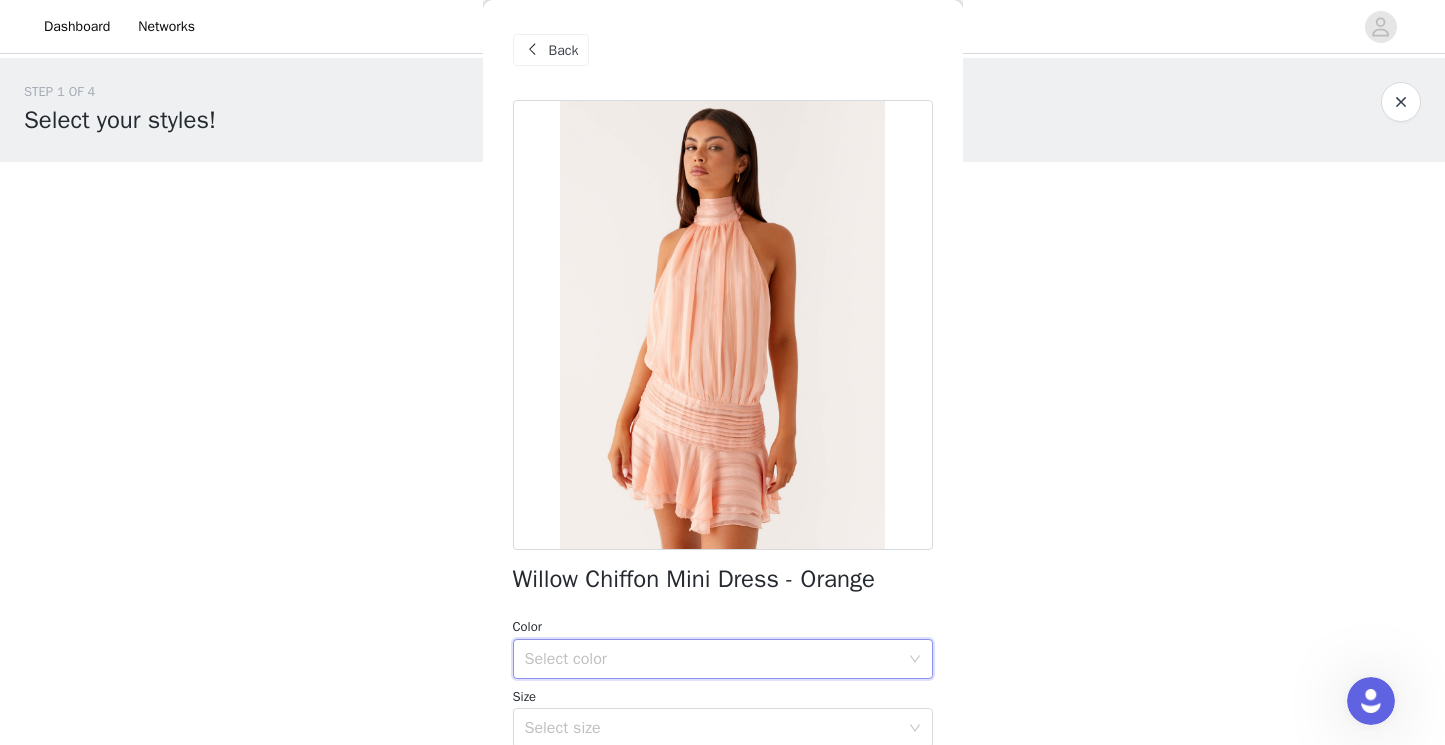 click on "Back" at bounding box center [564, 50] 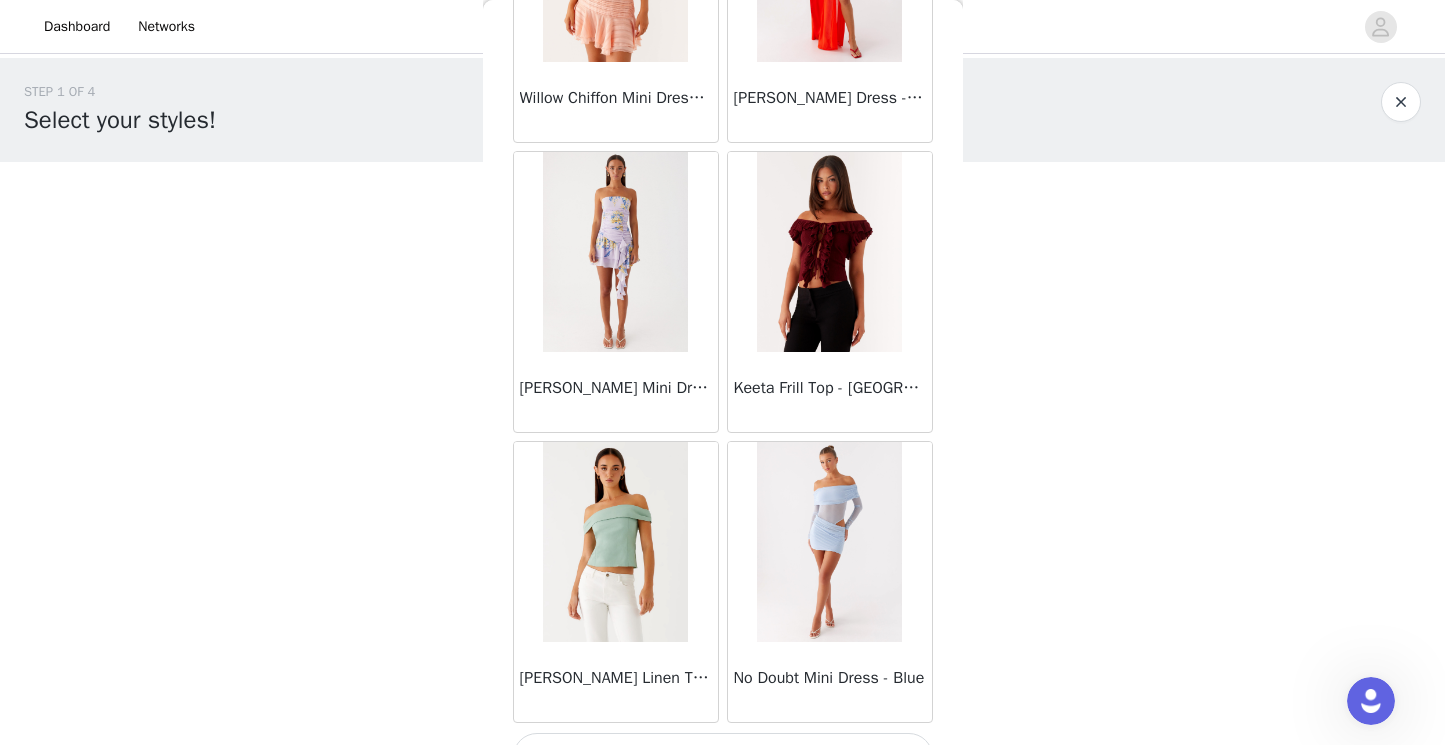 scroll, scrollTop: 34215, scrollLeft: 0, axis: vertical 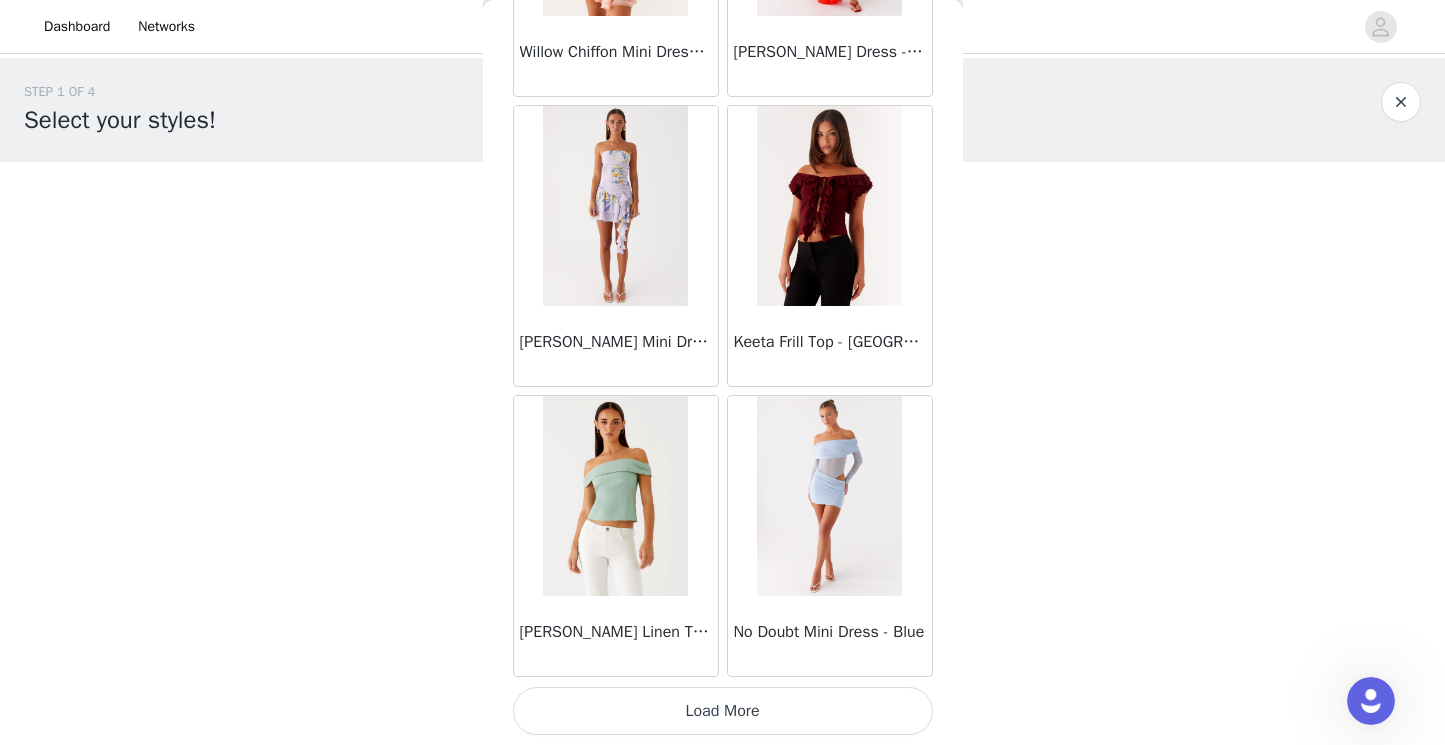 click on "Load More" at bounding box center [723, 711] 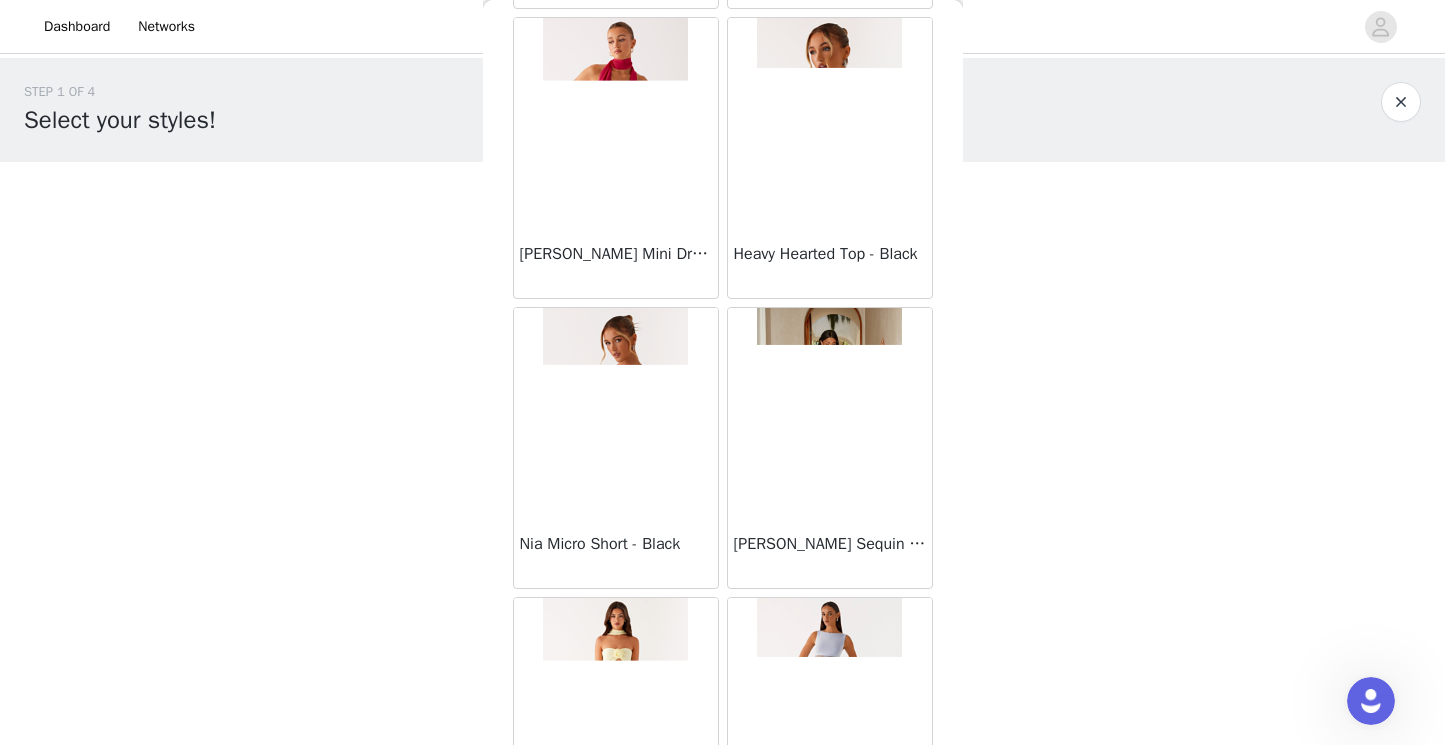 scroll, scrollTop: 37115, scrollLeft: 0, axis: vertical 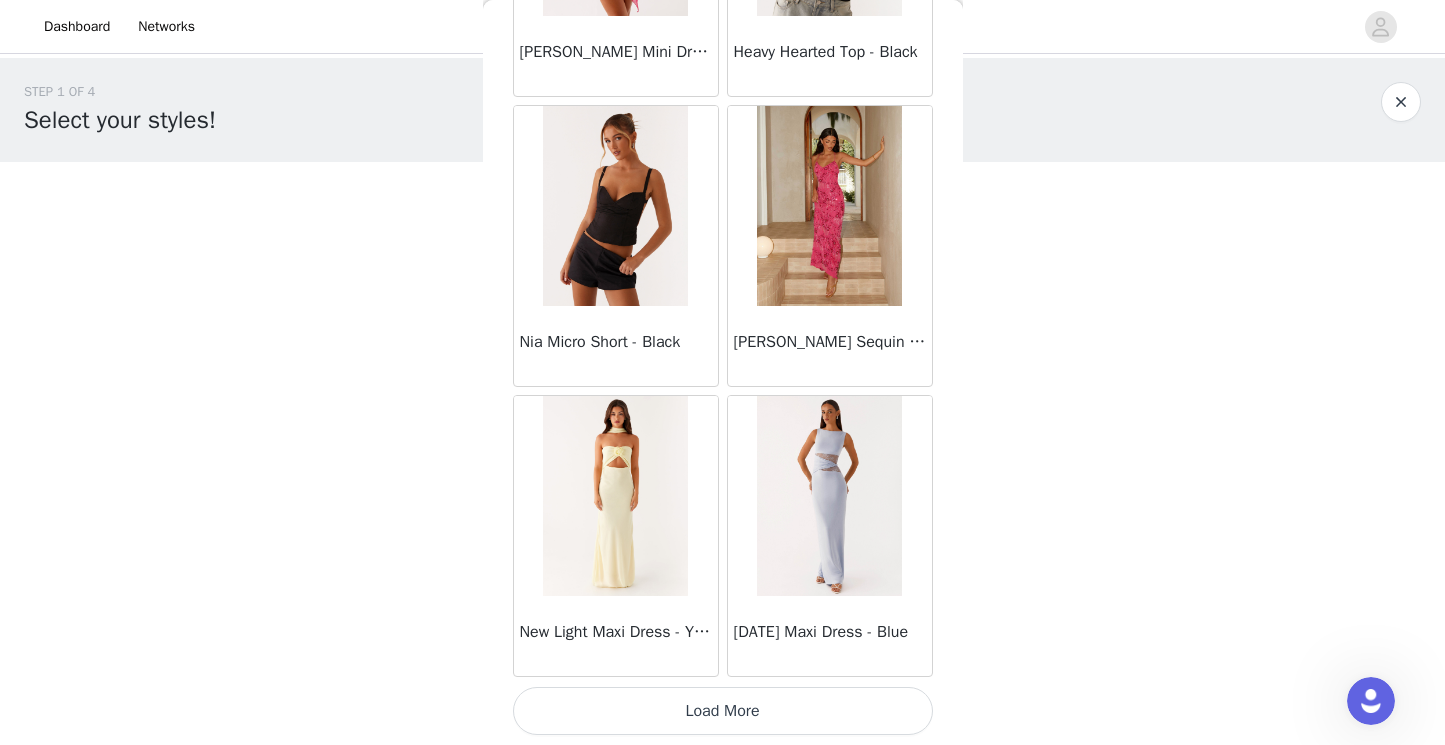 click on "Load More" at bounding box center [723, 711] 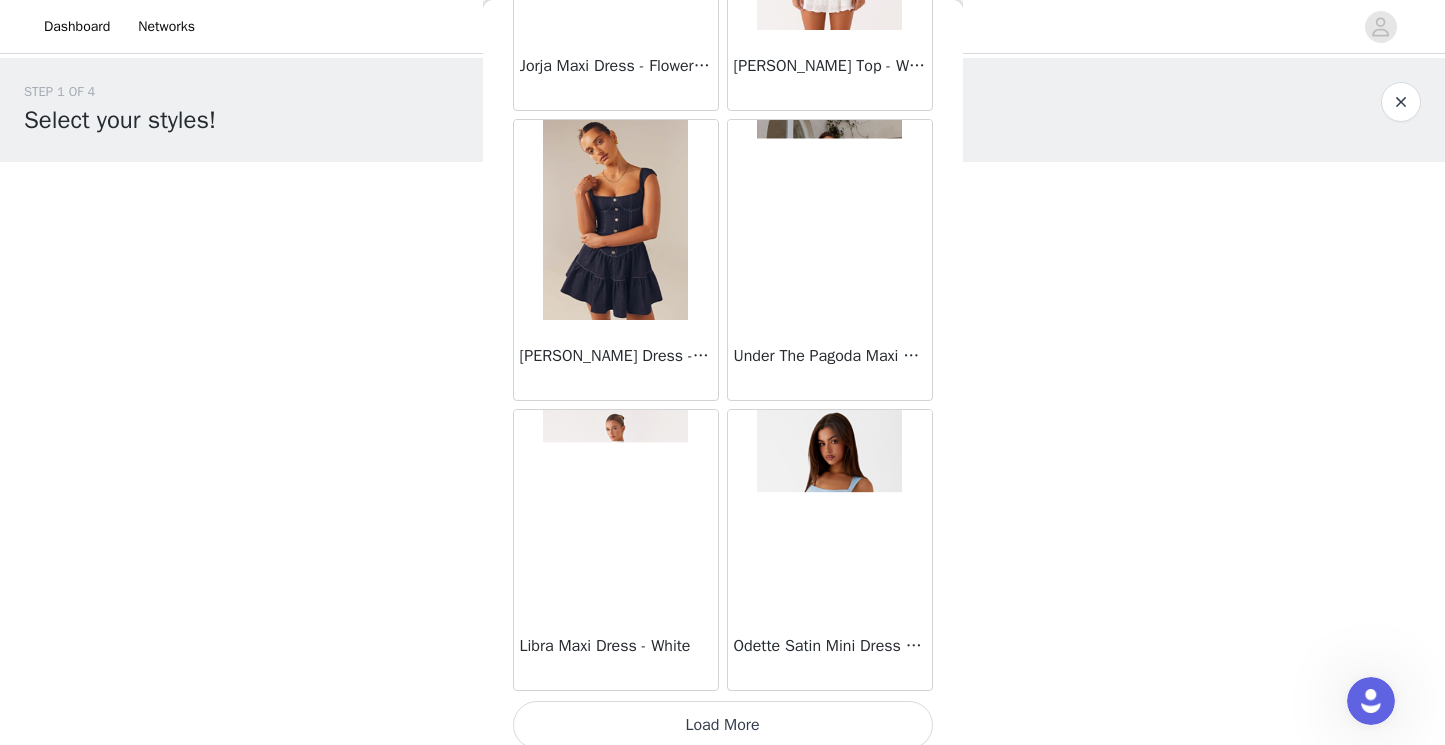 scroll, scrollTop: 40015, scrollLeft: 0, axis: vertical 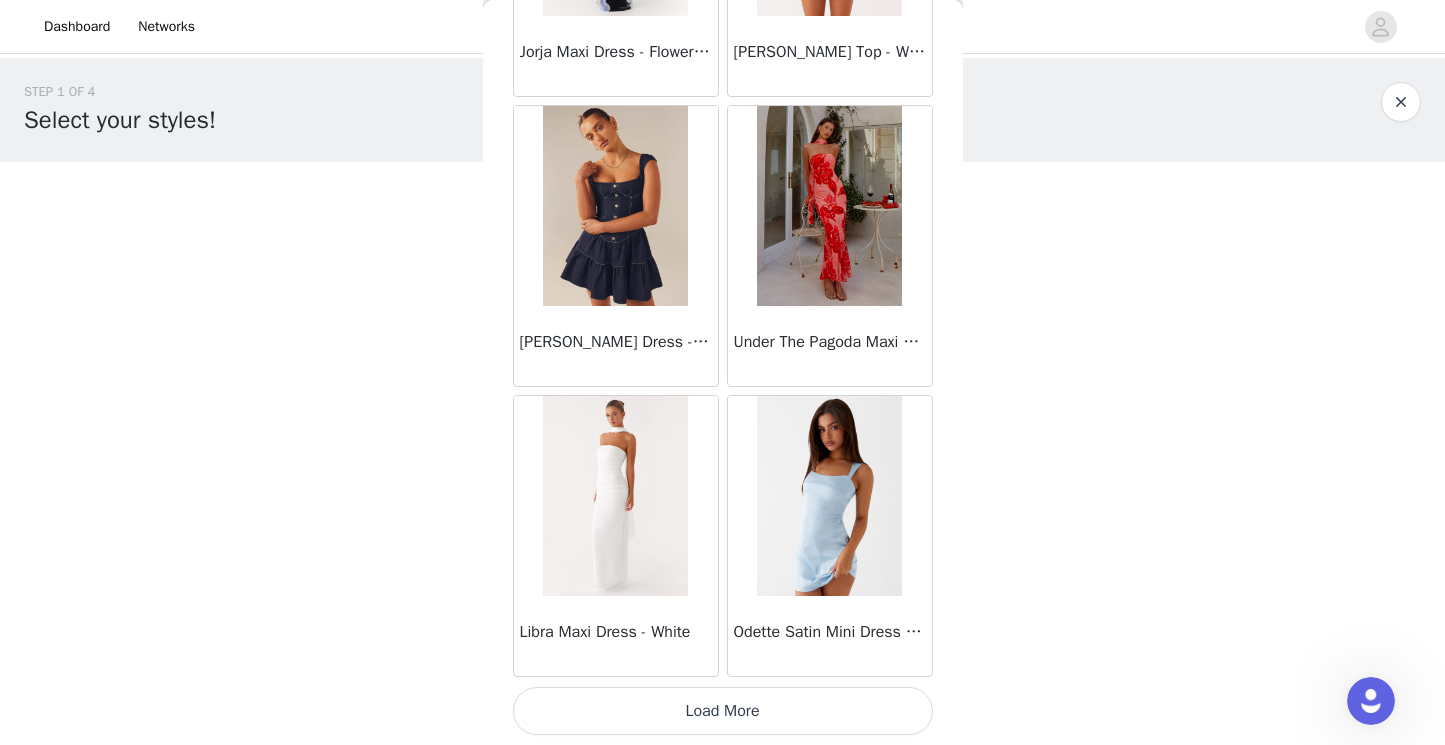 click on "Load More" at bounding box center [723, 711] 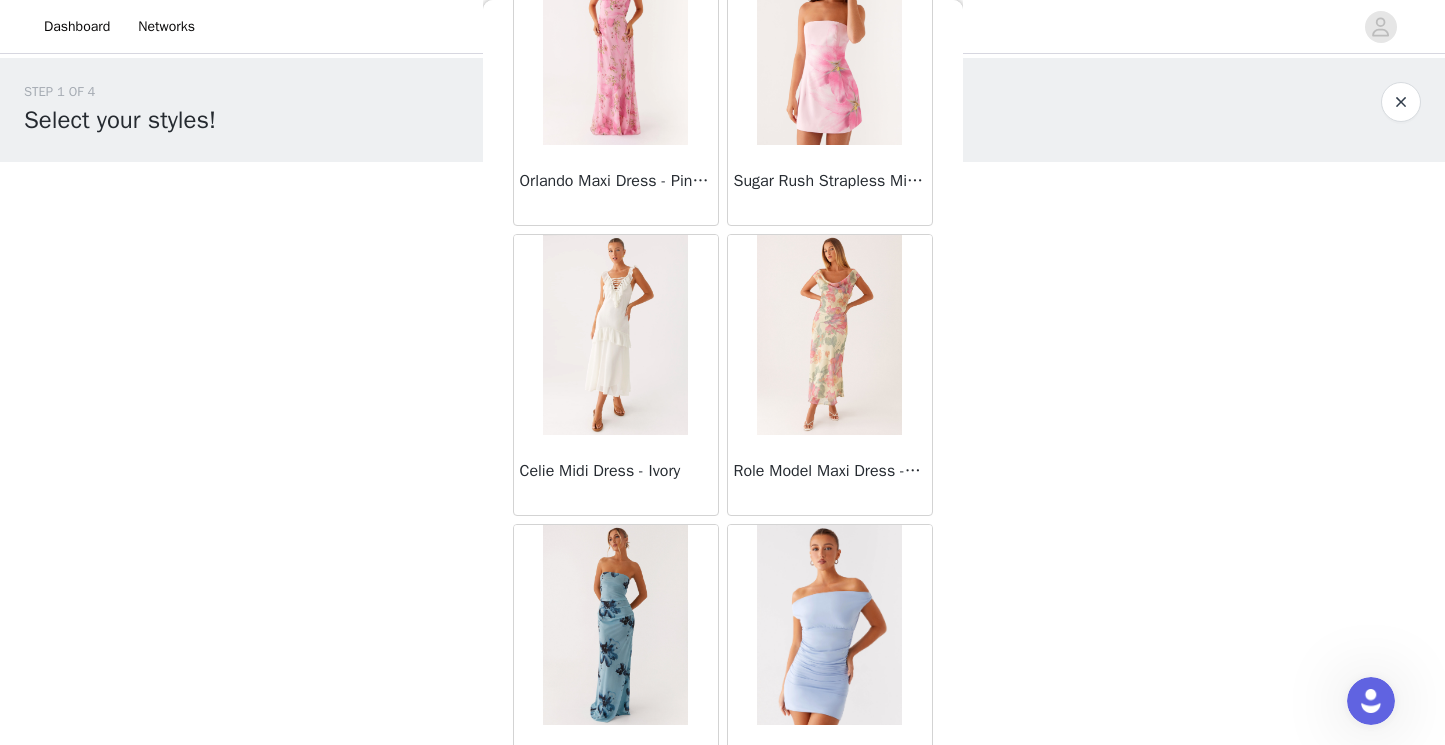 scroll, scrollTop: 42915, scrollLeft: 0, axis: vertical 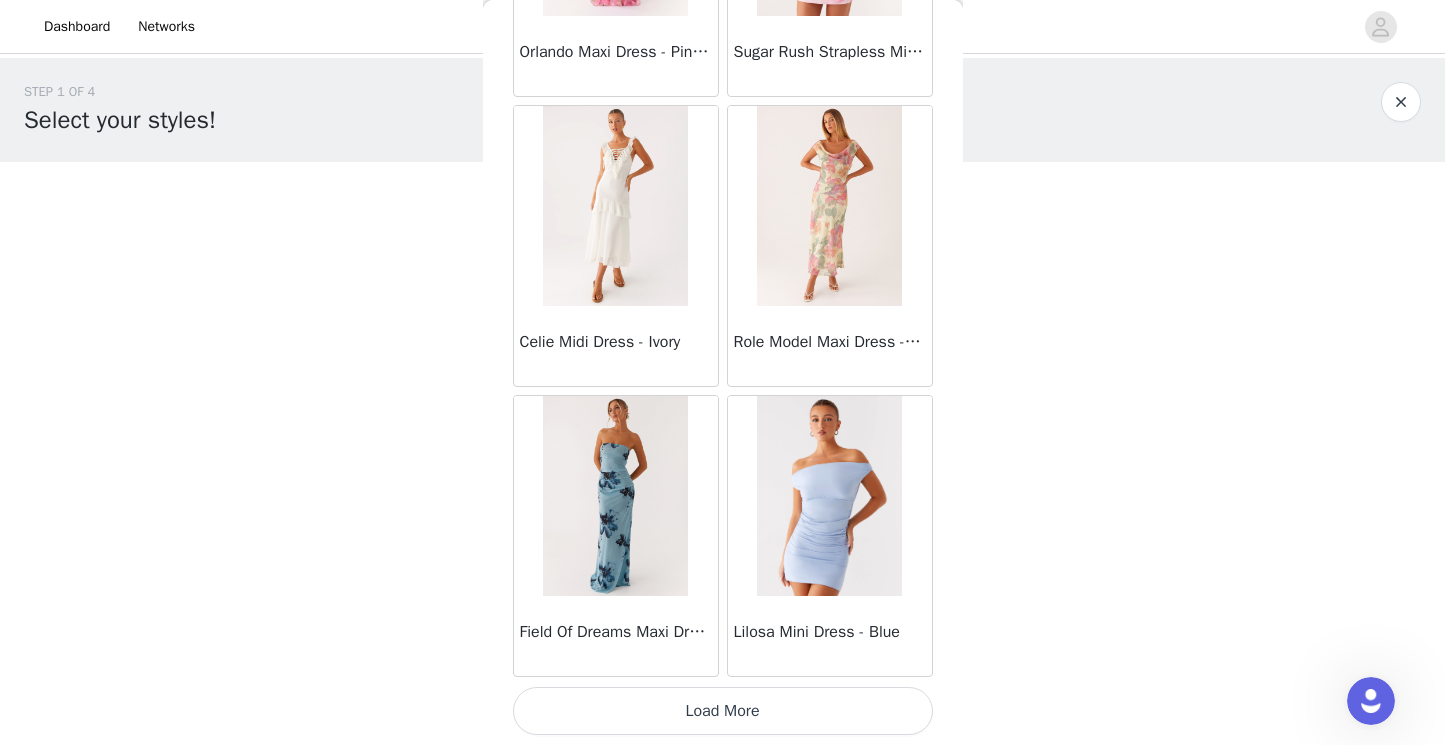 click on "Load More" at bounding box center (723, 711) 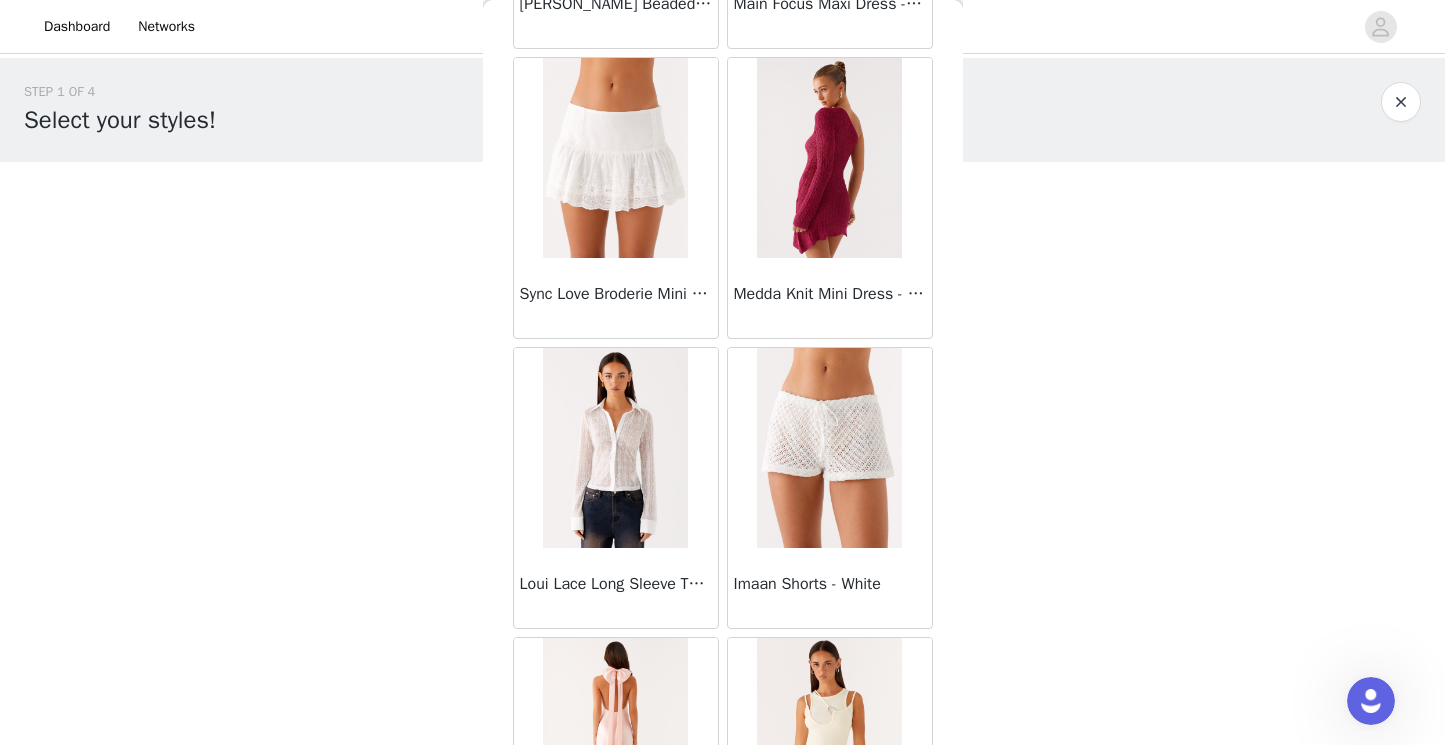 scroll, scrollTop: 45815, scrollLeft: 0, axis: vertical 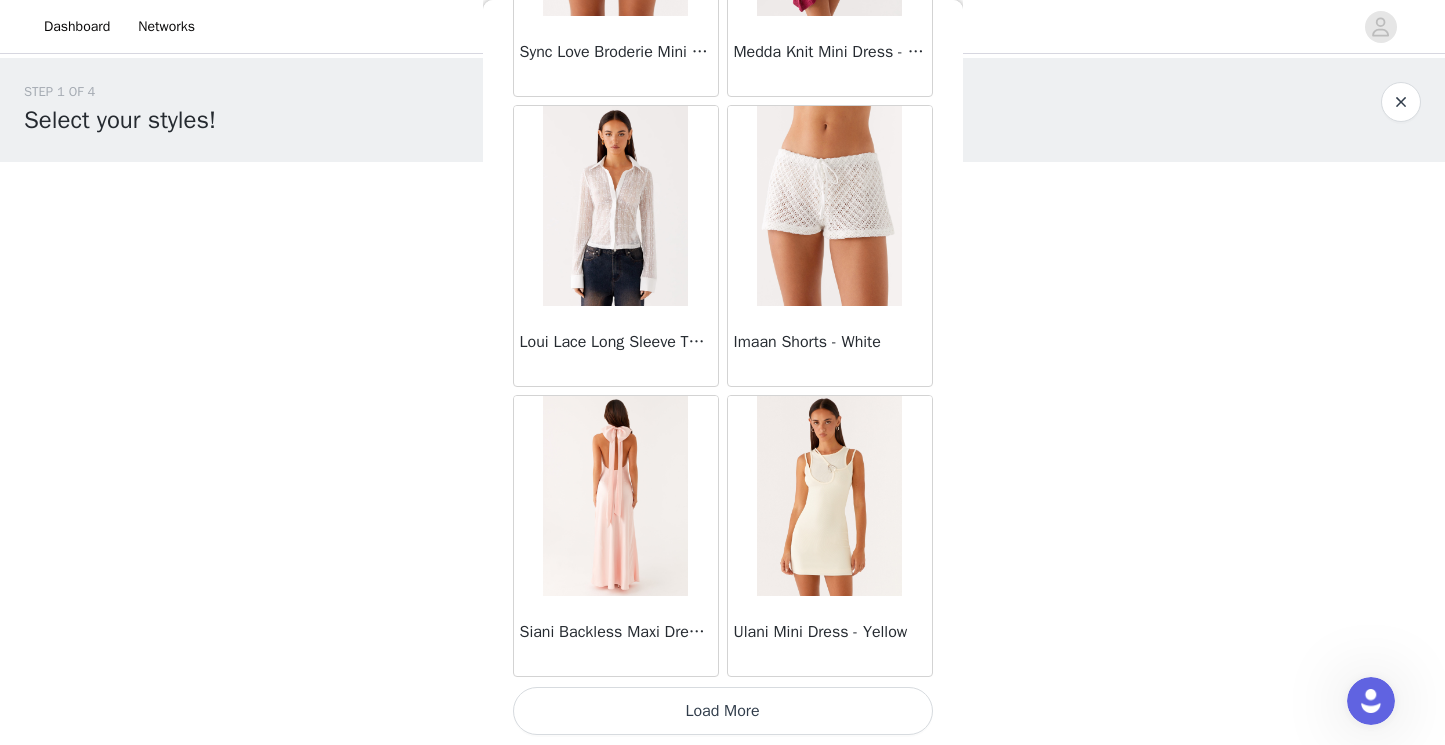 click on "Load More" at bounding box center (723, 711) 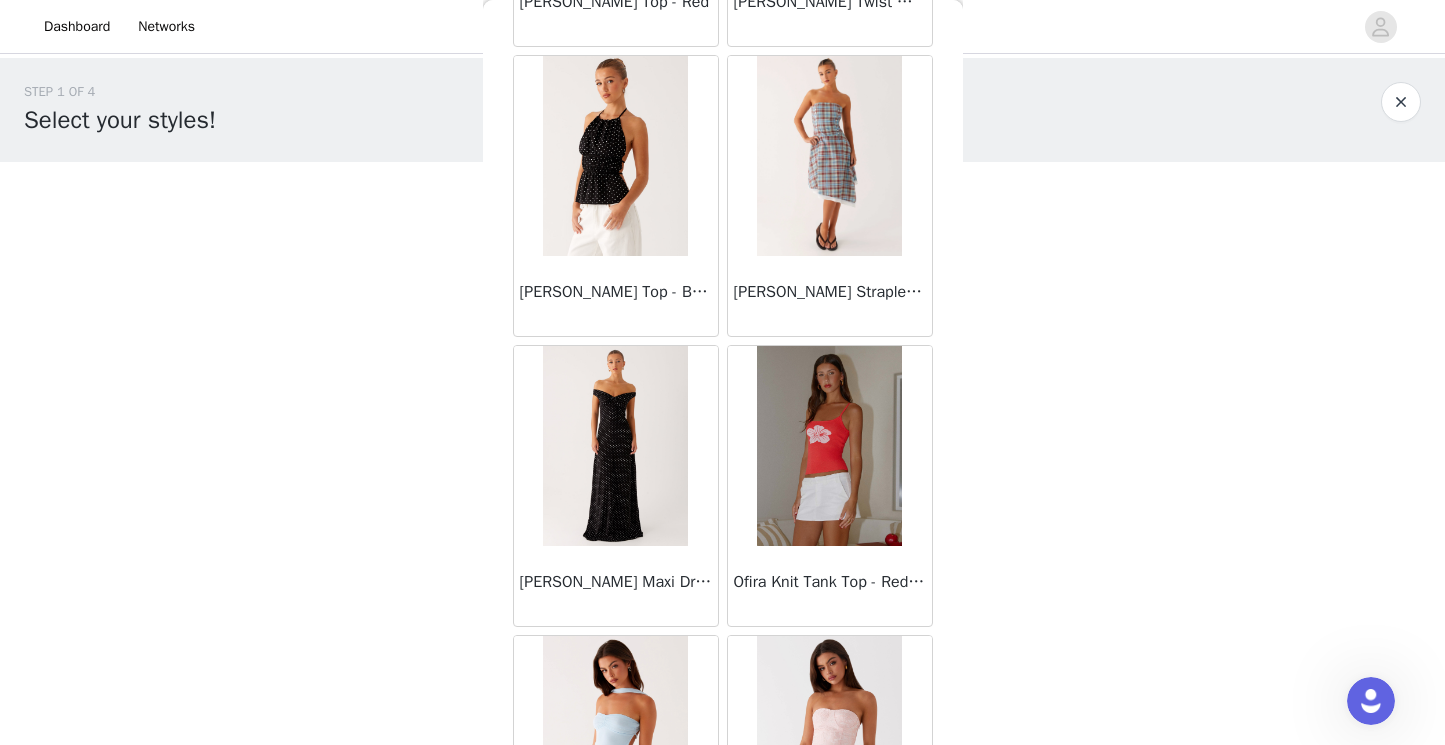 scroll, scrollTop: 48715, scrollLeft: 0, axis: vertical 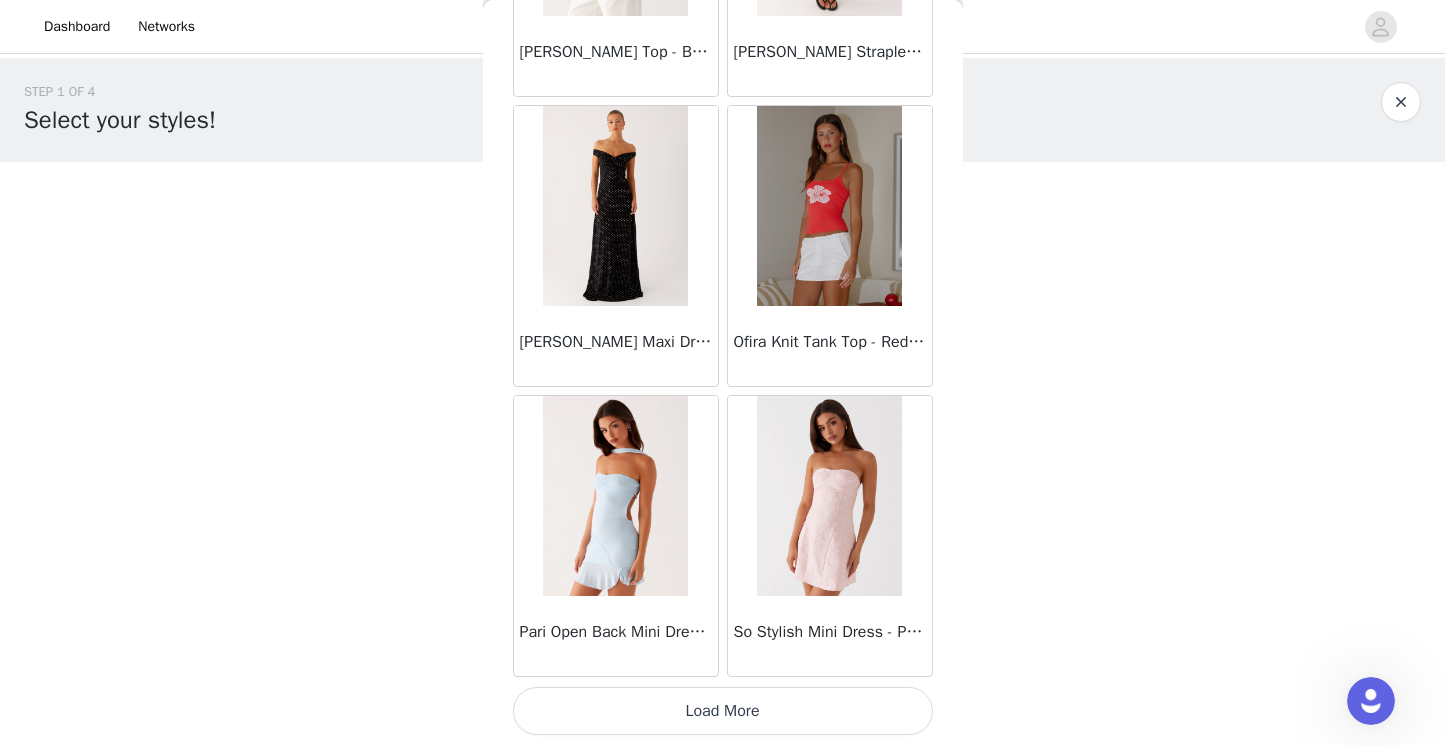 click on "Load More" at bounding box center [723, 711] 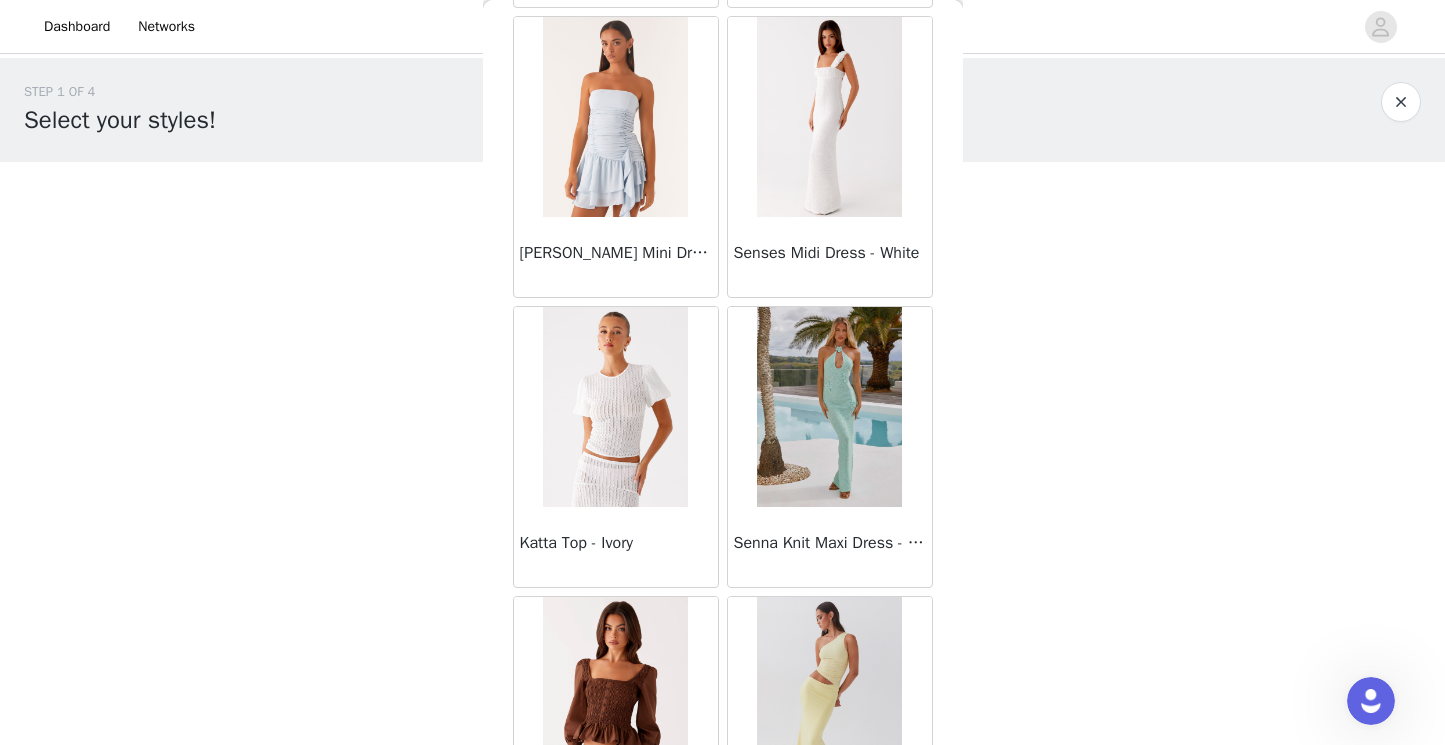 scroll, scrollTop: 51615, scrollLeft: 0, axis: vertical 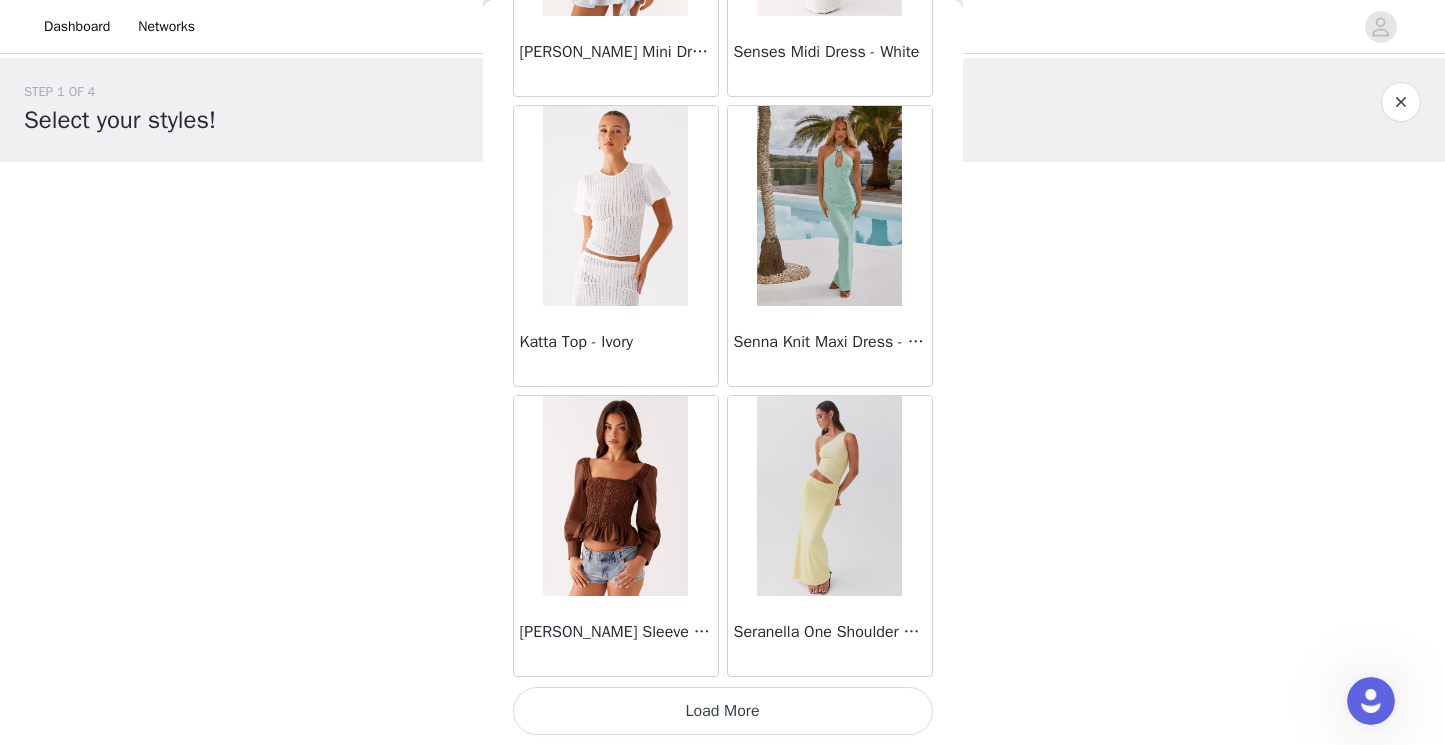 click on "Load More" at bounding box center [723, 711] 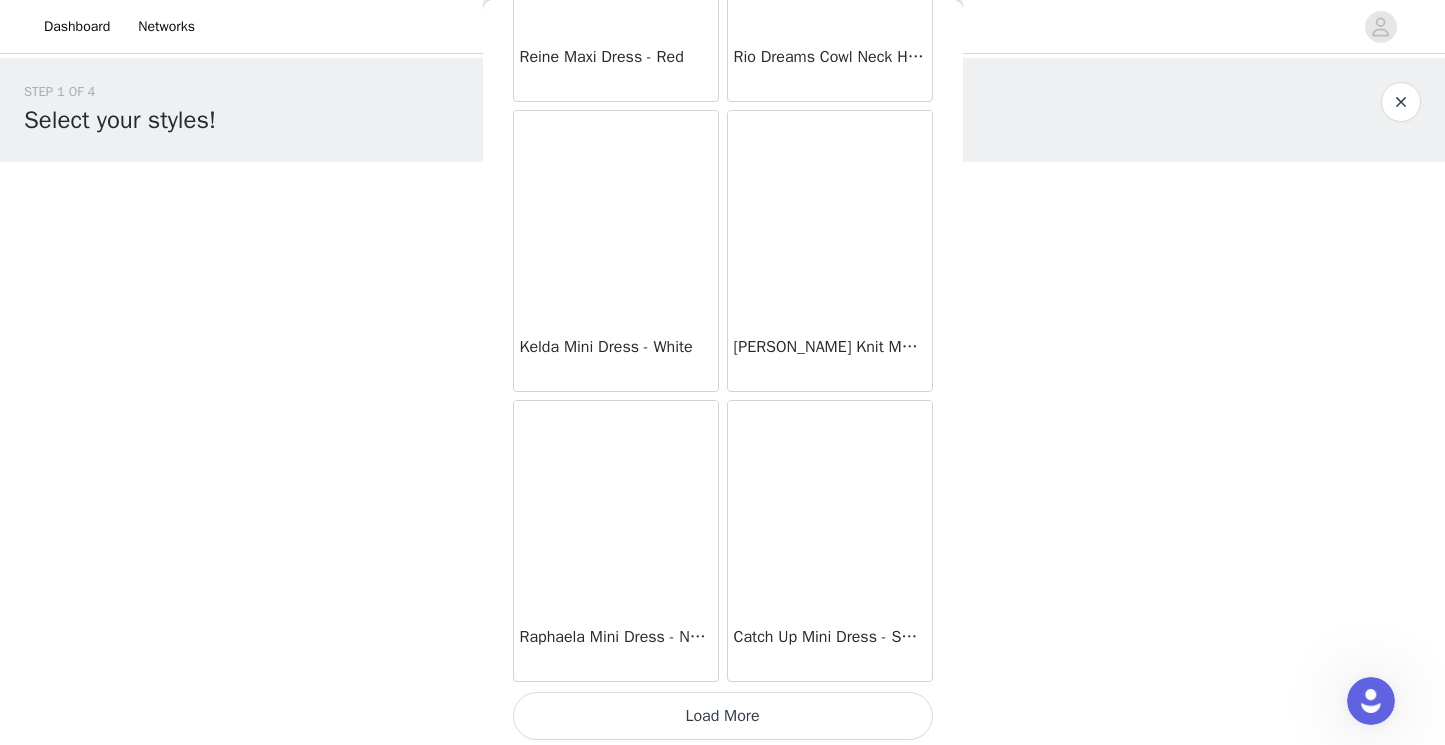 scroll, scrollTop: 54515, scrollLeft: 0, axis: vertical 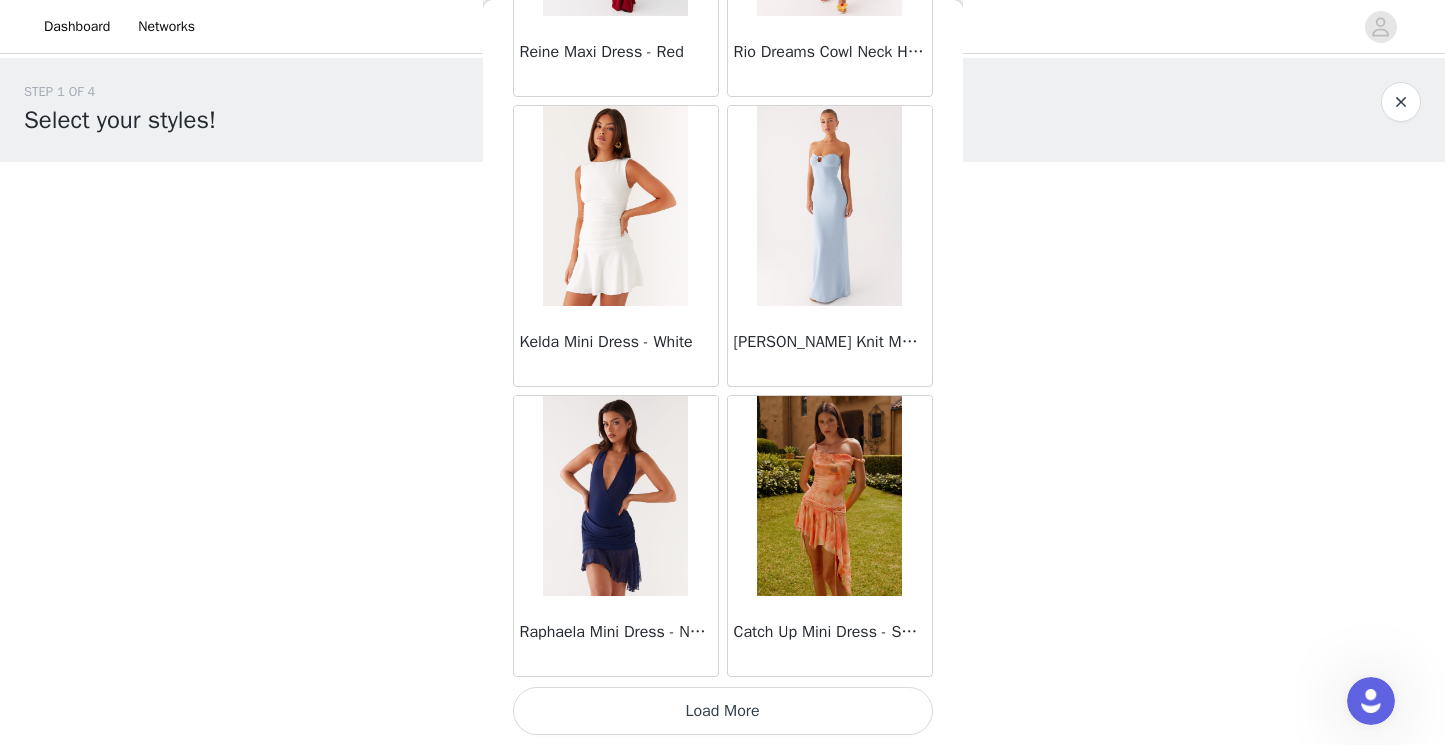 click on "Load More" at bounding box center (723, 711) 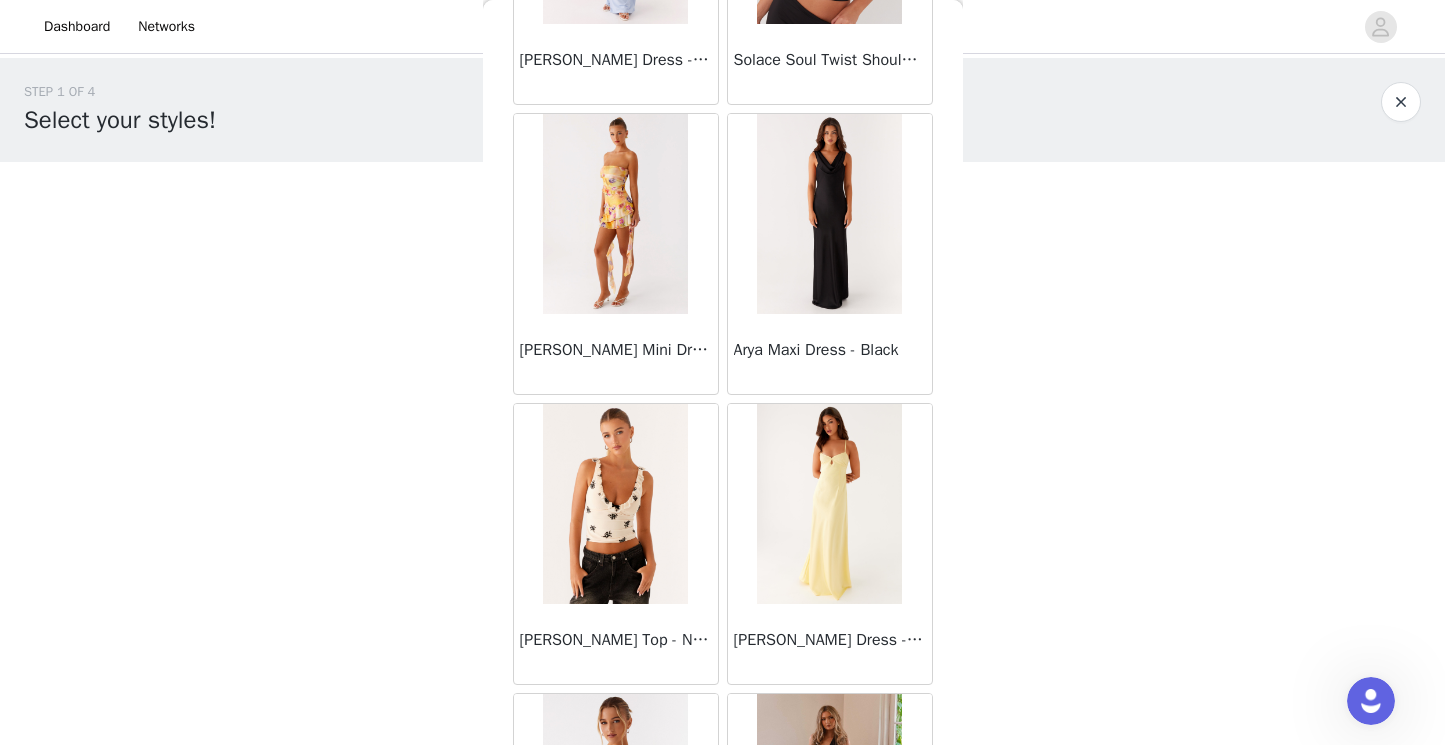 scroll, scrollTop: 57415, scrollLeft: 0, axis: vertical 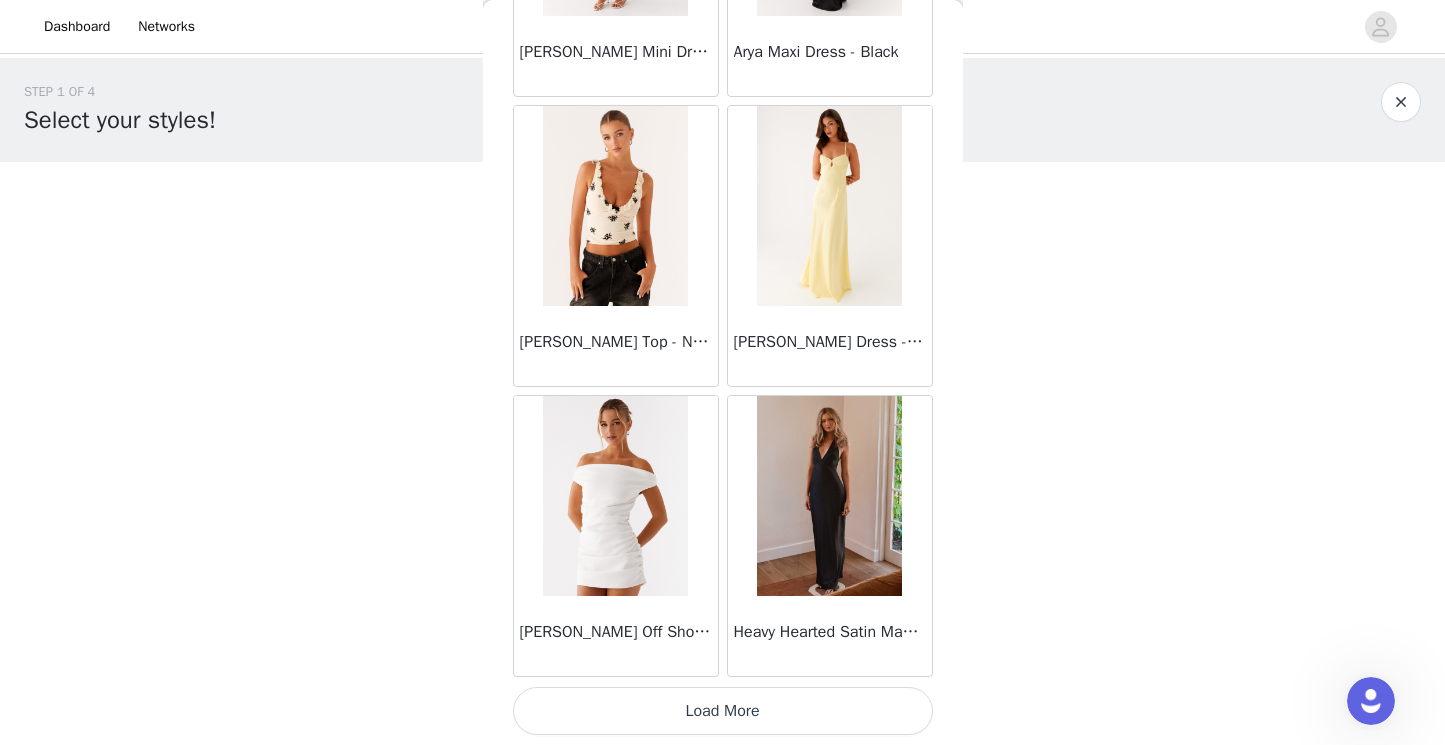 click on "Load More" at bounding box center [723, 711] 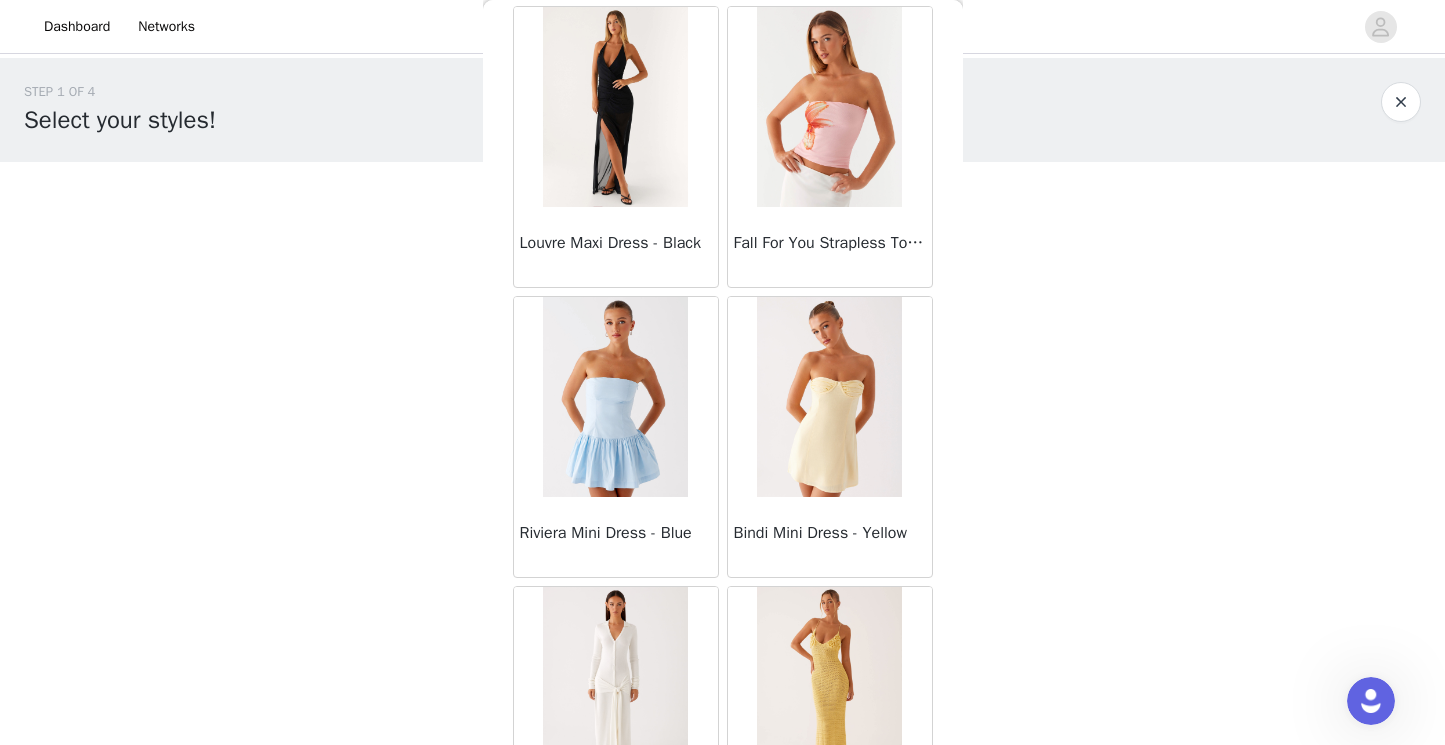 scroll, scrollTop: 60315, scrollLeft: 0, axis: vertical 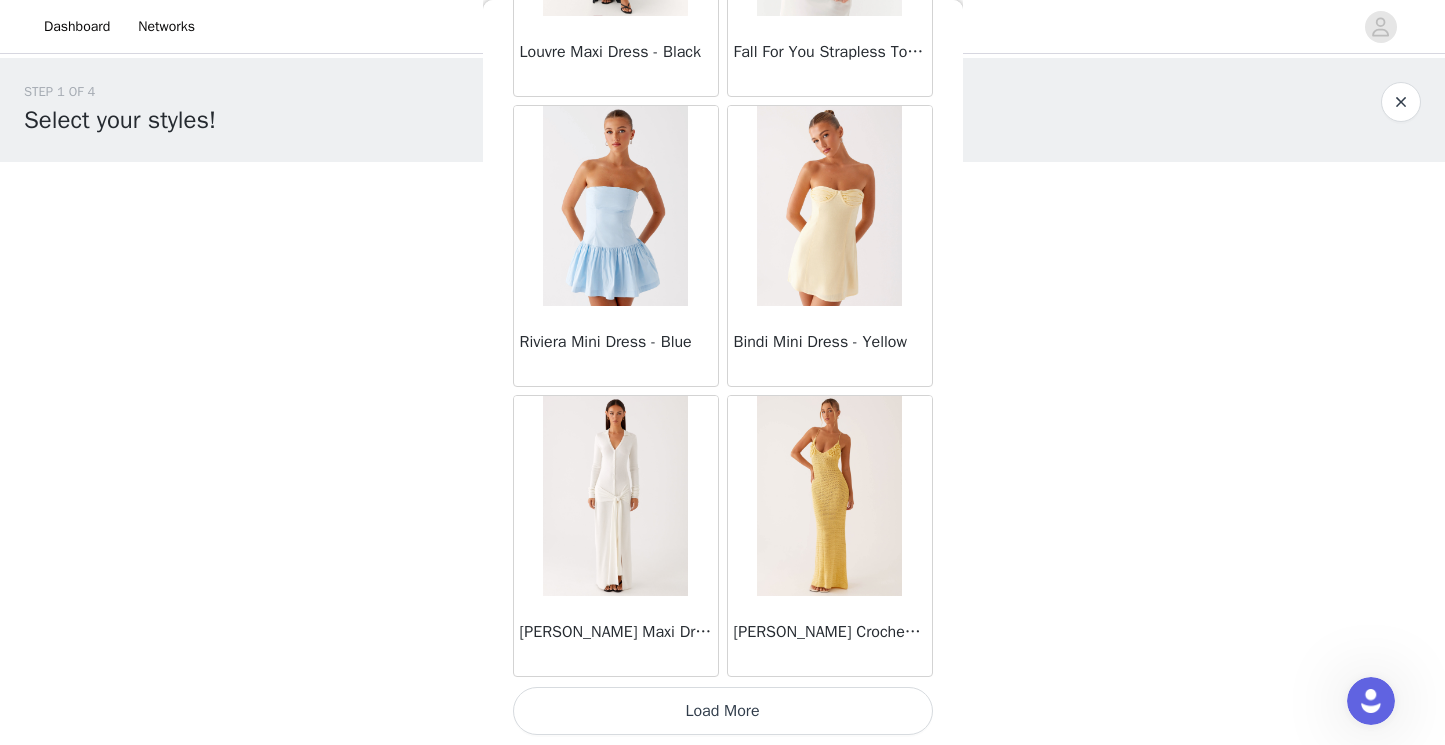 click on "Load More" at bounding box center [723, 711] 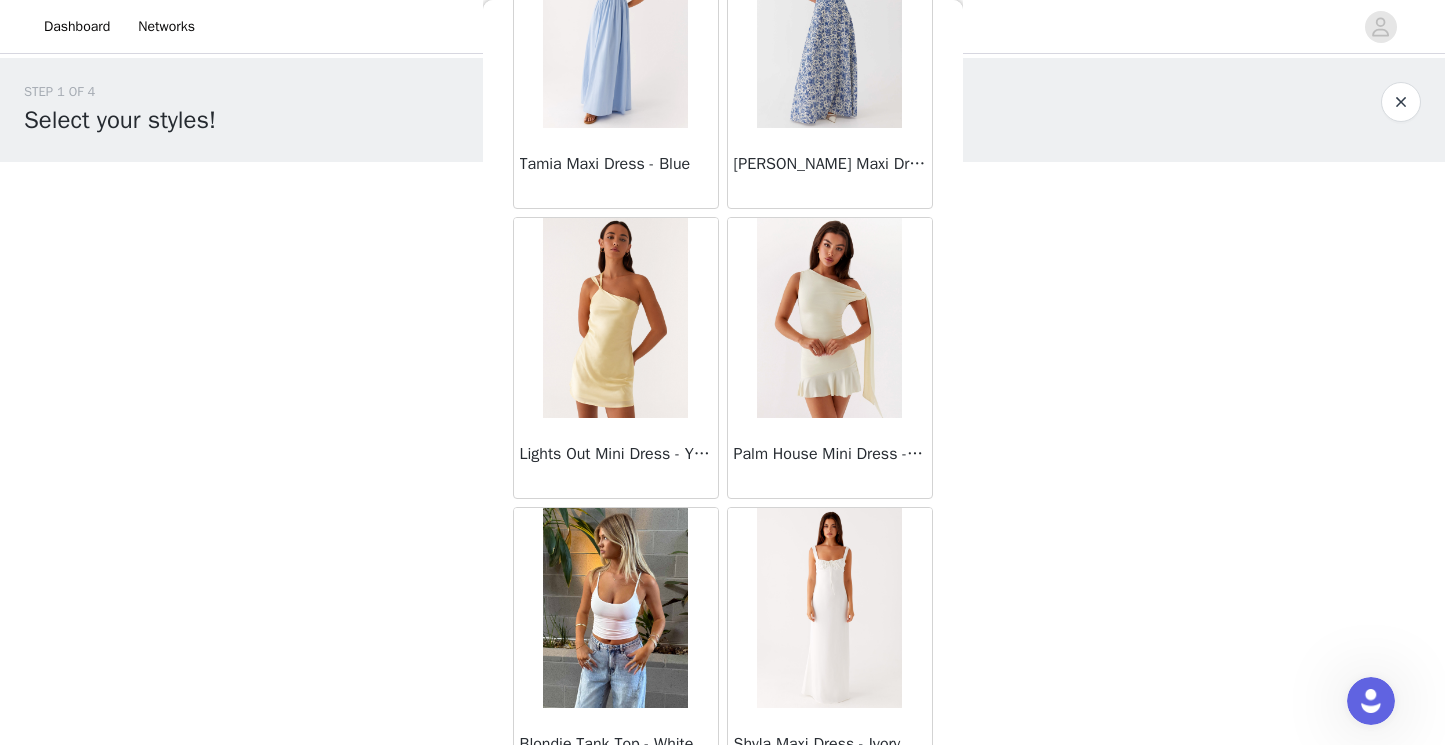 scroll, scrollTop: 63215, scrollLeft: 0, axis: vertical 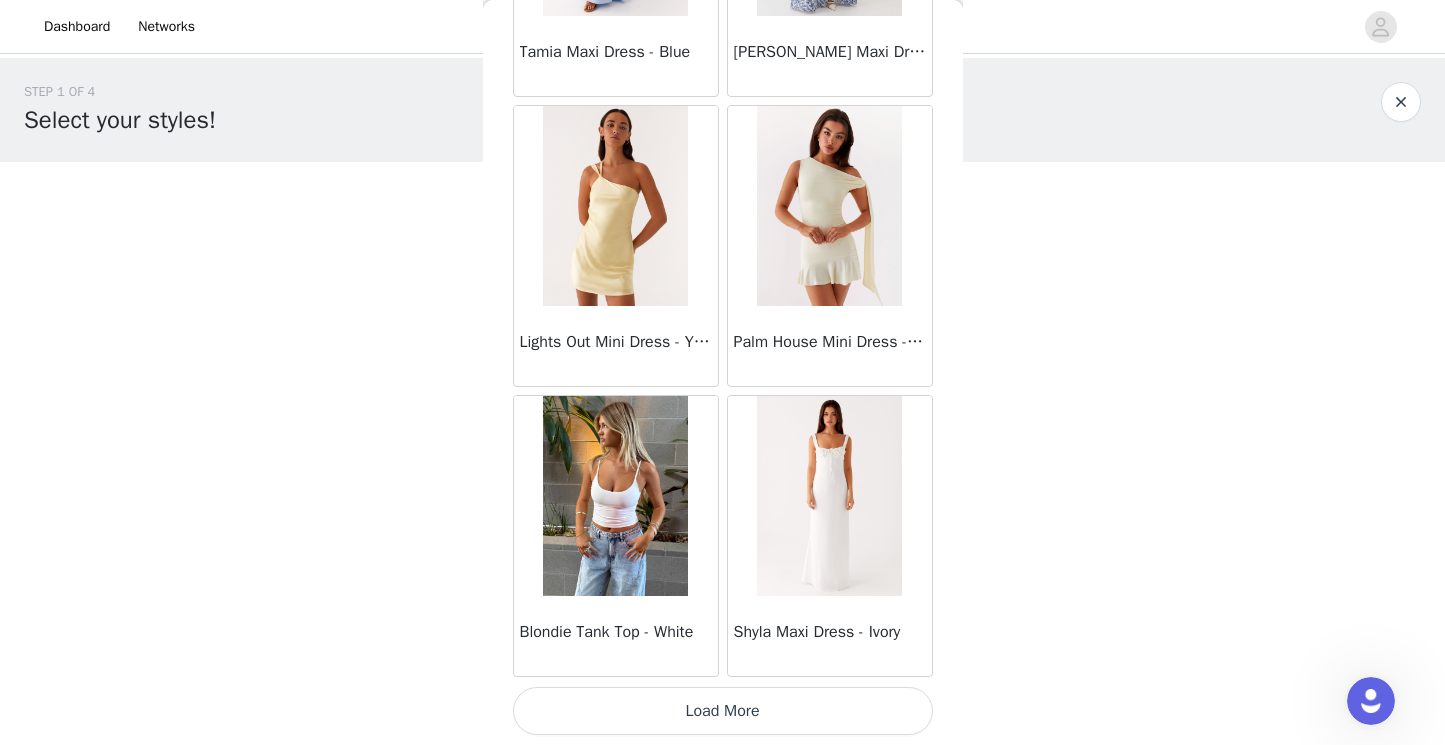 click on "Load More" at bounding box center (723, 711) 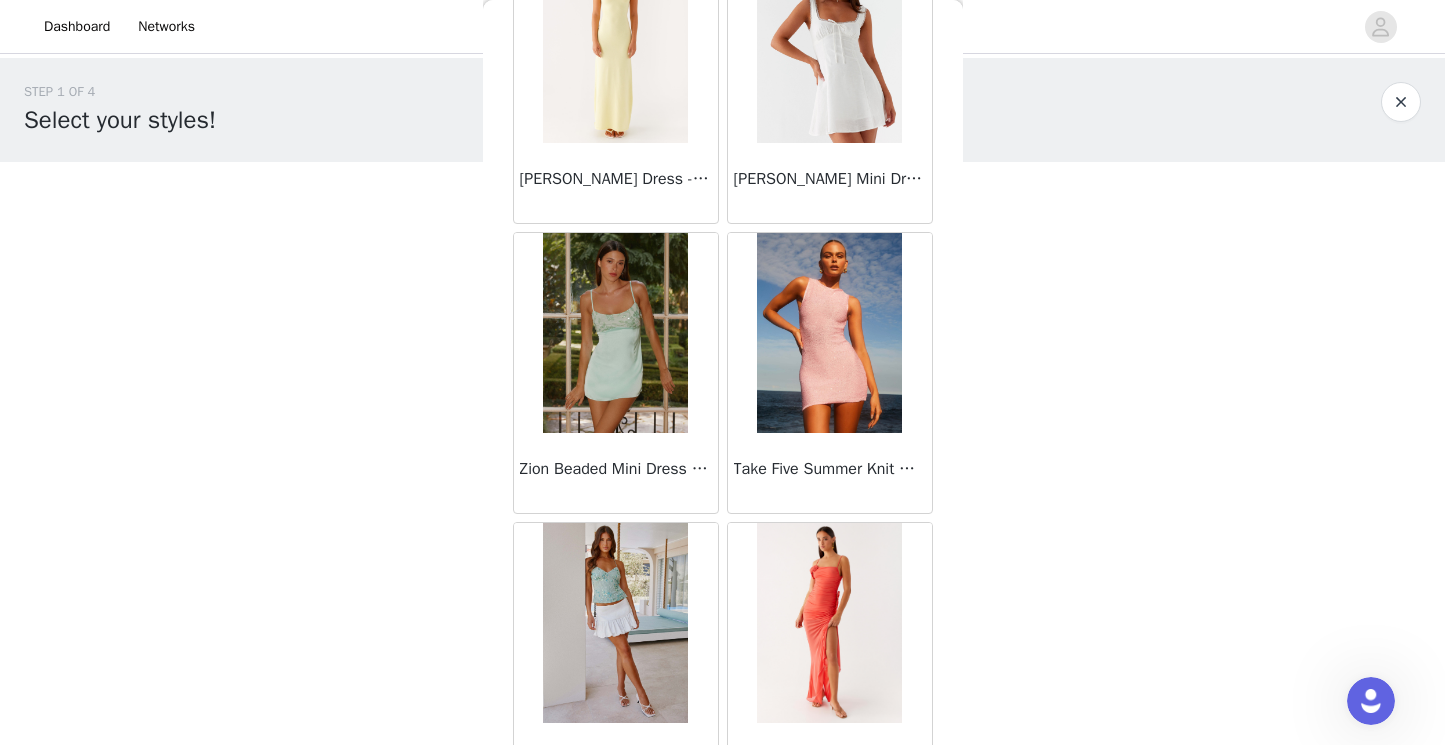 scroll, scrollTop: 63961, scrollLeft: 0, axis: vertical 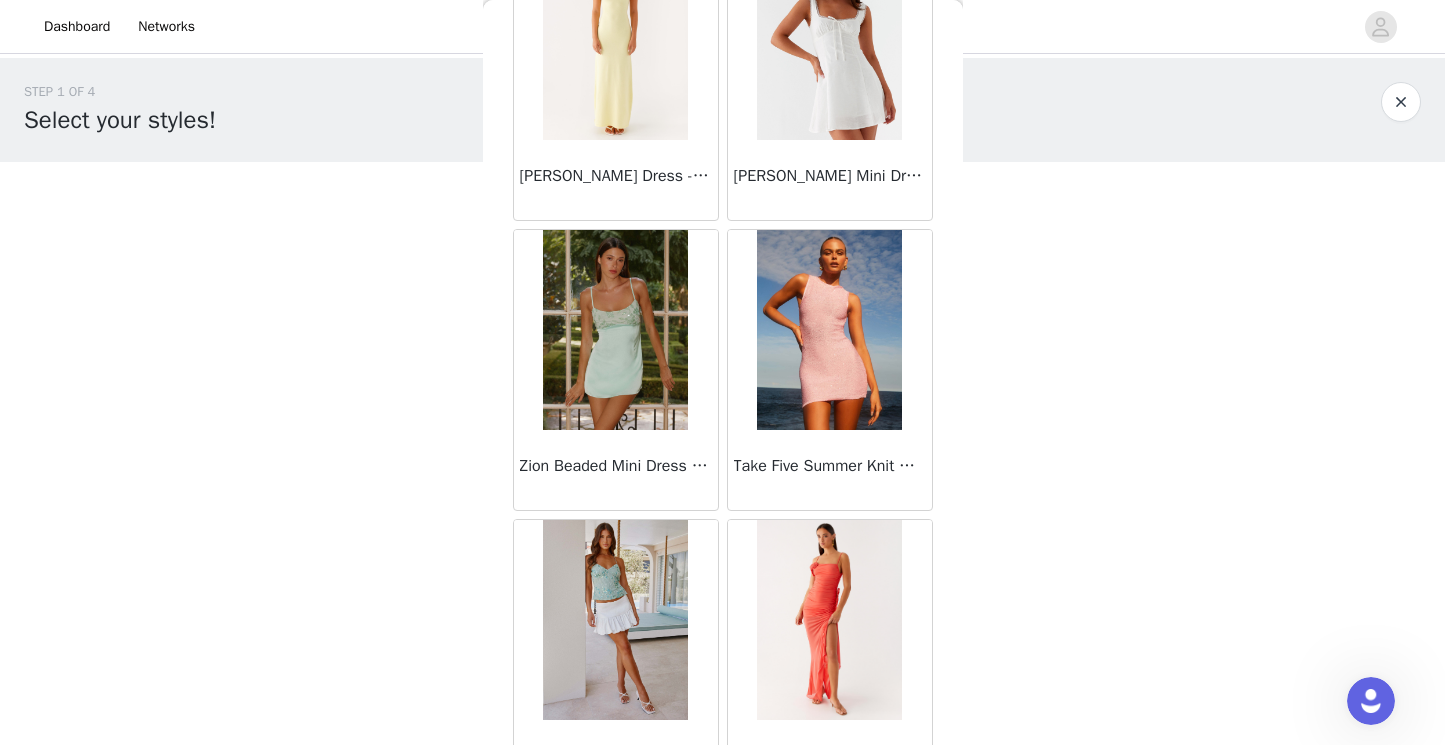 click at bounding box center [829, 330] 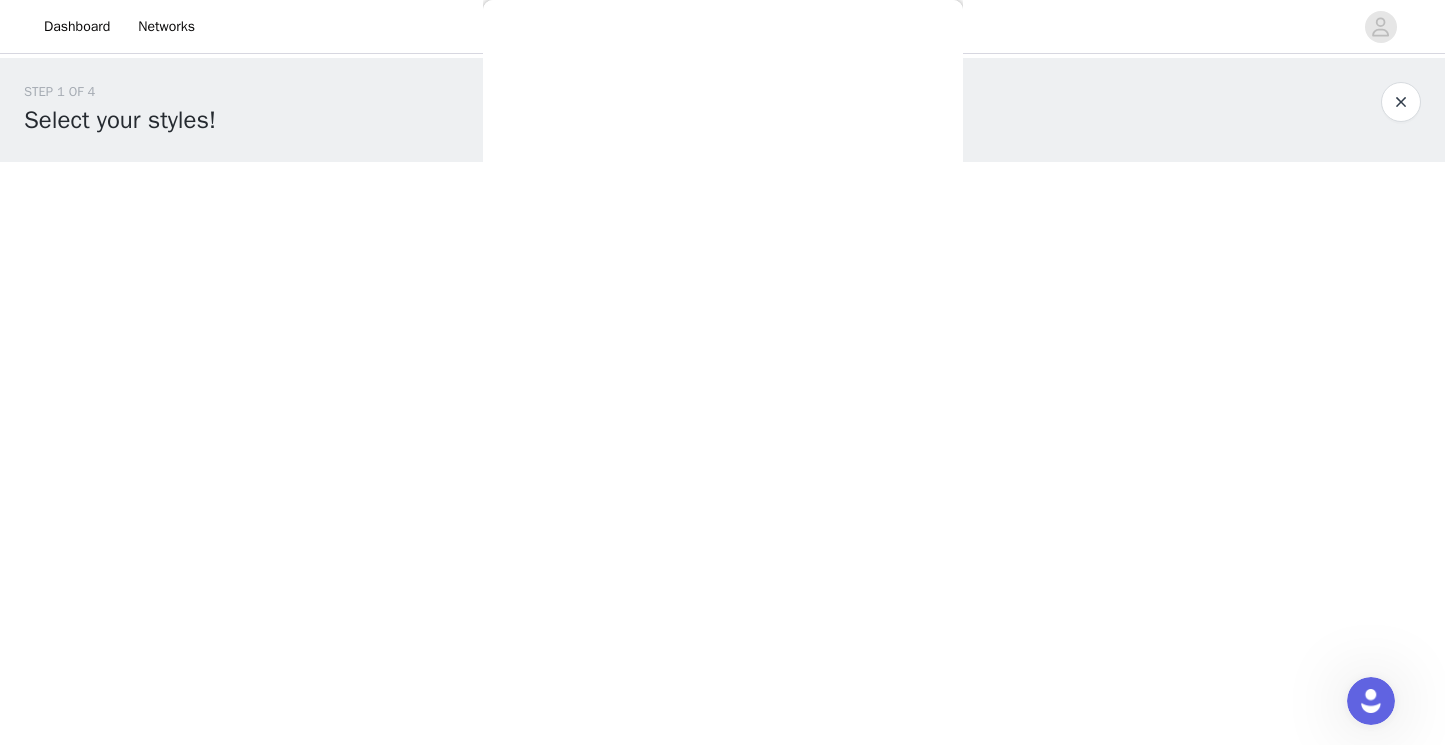 scroll, scrollTop: 315, scrollLeft: 0, axis: vertical 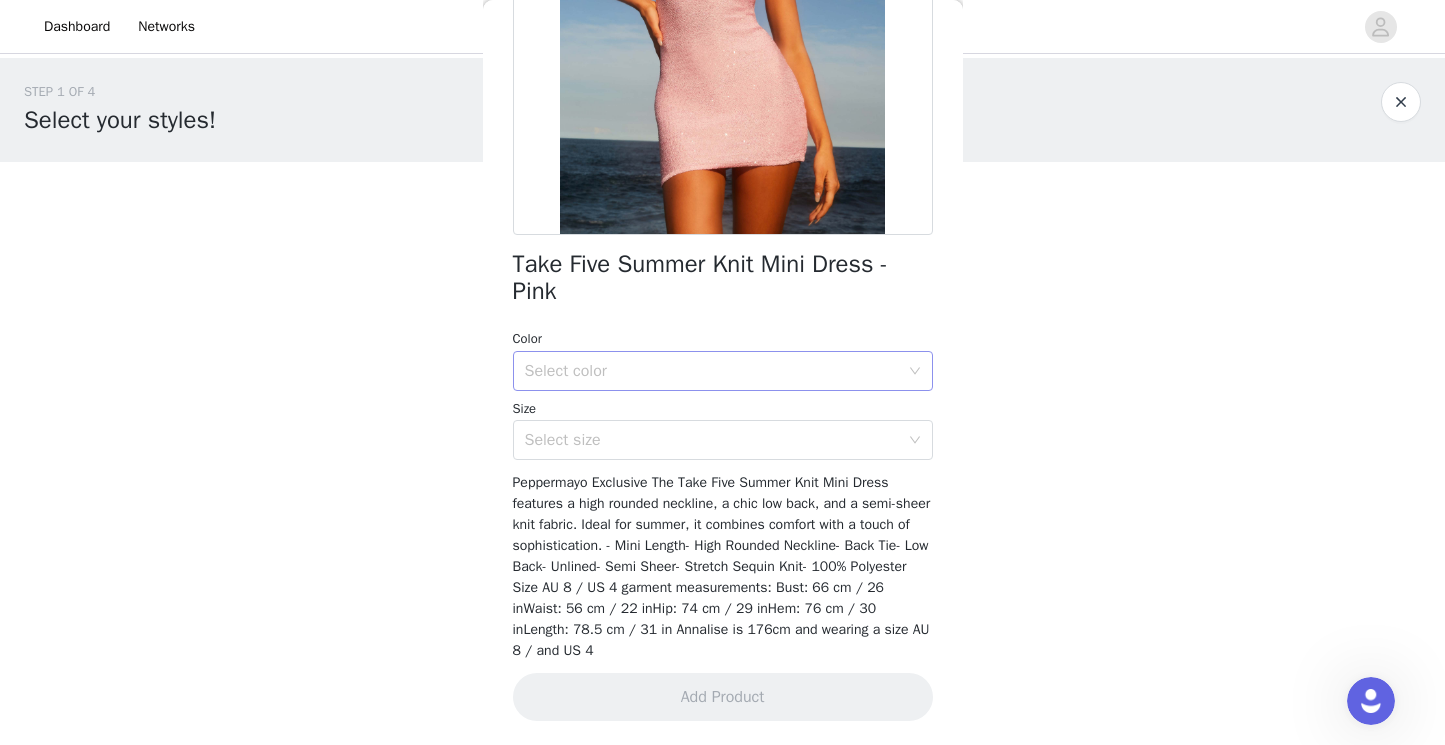 click on "Select color" at bounding box center (712, 371) 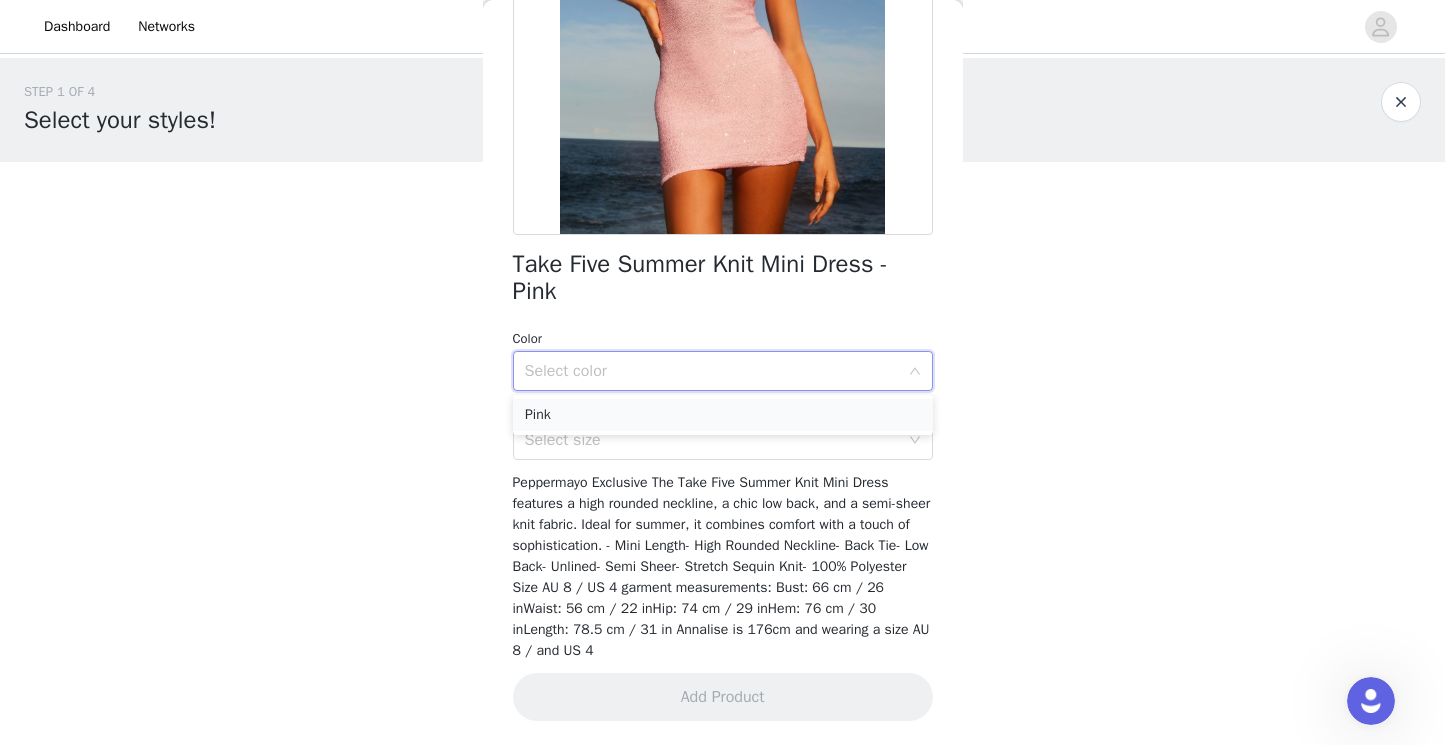 click on "Pink" at bounding box center (723, 415) 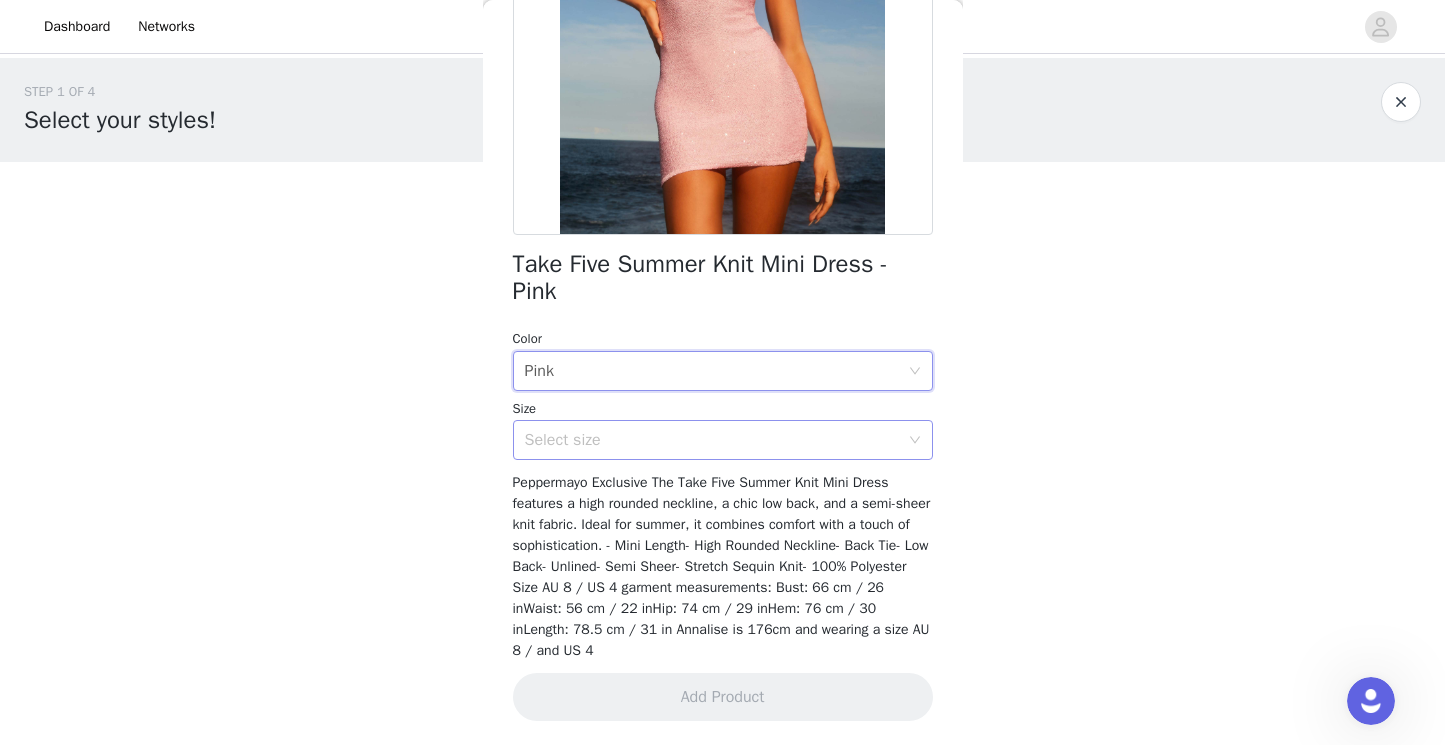 click on "Select size" at bounding box center [712, 440] 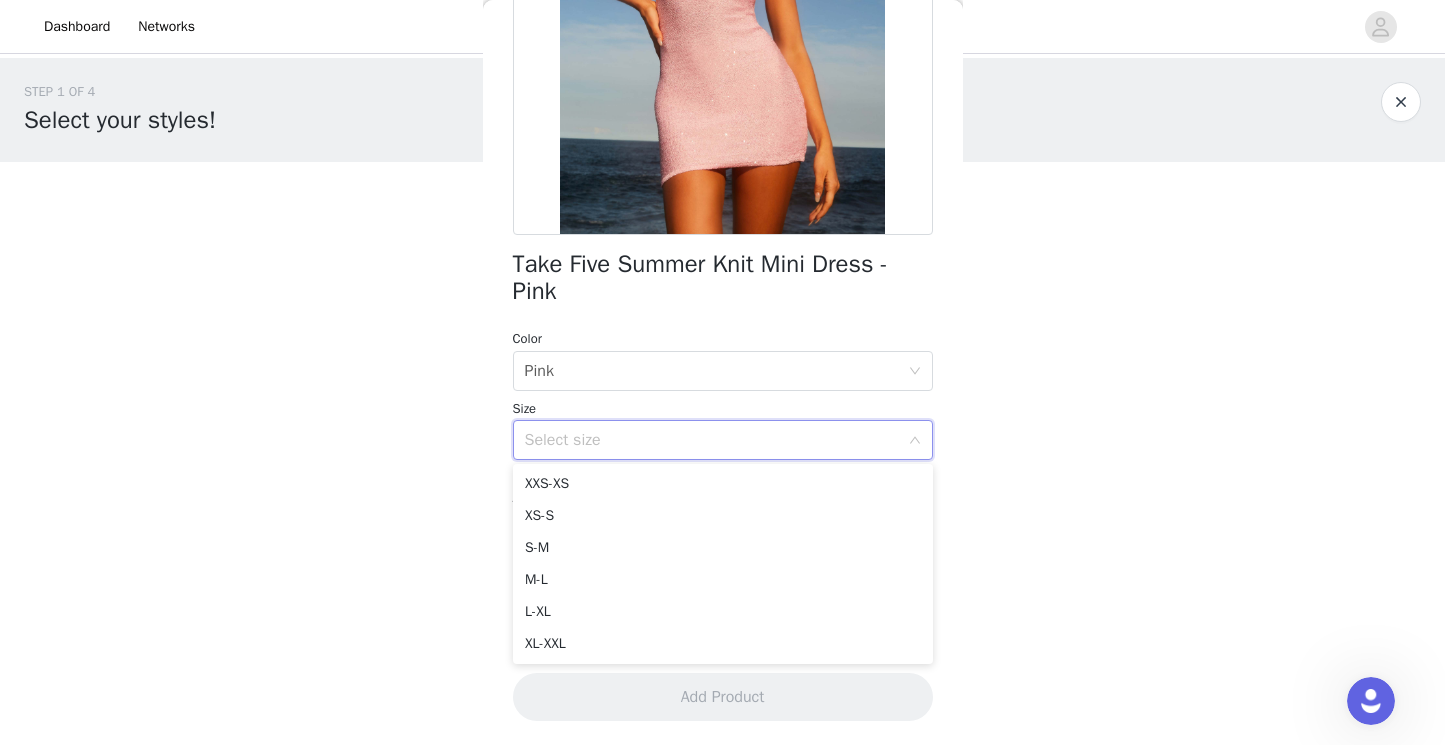 click on "STEP 1 OF 4
Select your styles!
Please note that the sizes are in AU Sizes. Australian Sizing is 2 sizes up, so a US0 = AU4, US4 = AU8. Peppermayo Size Guide: [URL][DOMAIN_NAME]       1/3 Selected           [PERSON_NAME] Mini Dress - Pastel Yellow           Pastel Yellow, AU 8       Edit   Remove     Add Product       Back     Take Five Summer Knit Mini Dress - Pink               Color   Select color Pink Size   Select size     Add Product" at bounding box center (722, 326) 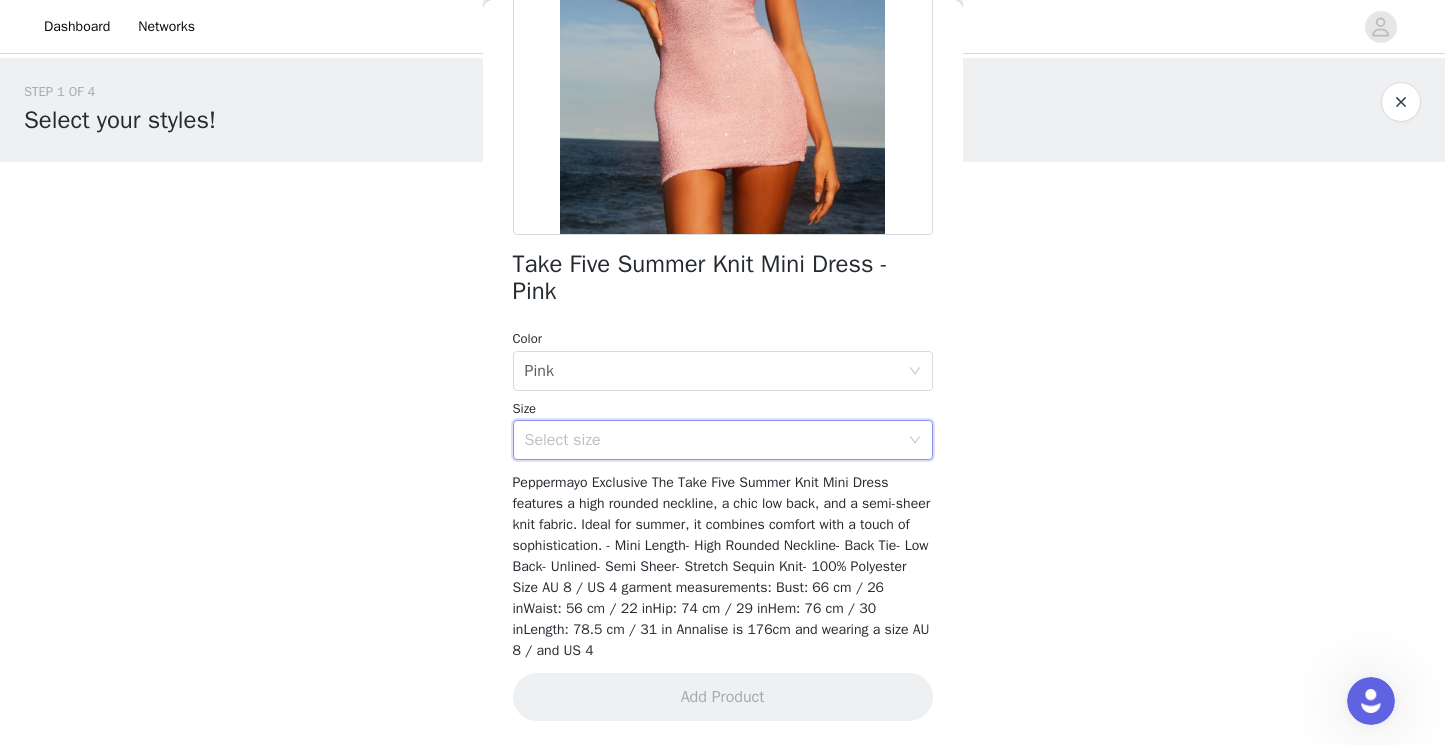 click on "Select size" at bounding box center (716, 440) 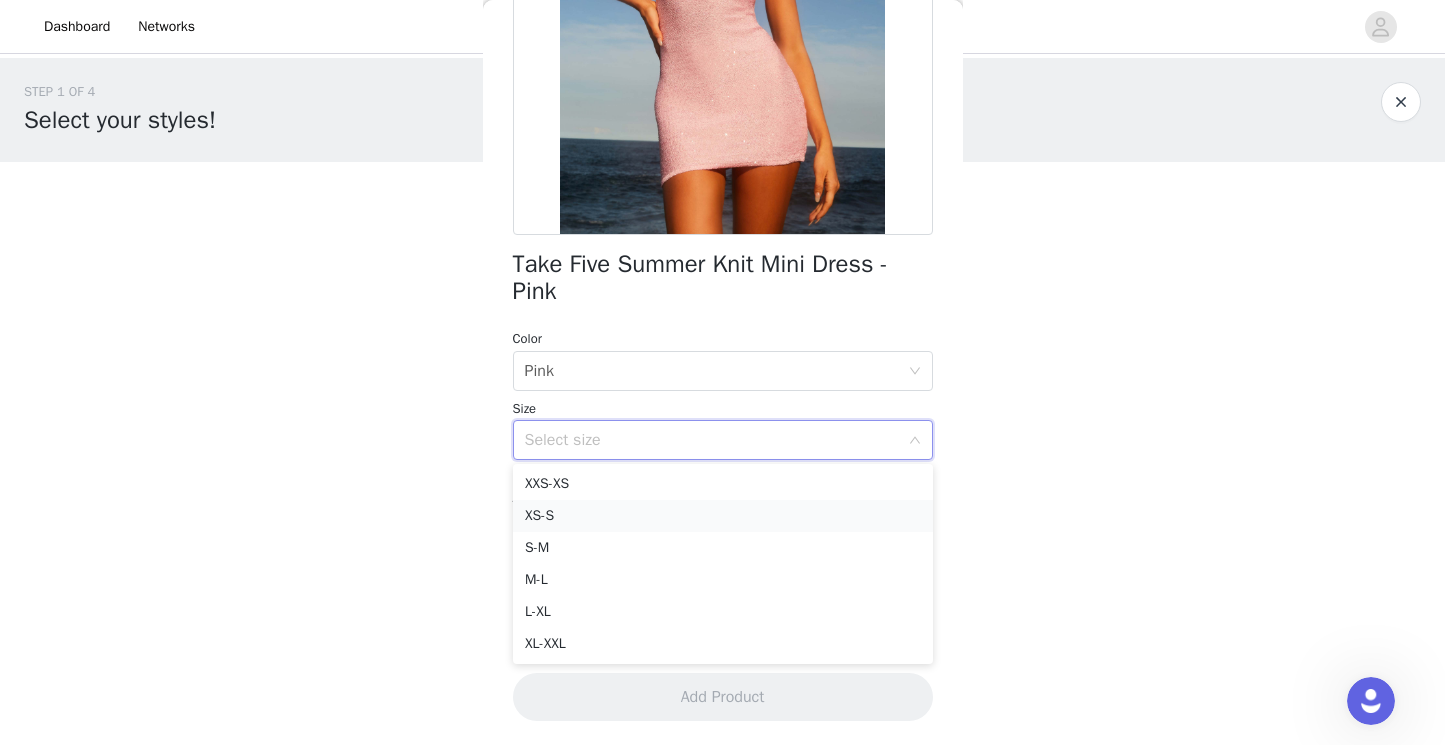 click on "XS-S" at bounding box center (723, 516) 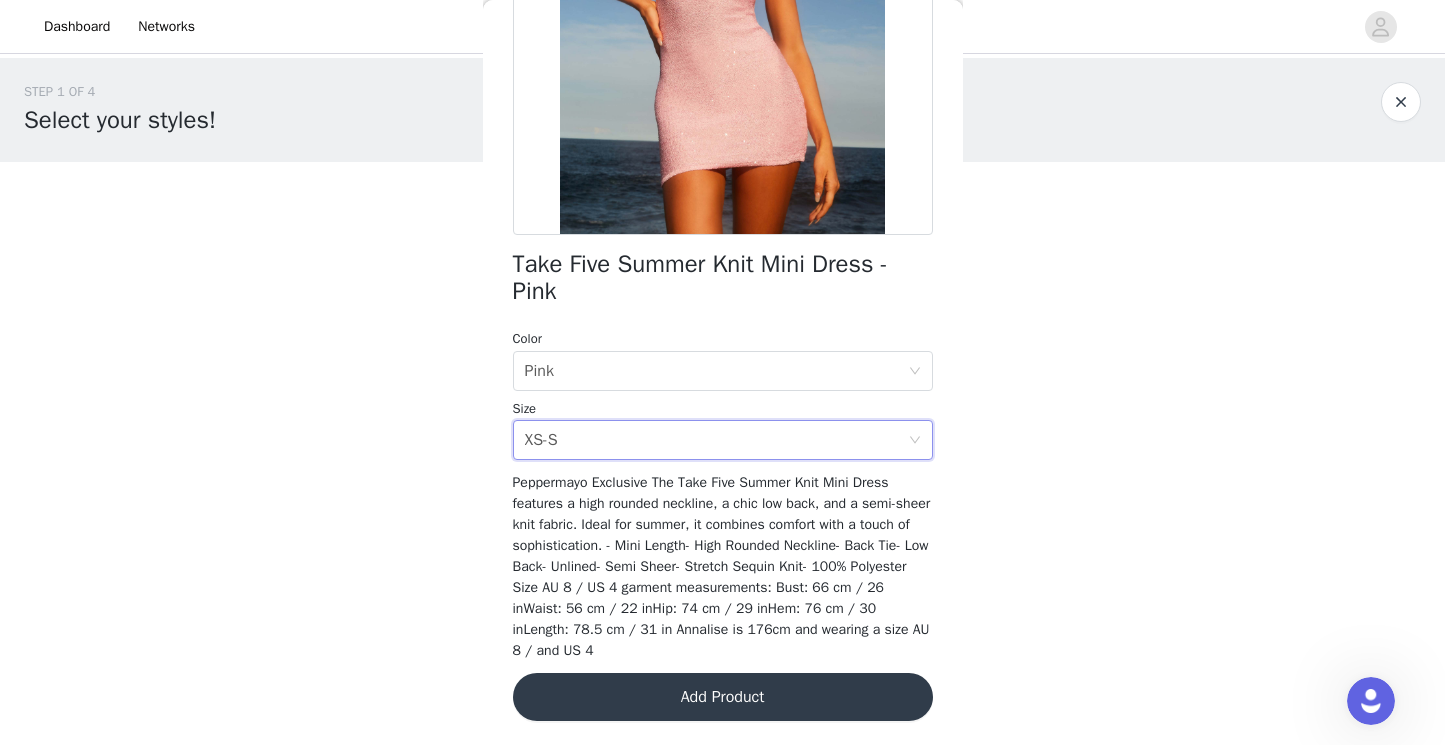 click on "Add Product" at bounding box center (723, 697) 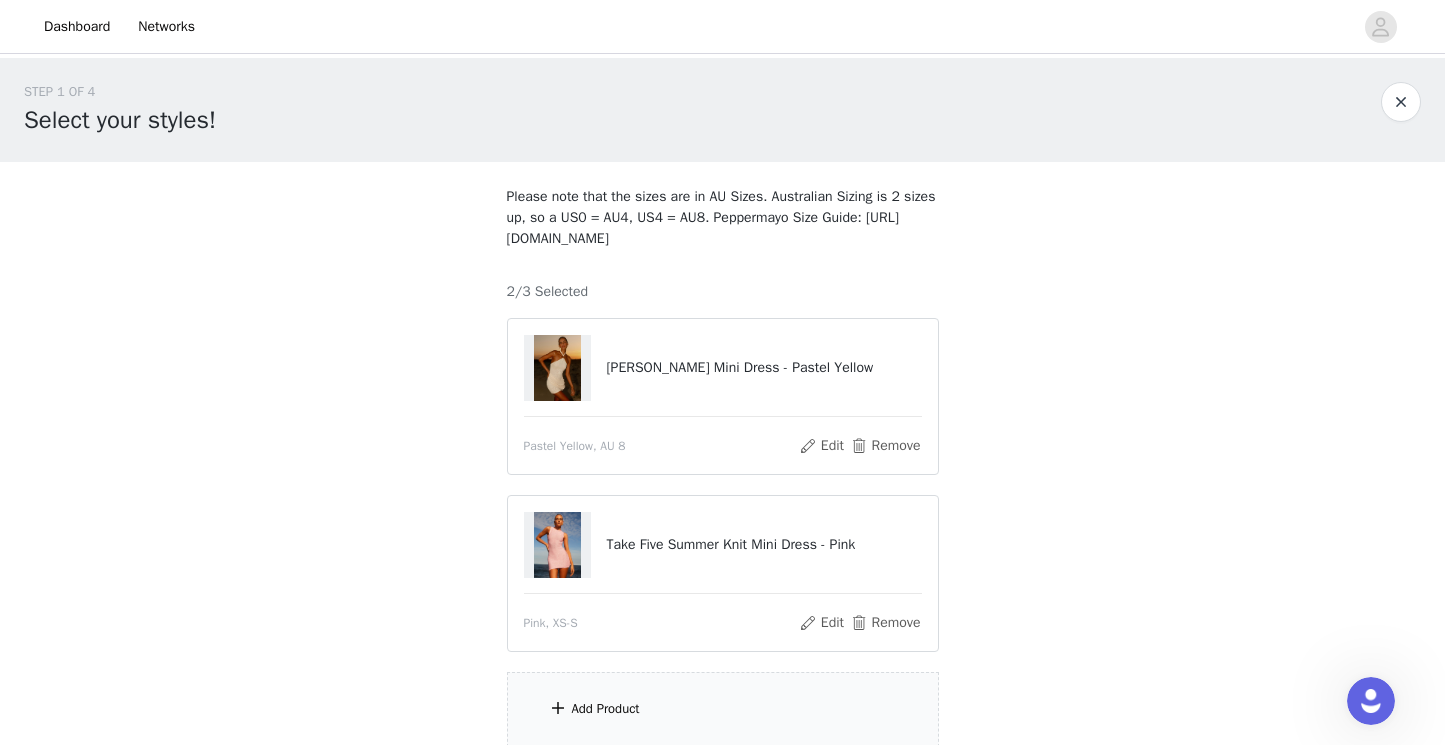 scroll, scrollTop: 169, scrollLeft: 0, axis: vertical 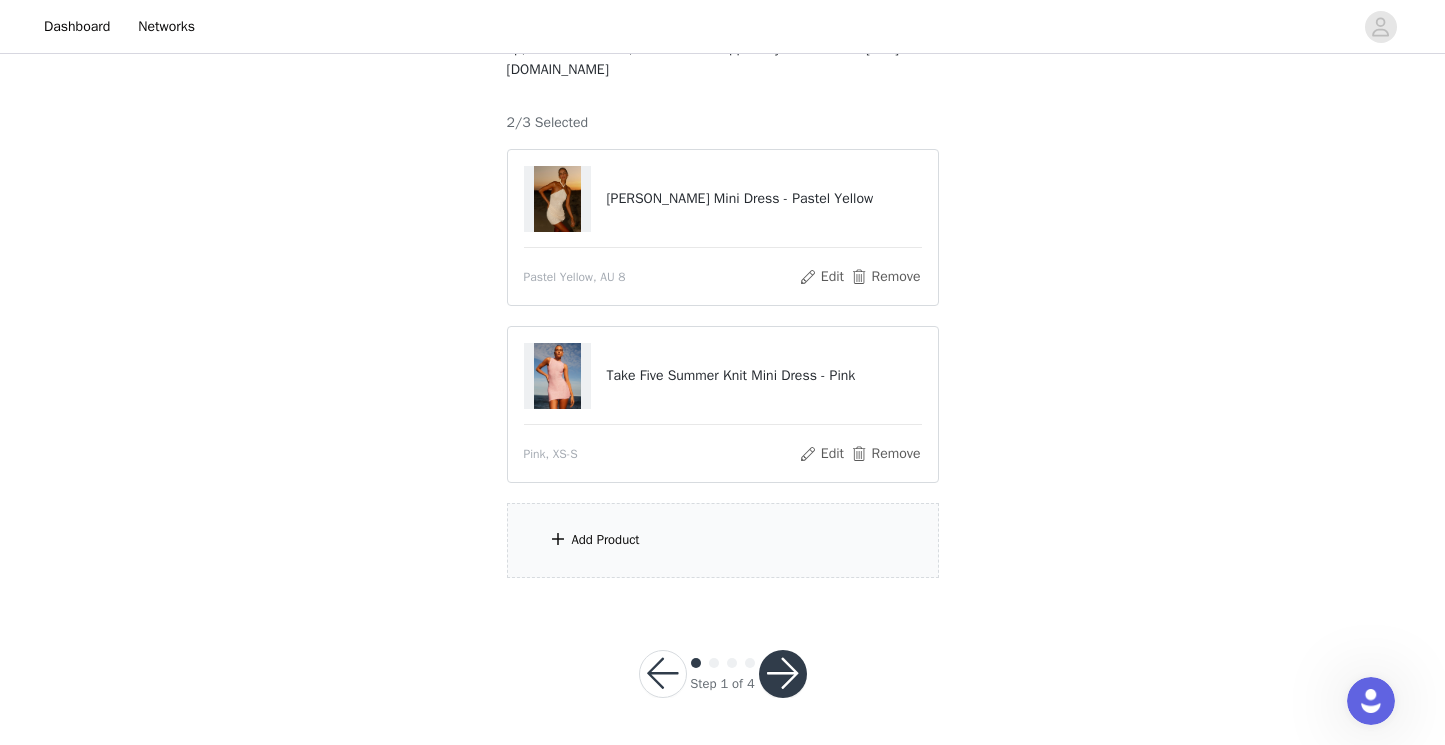 click on "Add Product" at bounding box center [606, 540] 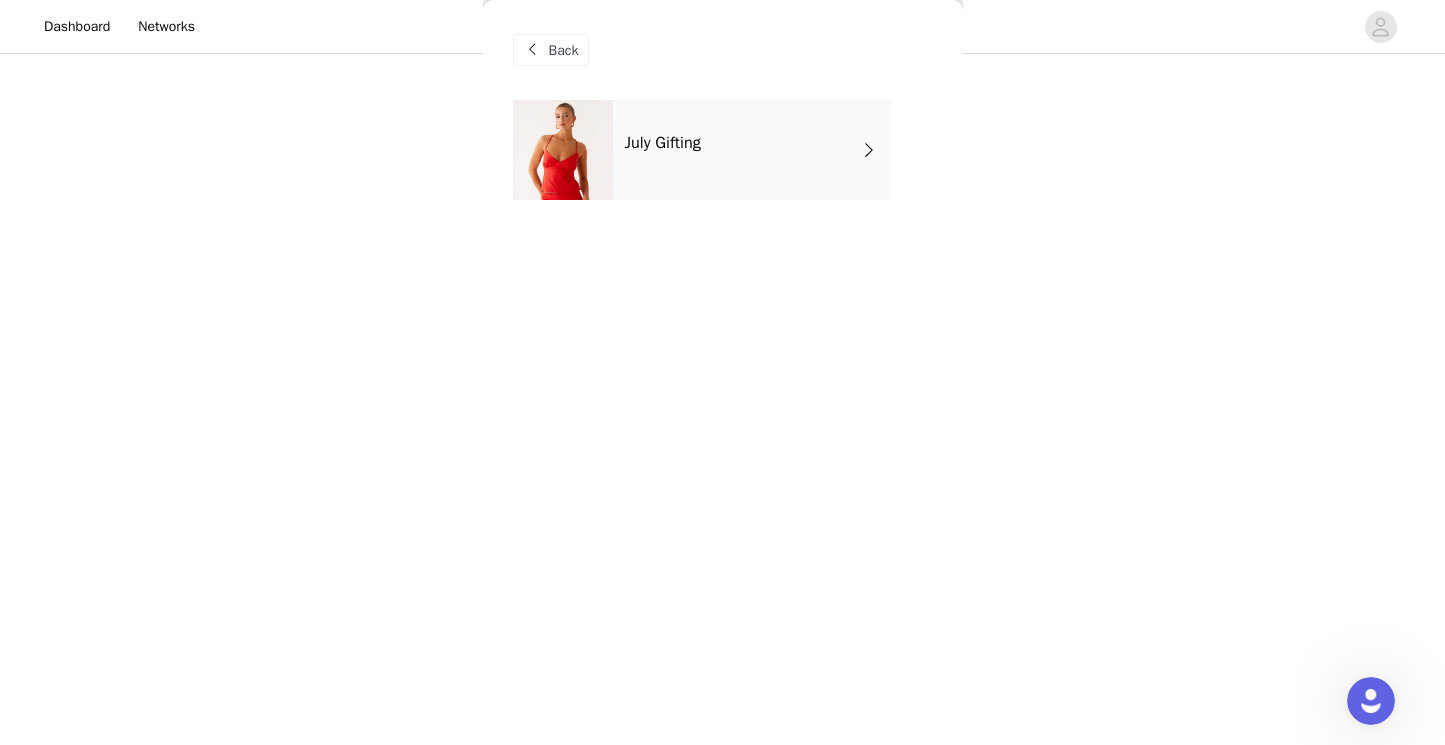 click on "July Gifting" at bounding box center (752, 150) 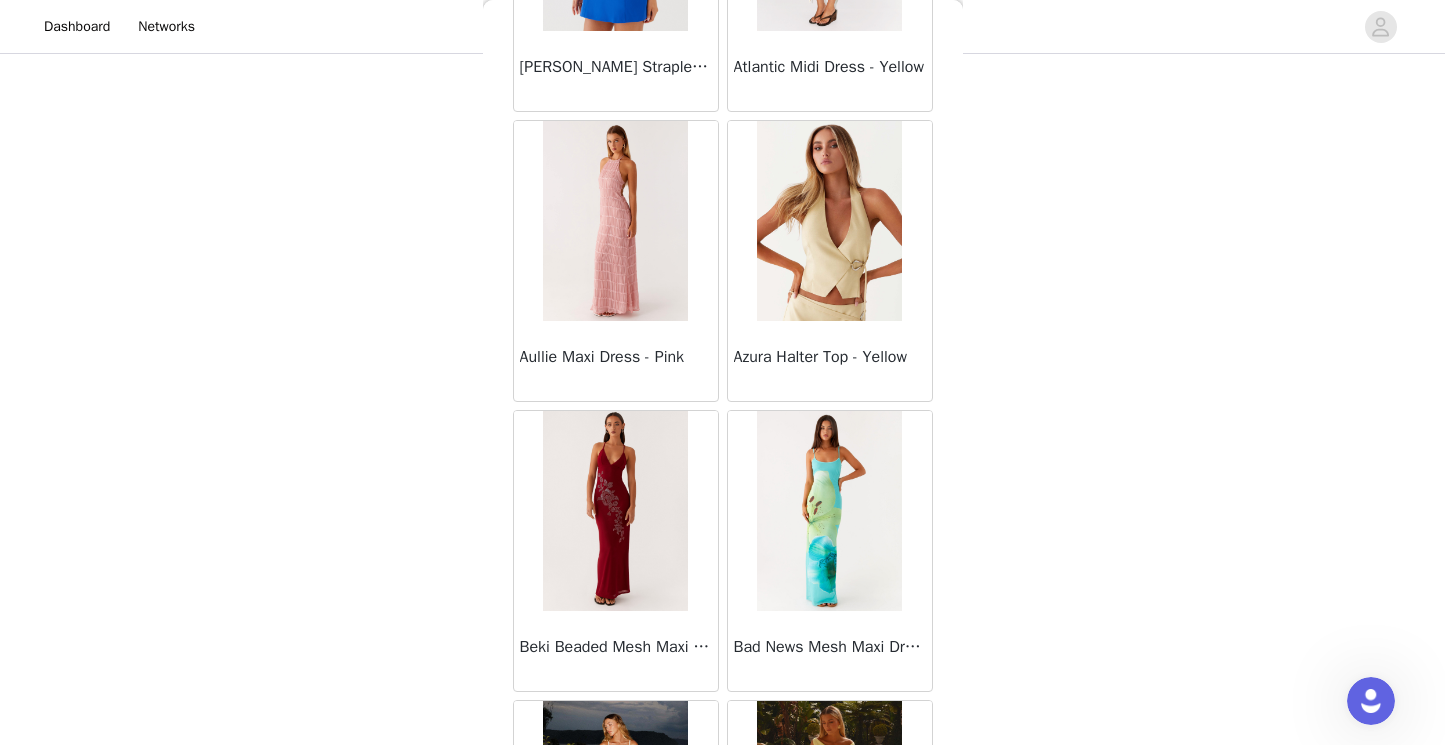 scroll, scrollTop: 2315, scrollLeft: 0, axis: vertical 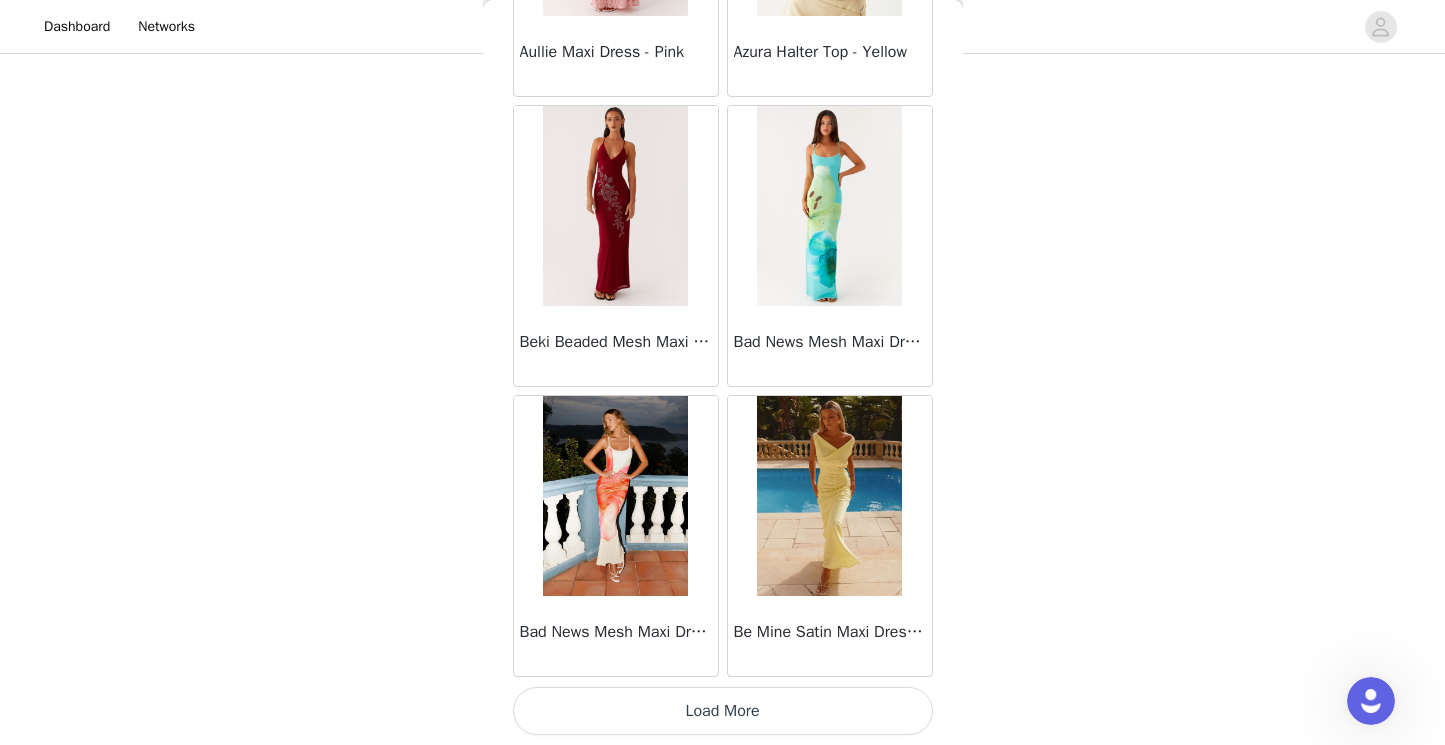 click on "Load More" at bounding box center (723, 711) 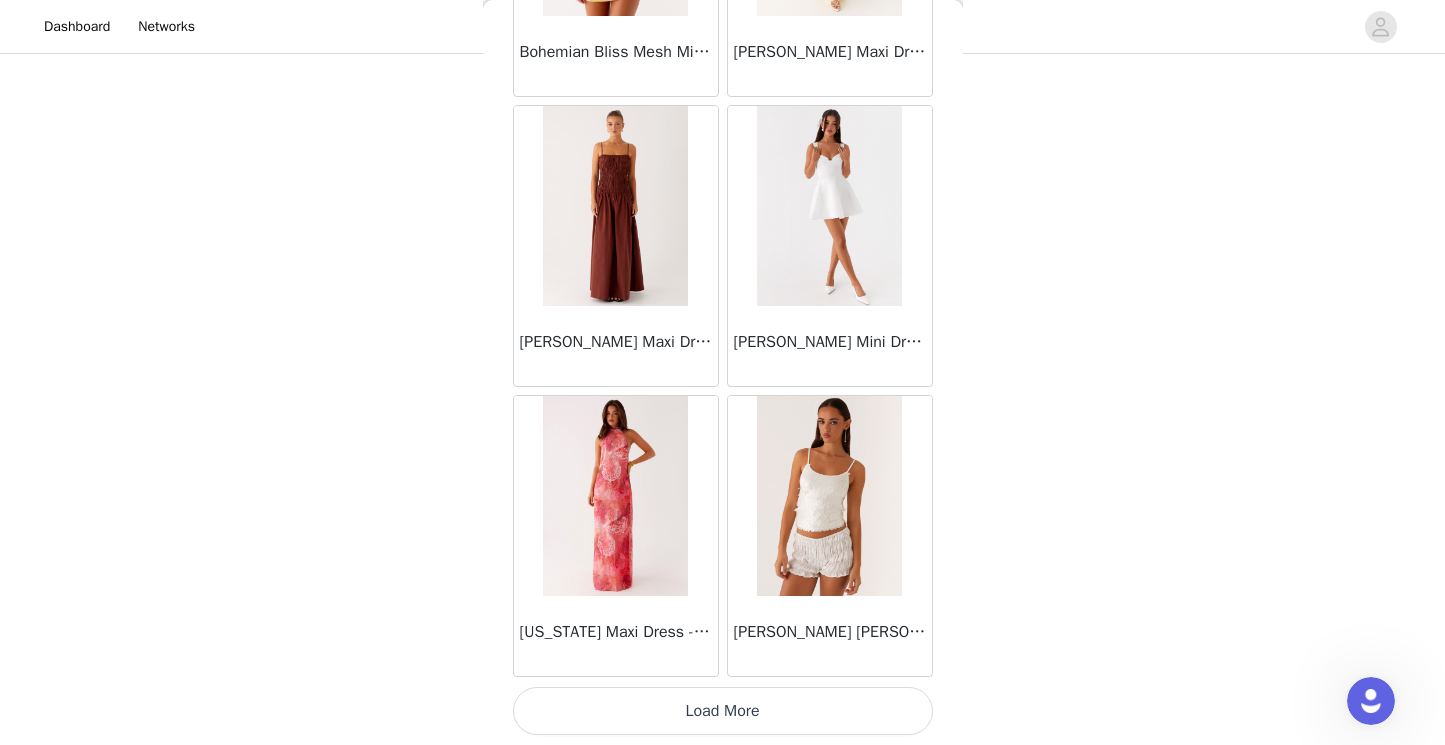 click on "Load More" at bounding box center (723, 711) 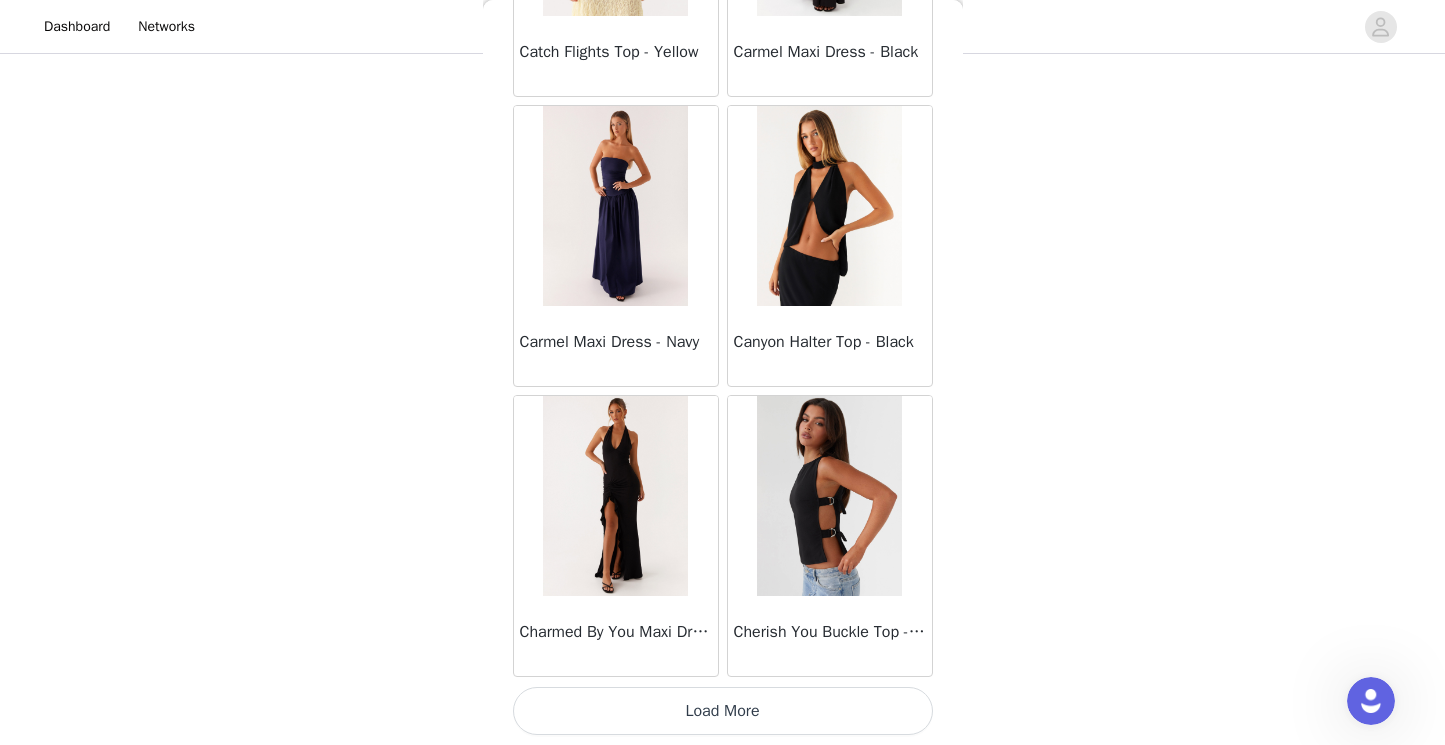 click on "Load More" at bounding box center [723, 711] 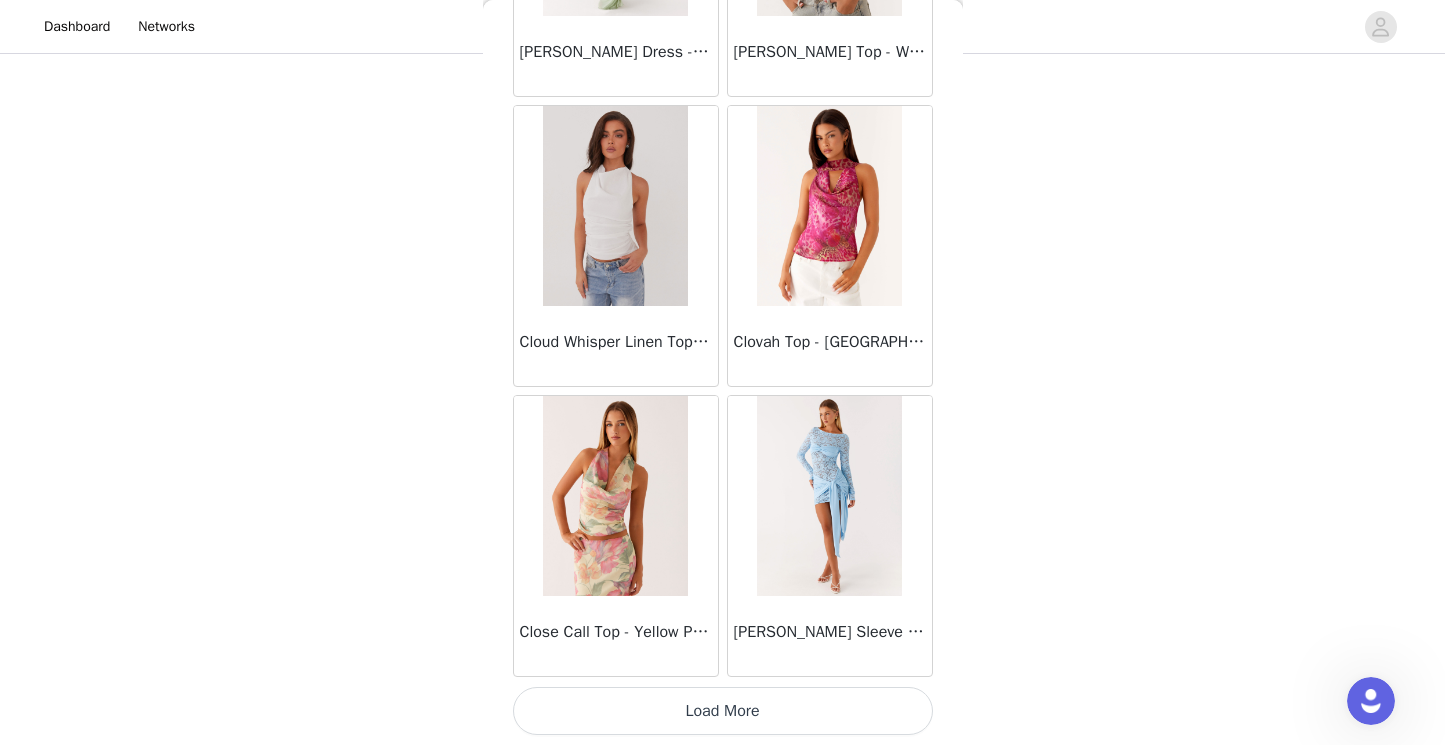 click on "Load More" at bounding box center (723, 711) 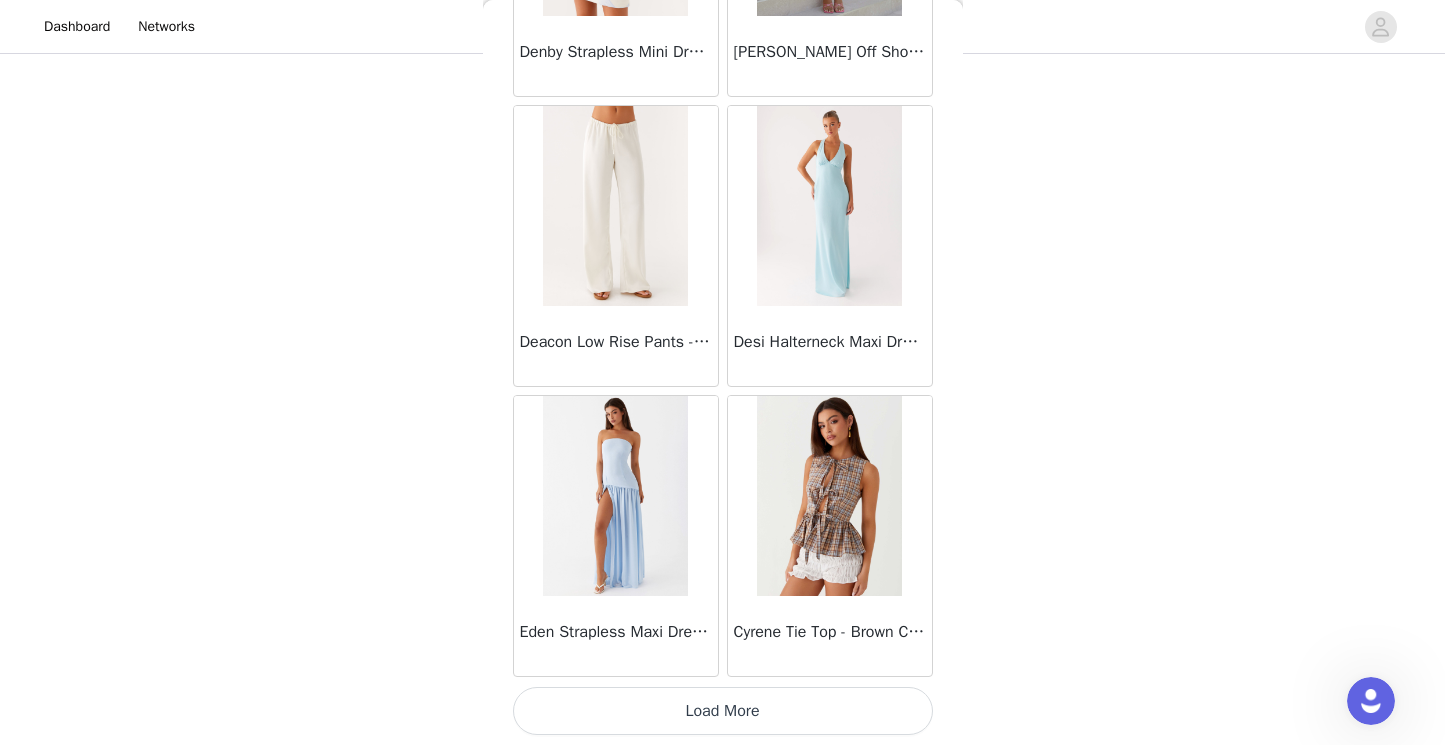 click on "Load More" at bounding box center (723, 711) 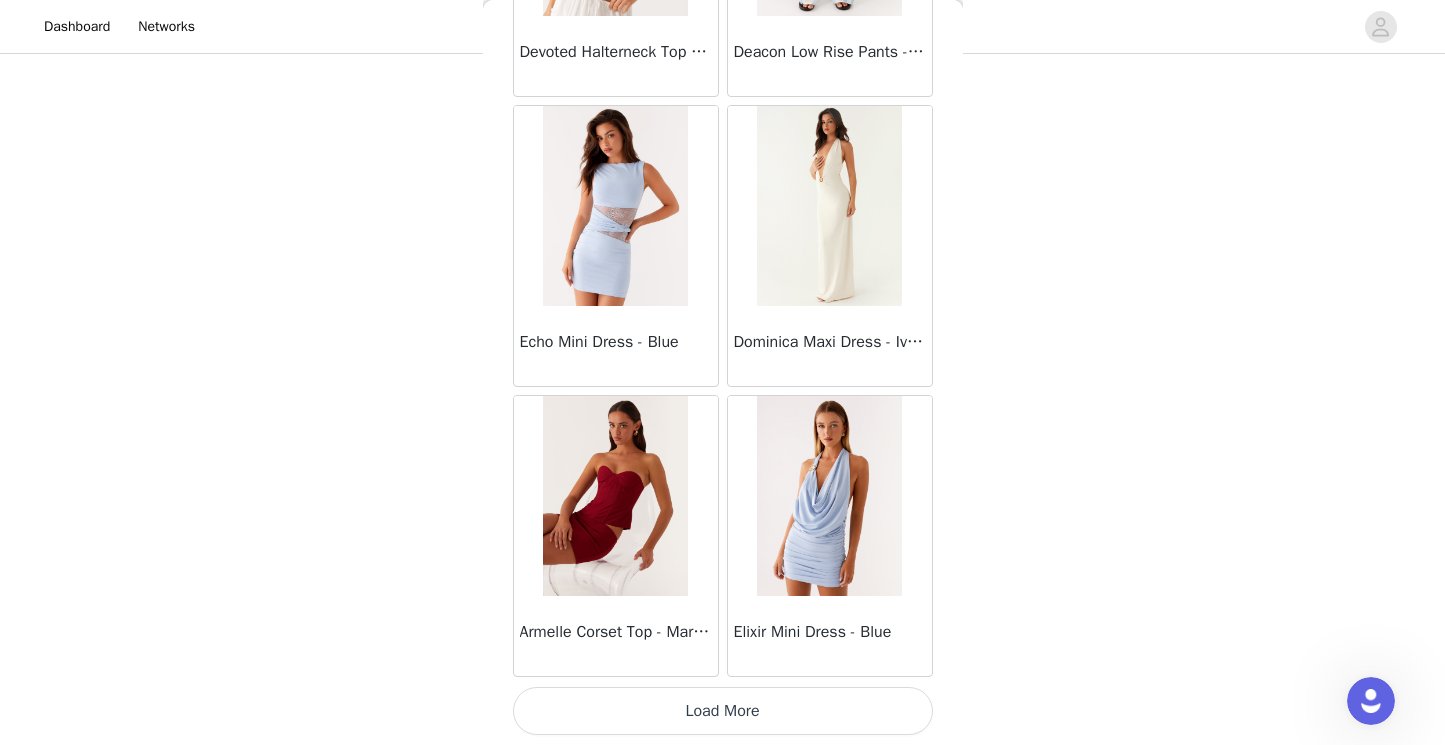 click on "Load More" at bounding box center [723, 711] 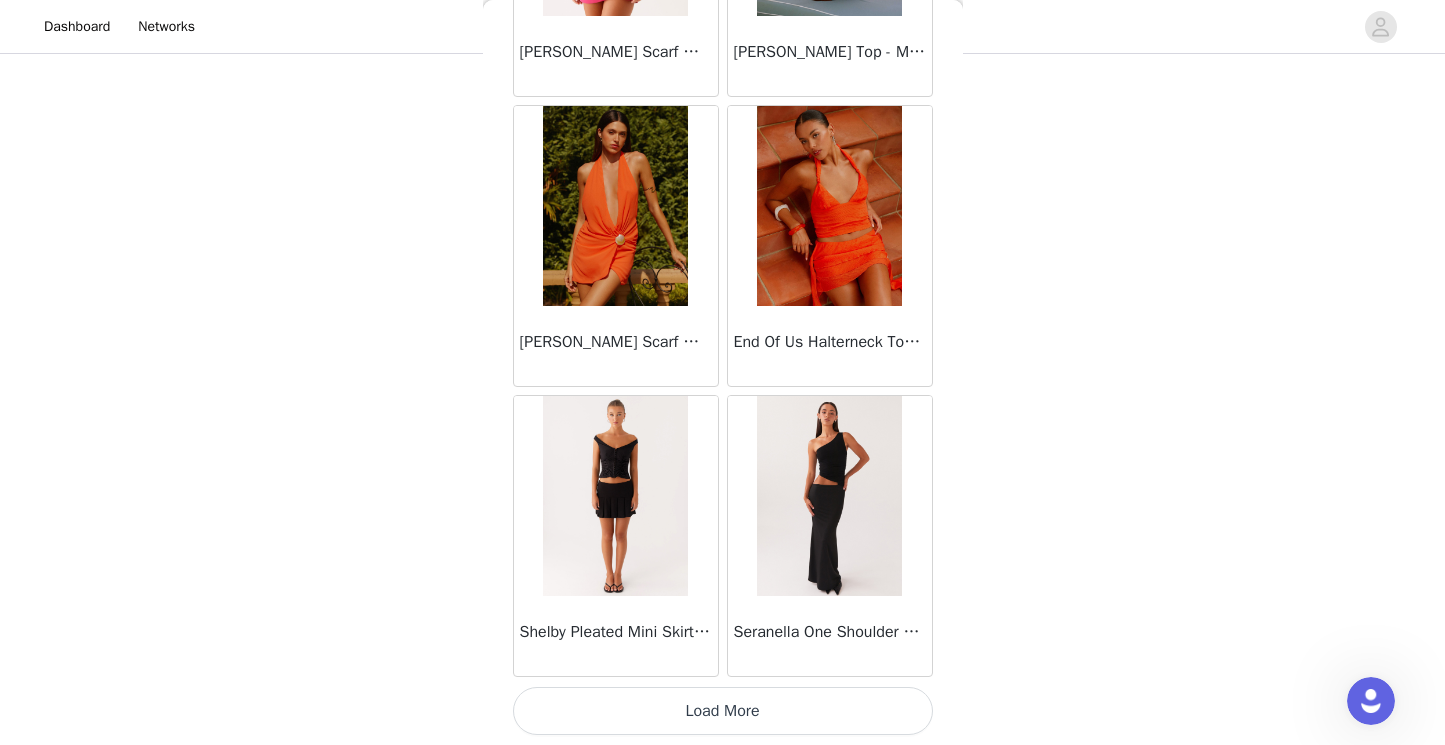 click on "Load More" at bounding box center (723, 711) 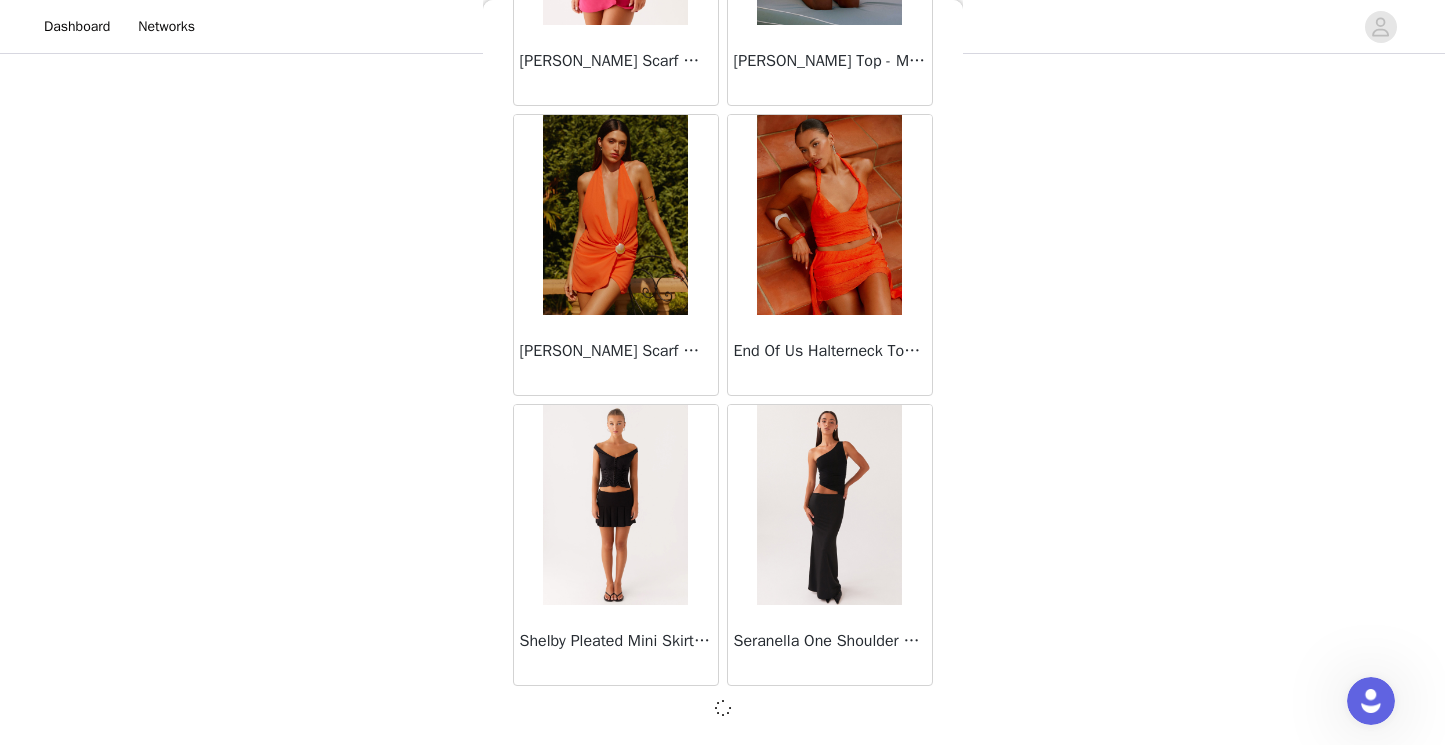 scroll, scrollTop: 19706, scrollLeft: 0, axis: vertical 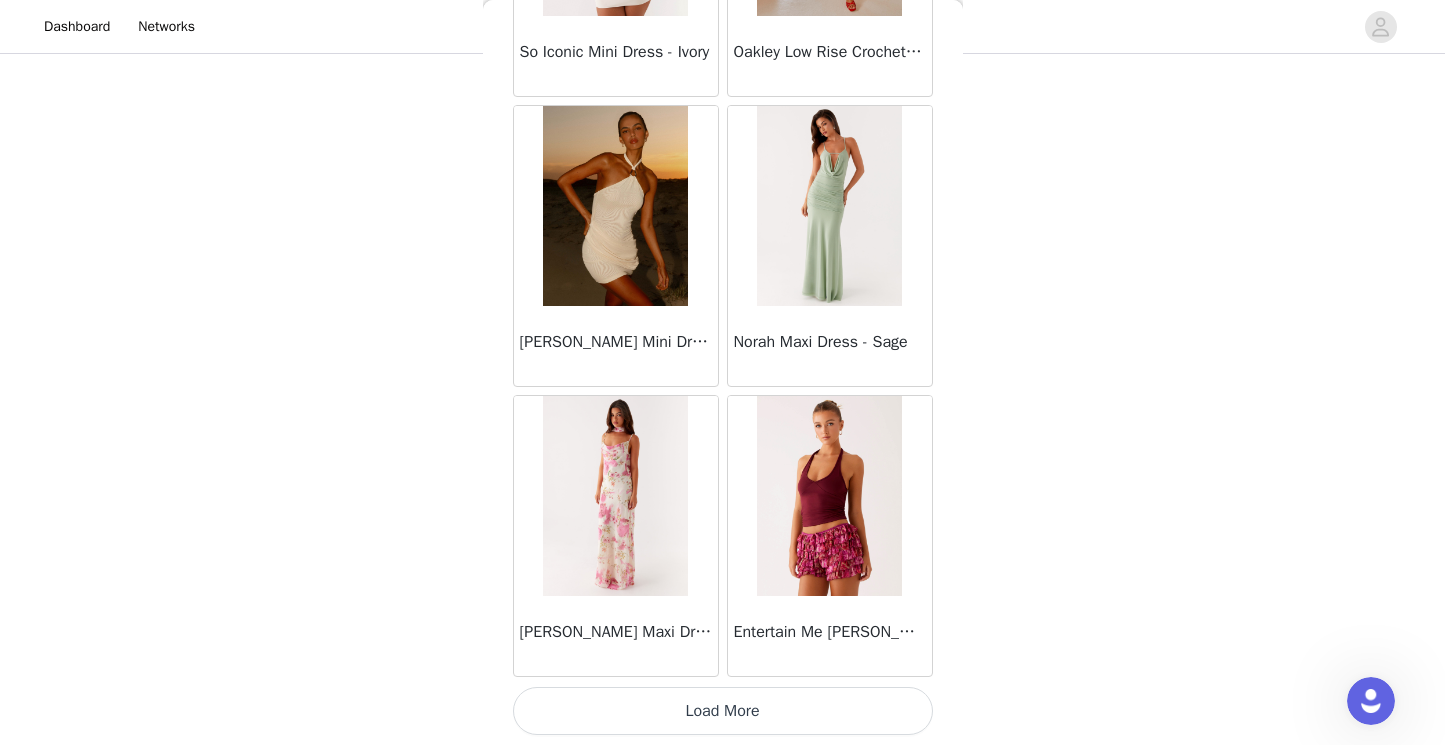 click on "Load More" at bounding box center [723, 711] 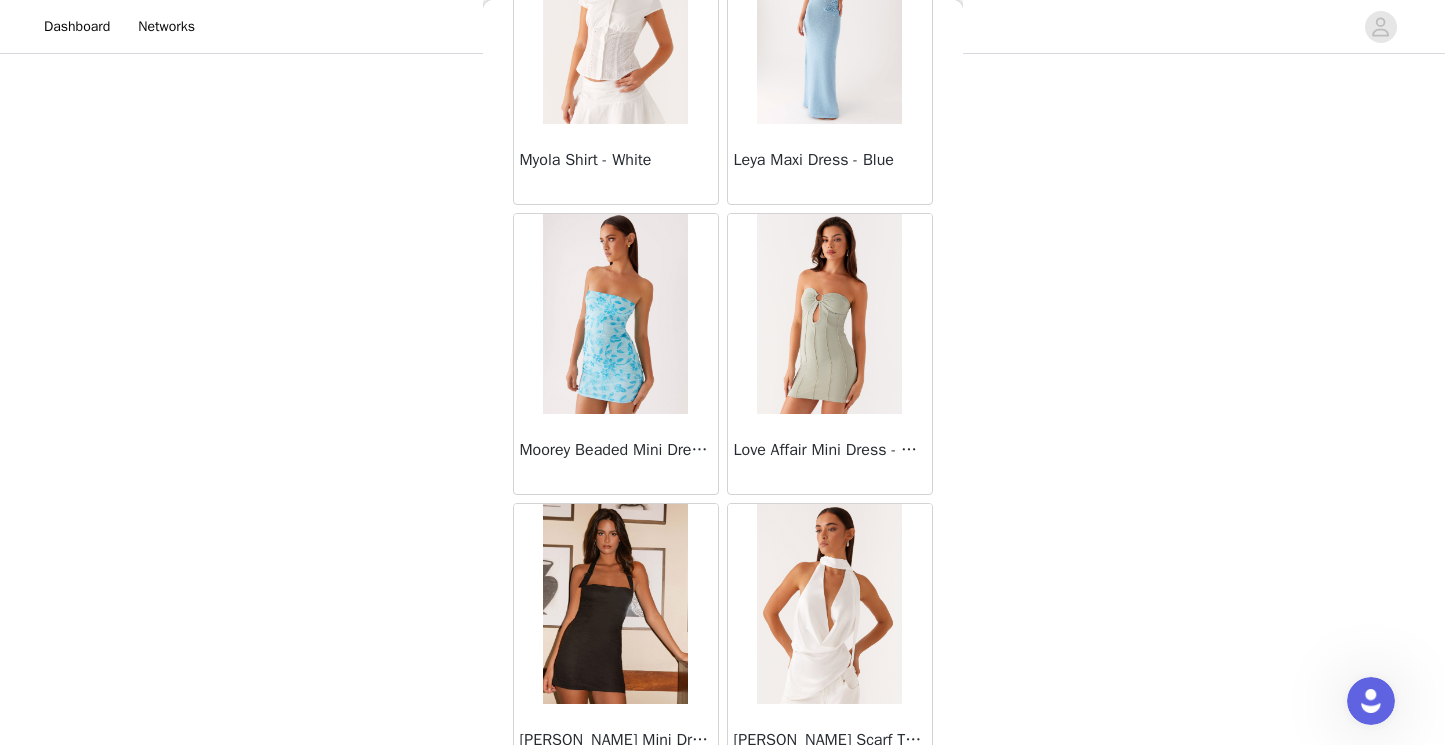 scroll, scrollTop: 25515, scrollLeft: 0, axis: vertical 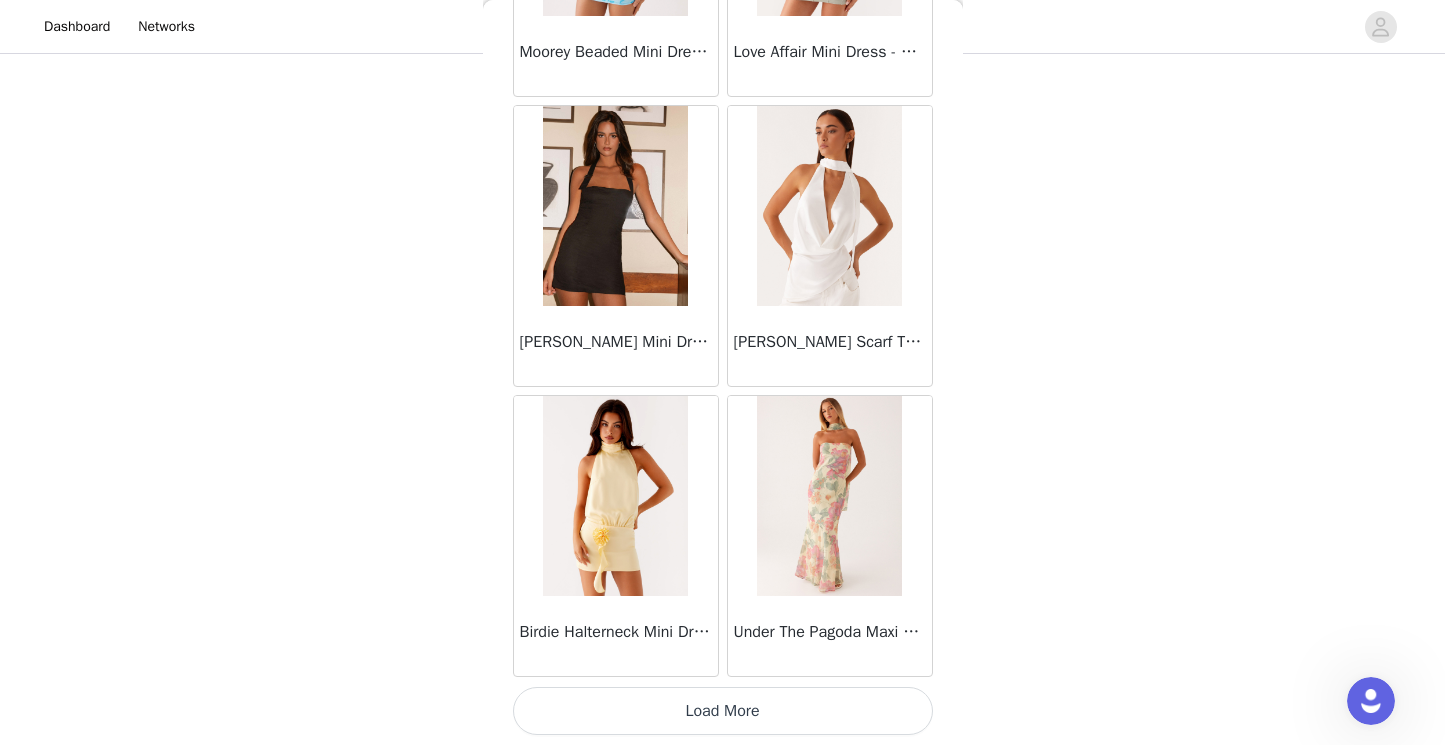 click on "Load More" at bounding box center [723, 711] 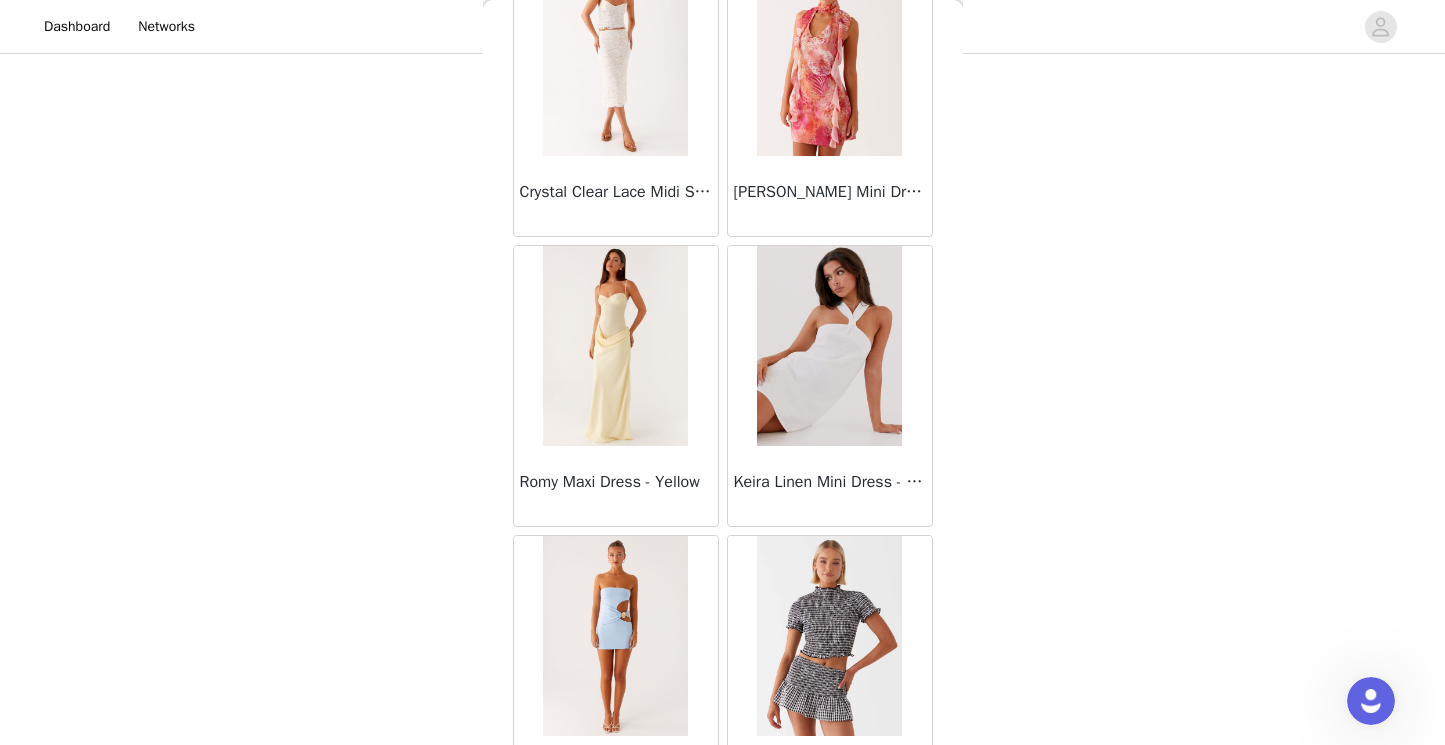 scroll, scrollTop: 28415, scrollLeft: 0, axis: vertical 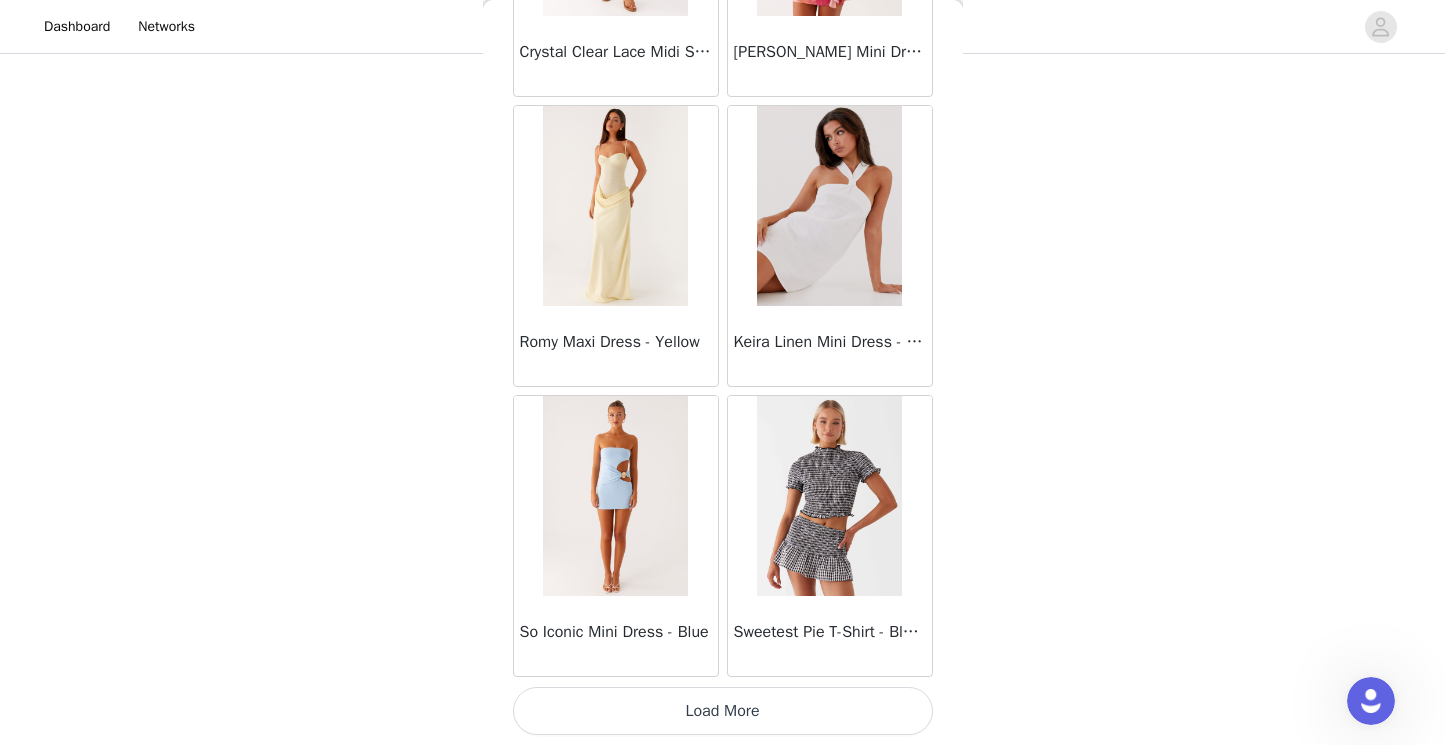click on "Load More" at bounding box center [723, 711] 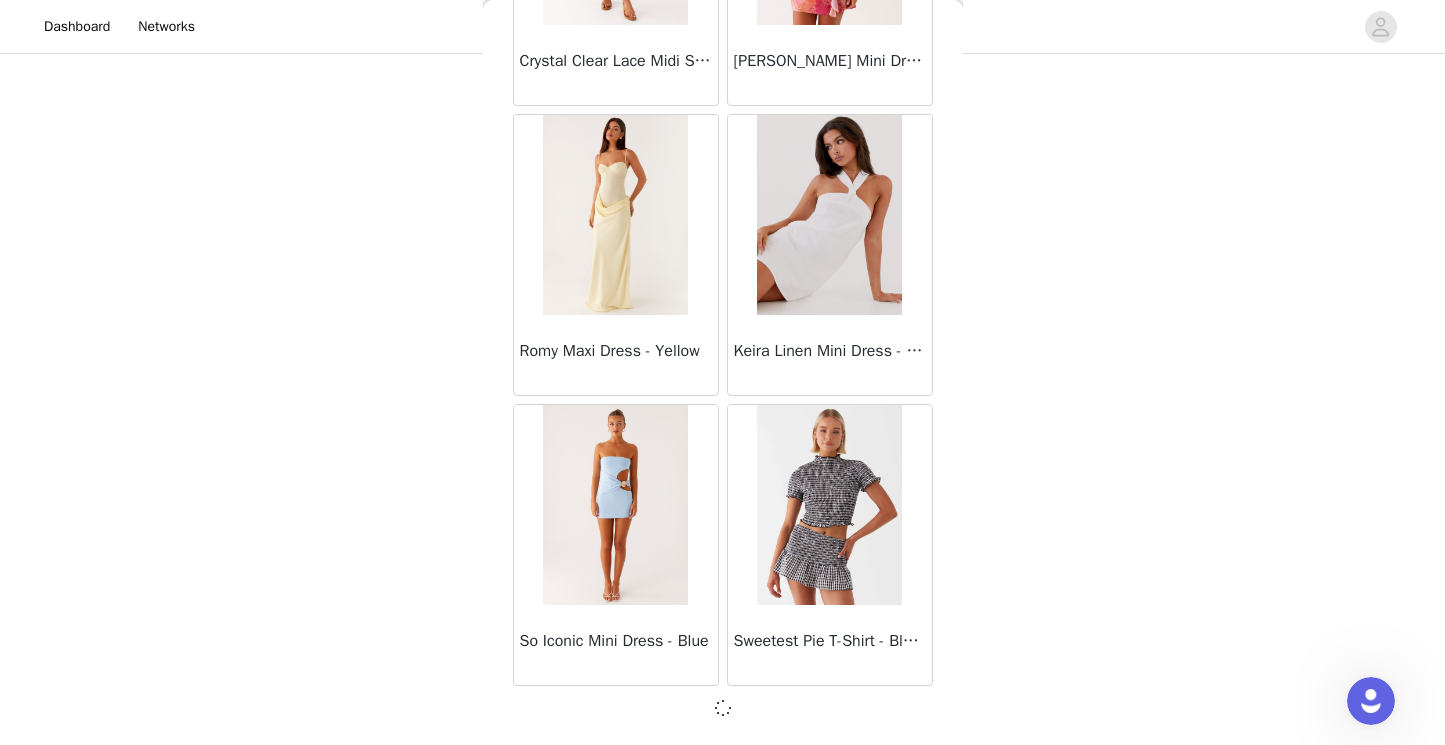 scroll, scrollTop: 28406, scrollLeft: 0, axis: vertical 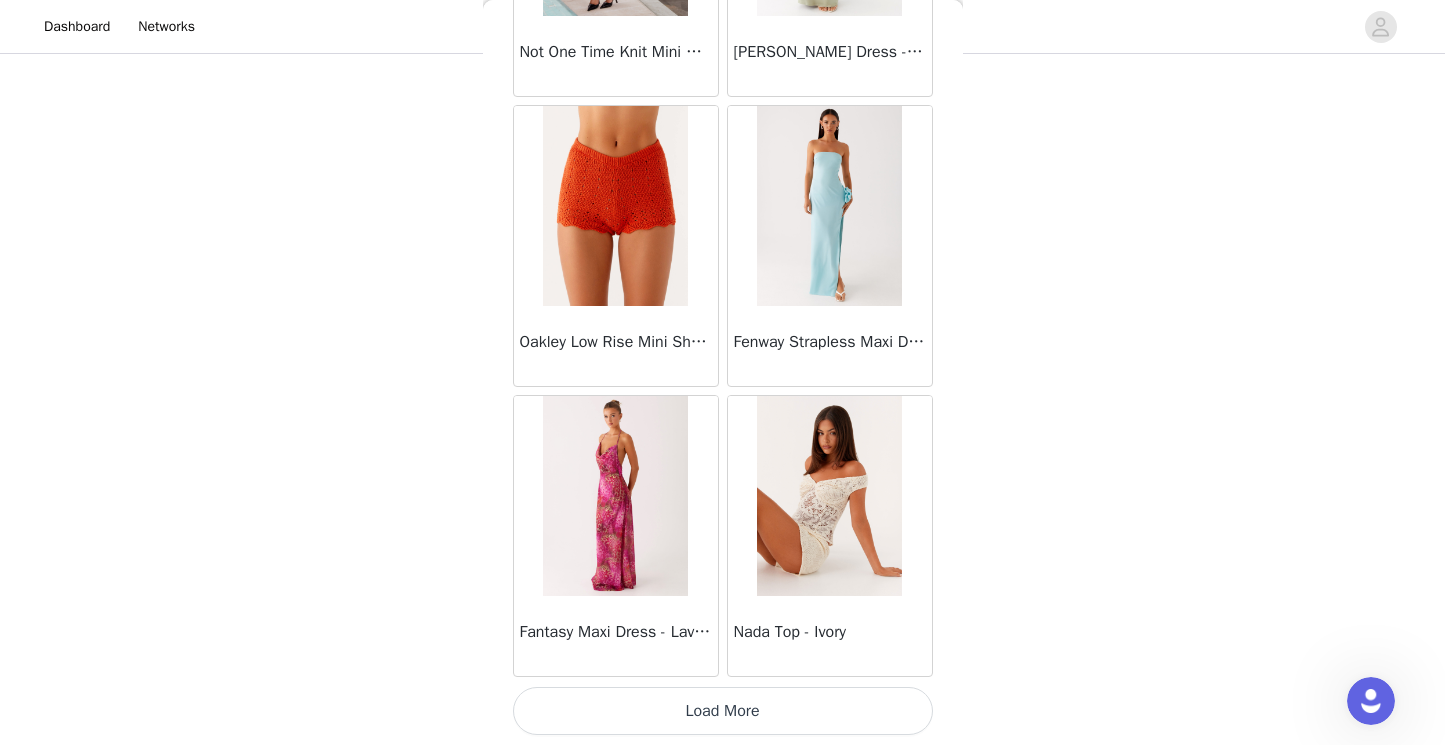 click on "Load More" at bounding box center [723, 711] 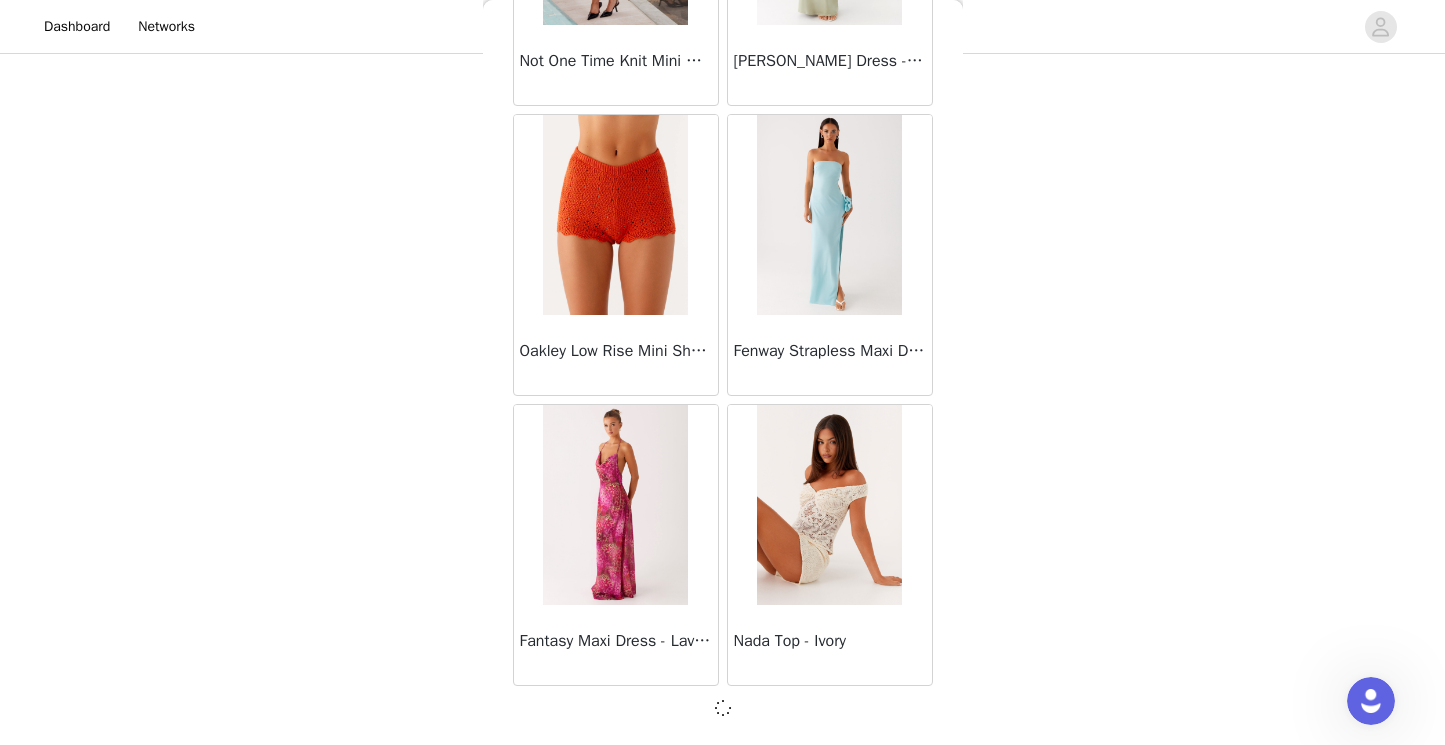 scroll, scrollTop: 31306, scrollLeft: 0, axis: vertical 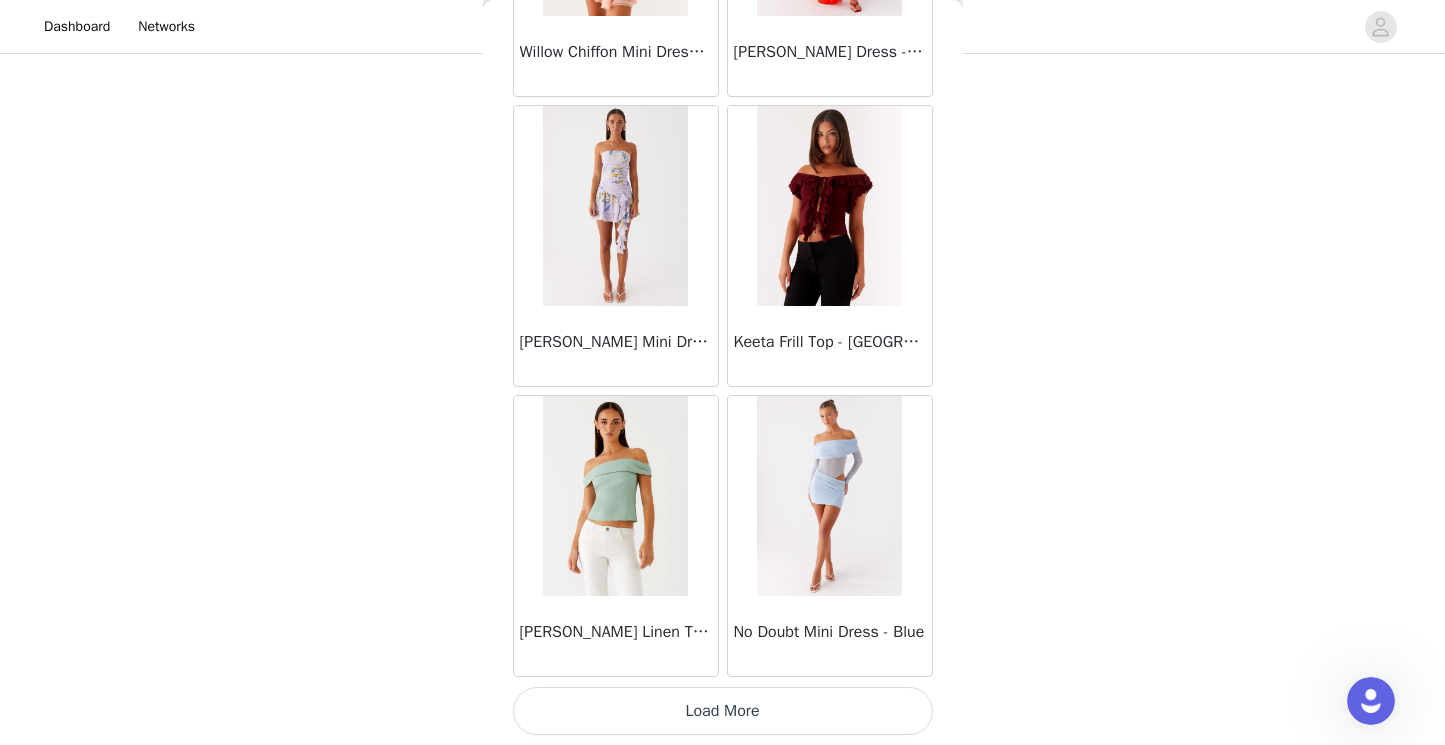 click on "Load More" at bounding box center [723, 711] 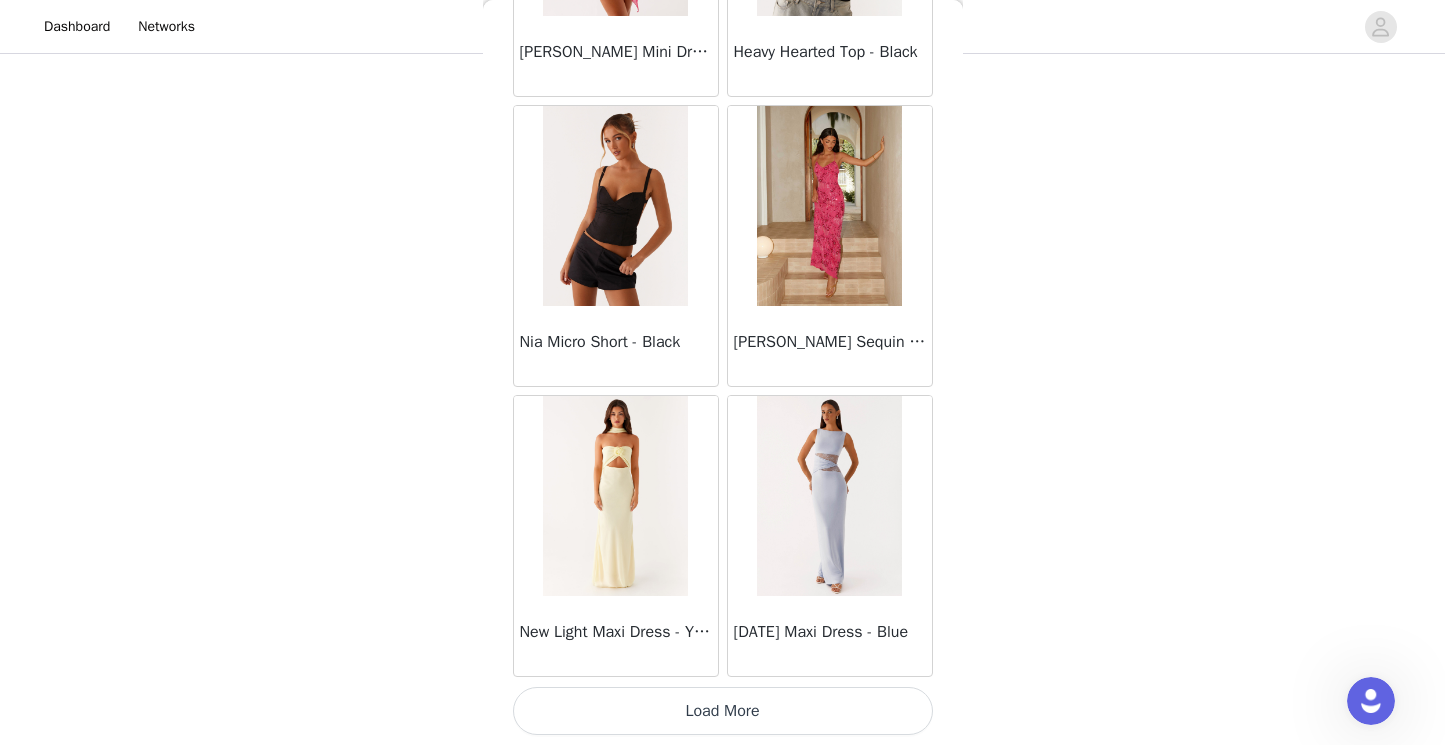 click on "Load More" at bounding box center [723, 711] 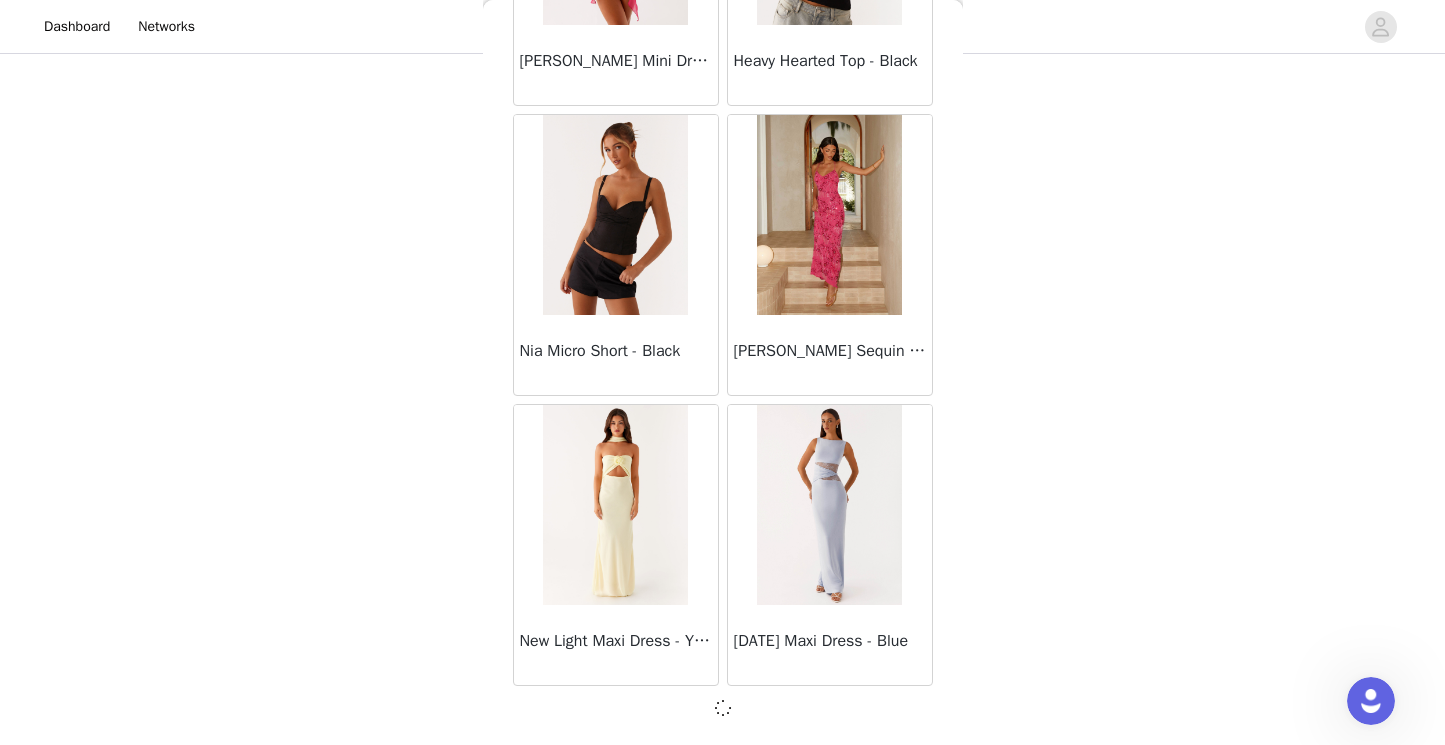 scroll, scrollTop: 37106, scrollLeft: 0, axis: vertical 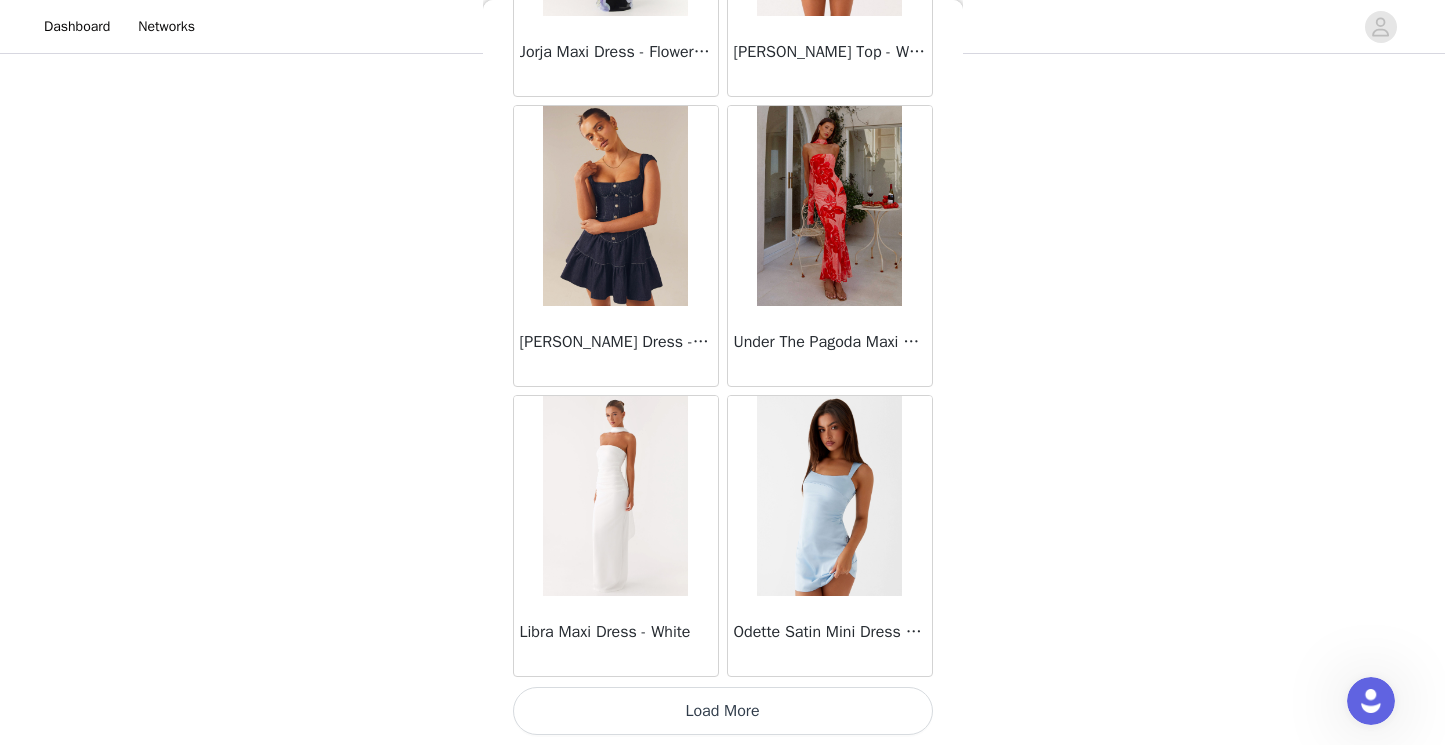 click on "Load More" at bounding box center (723, 711) 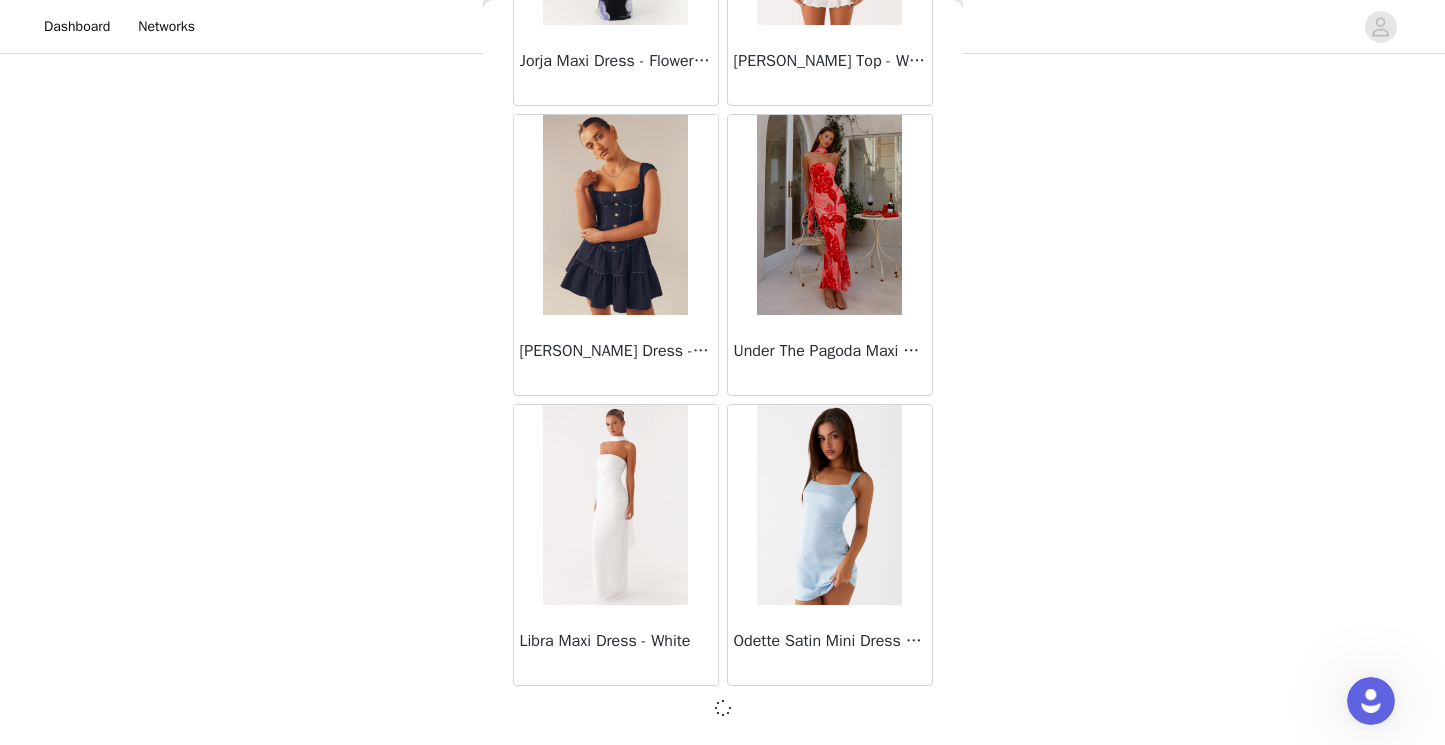 scroll, scrollTop: 40006, scrollLeft: 0, axis: vertical 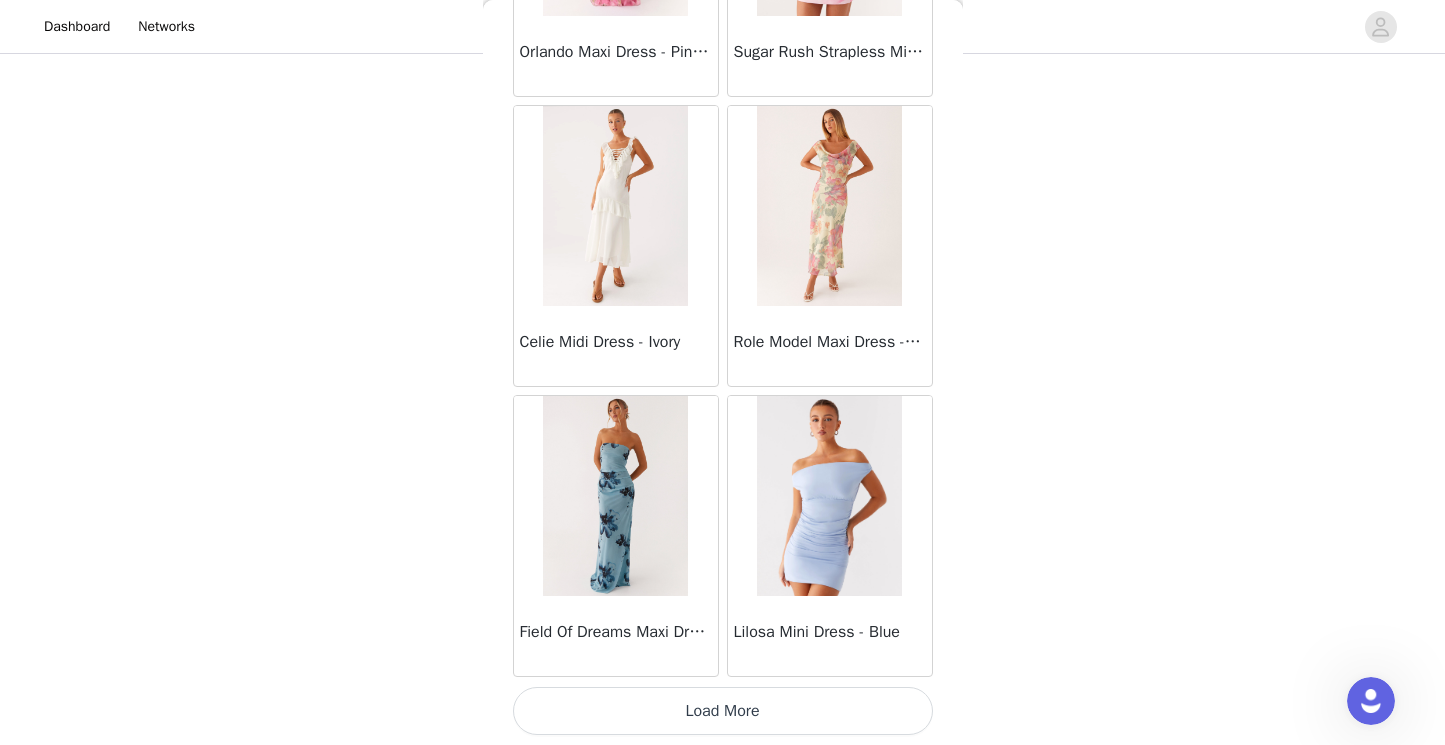 click on "Load More" at bounding box center (723, 711) 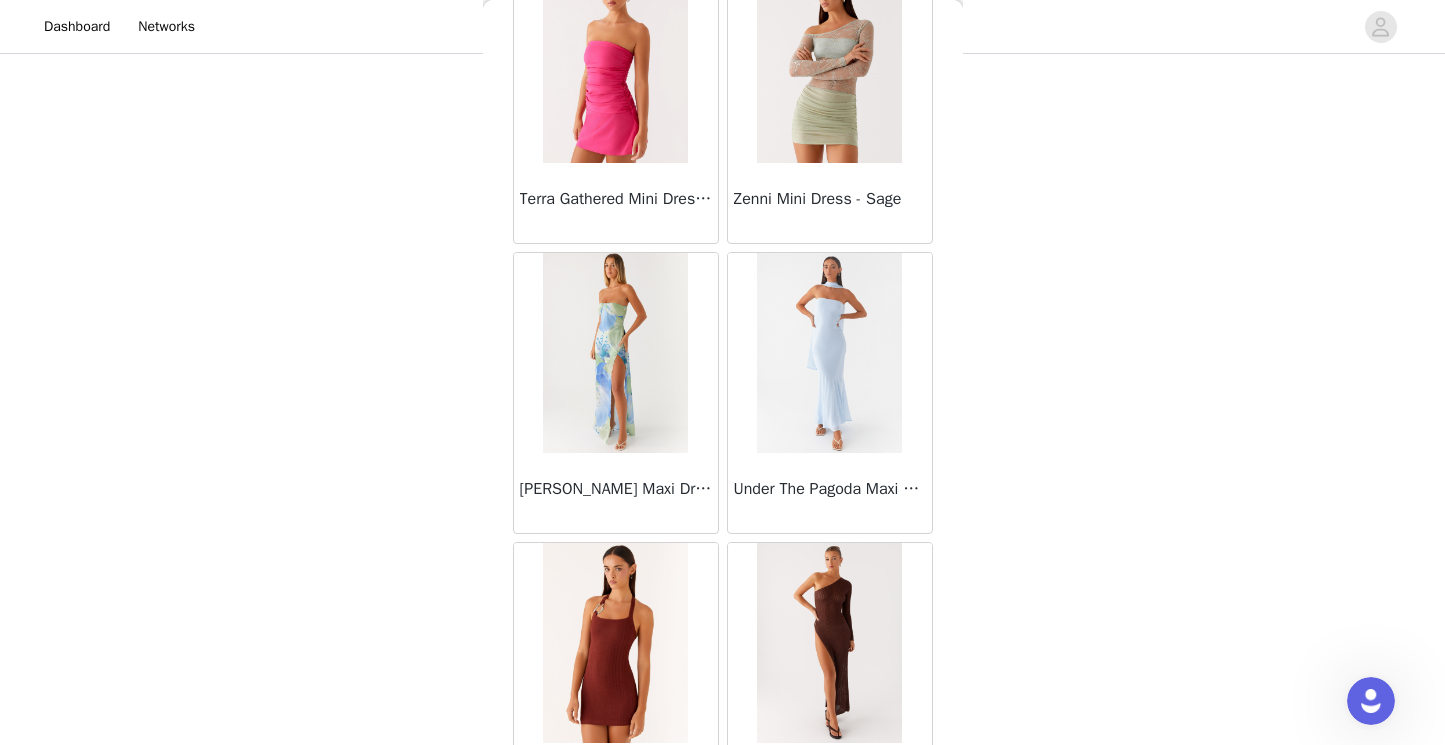 scroll, scrollTop: 45815, scrollLeft: 0, axis: vertical 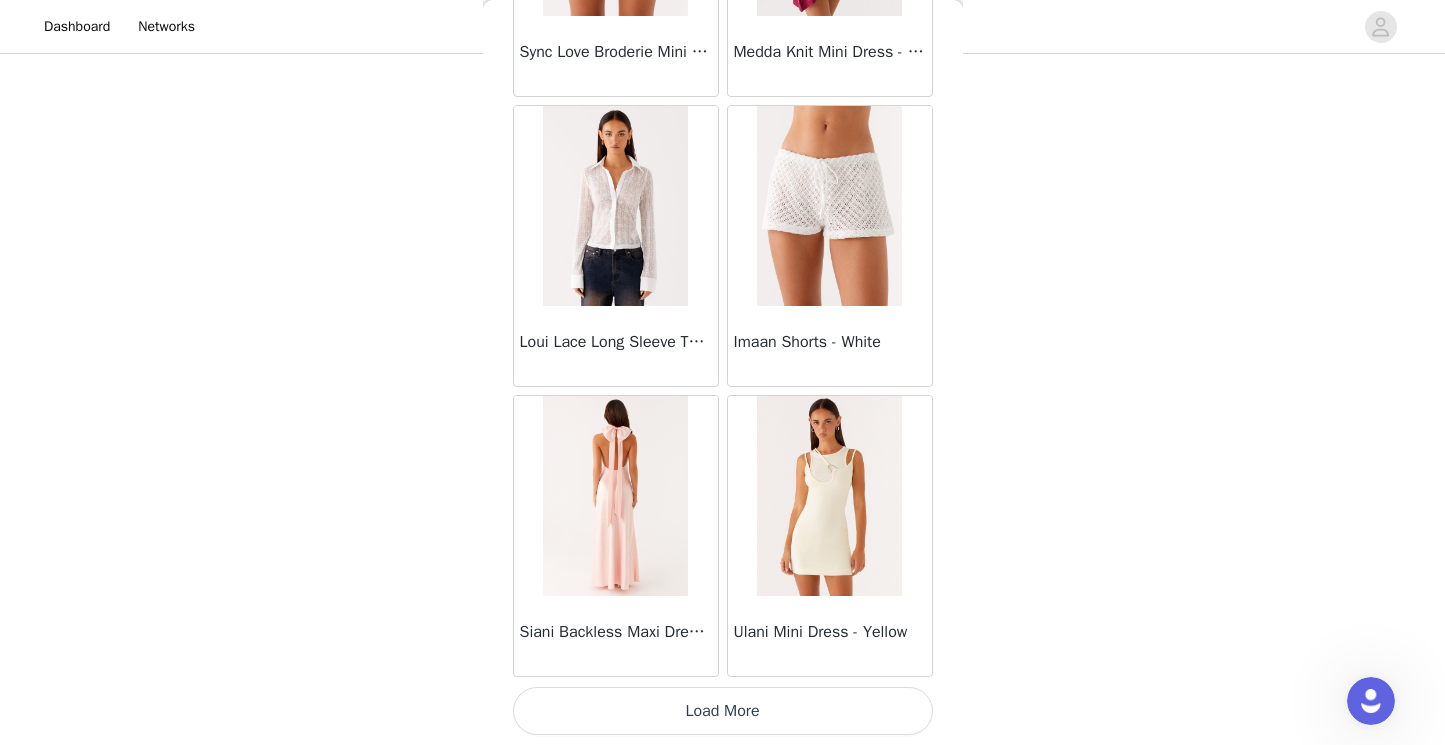click on "Load More" at bounding box center [723, 711] 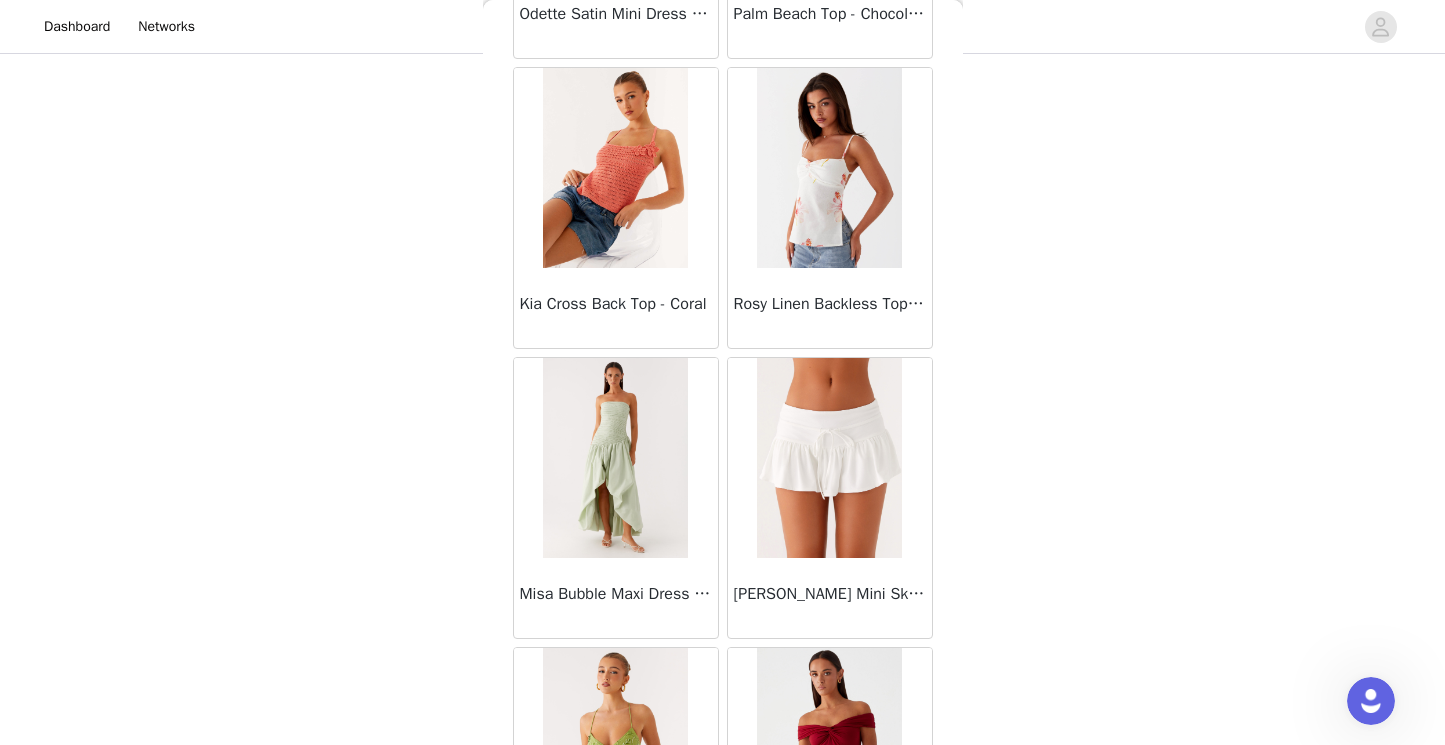 scroll, scrollTop: 48715, scrollLeft: 0, axis: vertical 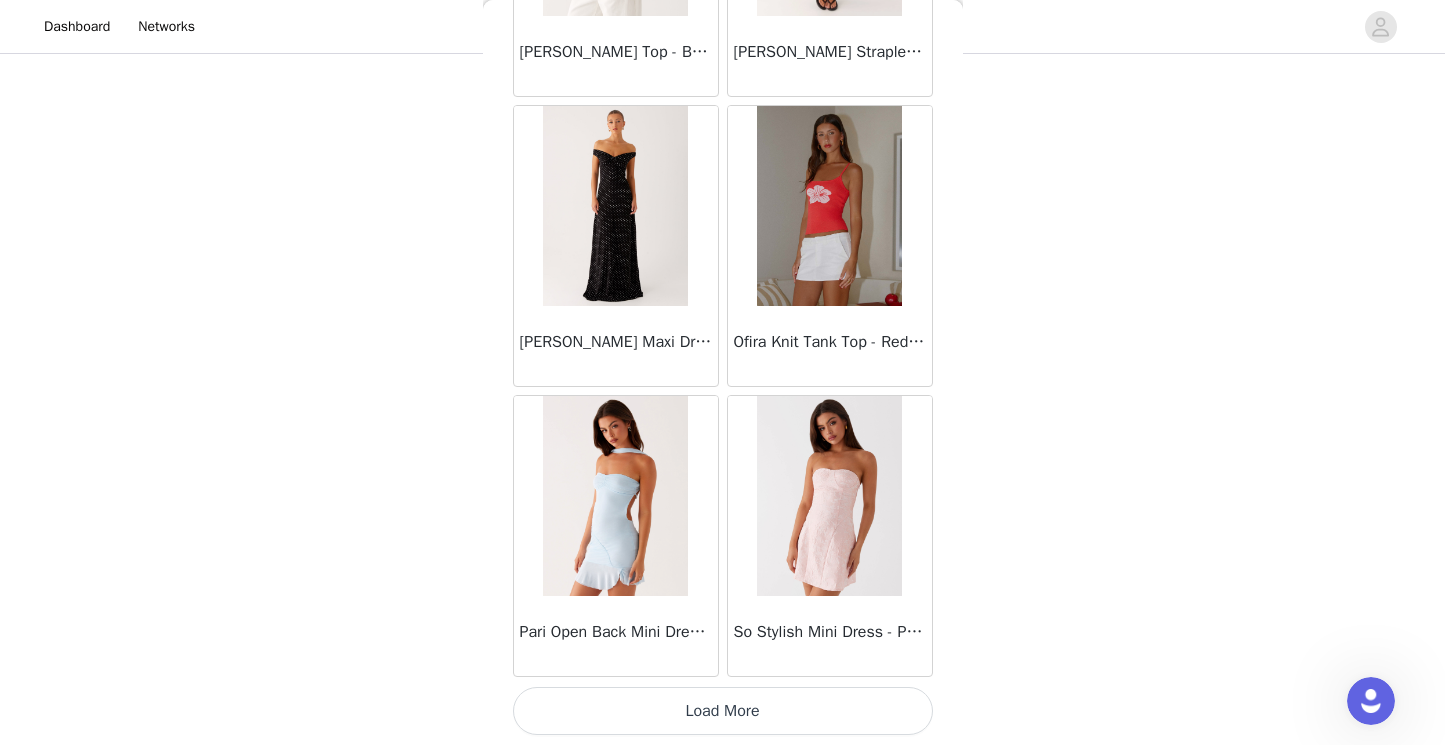 click on "Load More" at bounding box center (723, 711) 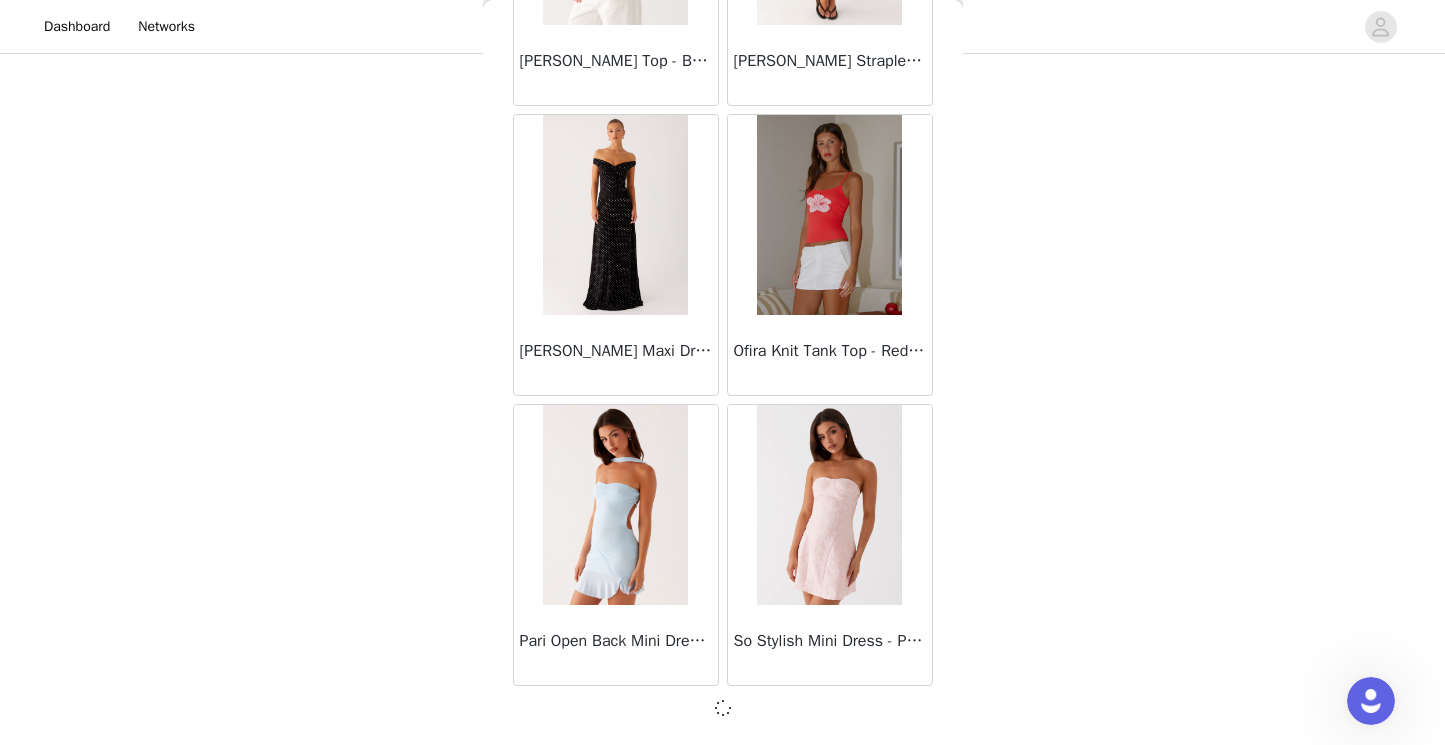 scroll, scrollTop: 48706, scrollLeft: 0, axis: vertical 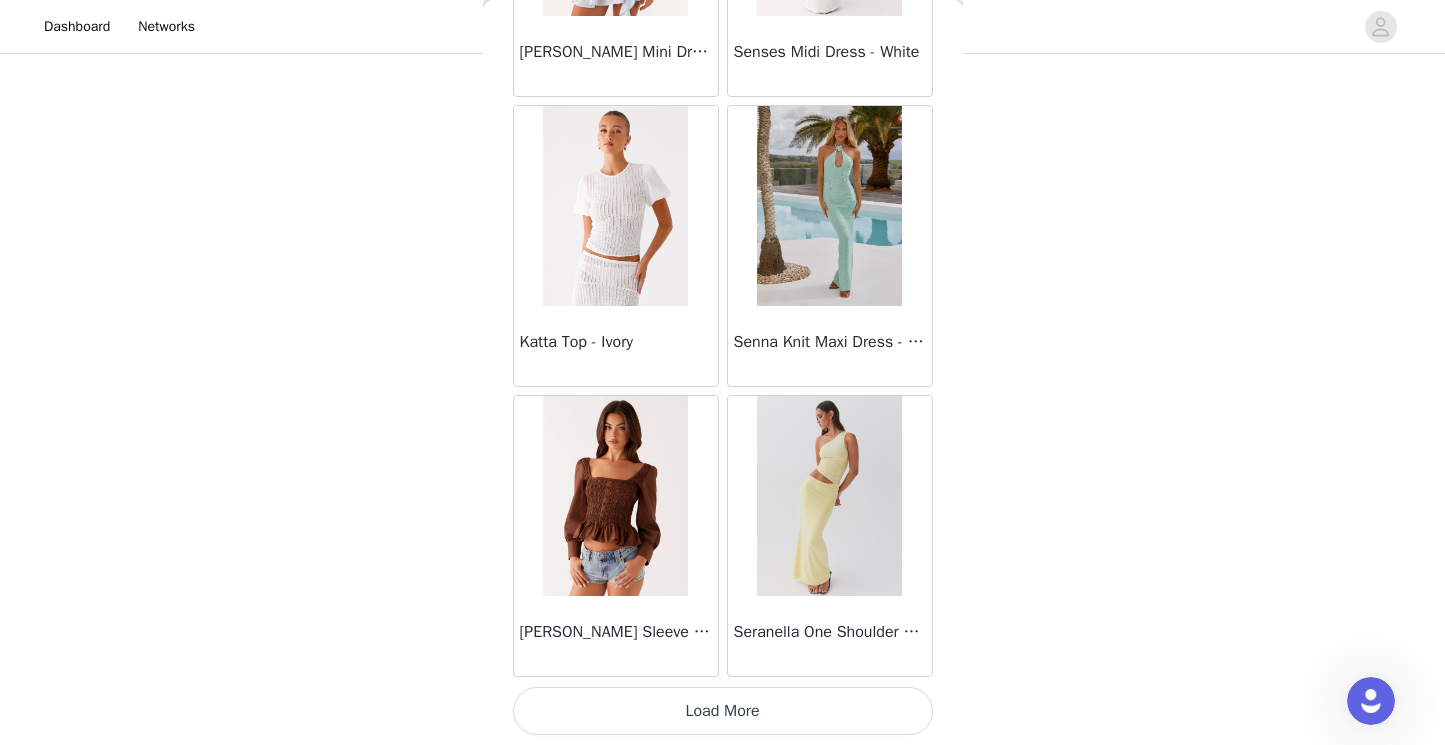 click on "Load More" at bounding box center [723, 711] 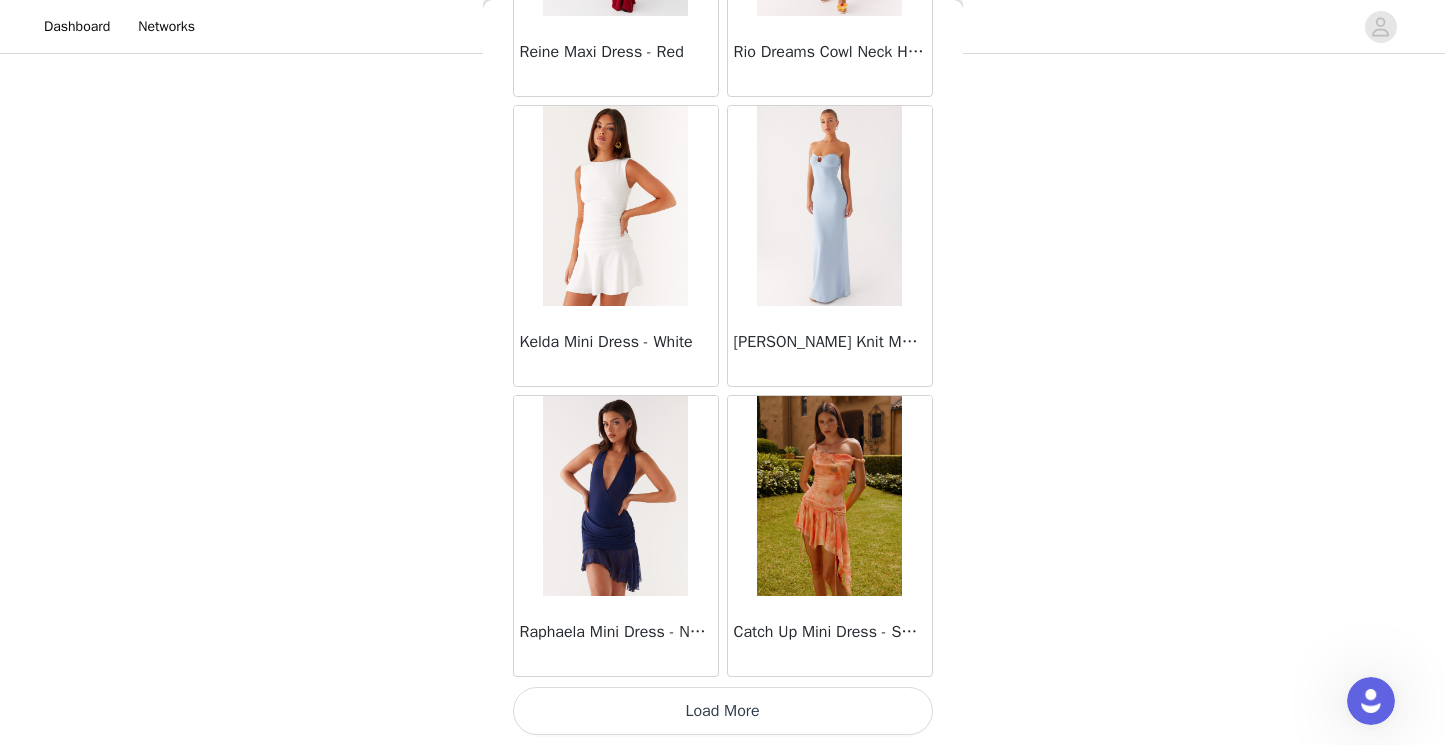 click on "Load More" at bounding box center (723, 711) 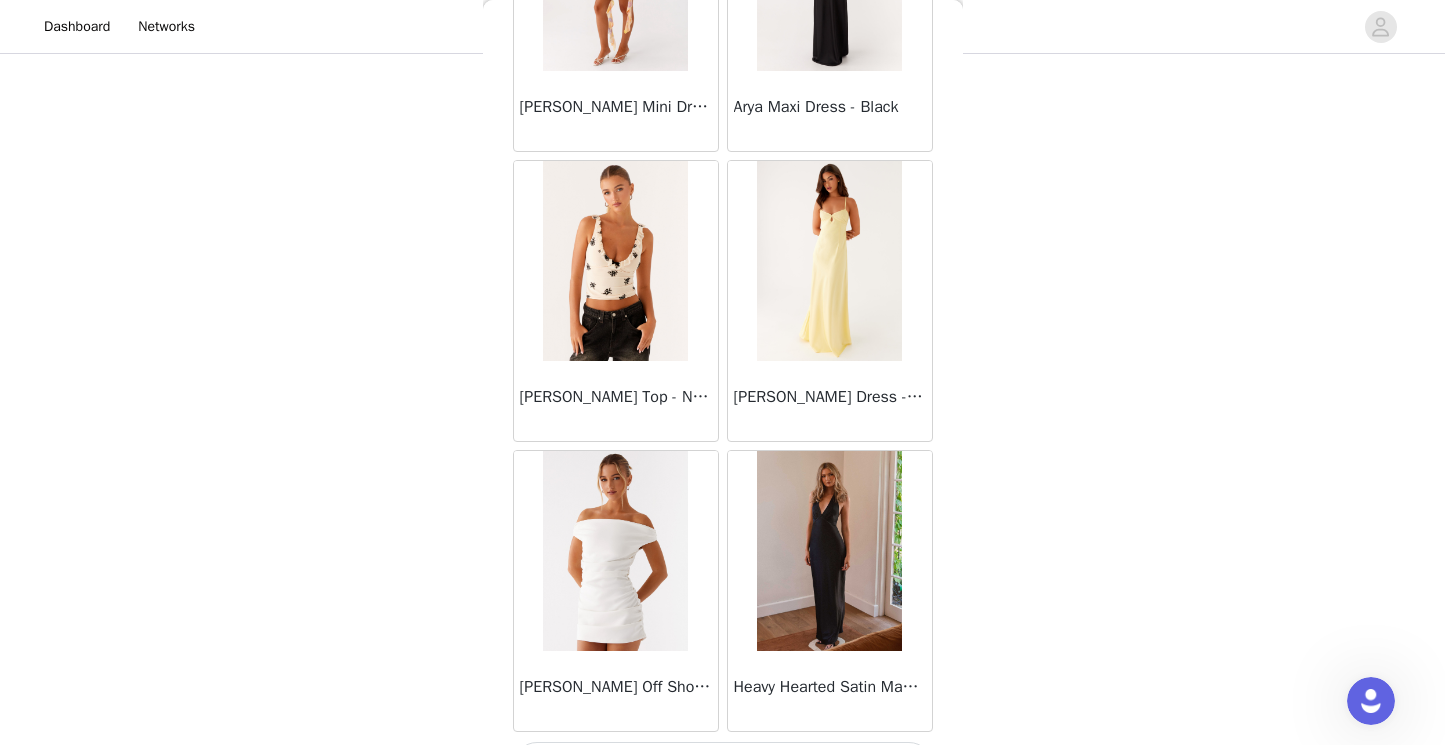 scroll, scrollTop: 57415, scrollLeft: 0, axis: vertical 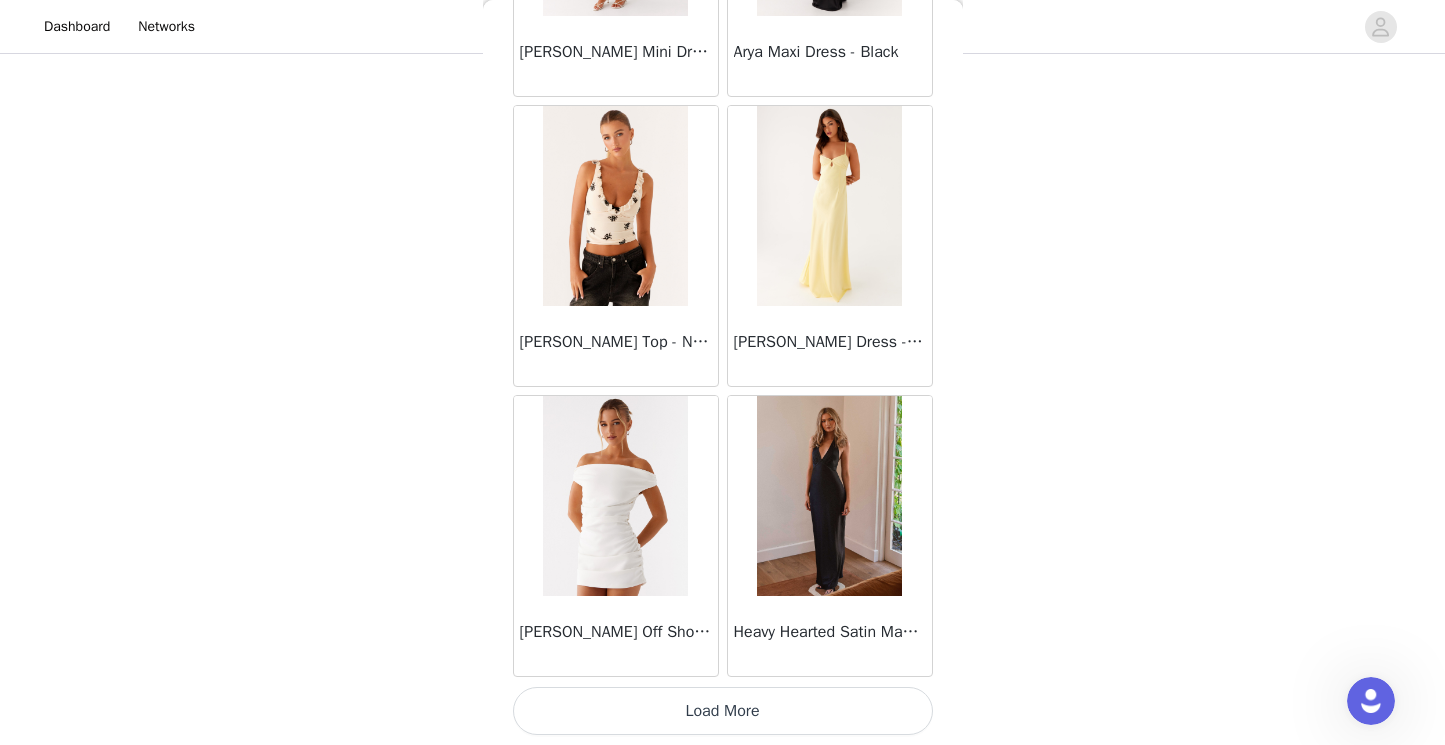 click on "Load More" at bounding box center (723, 711) 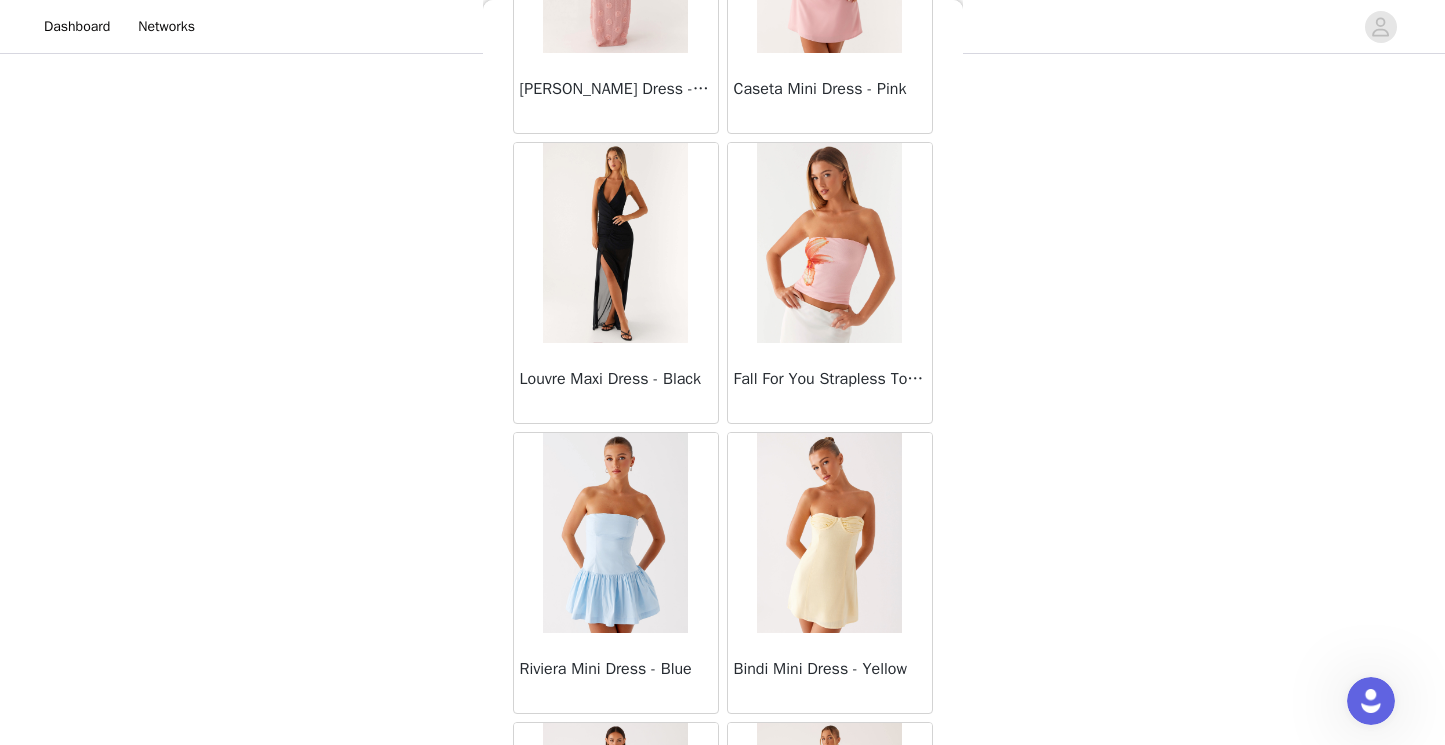 scroll, scrollTop: 60315, scrollLeft: 0, axis: vertical 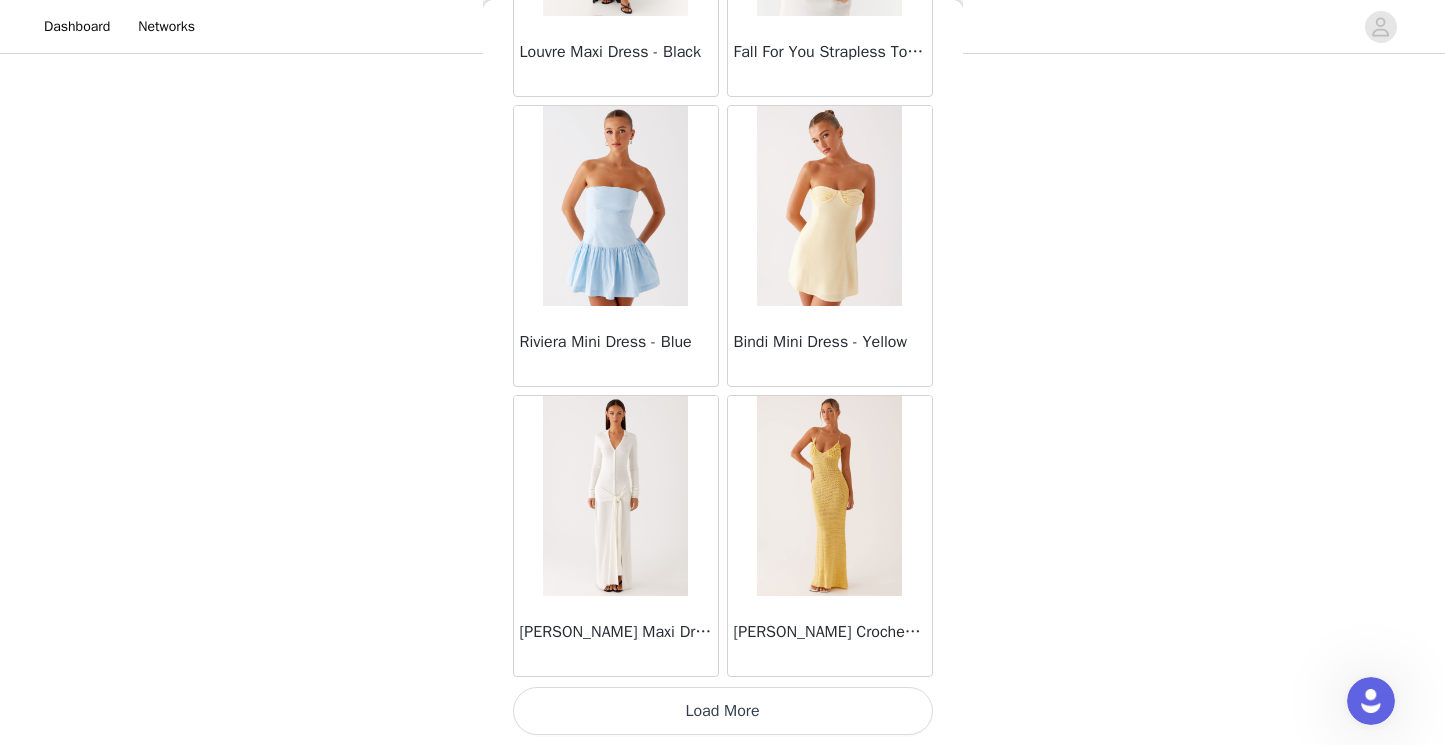 click on "Load More" at bounding box center (723, 711) 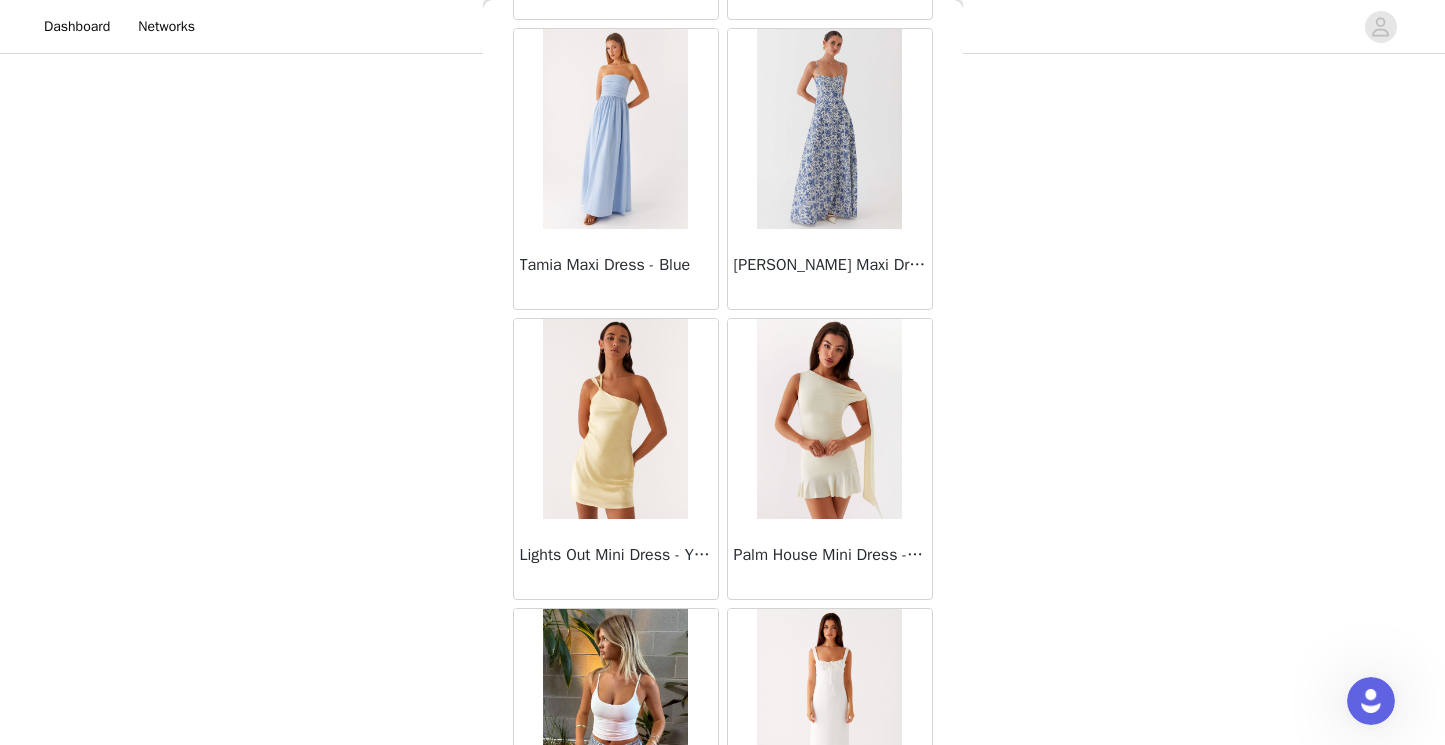 scroll, scrollTop: 63215, scrollLeft: 0, axis: vertical 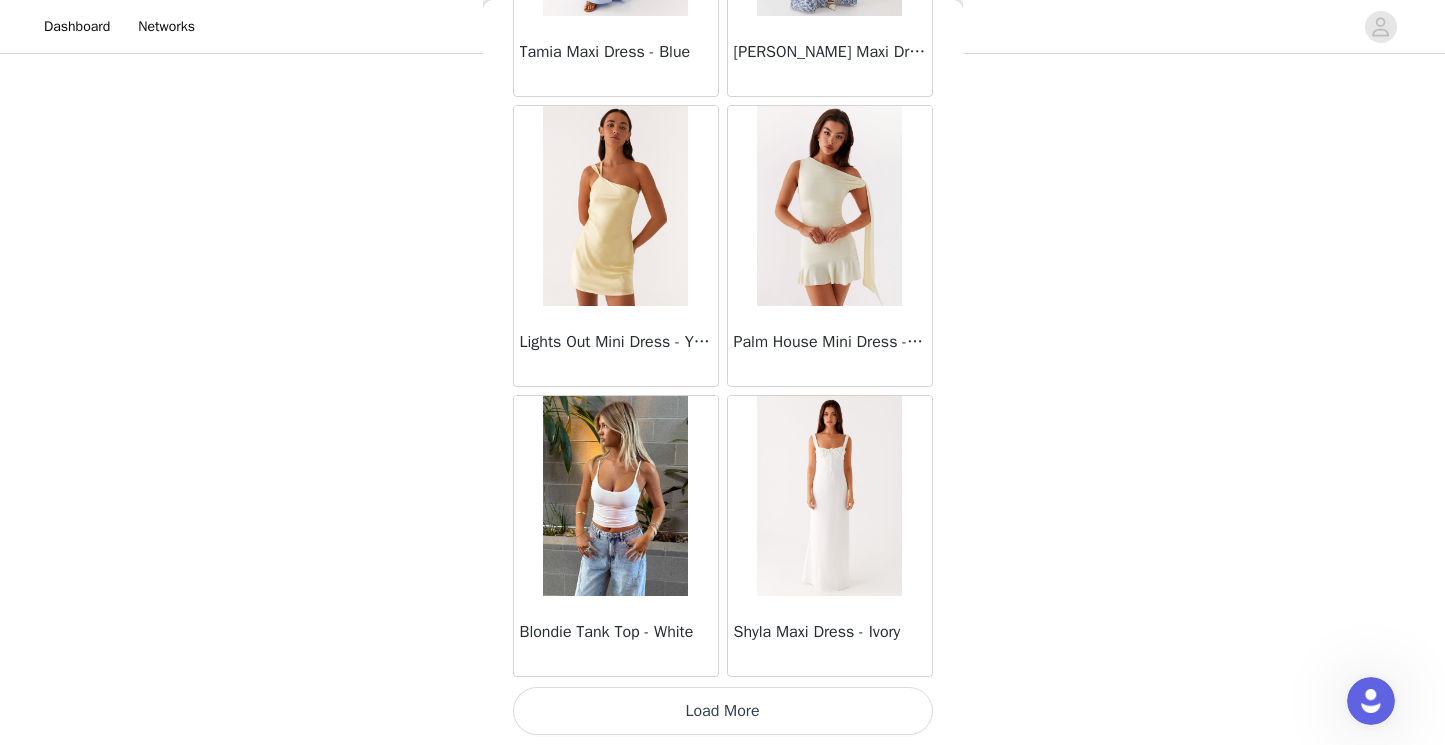 click on "Load More" at bounding box center [723, 711] 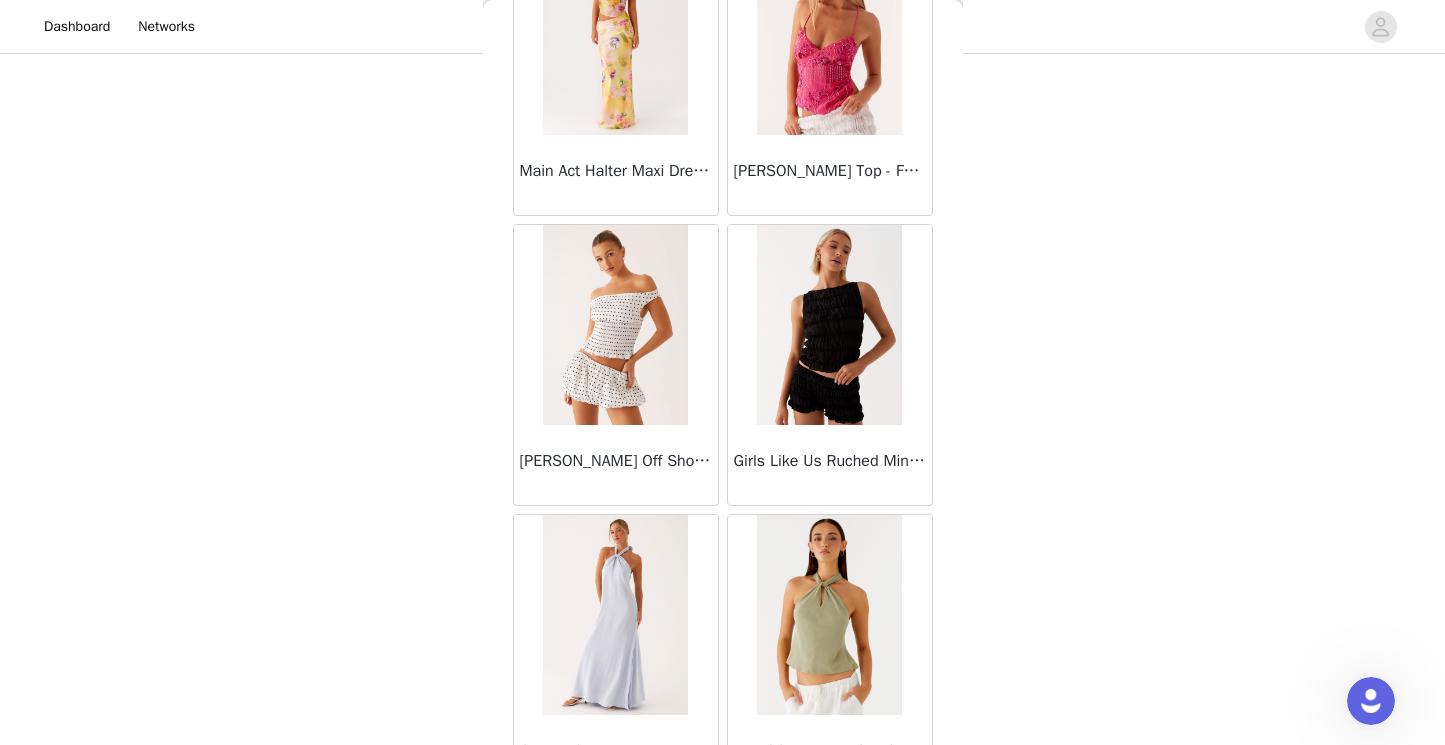 scroll, scrollTop: 66115, scrollLeft: 0, axis: vertical 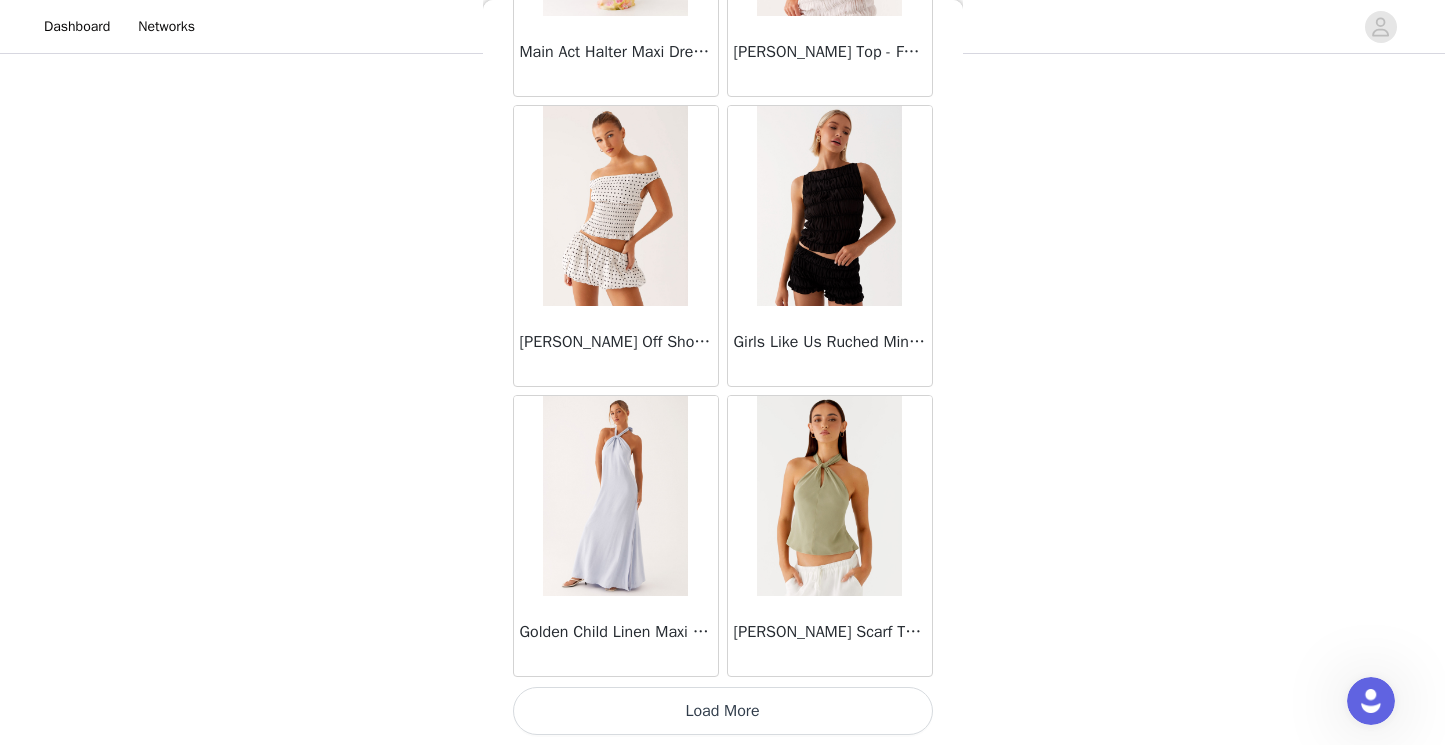 click on "Load More" at bounding box center (723, 711) 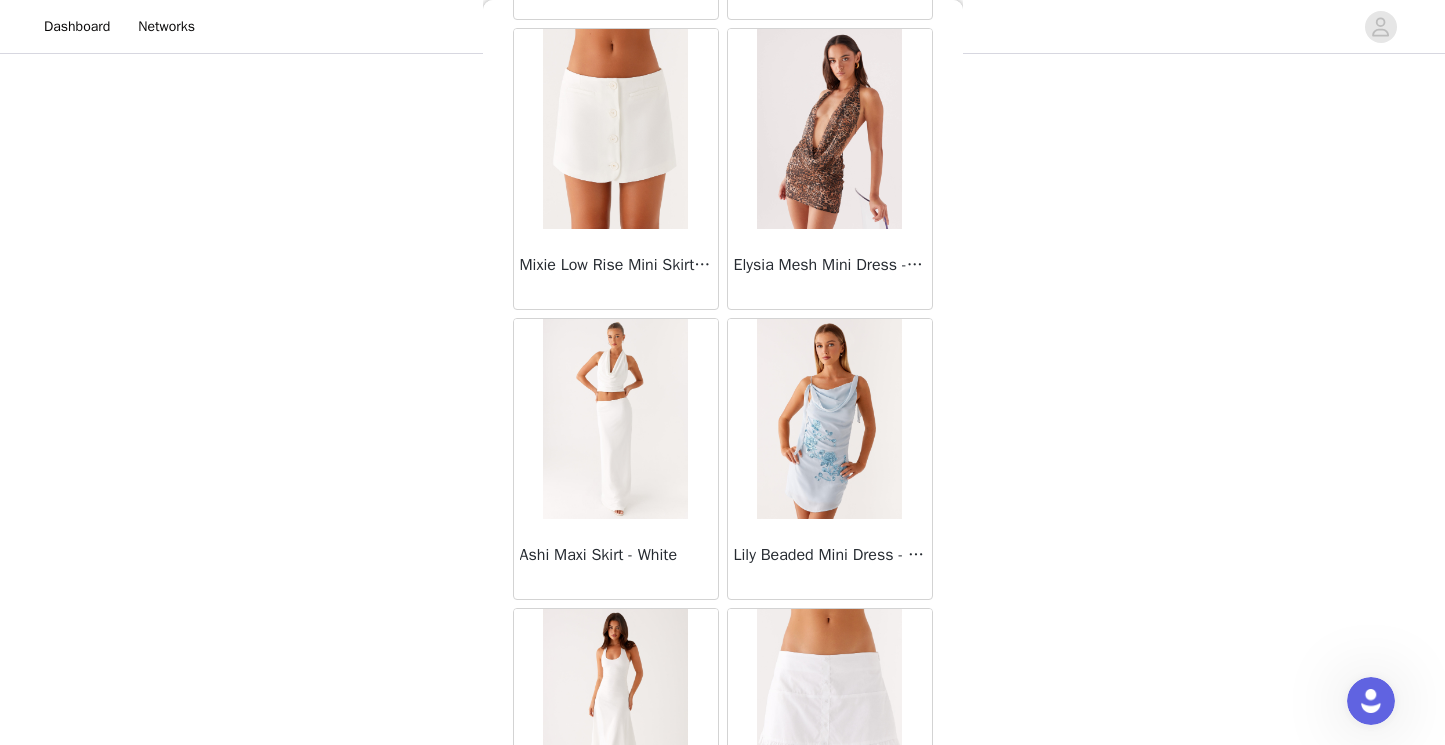 scroll, scrollTop: 69015, scrollLeft: 0, axis: vertical 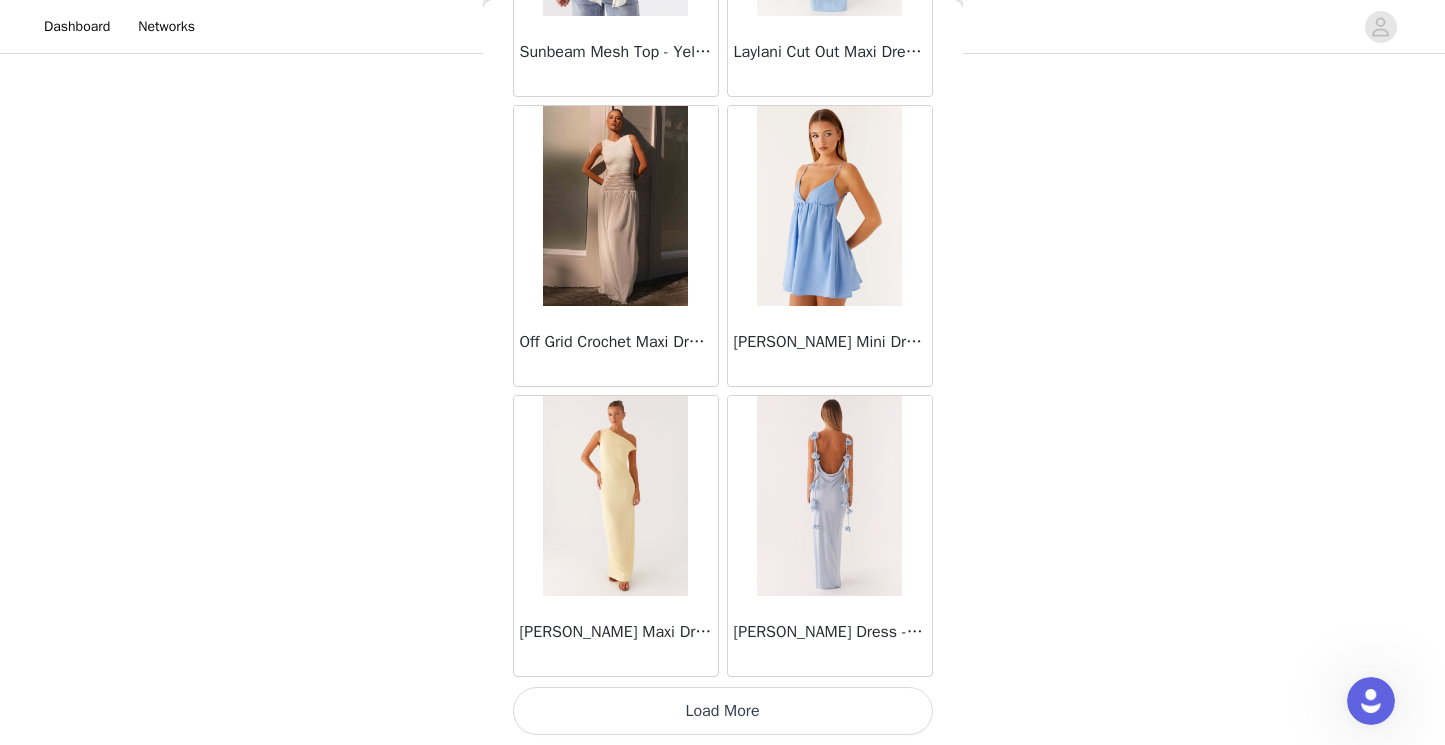 click on "Load More" at bounding box center [723, 711] 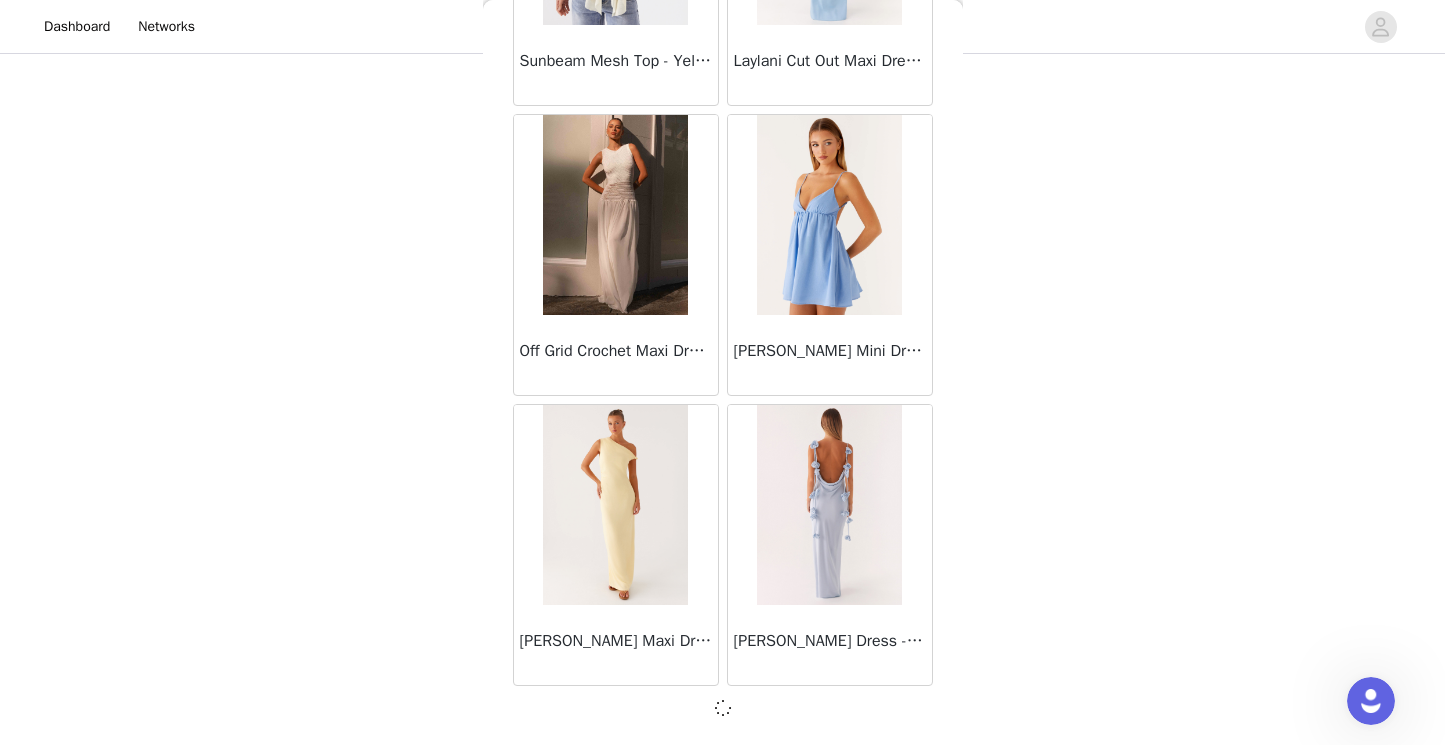 scroll, scrollTop: 69006, scrollLeft: 0, axis: vertical 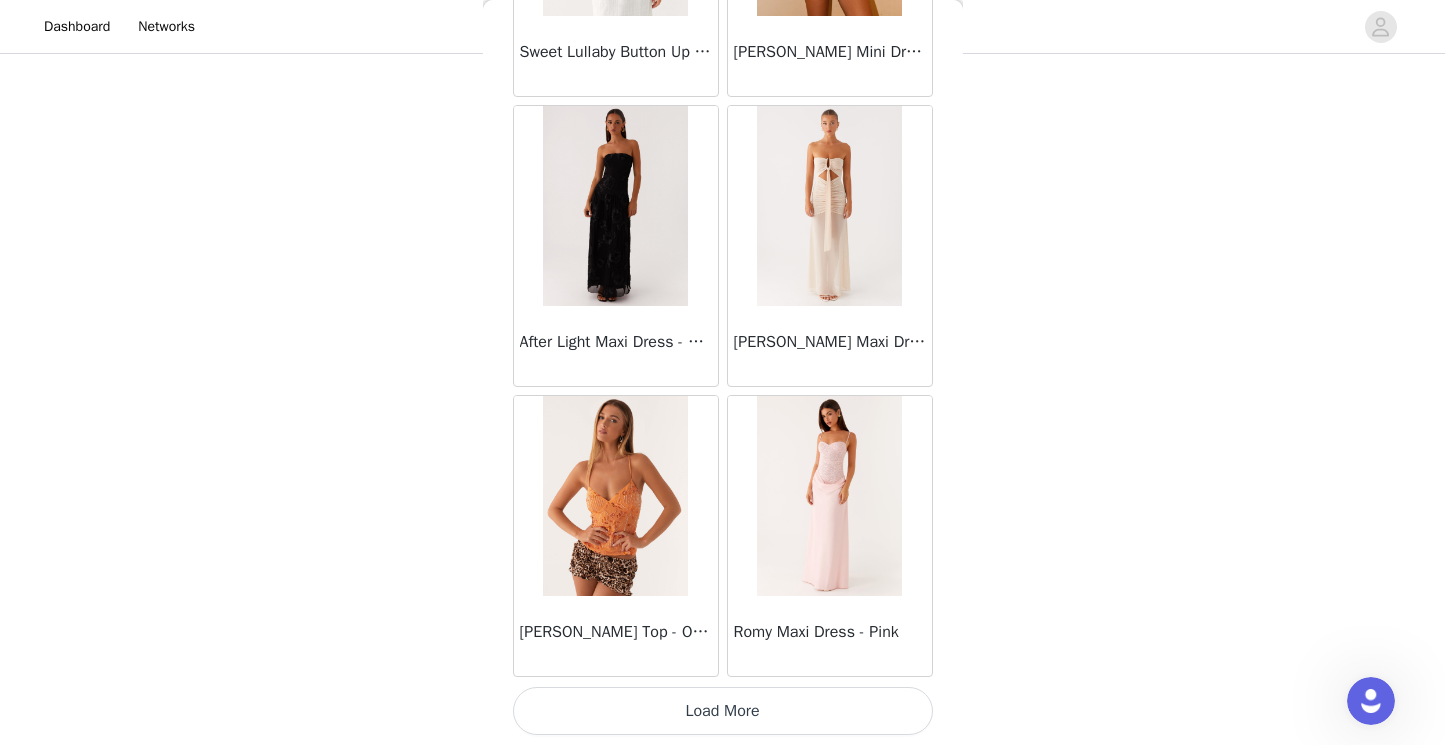 click on "Load More" at bounding box center [723, 711] 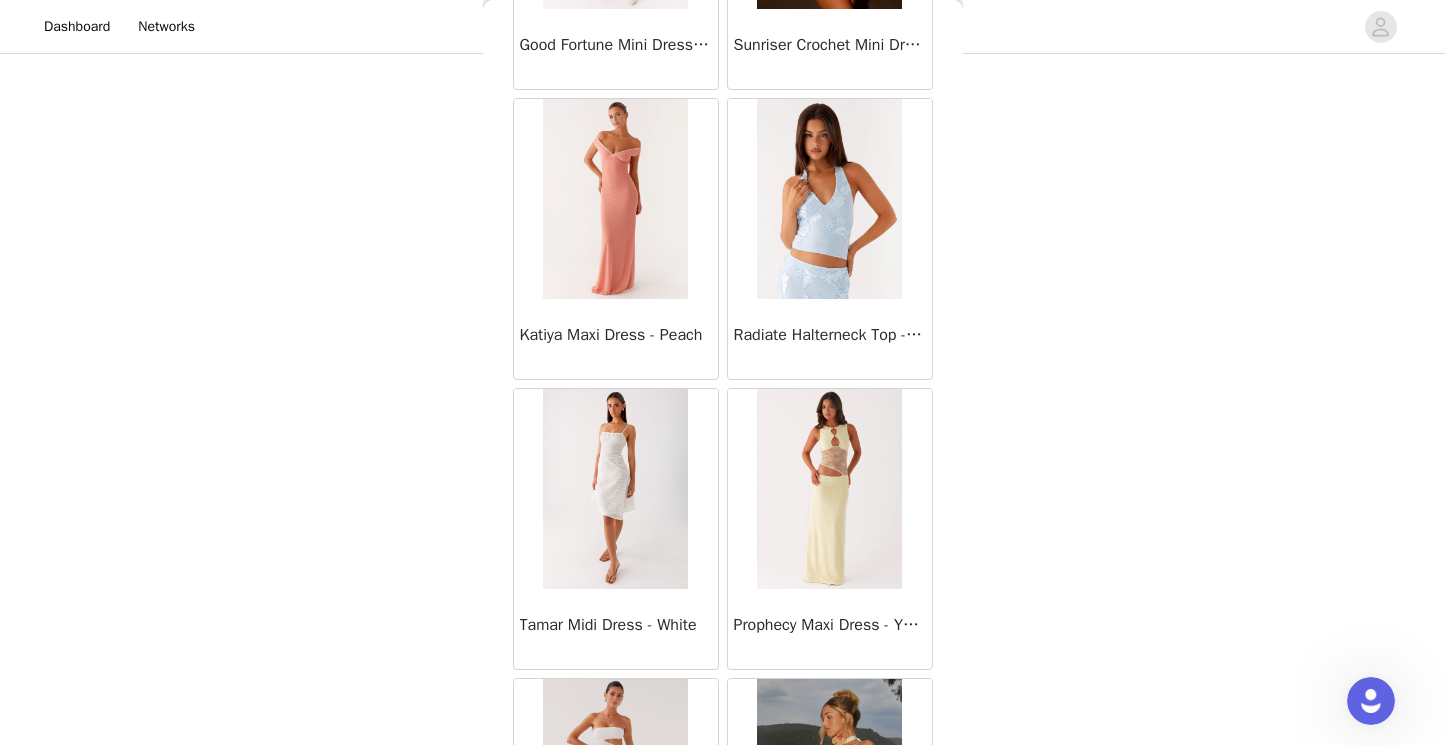 scroll, scrollTop: 74815, scrollLeft: 0, axis: vertical 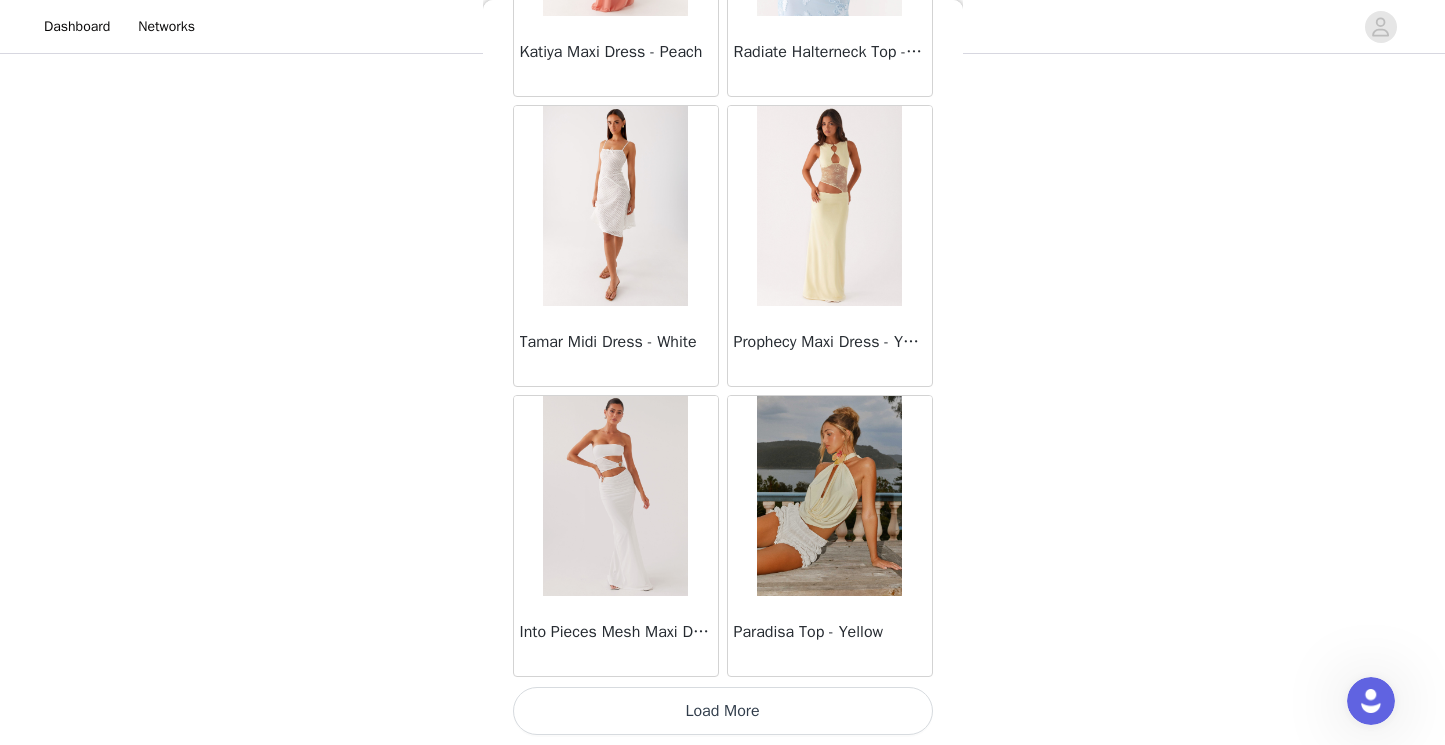 click on "Load More" at bounding box center (723, 711) 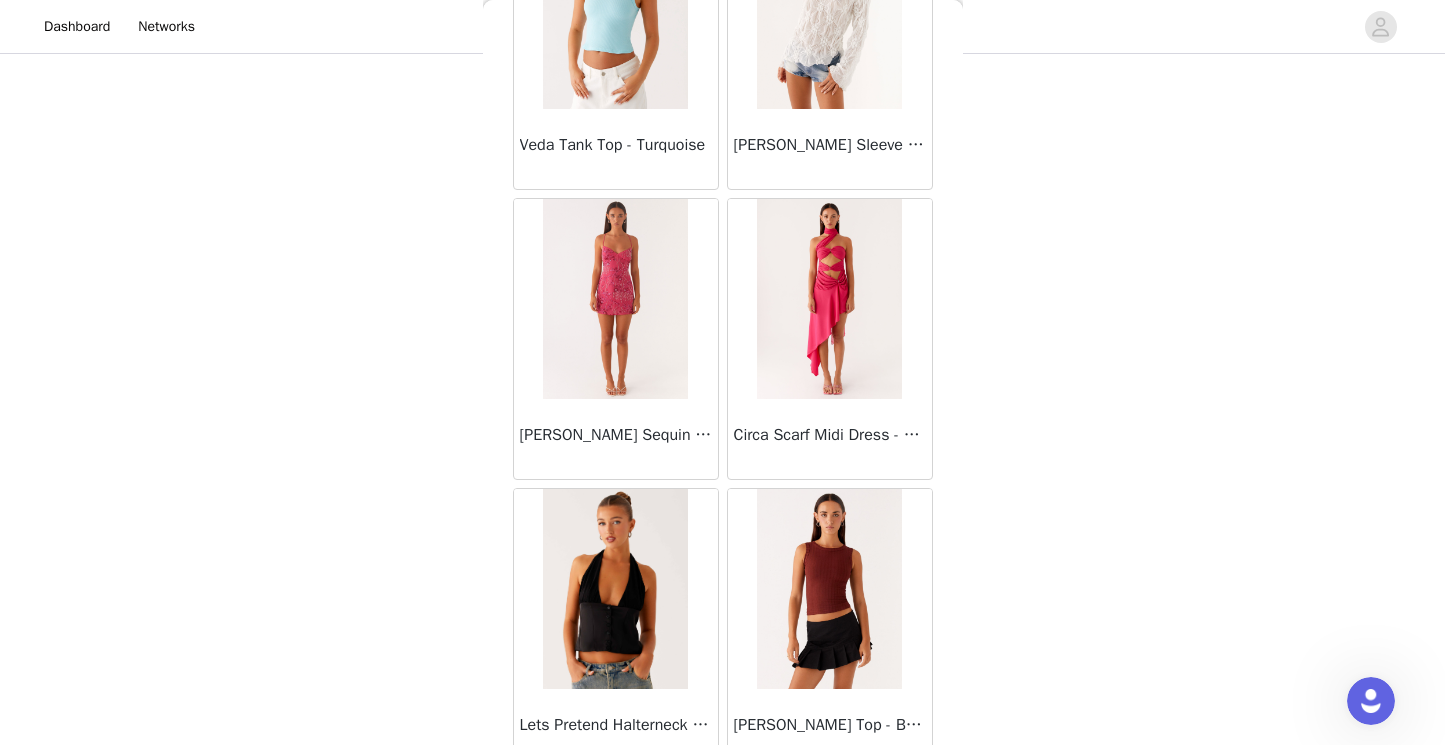 scroll, scrollTop: 77715, scrollLeft: 0, axis: vertical 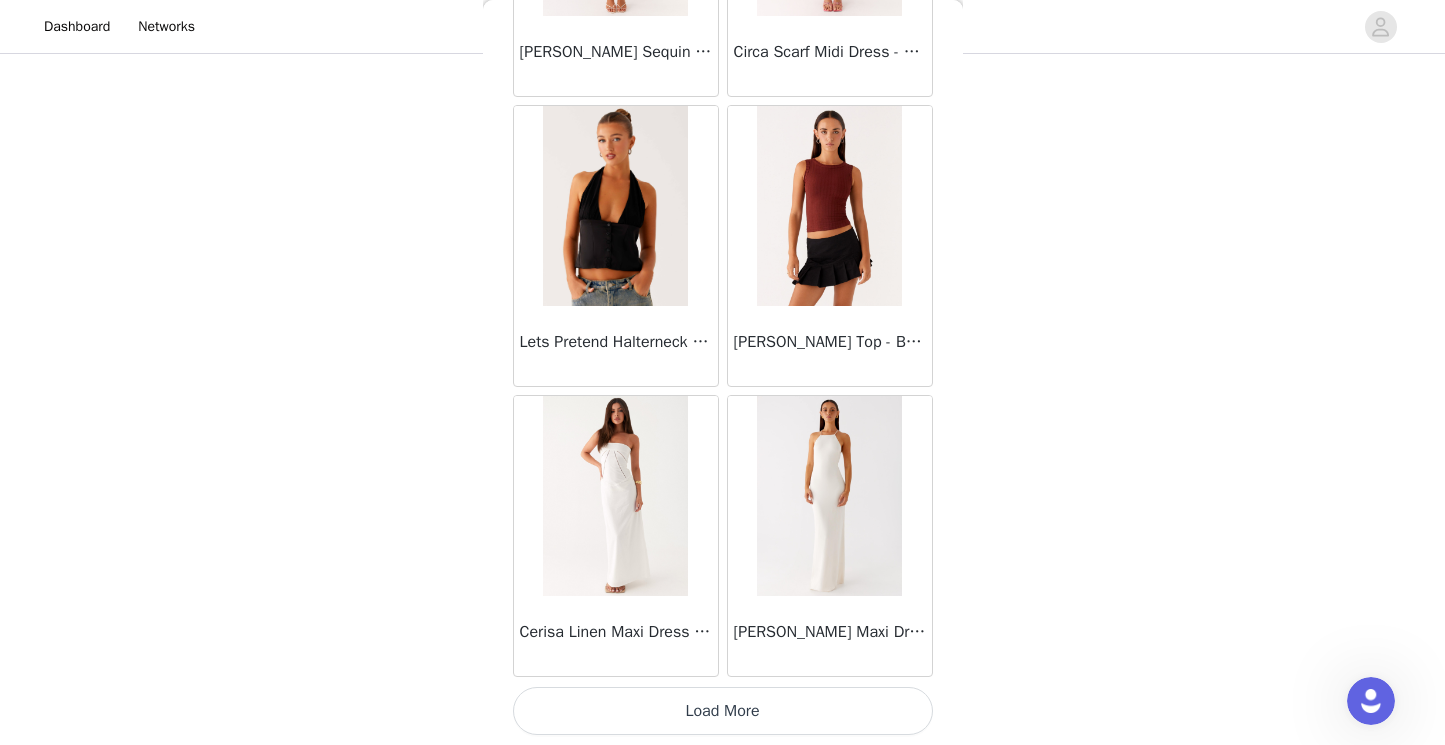 click on "Load More" at bounding box center [723, 711] 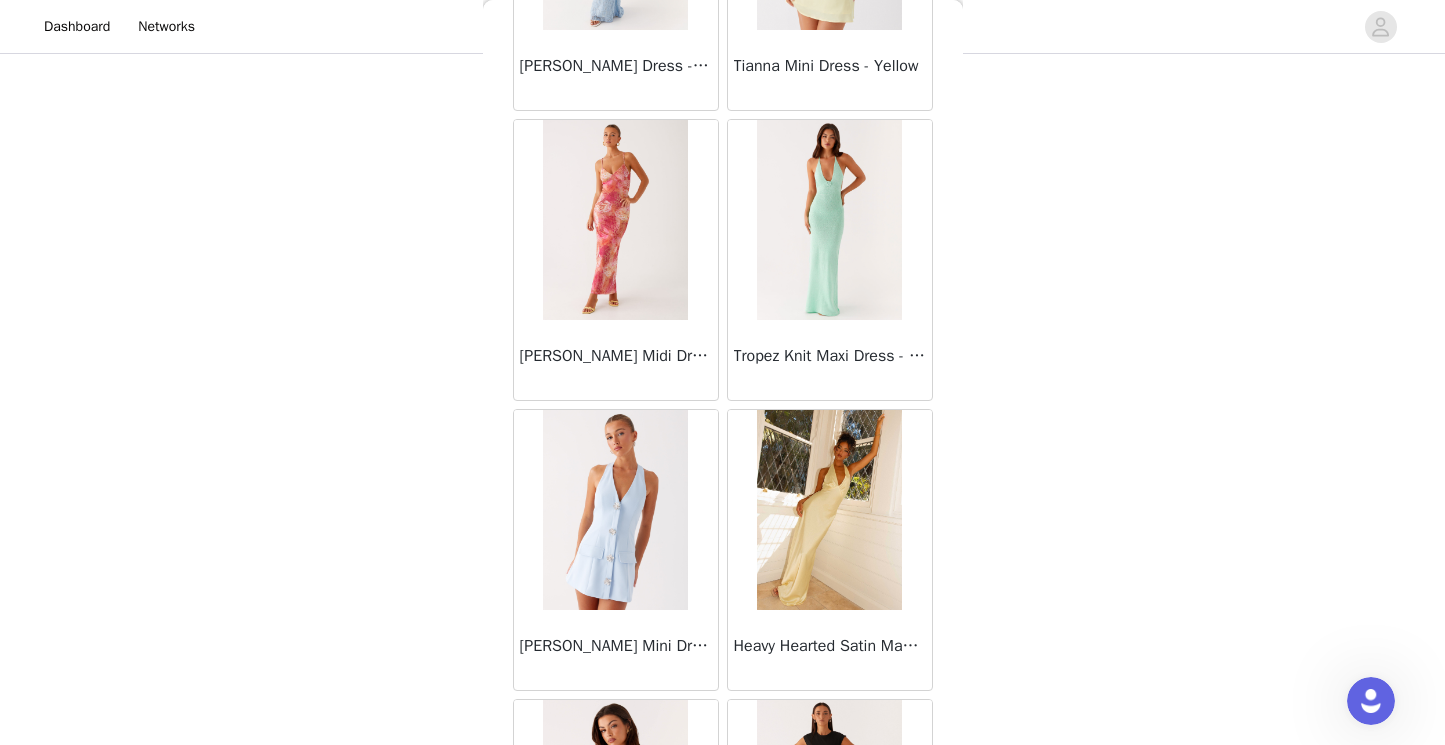scroll, scrollTop: 80615, scrollLeft: 0, axis: vertical 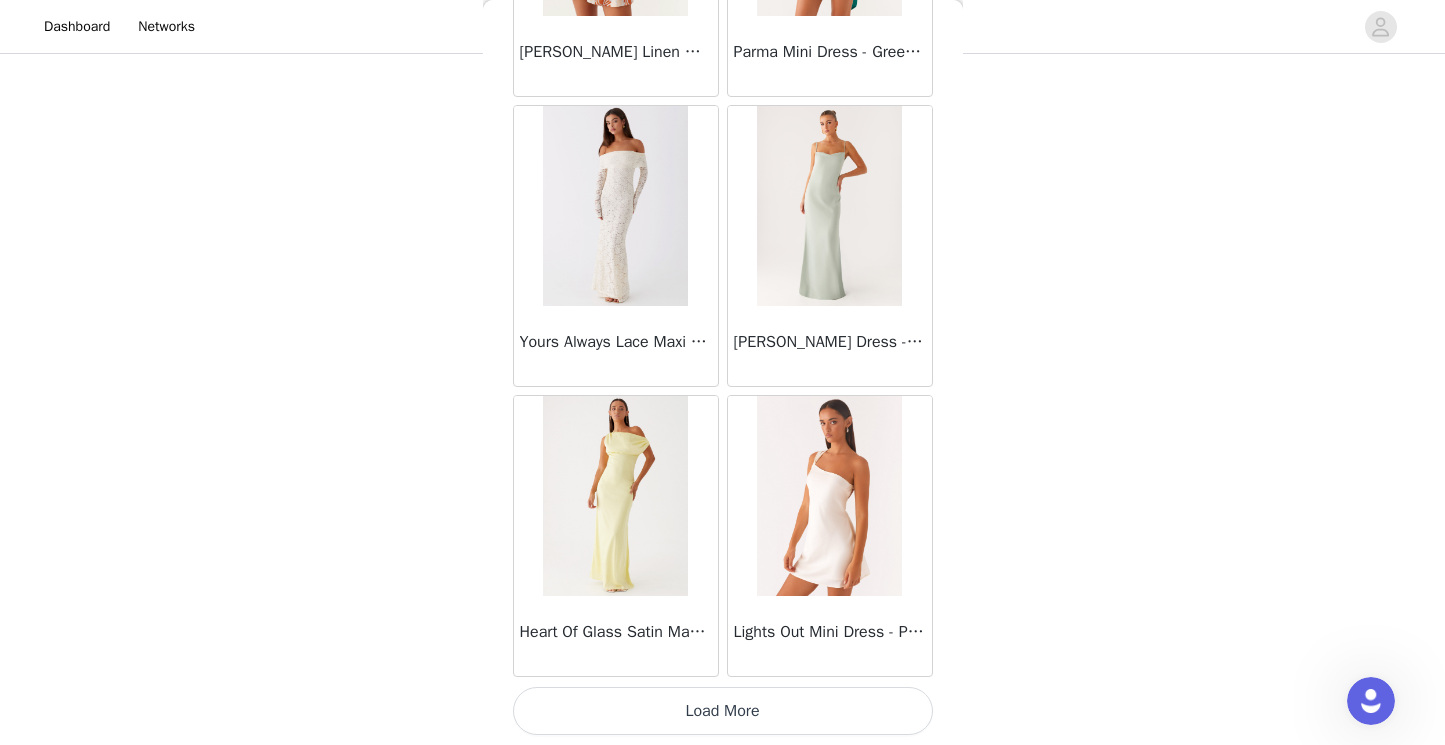 click on "Load More" at bounding box center (723, 711) 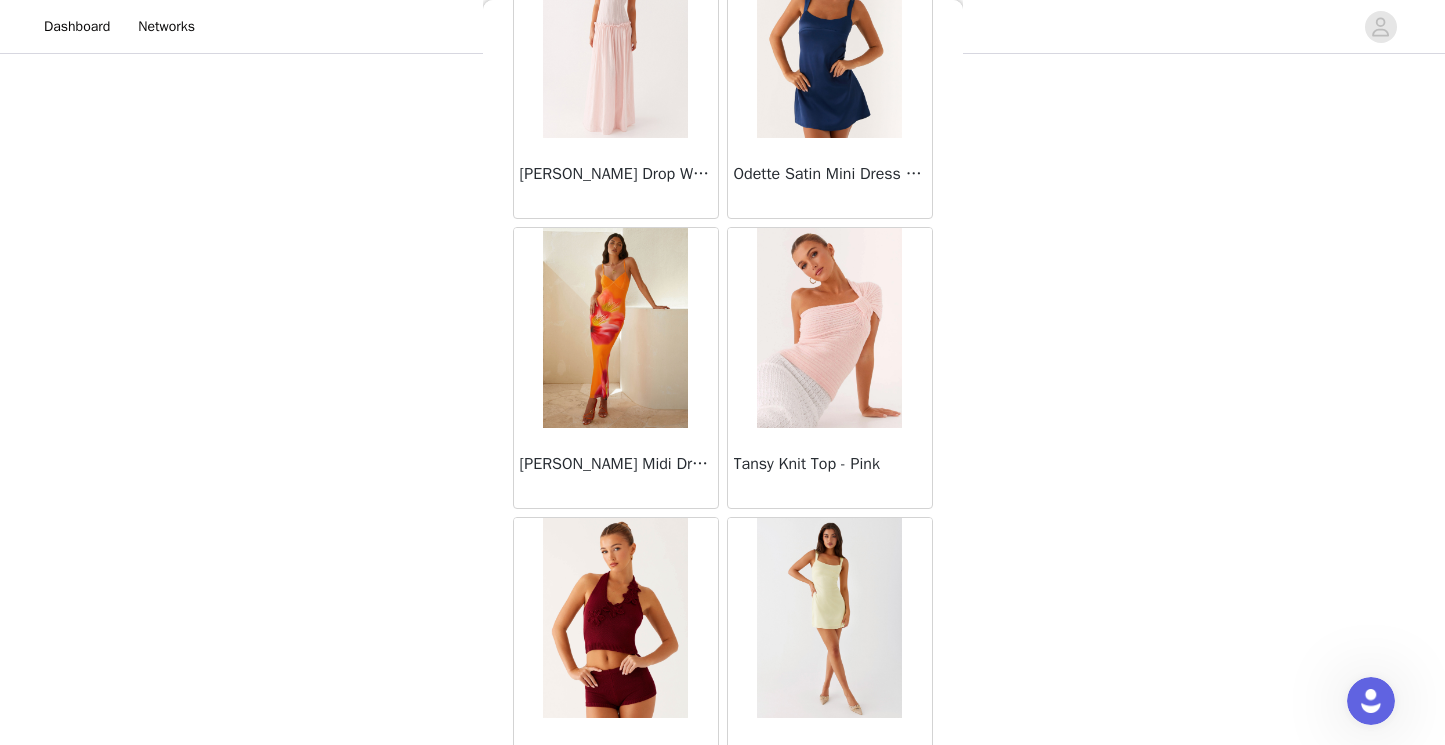 scroll, scrollTop: 83515, scrollLeft: 0, axis: vertical 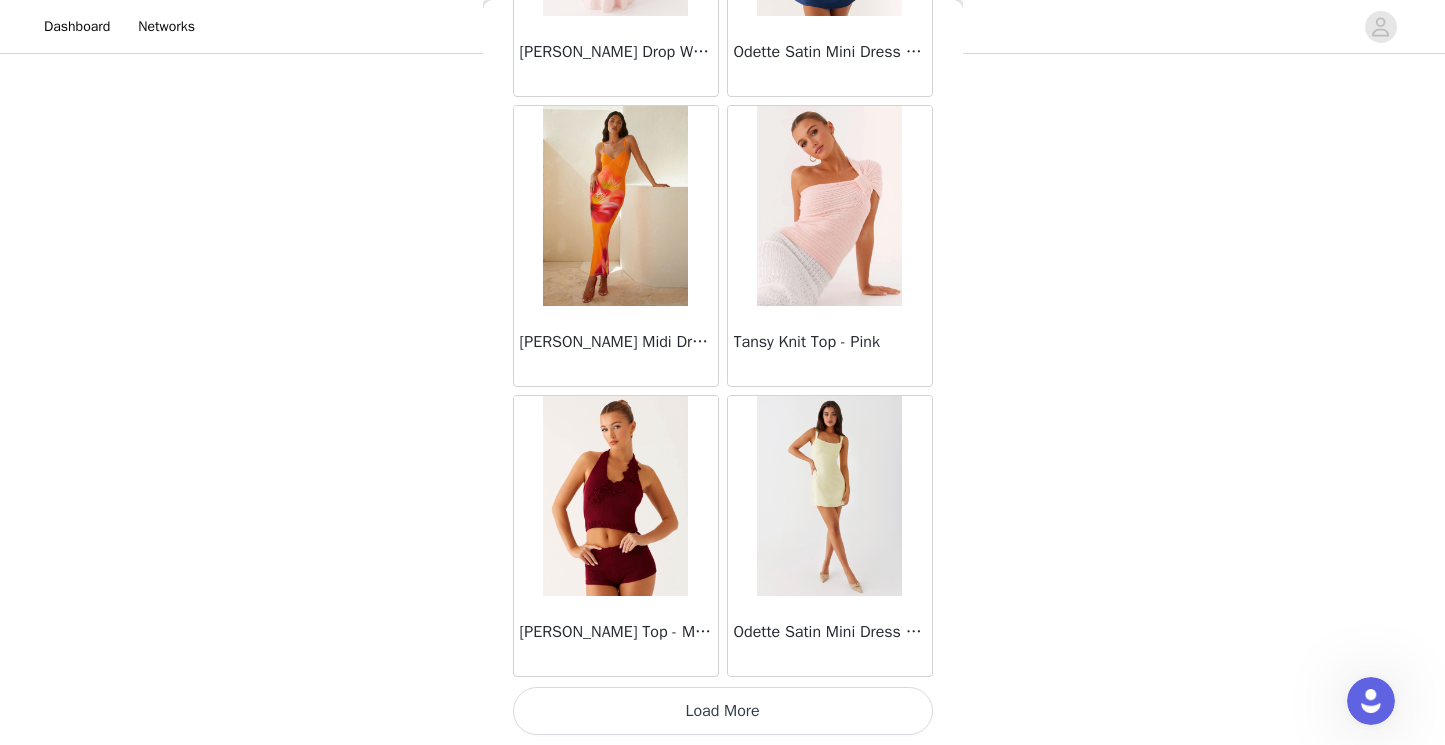 click on "Load More" at bounding box center (723, 711) 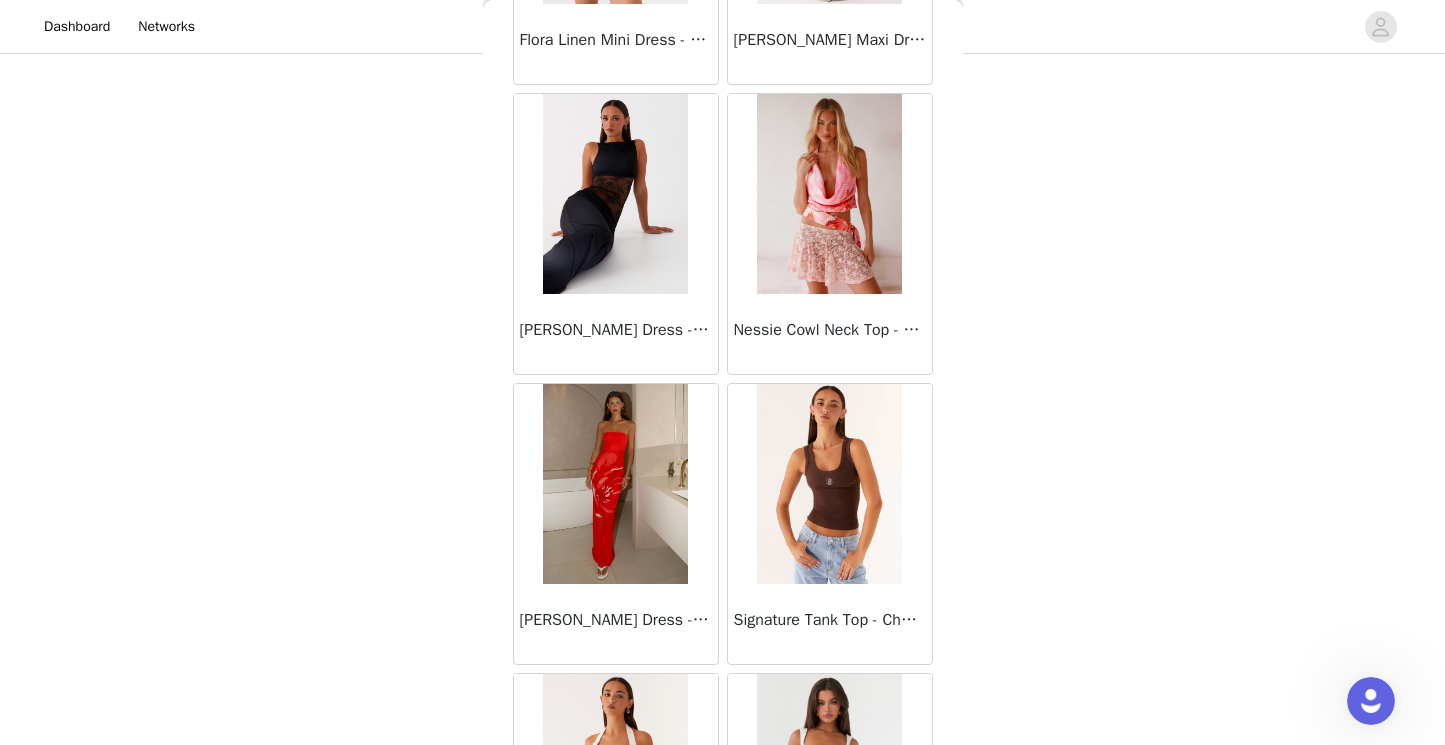 scroll, scrollTop: 86415, scrollLeft: 0, axis: vertical 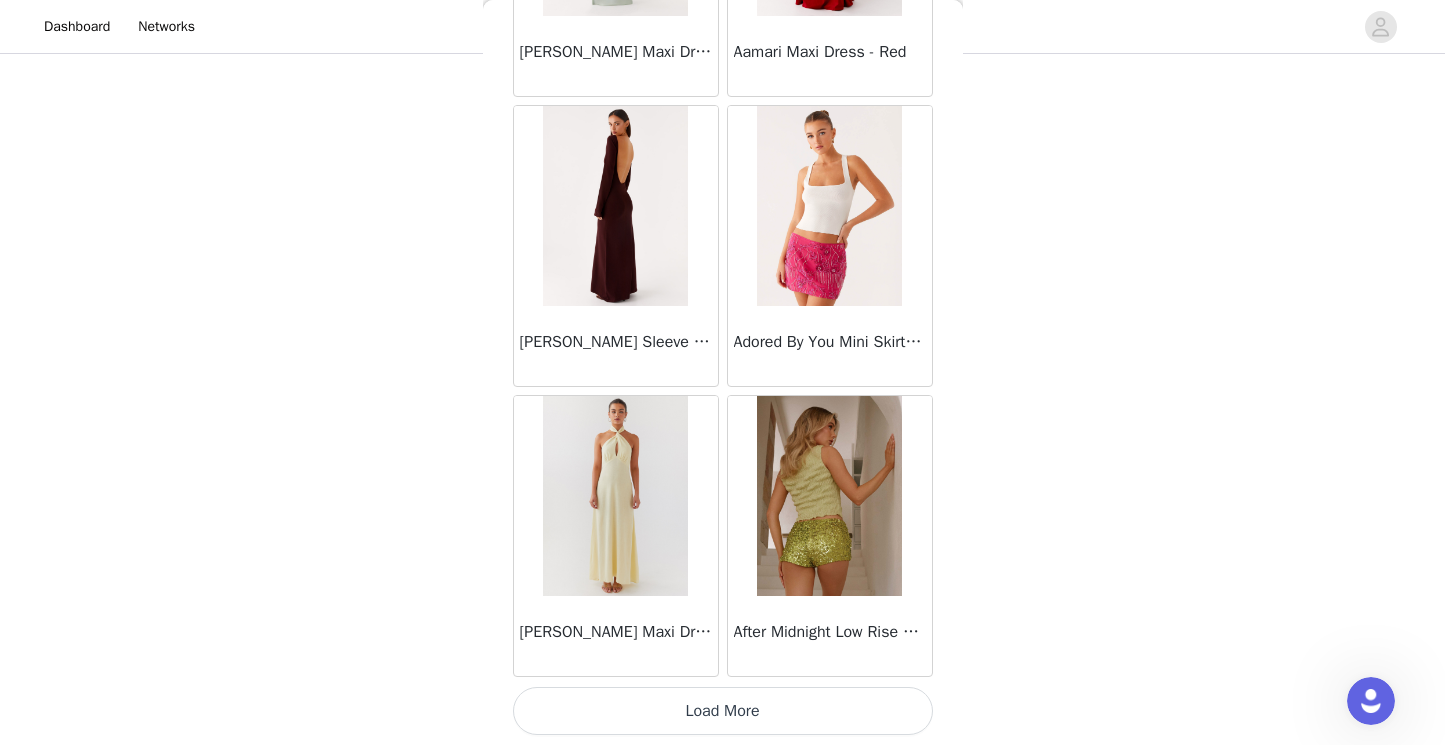 click on "Load More" at bounding box center [723, 711] 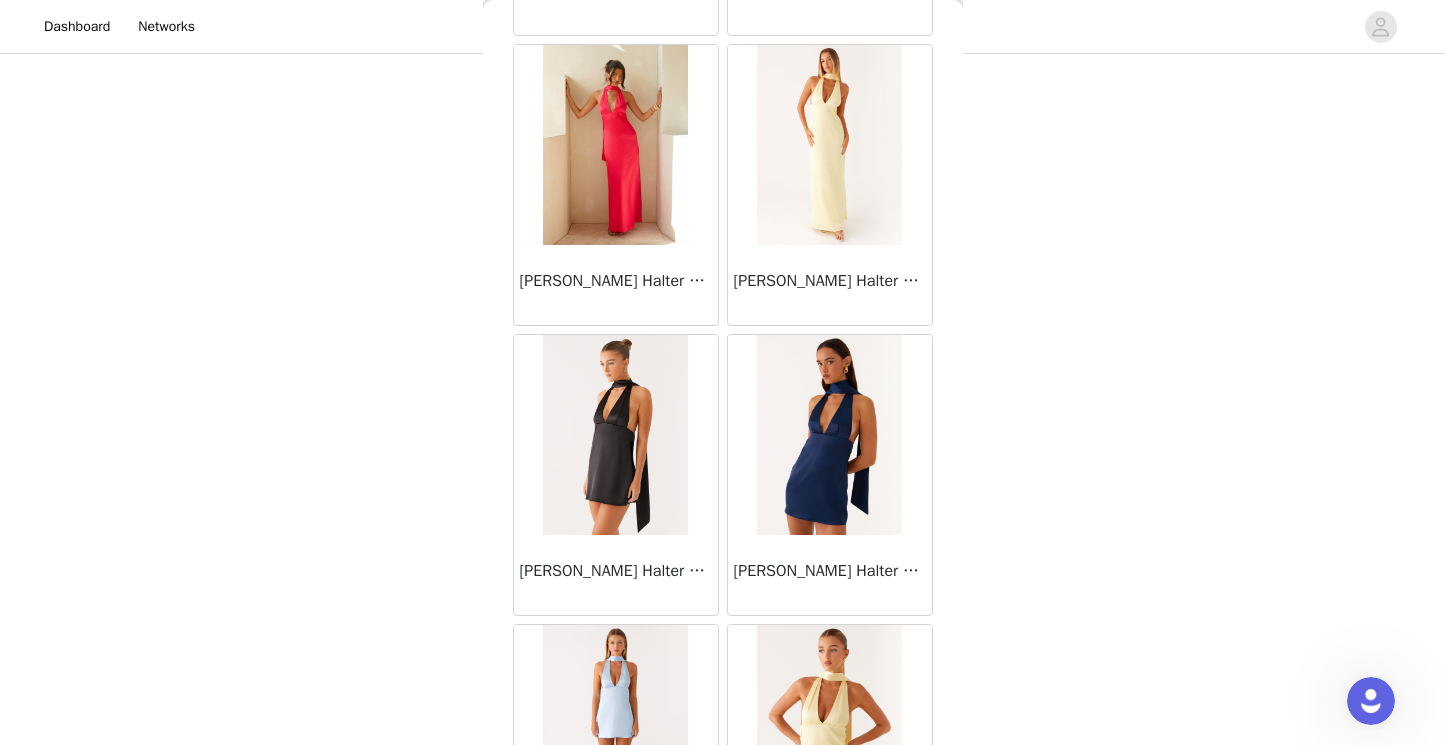 scroll, scrollTop: 89315, scrollLeft: 0, axis: vertical 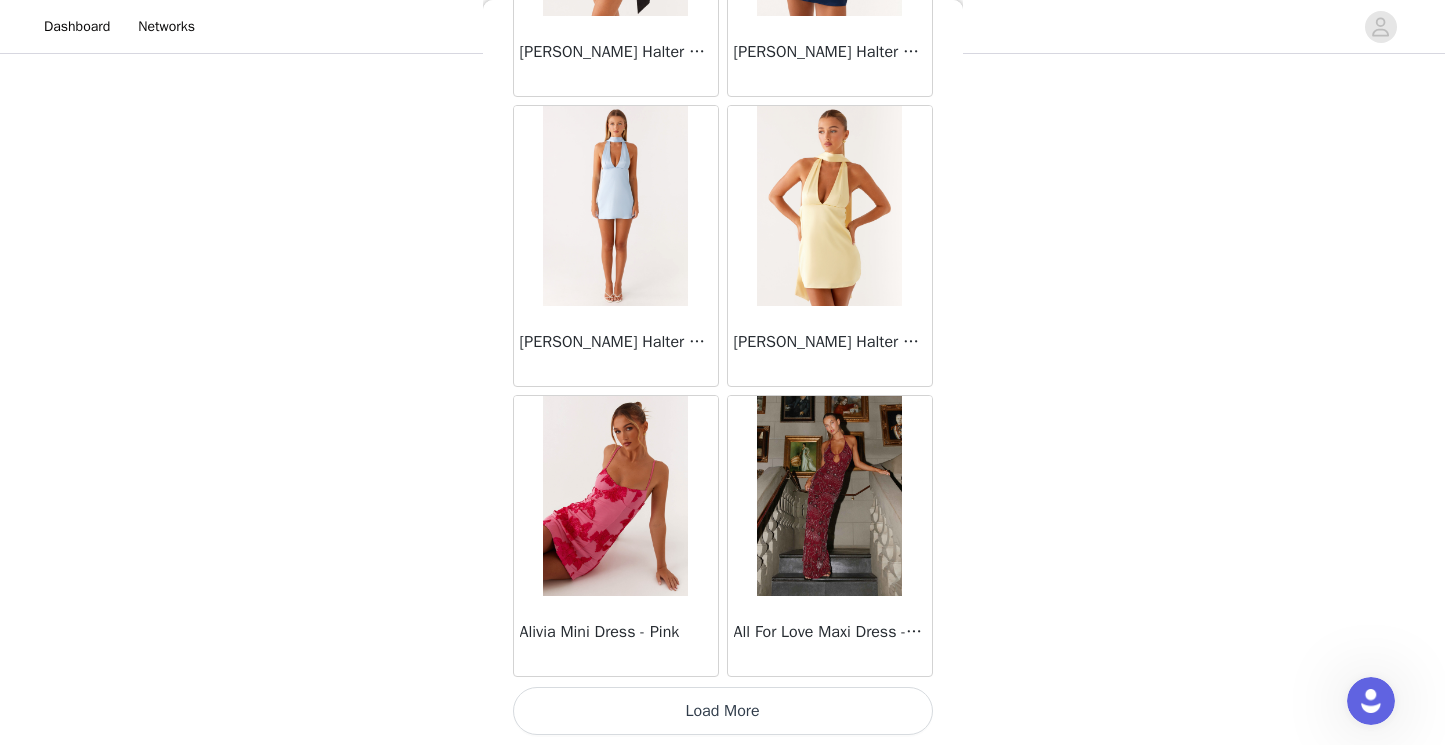 click on "Load More" at bounding box center [723, 711] 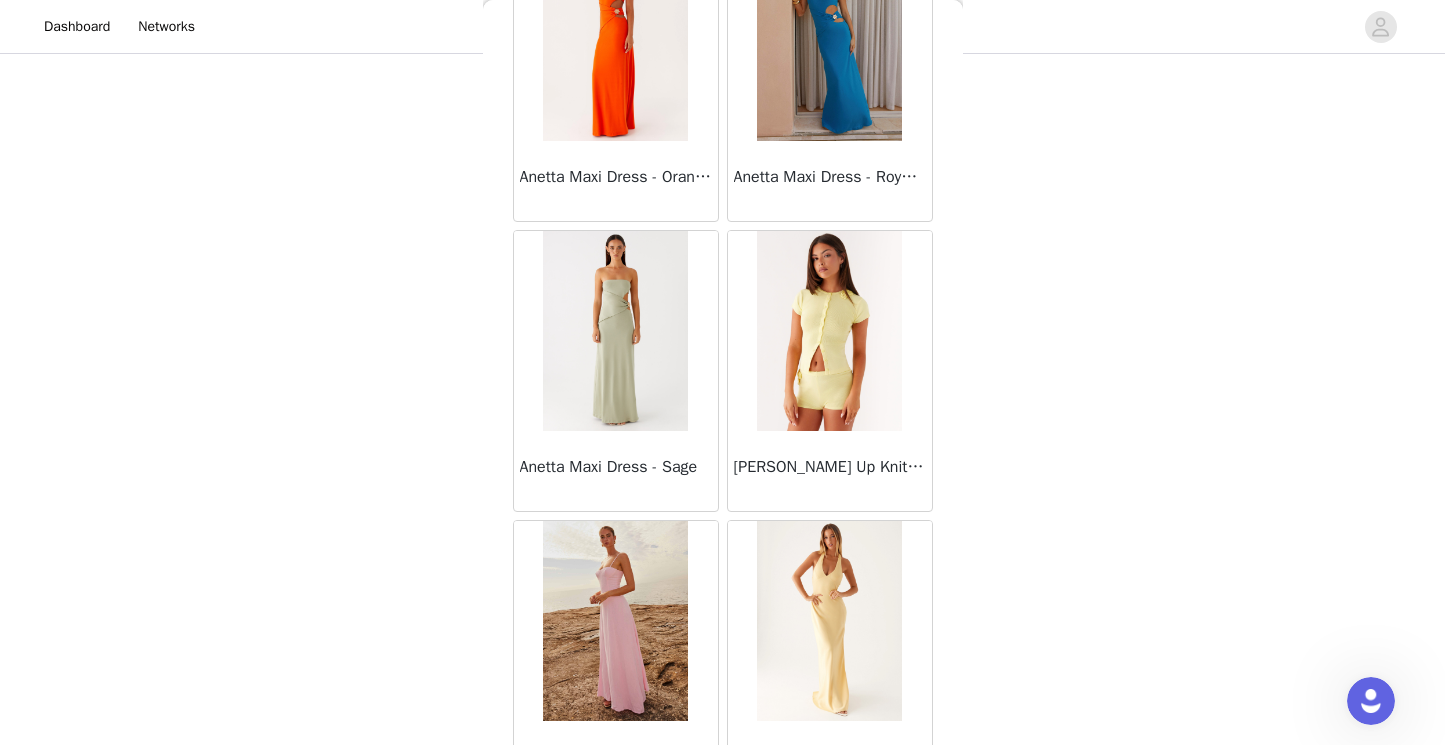 scroll, scrollTop: 92215, scrollLeft: 0, axis: vertical 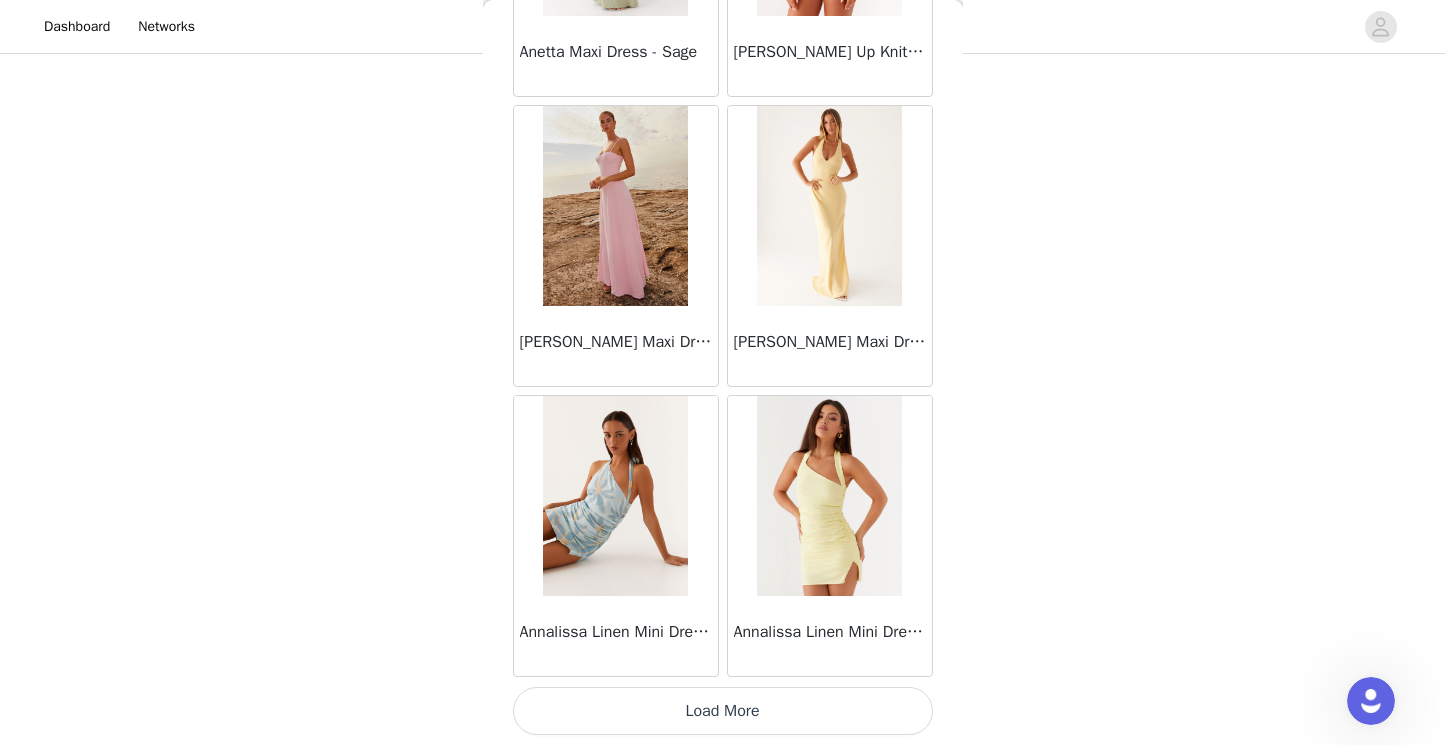 click on "Load More" at bounding box center [723, 711] 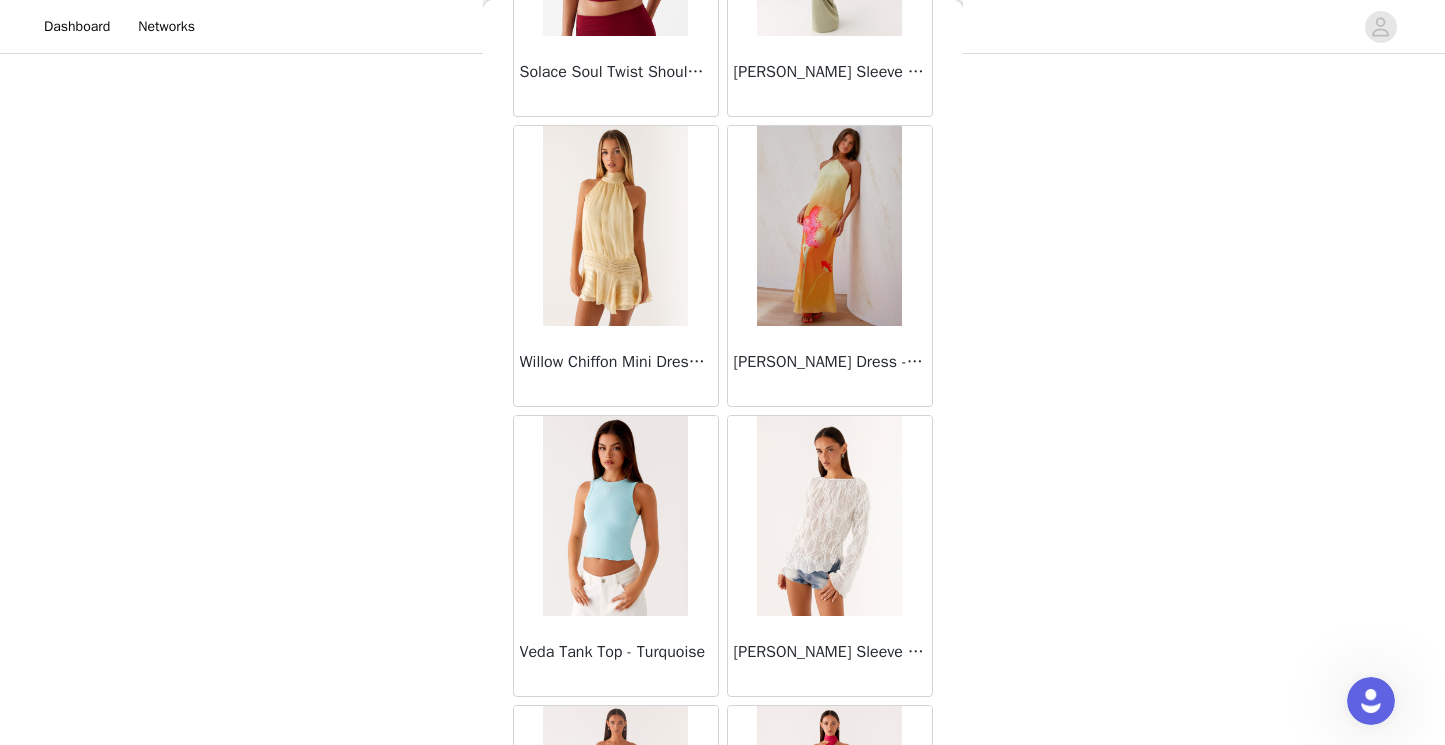 scroll, scrollTop: 76574, scrollLeft: 0, axis: vertical 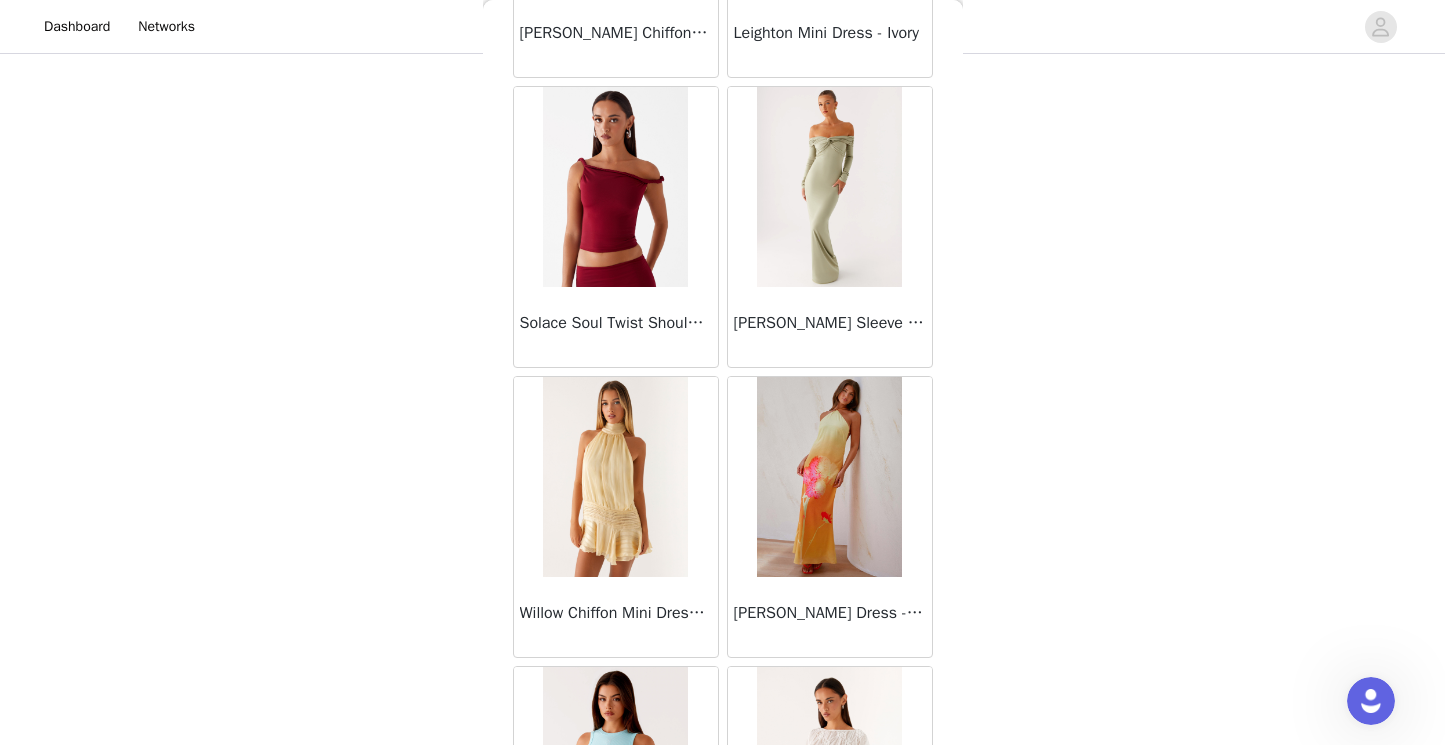 click at bounding box center [615, 477] 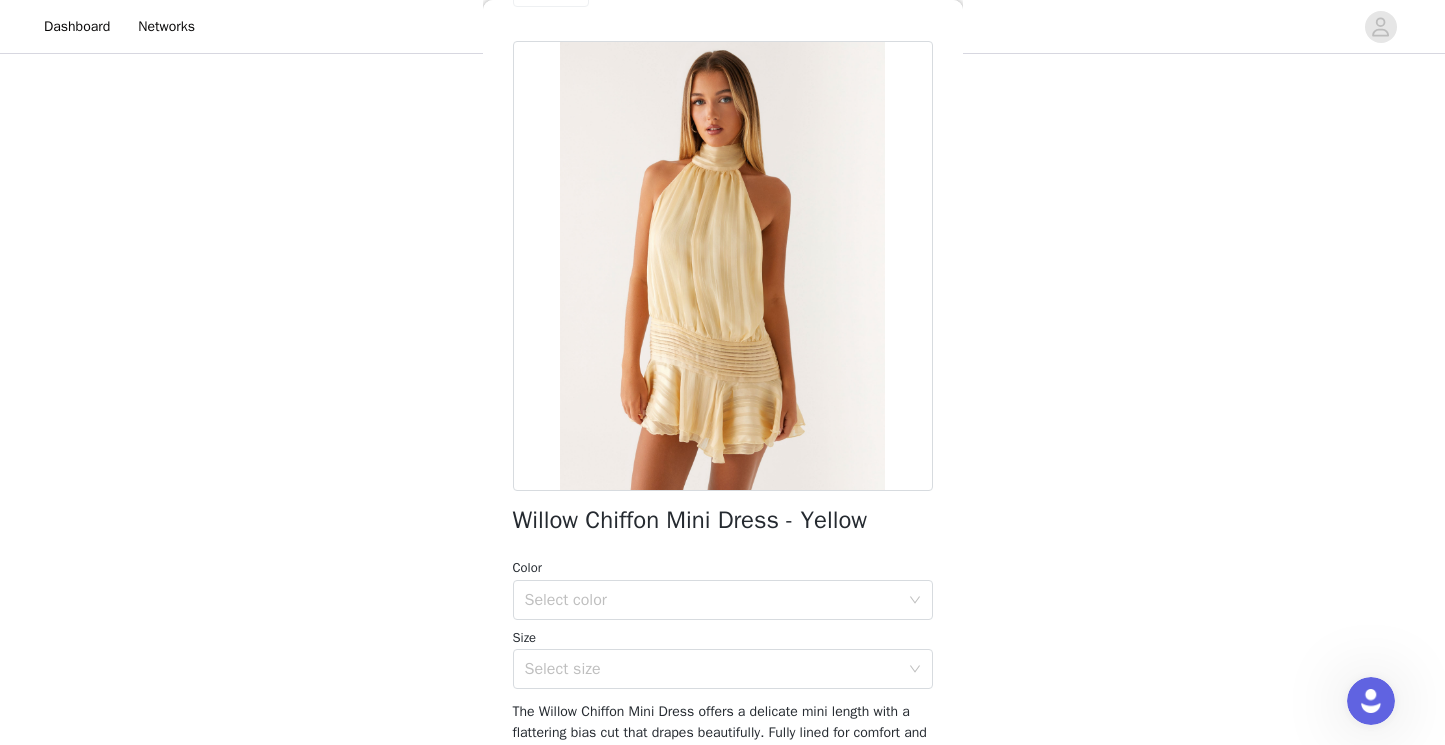 scroll, scrollTop: 185, scrollLeft: 0, axis: vertical 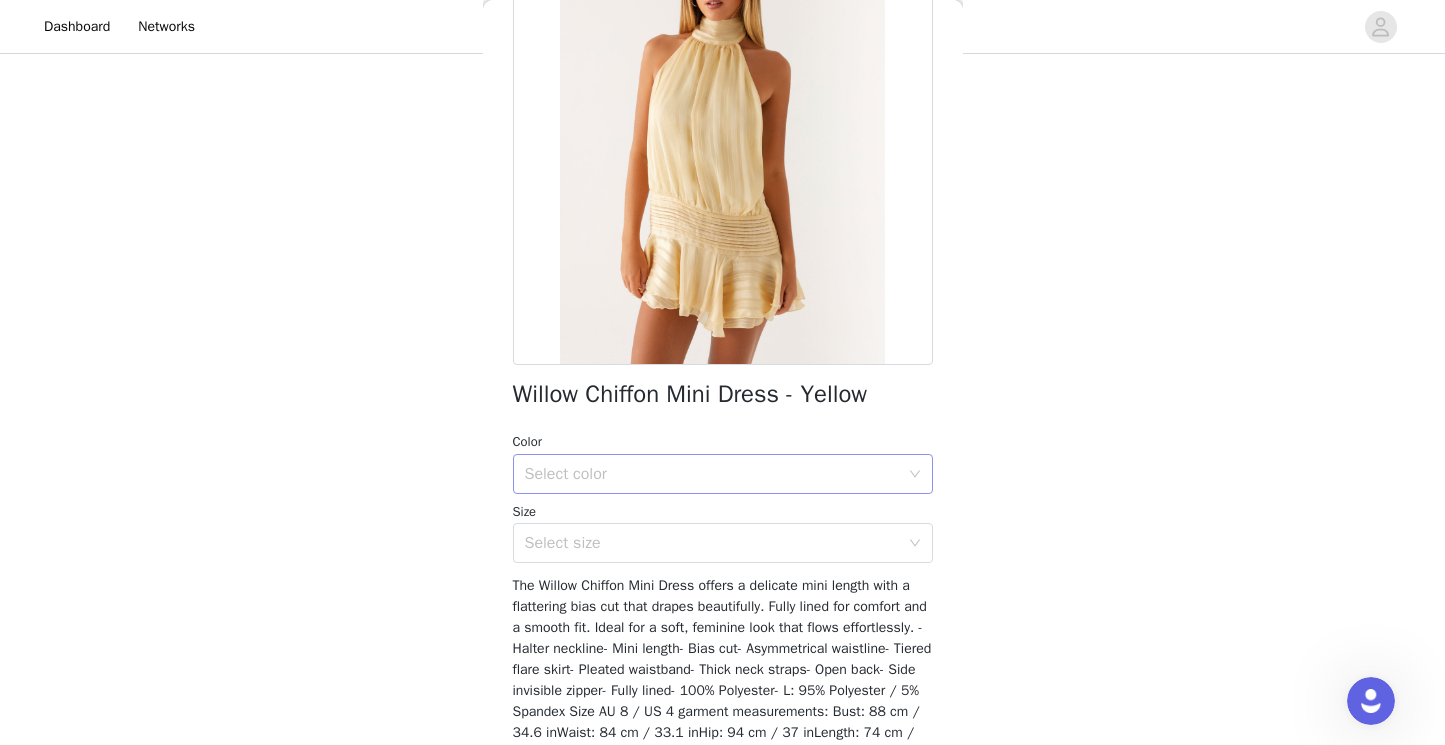 click on "Select color" at bounding box center [712, 474] 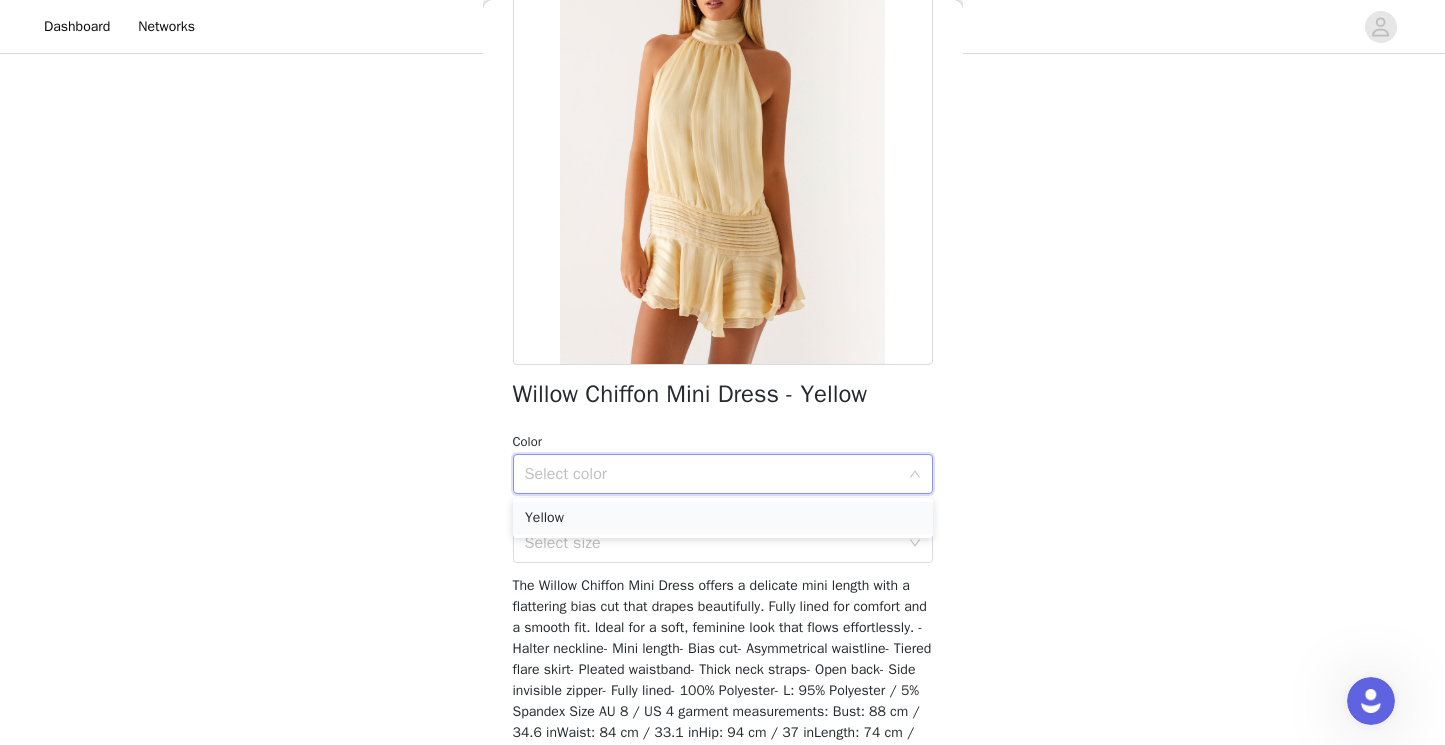 click on "Yellow" at bounding box center [723, 518] 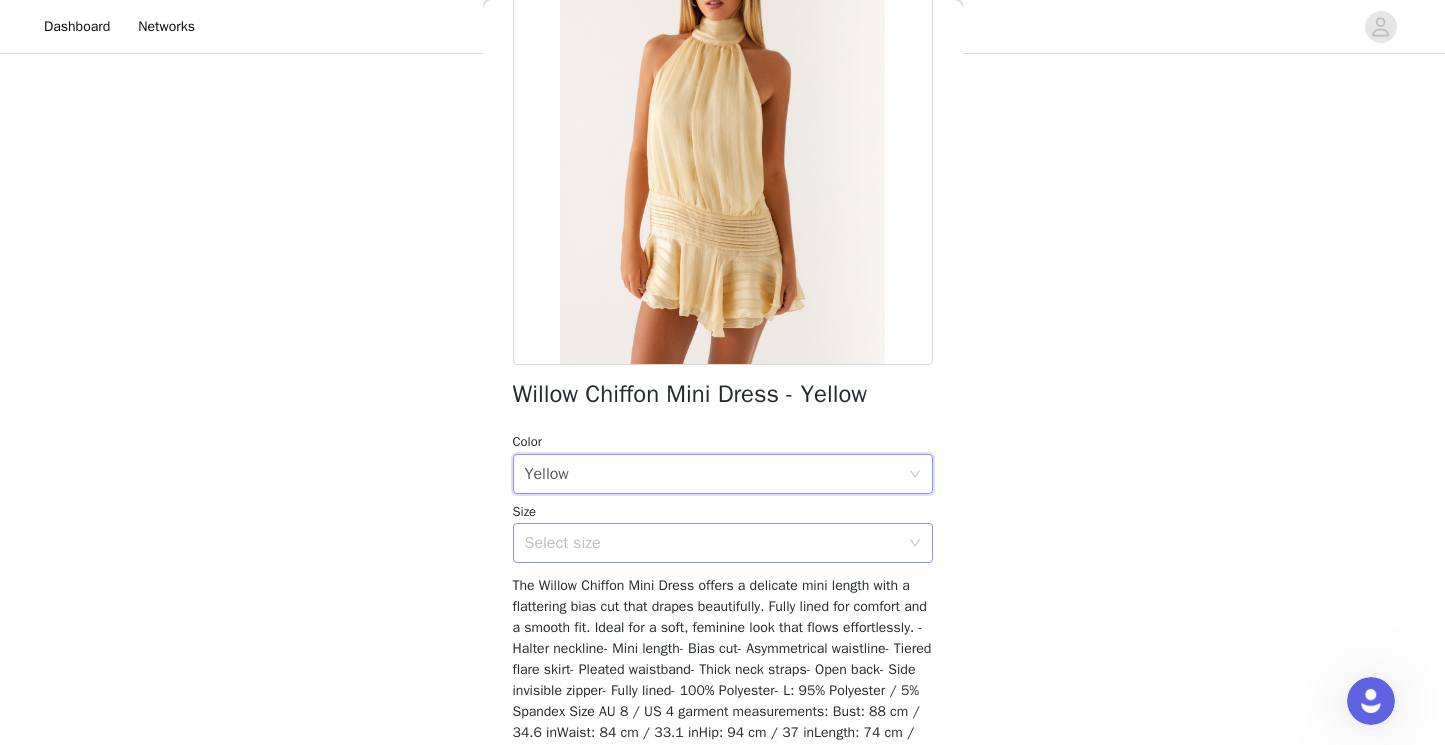 click on "Select size" at bounding box center (716, 543) 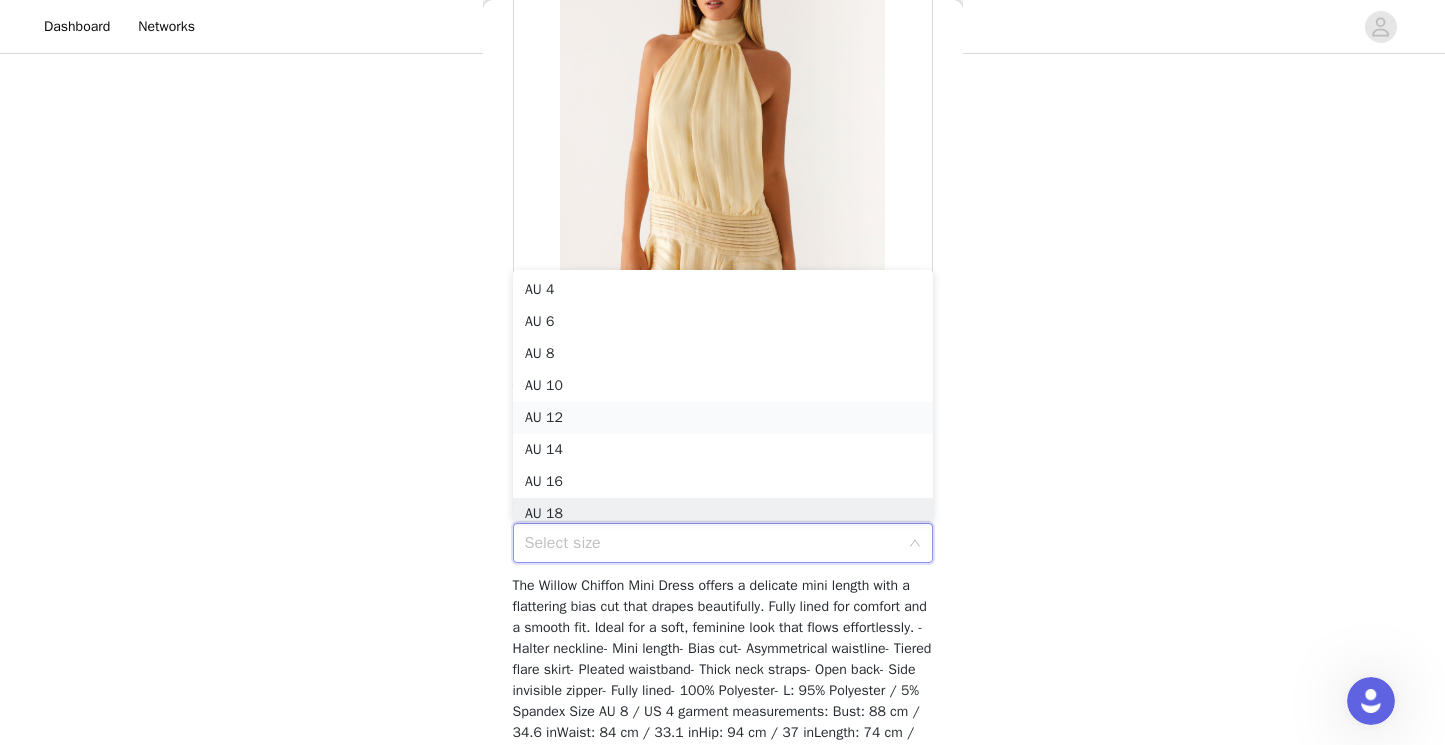 scroll, scrollTop: 10, scrollLeft: 0, axis: vertical 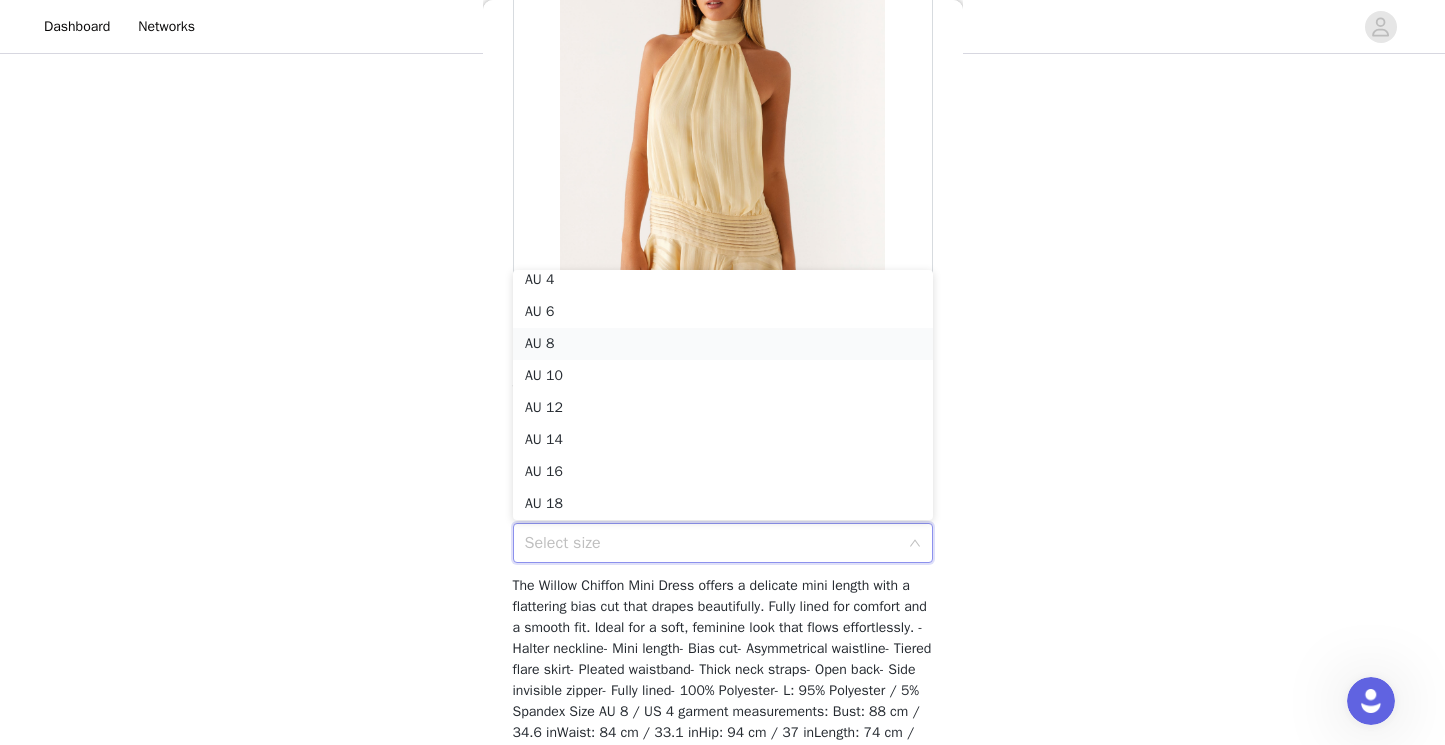 click on "AU 8" at bounding box center (723, 344) 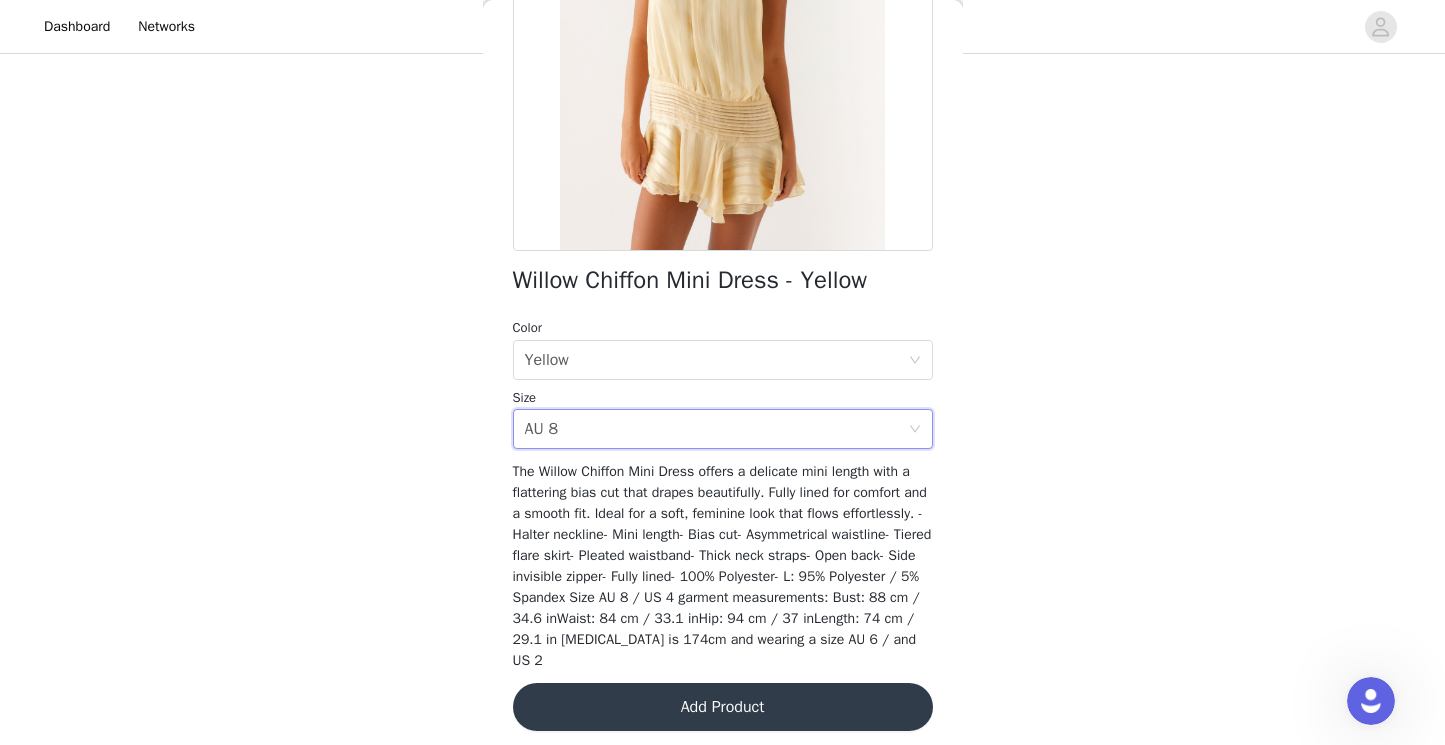 scroll, scrollTop: 309, scrollLeft: 0, axis: vertical 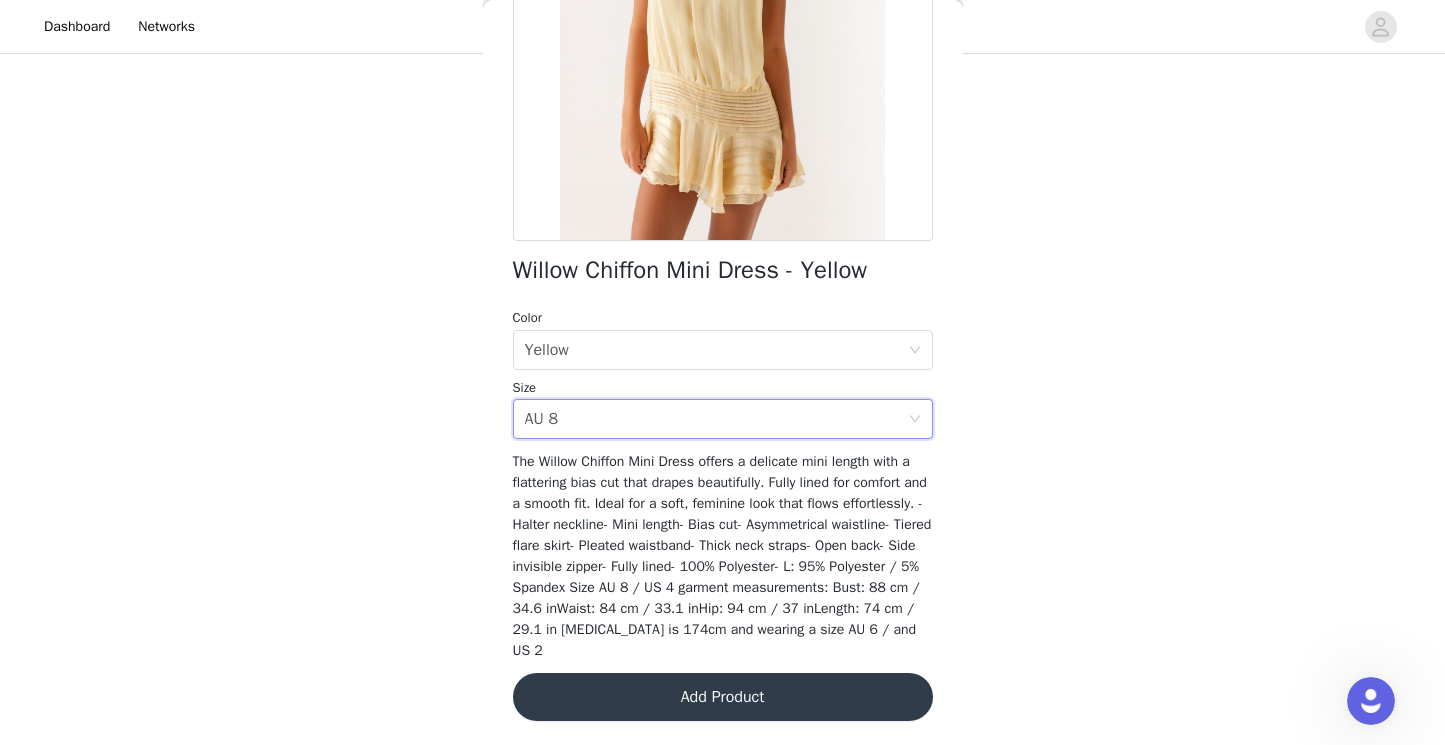 click on "Add Product" at bounding box center [723, 697] 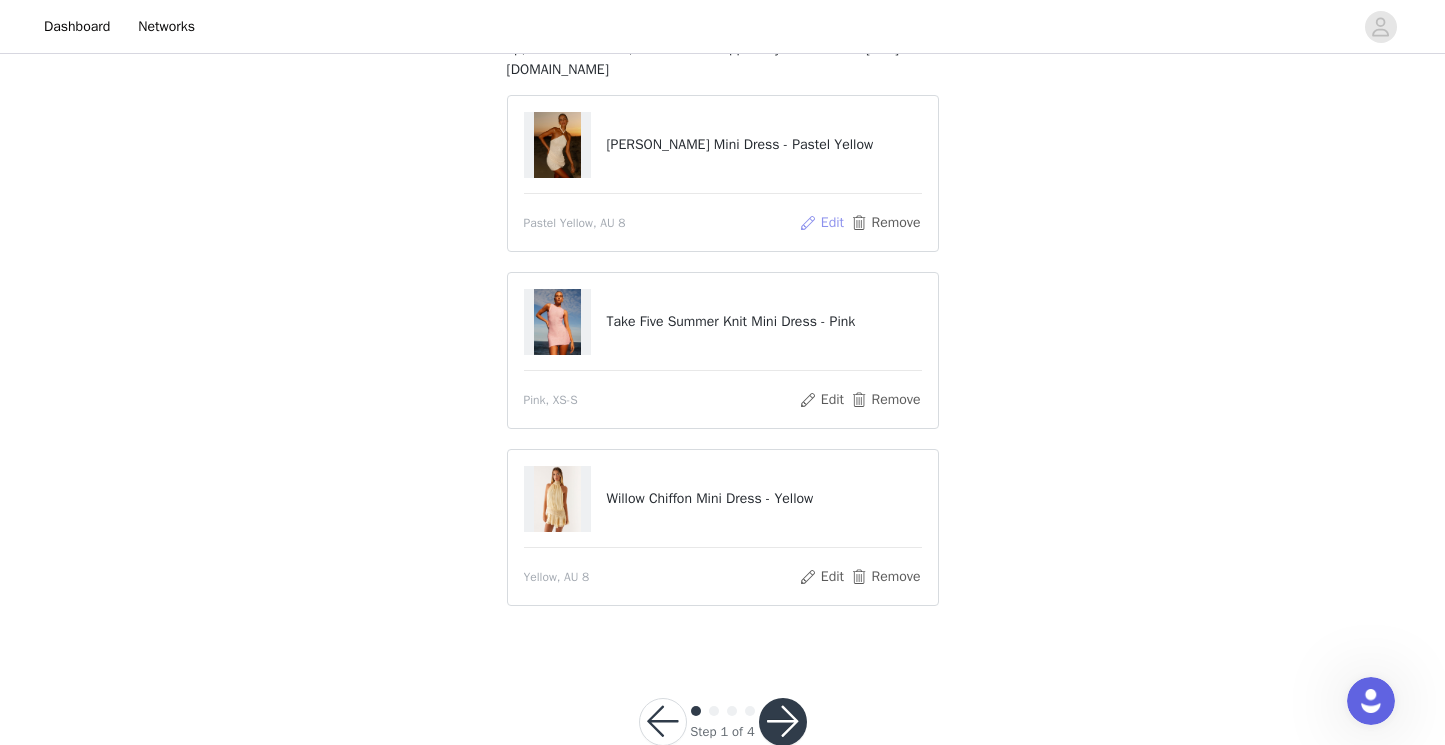click on "Edit" at bounding box center (821, 223) 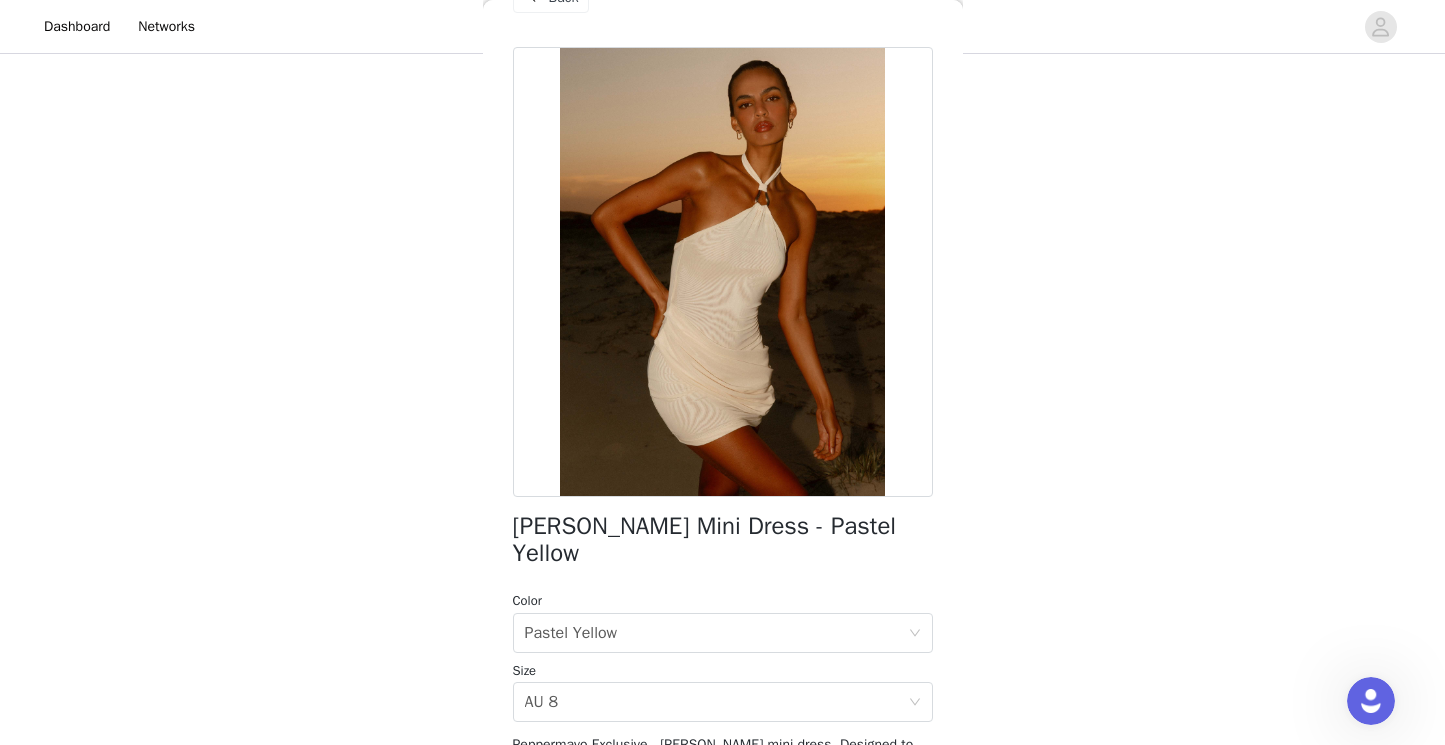 scroll, scrollTop: 0, scrollLeft: 0, axis: both 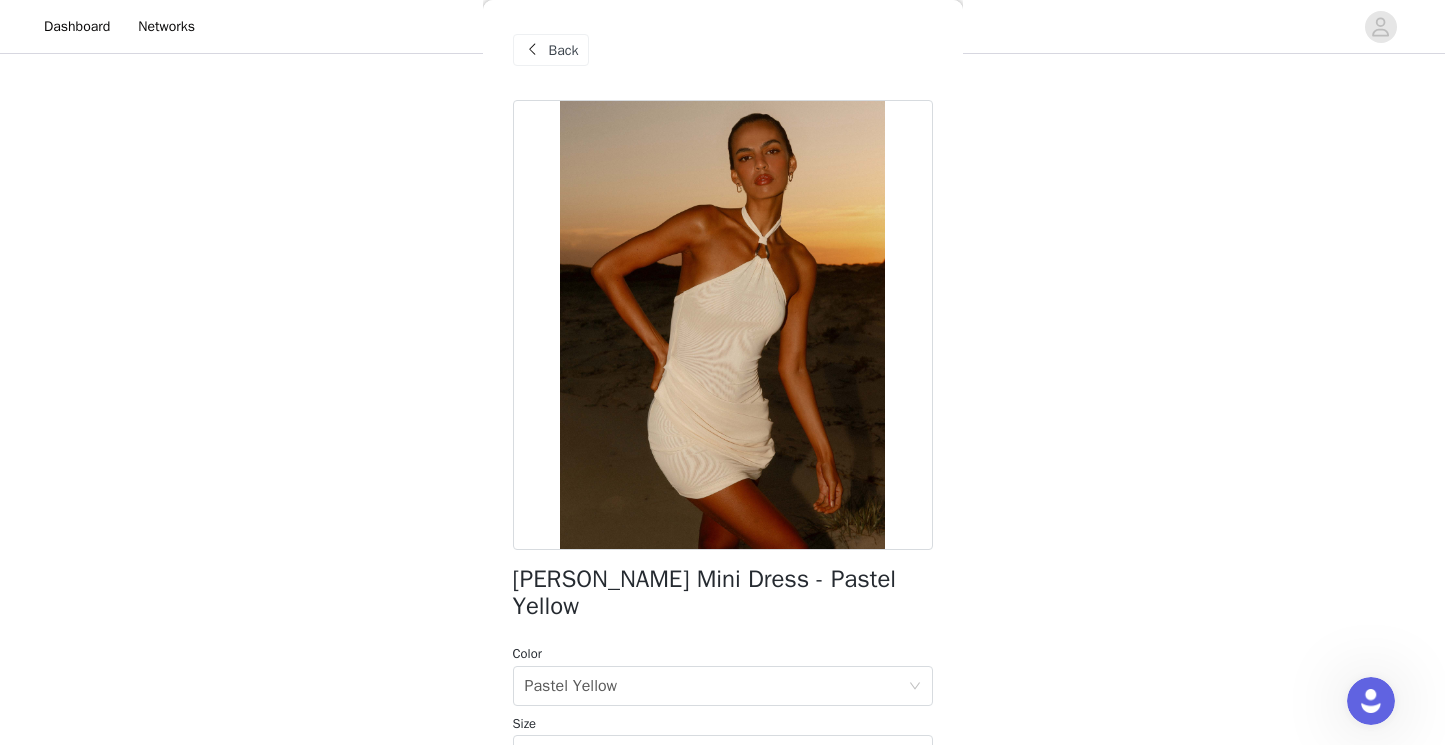 click on "Back" at bounding box center [551, 50] 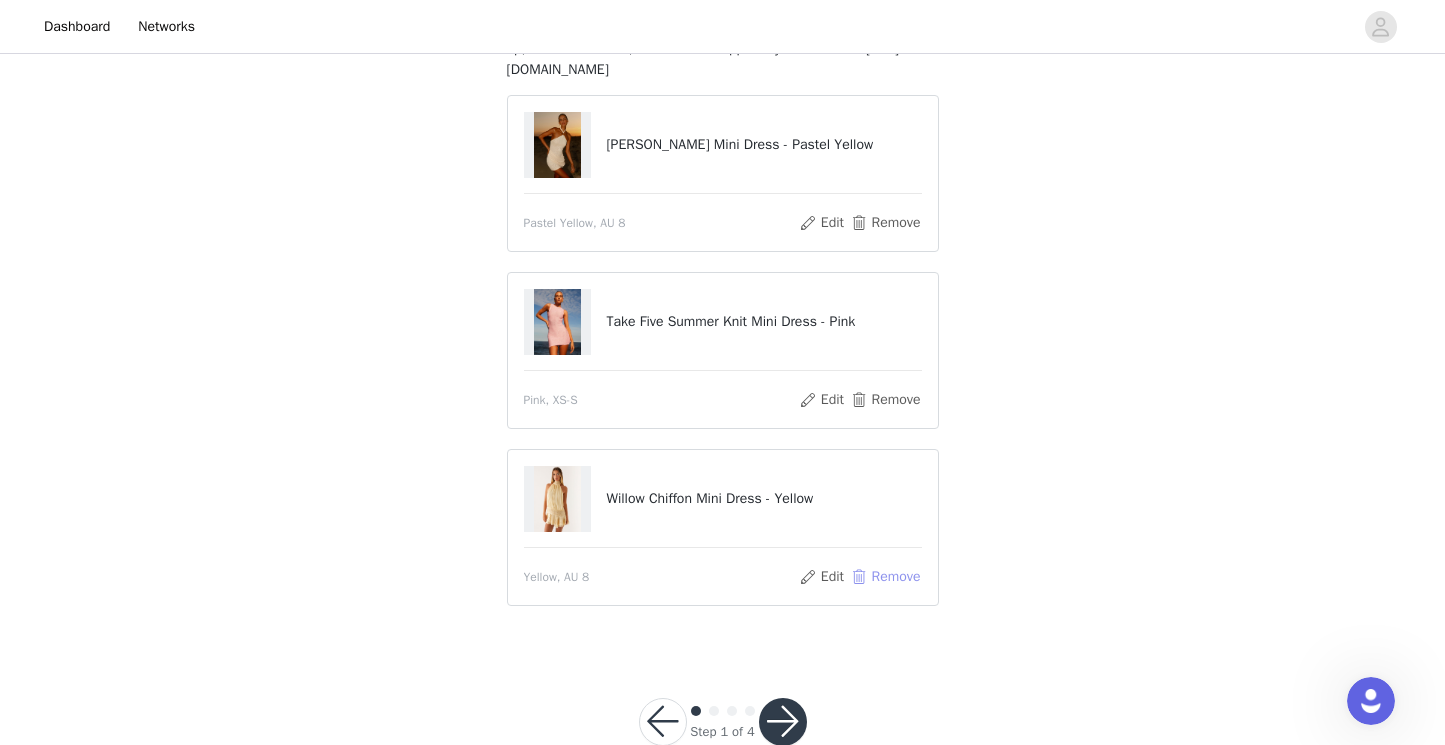 click on "Remove" at bounding box center [885, 577] 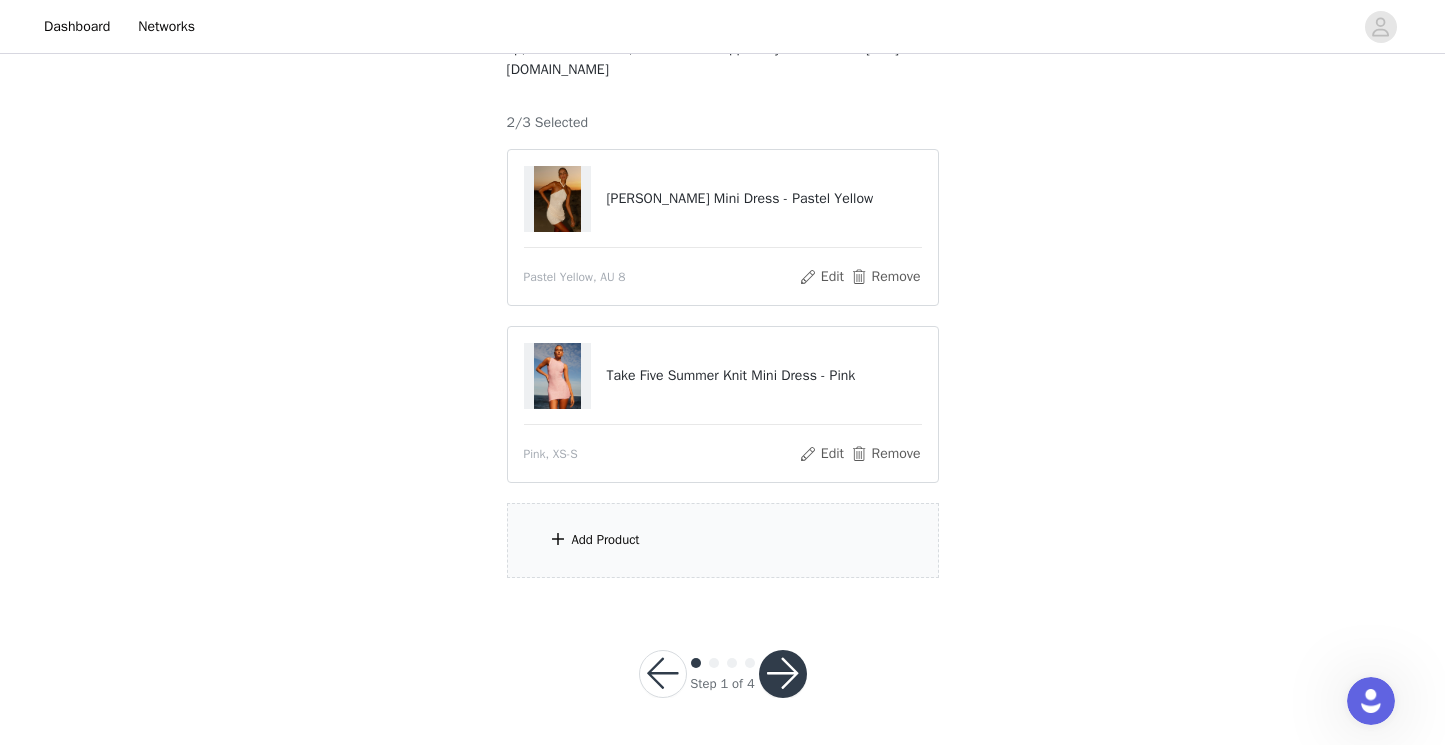 click on "Add Product" at bounding box center [723, 540] 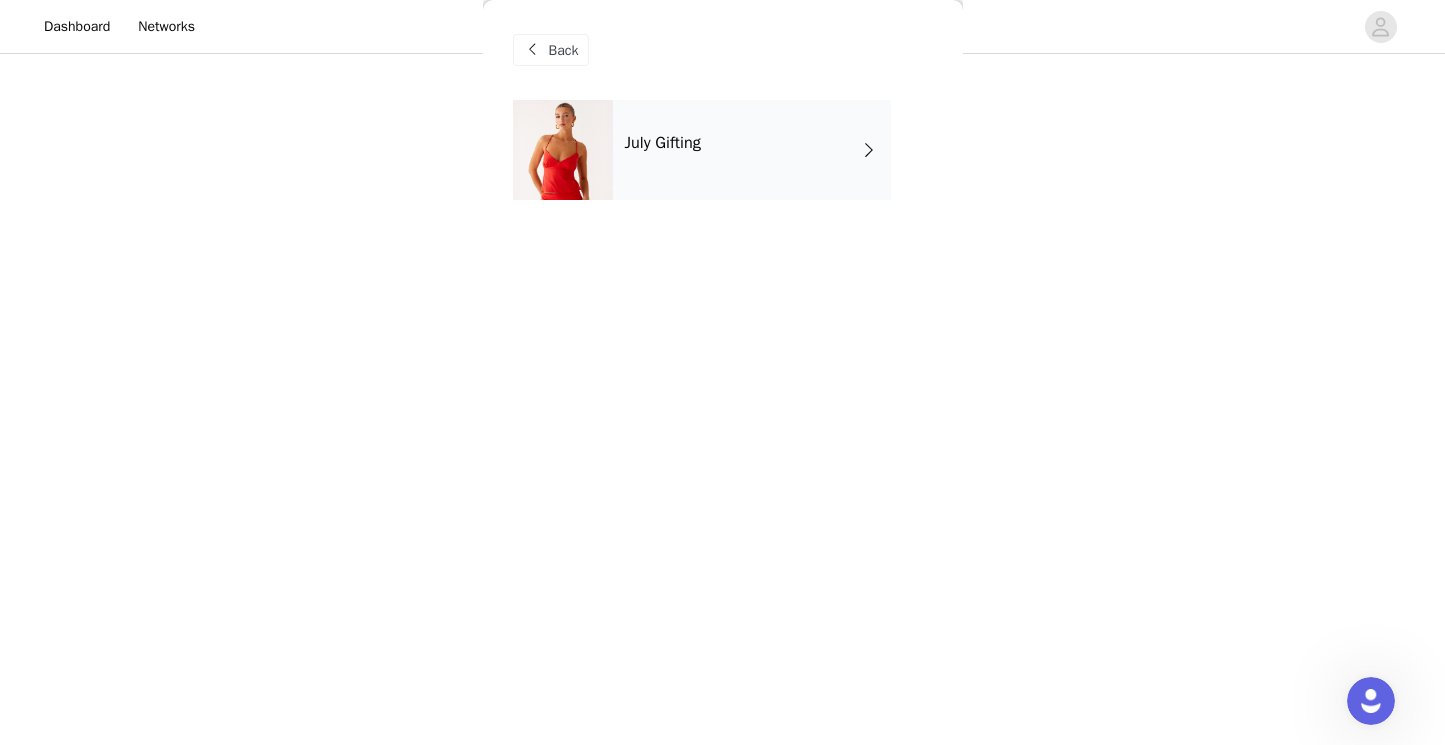 click on "July Gifting" at bounding box center (752, 150) 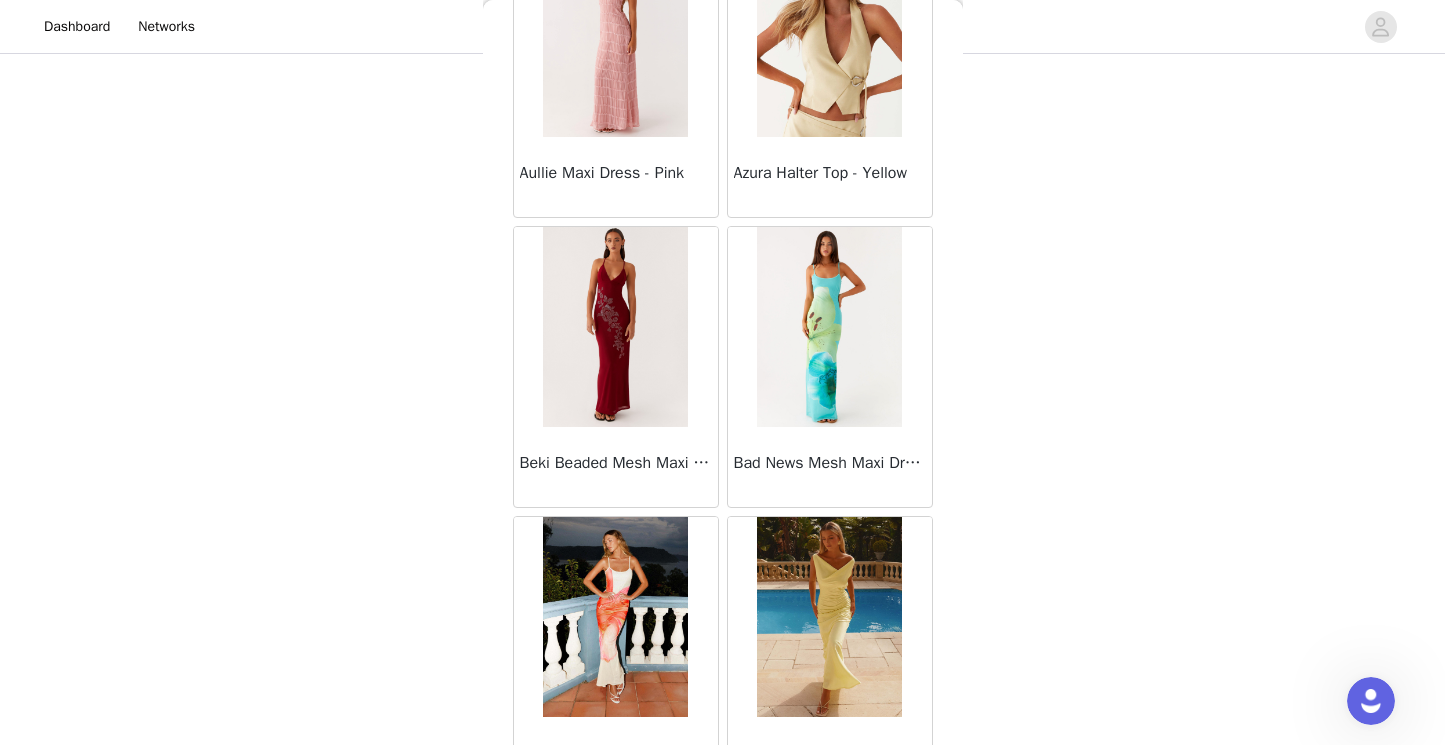 scroll, scrollTop: 2315, scrollLeft: 0, axis: vertical 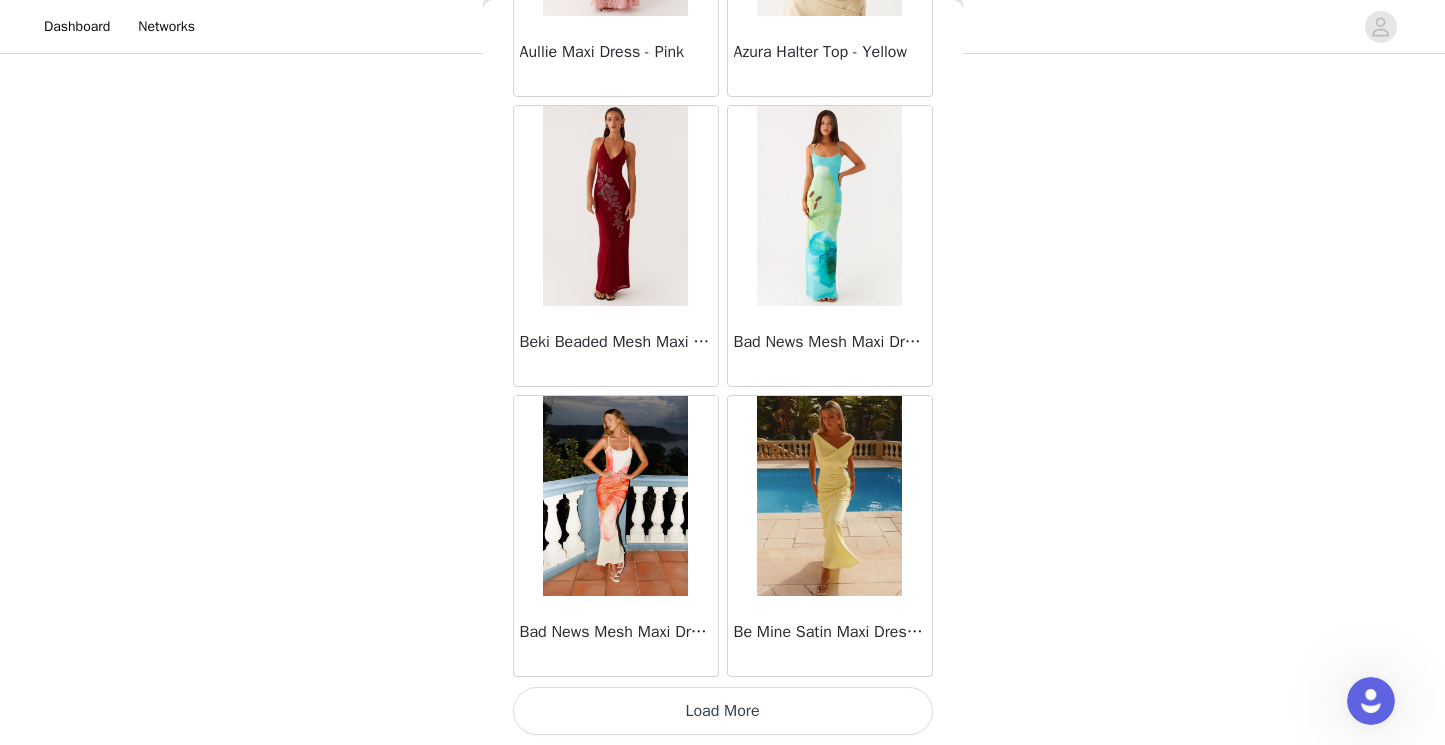 click on "Load More" at bounding box center [723, 711] 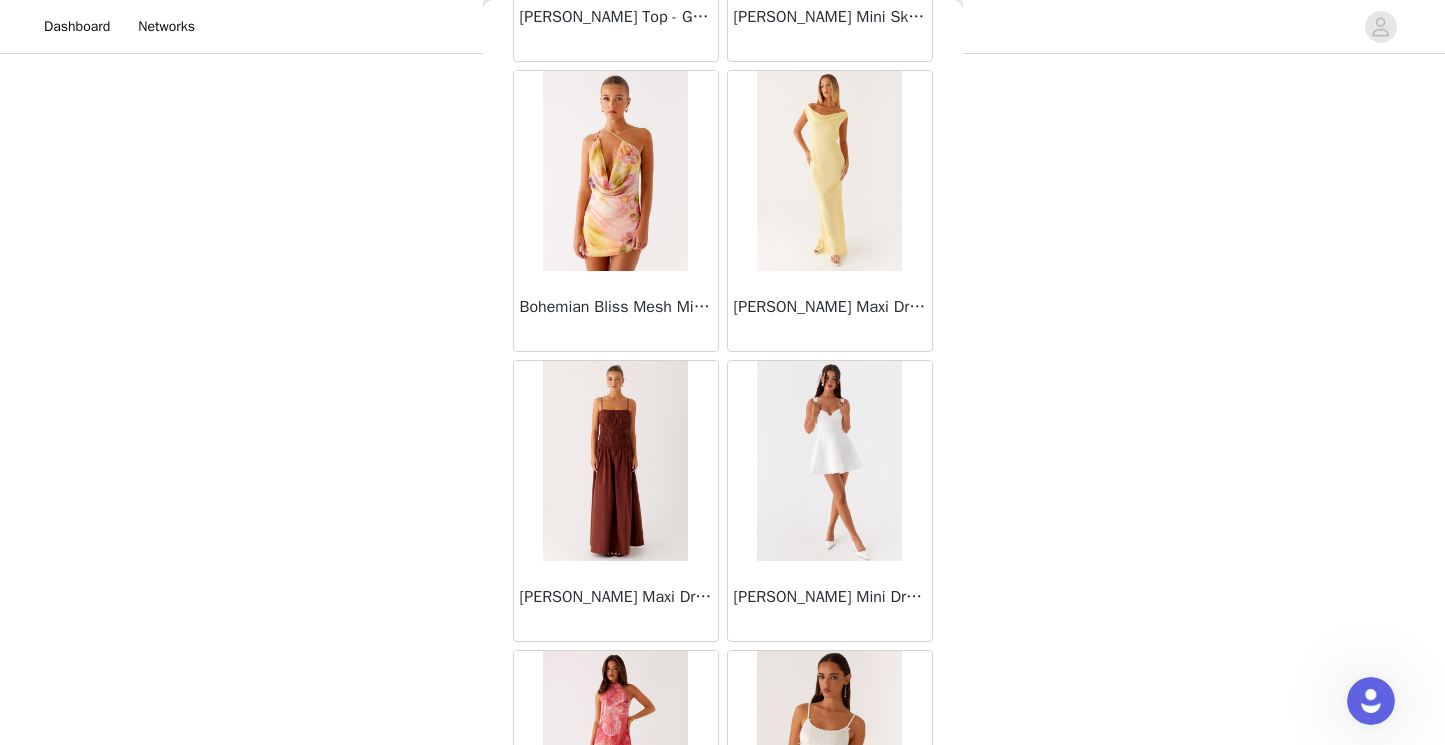 scroll, scrollTop: 5215, scrollLeft: 0, axis: vertical 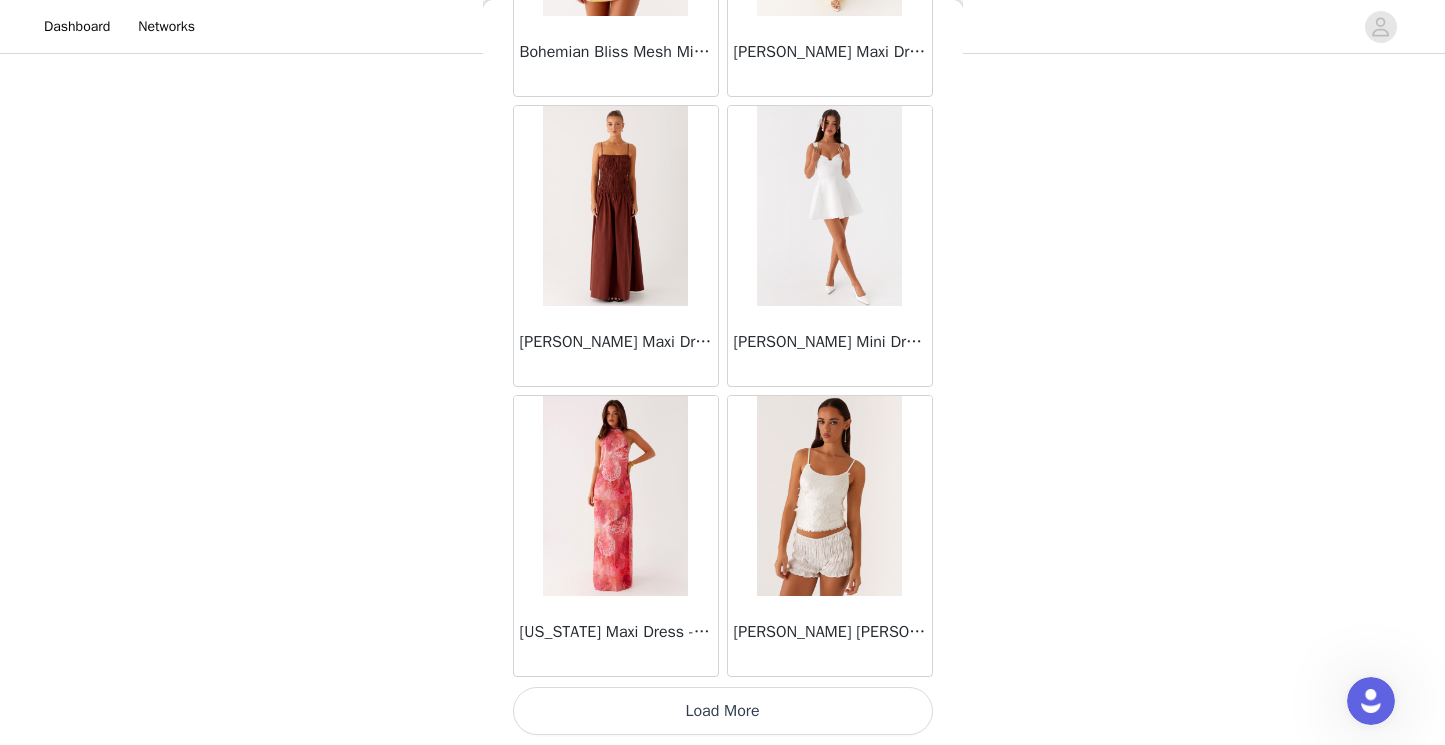 click on "Load More" at bounding box center [723, 711] 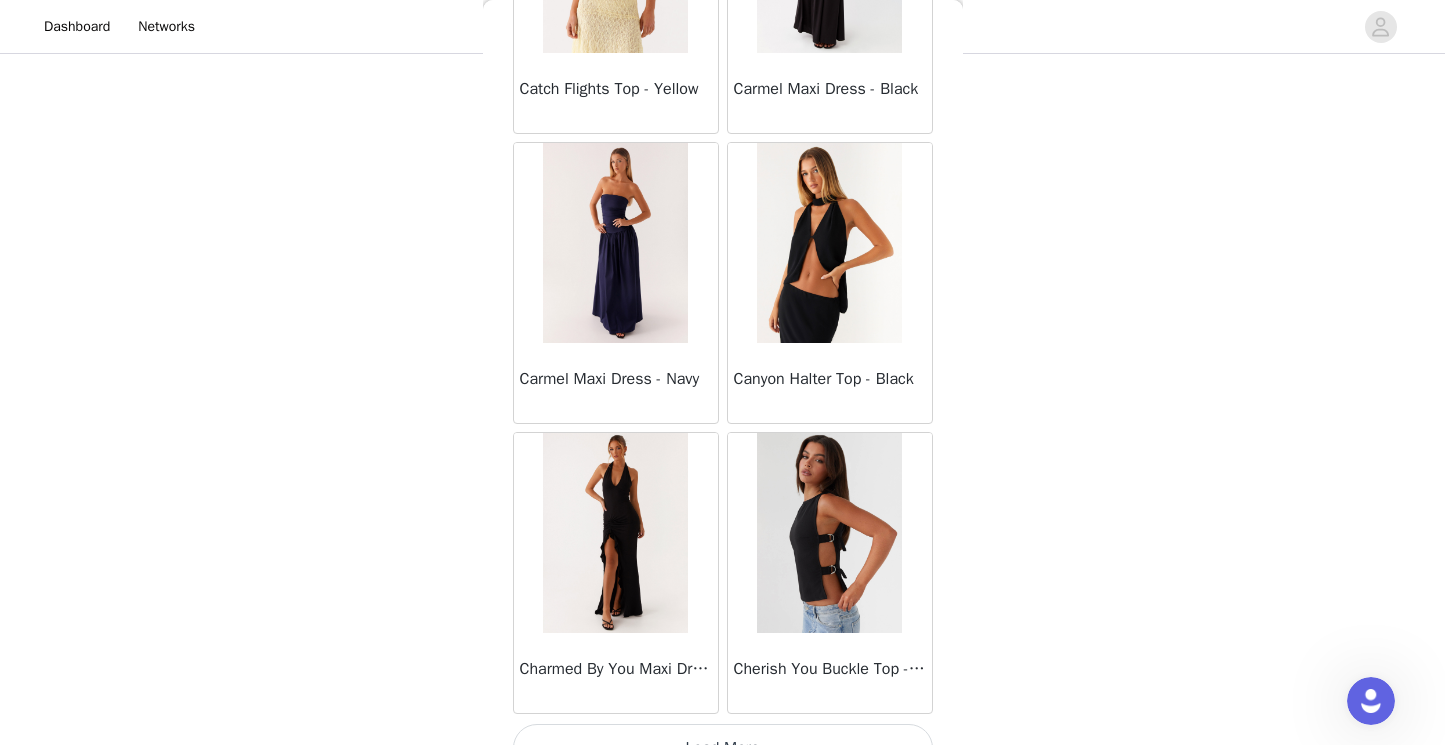 scroll, scrollTop: 8115, scrollLeft: 0, axis: vertical 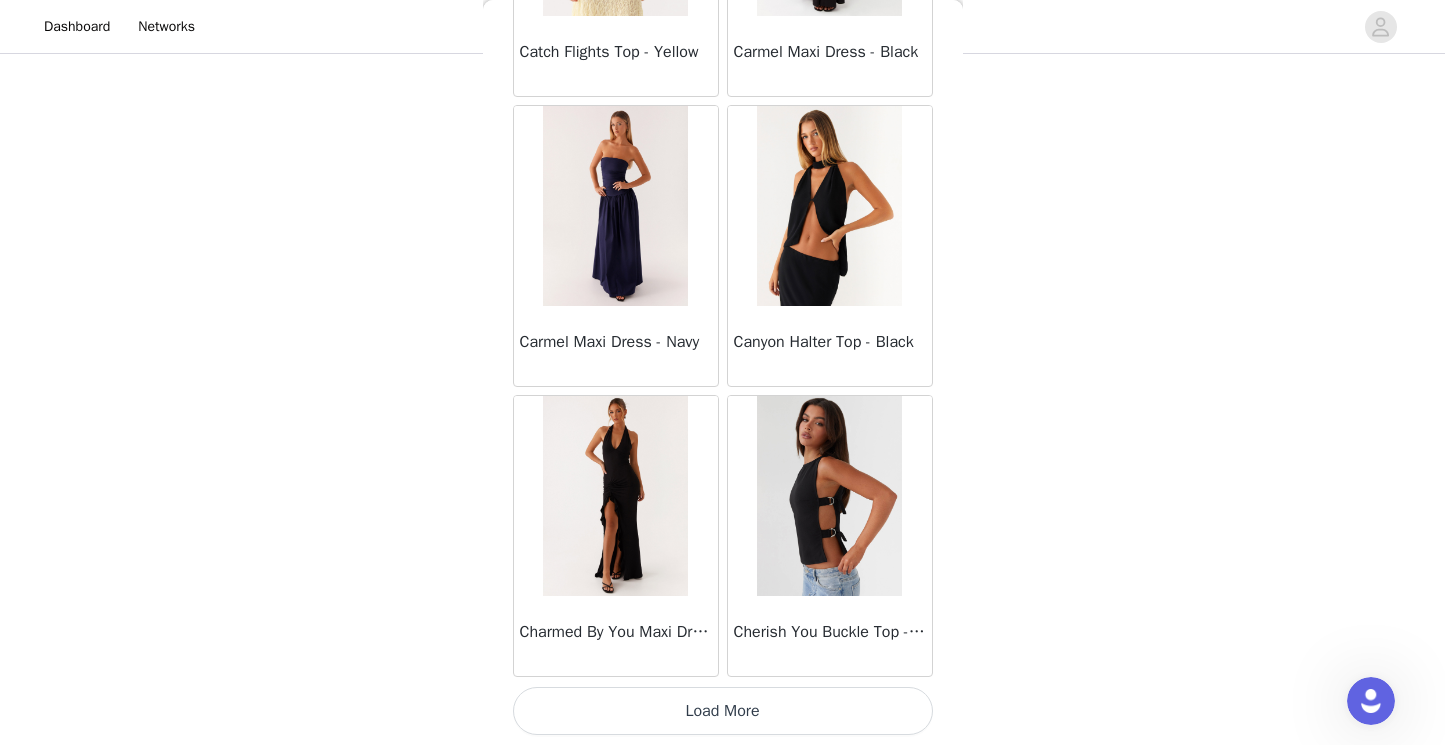 click on "Load More" at bounding box center (723, 711) 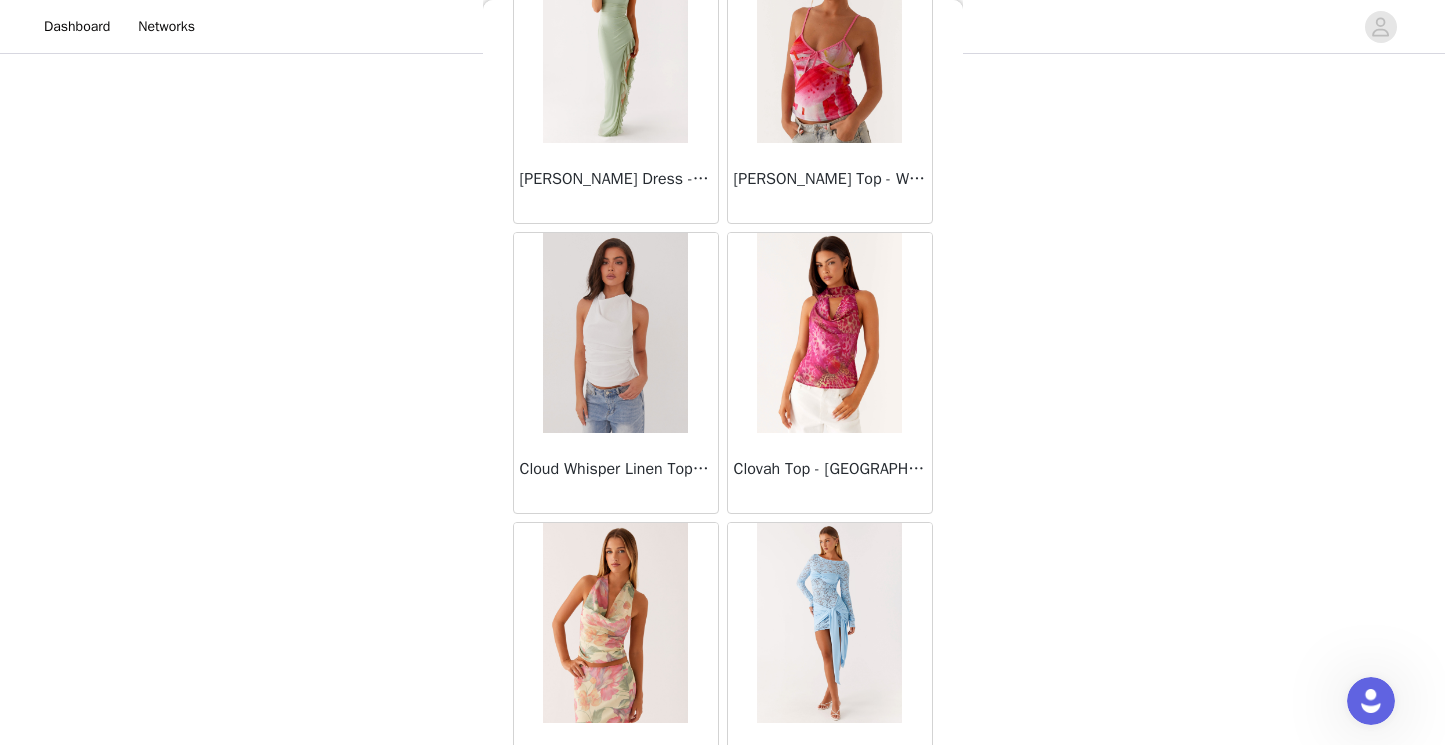 scroll, scrollTop: 11015, scrollLeft: 0, axis: vertical 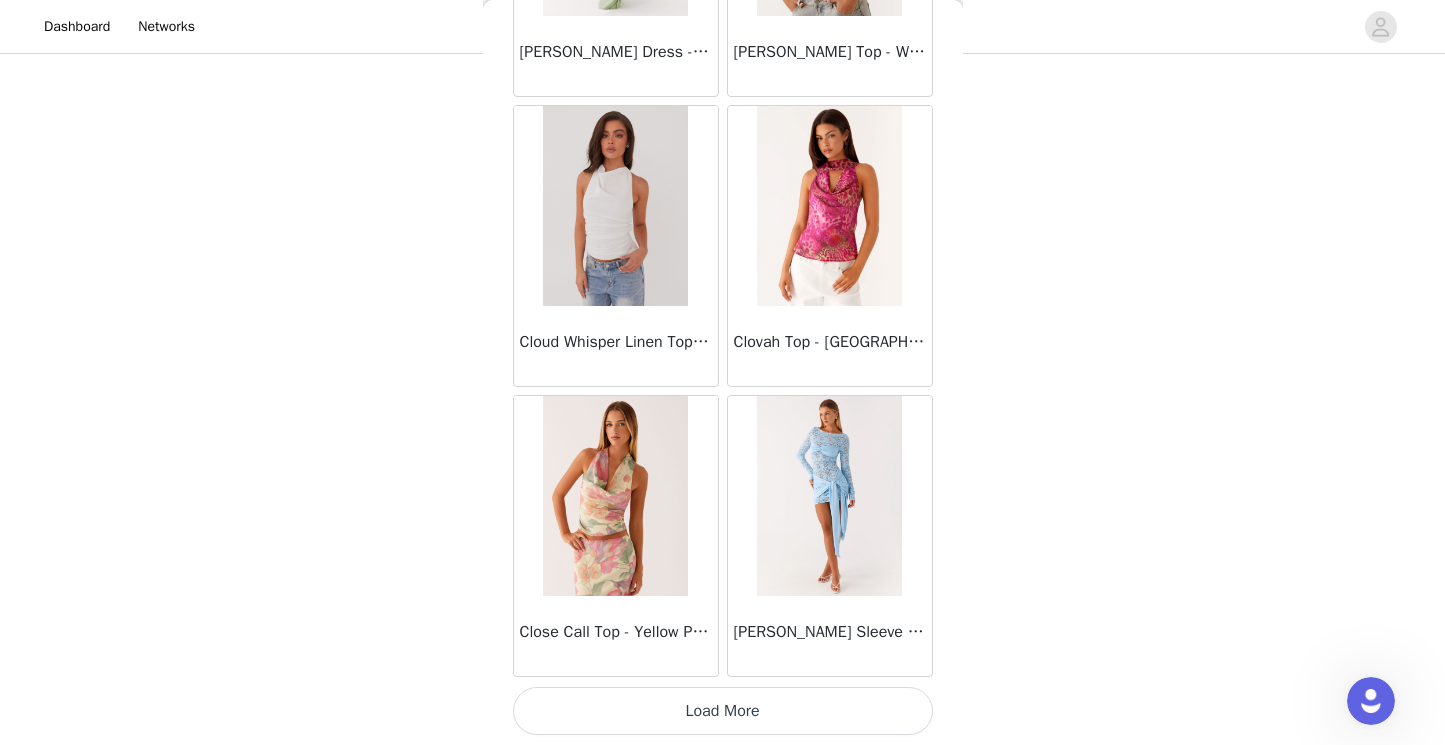 click on "Load More" at bounding box center (723, 711) 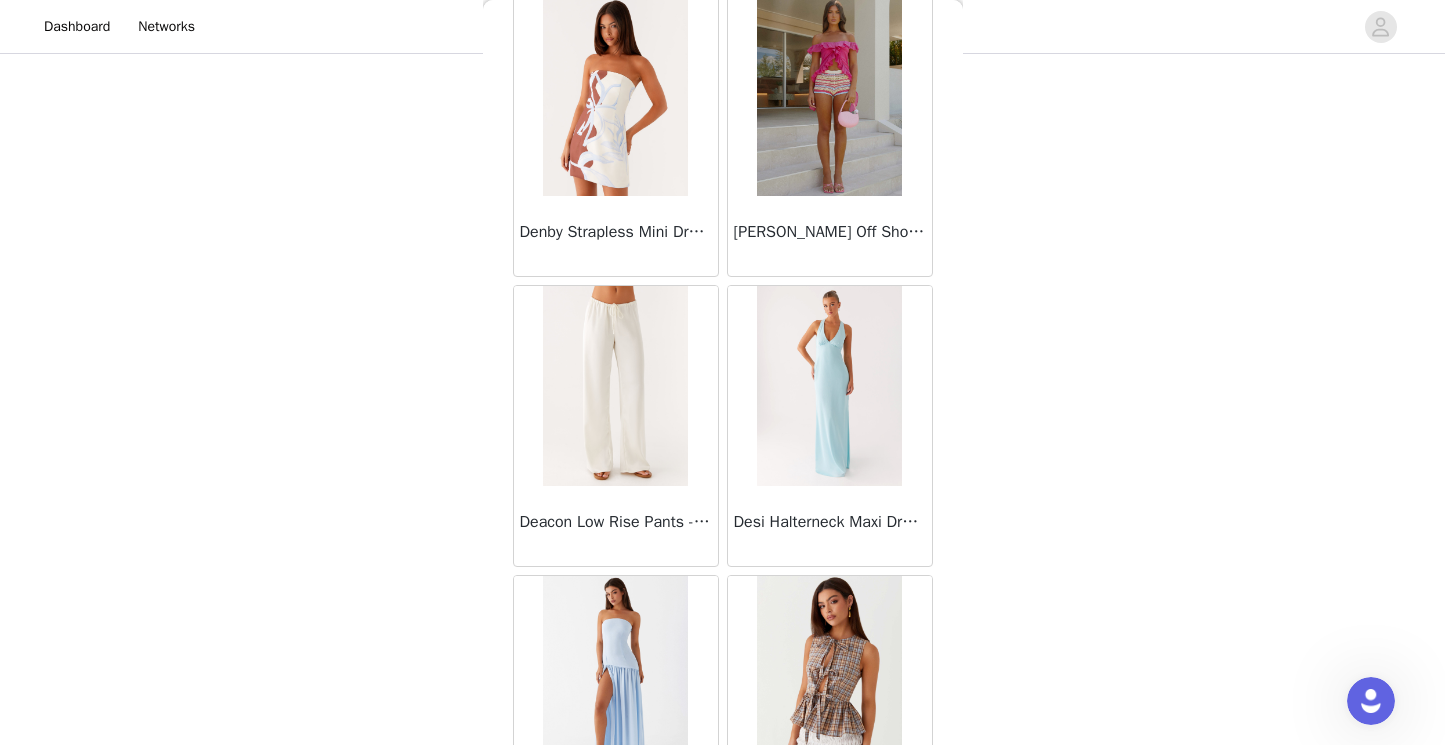scroll, scrollTop: 13915, scrollLeft: 0, axis: vertical 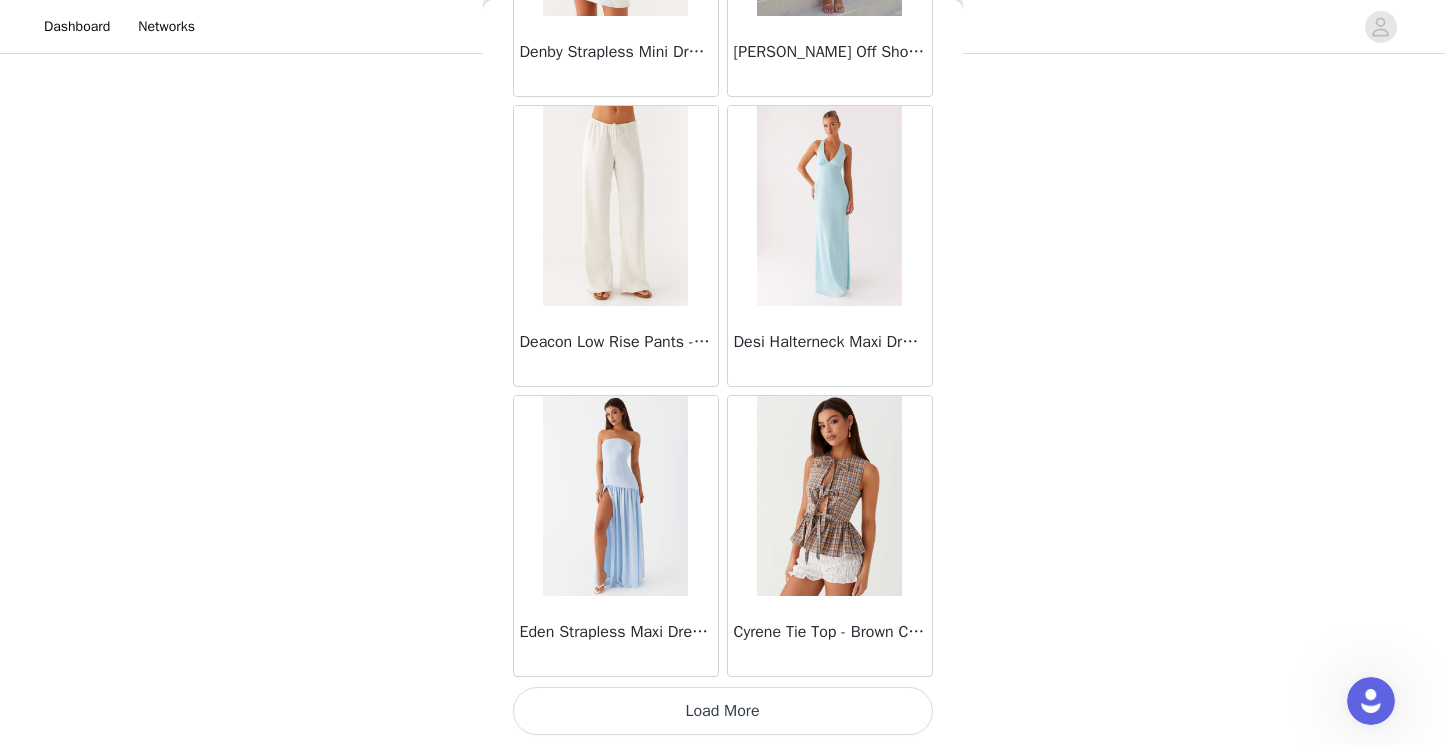click on "Load More" at bounding box center [723, 711] 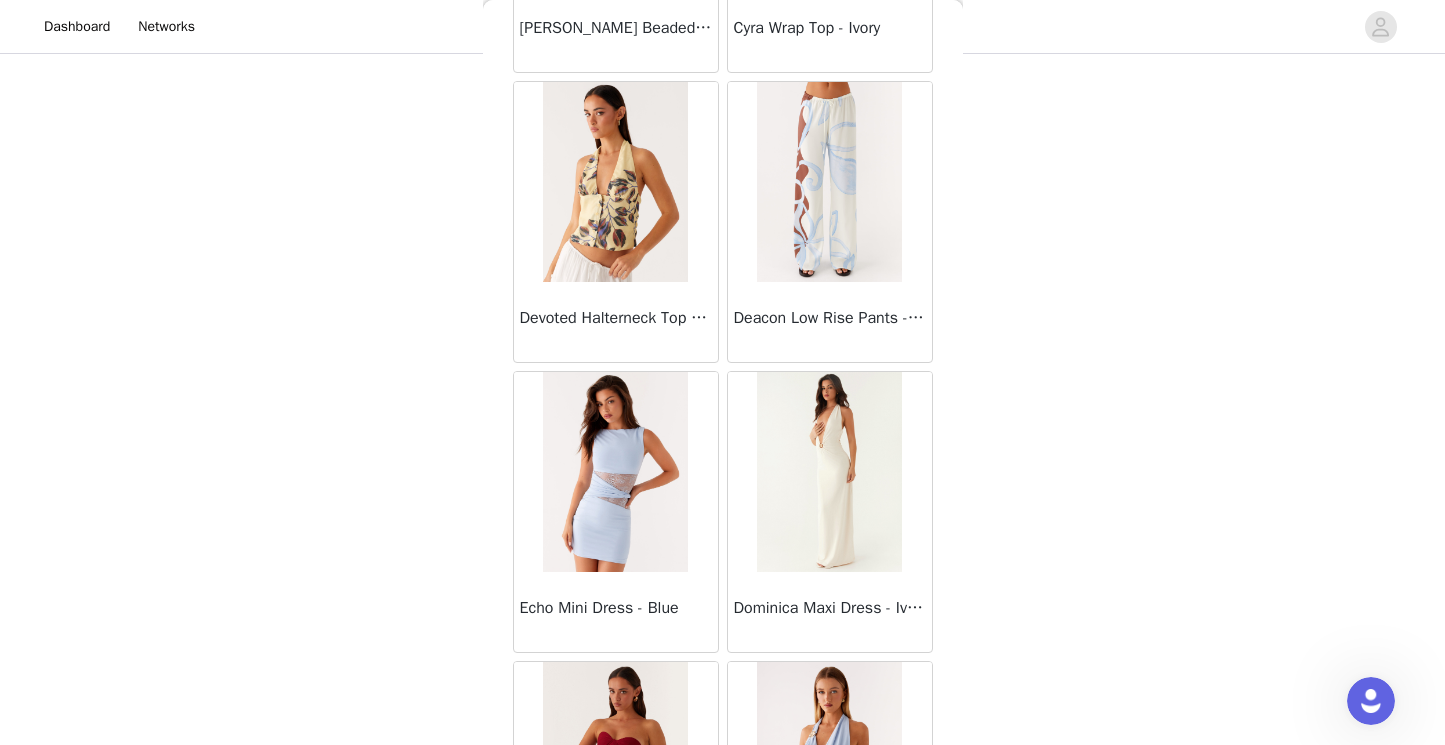 scroll, scrollTop: 16815, scrollLeft: 0, axis: vertical 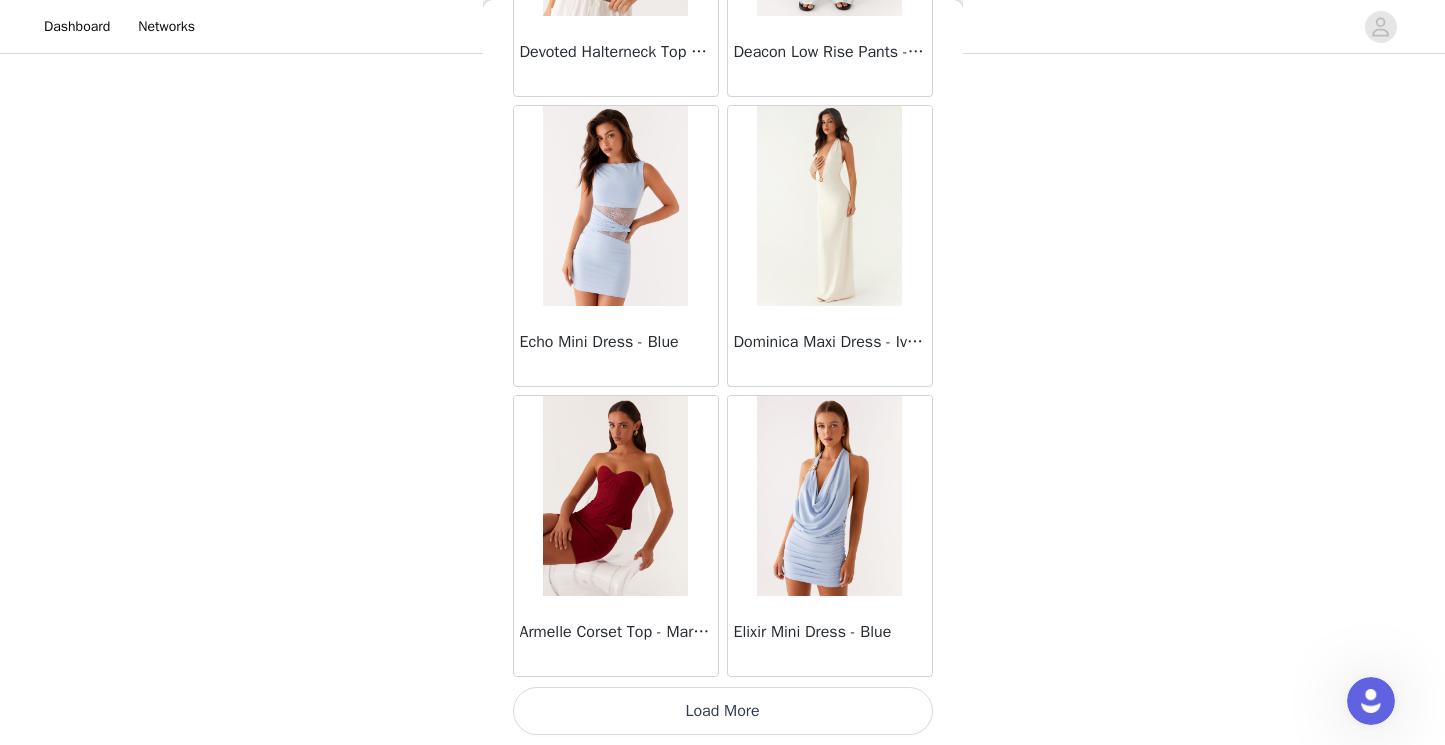 click on "Load More" at bounding box center [723, 711] 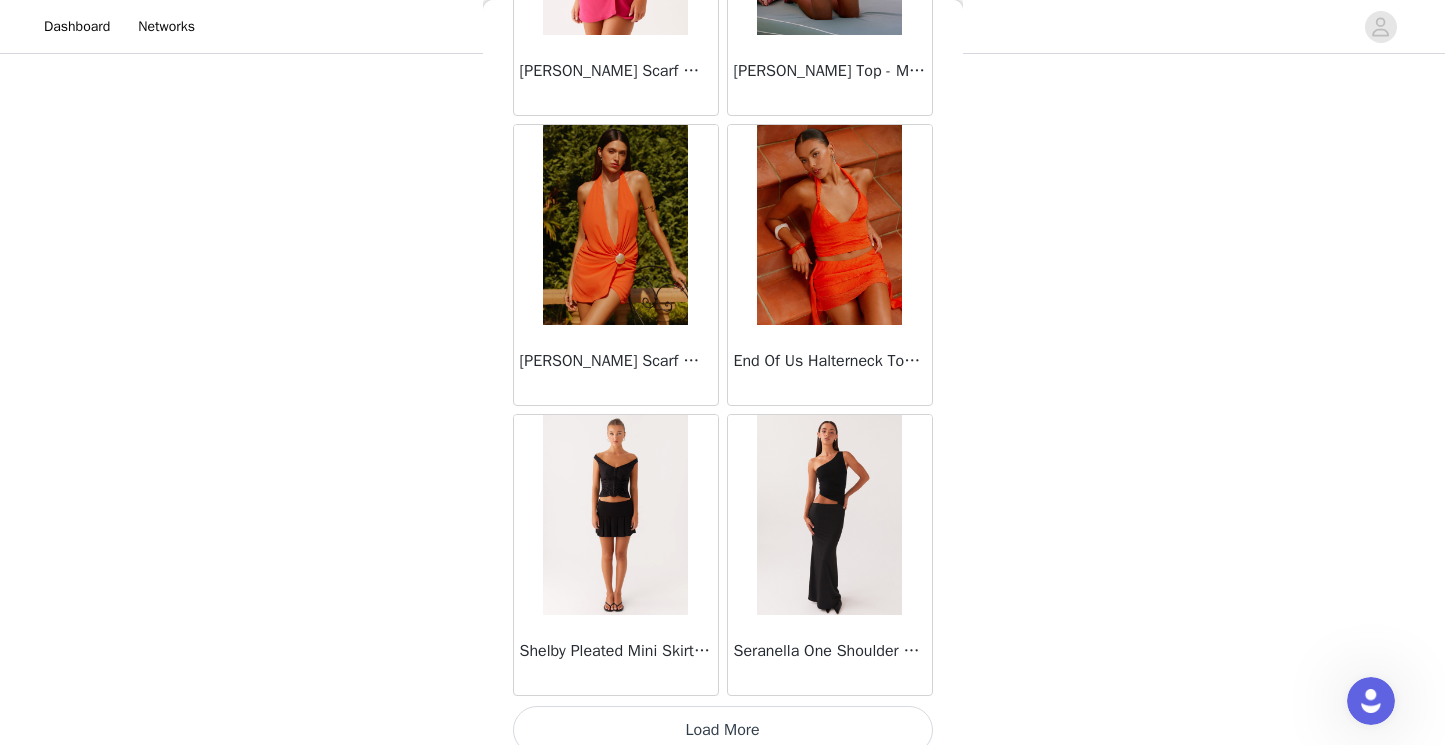 scroll, scrollTop: 19715, scrollLeft: 0, axis: vertical 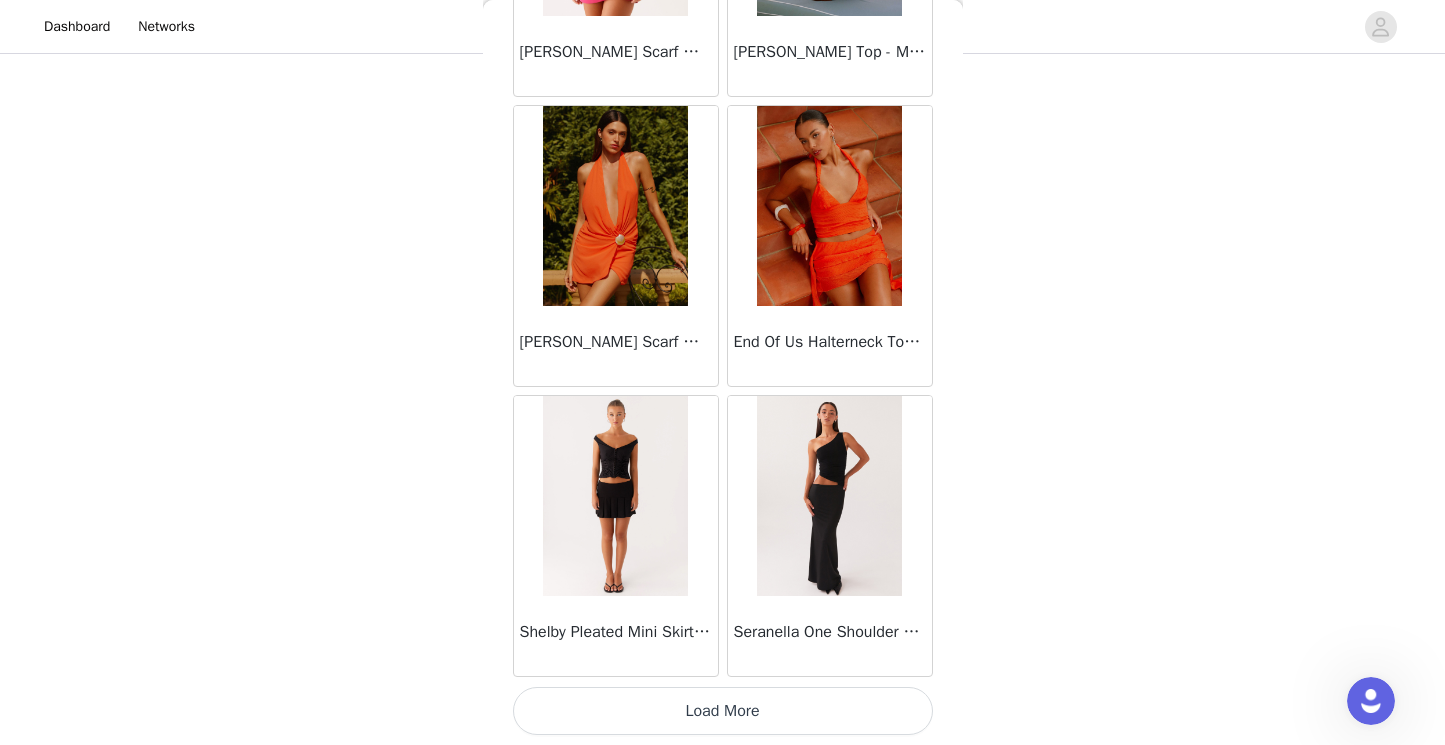 click on "Load More" at bounding box center [723, 711] 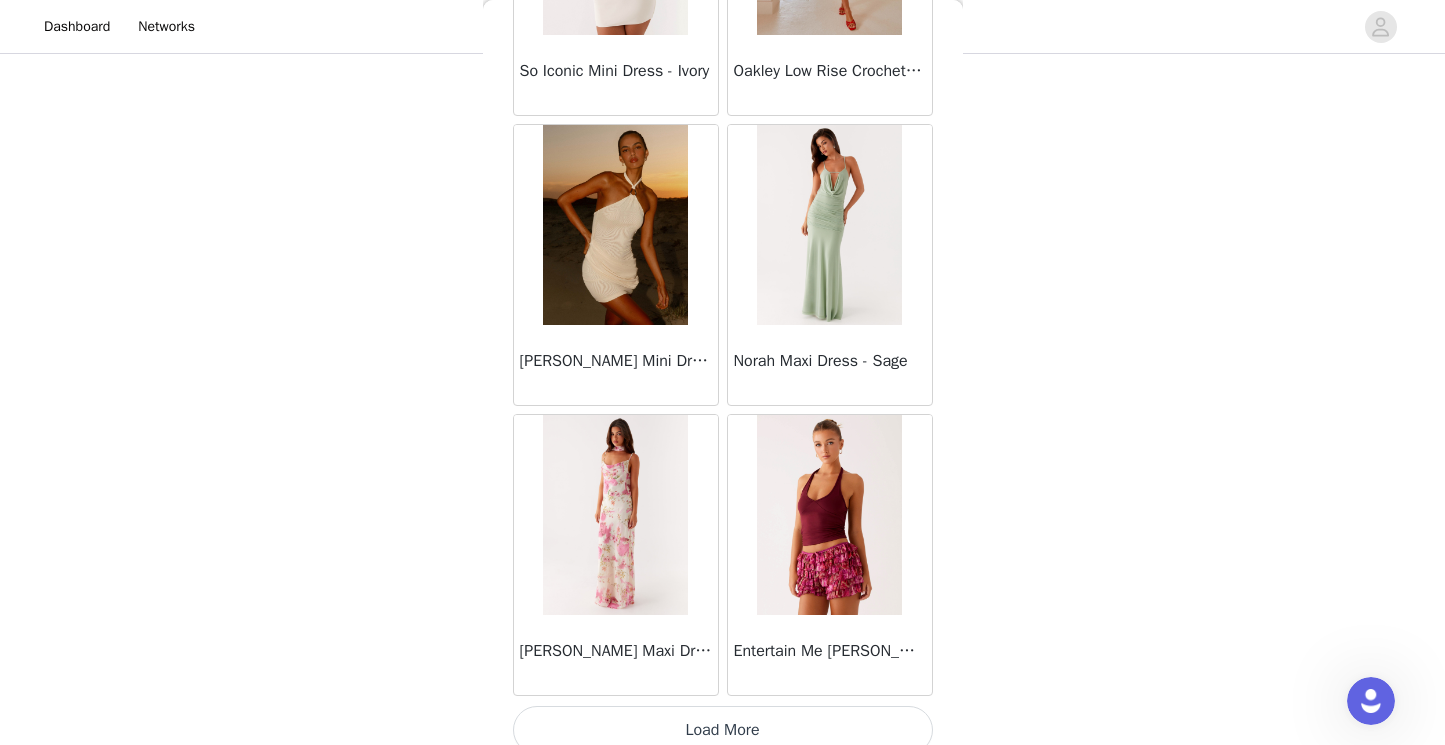 scroll, scrollTop: 22615, scrollLeft: 0, axis: vertical 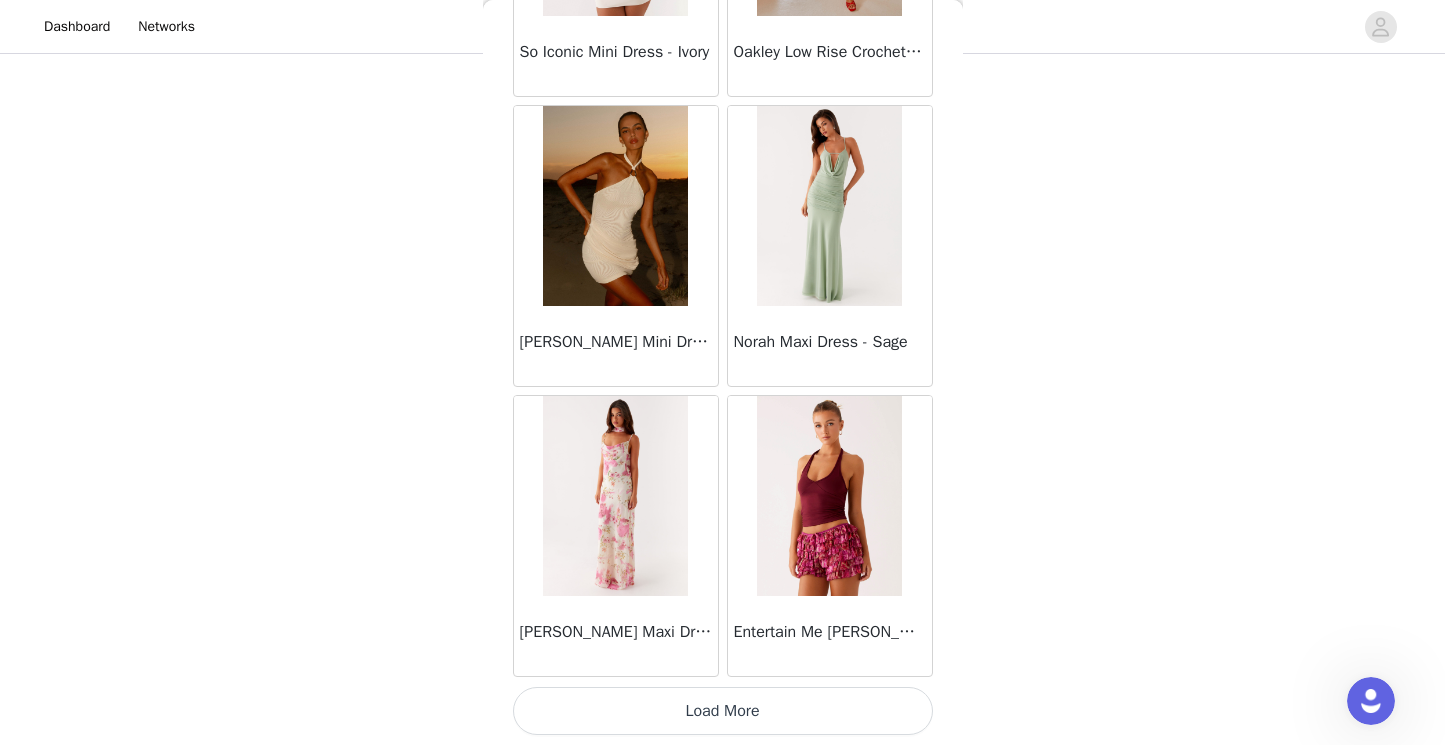 click on "Load More" at bounding box center [723, 711] 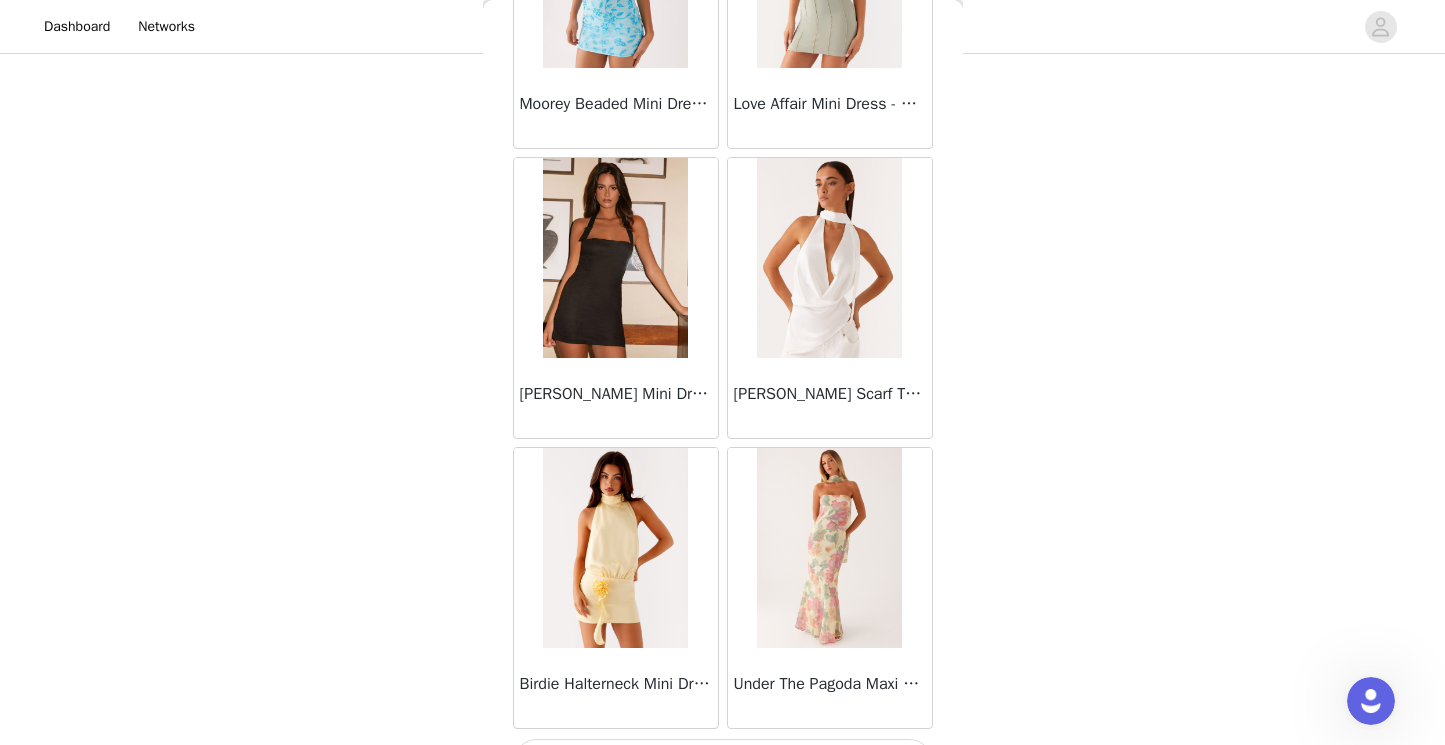 scroll, scrollTop: 25515, scrollLeft: 0, axis: vertical 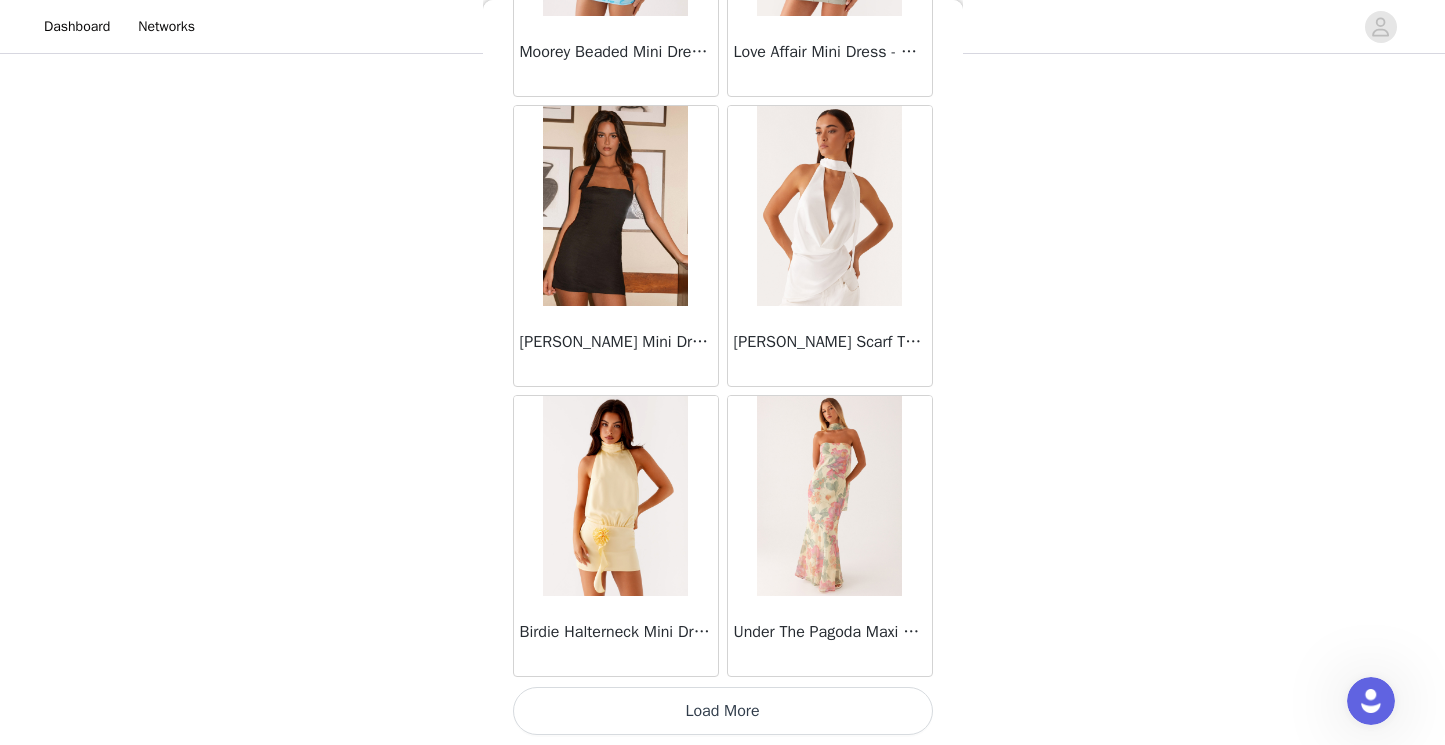 click on "Load More" at bounding box center (723, 711) 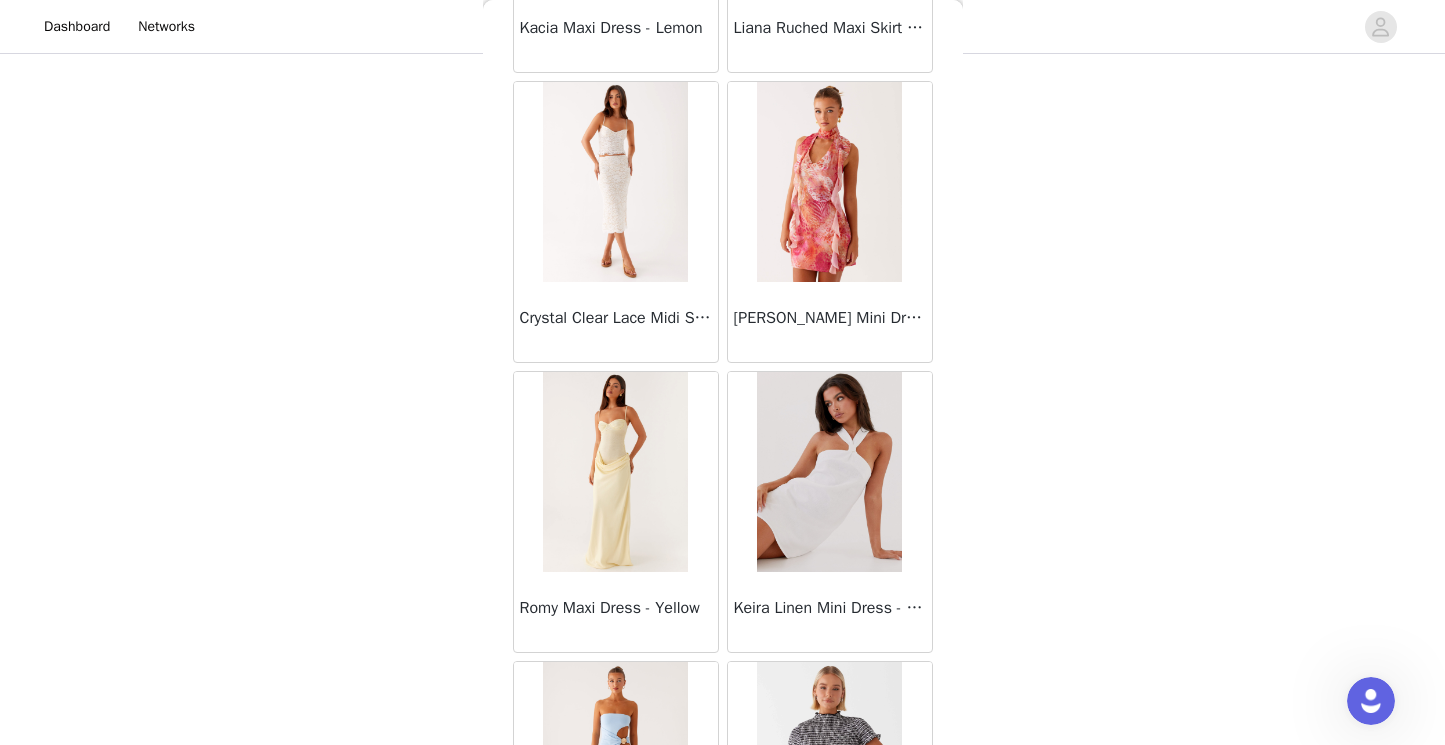 scroll, scrollTop: 28415, scrollLeft: 0, axis: vertical 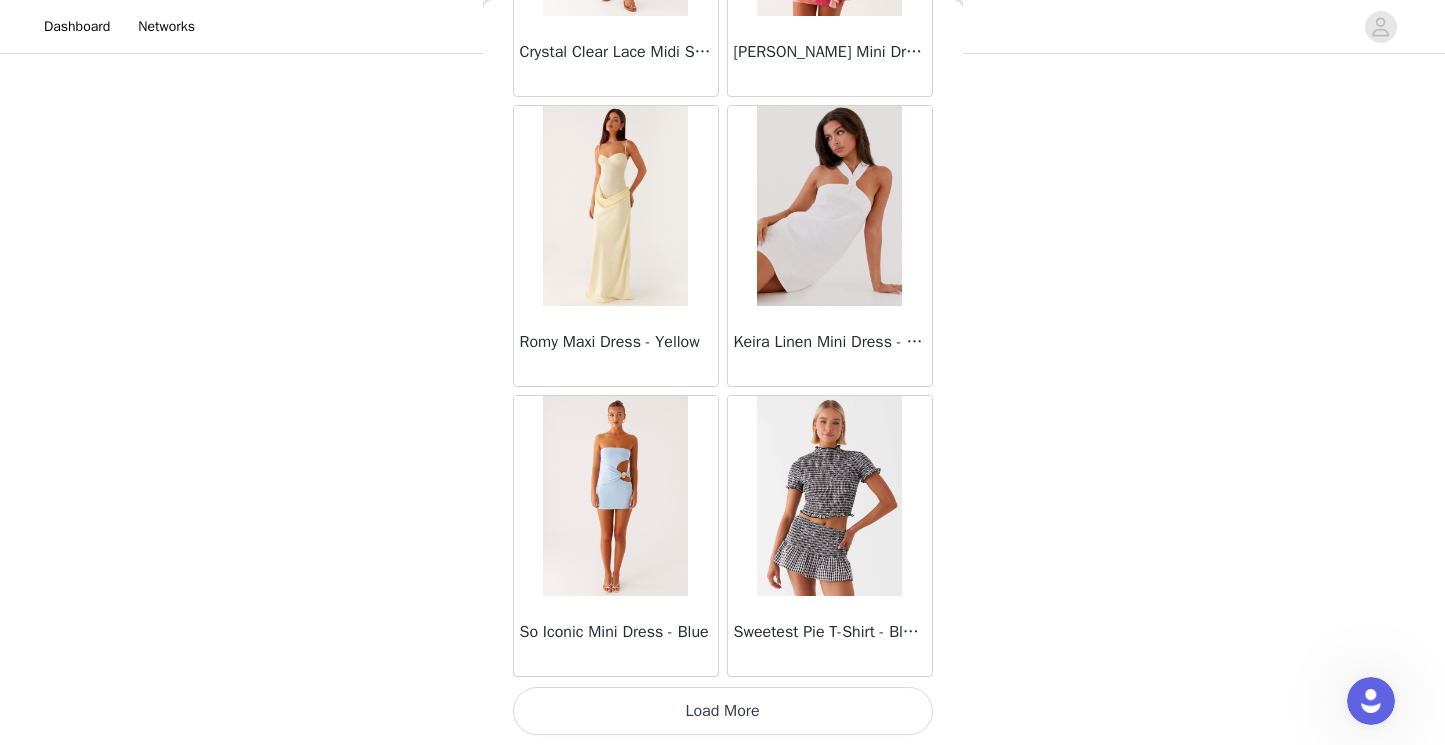 click on "Load More" at bounding box center [723, 711] 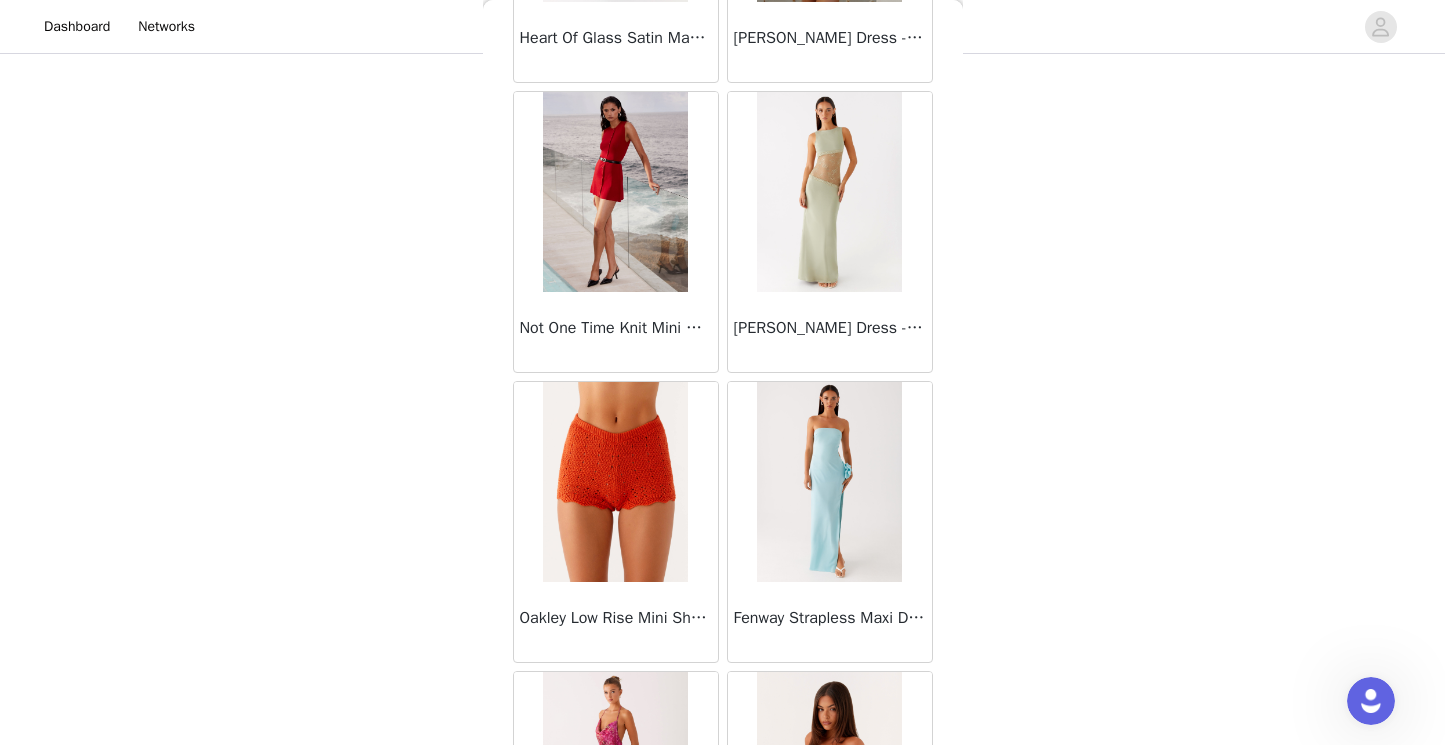 scroll, scrollTop: 31315, scrollLeft: 0, axis: vertical 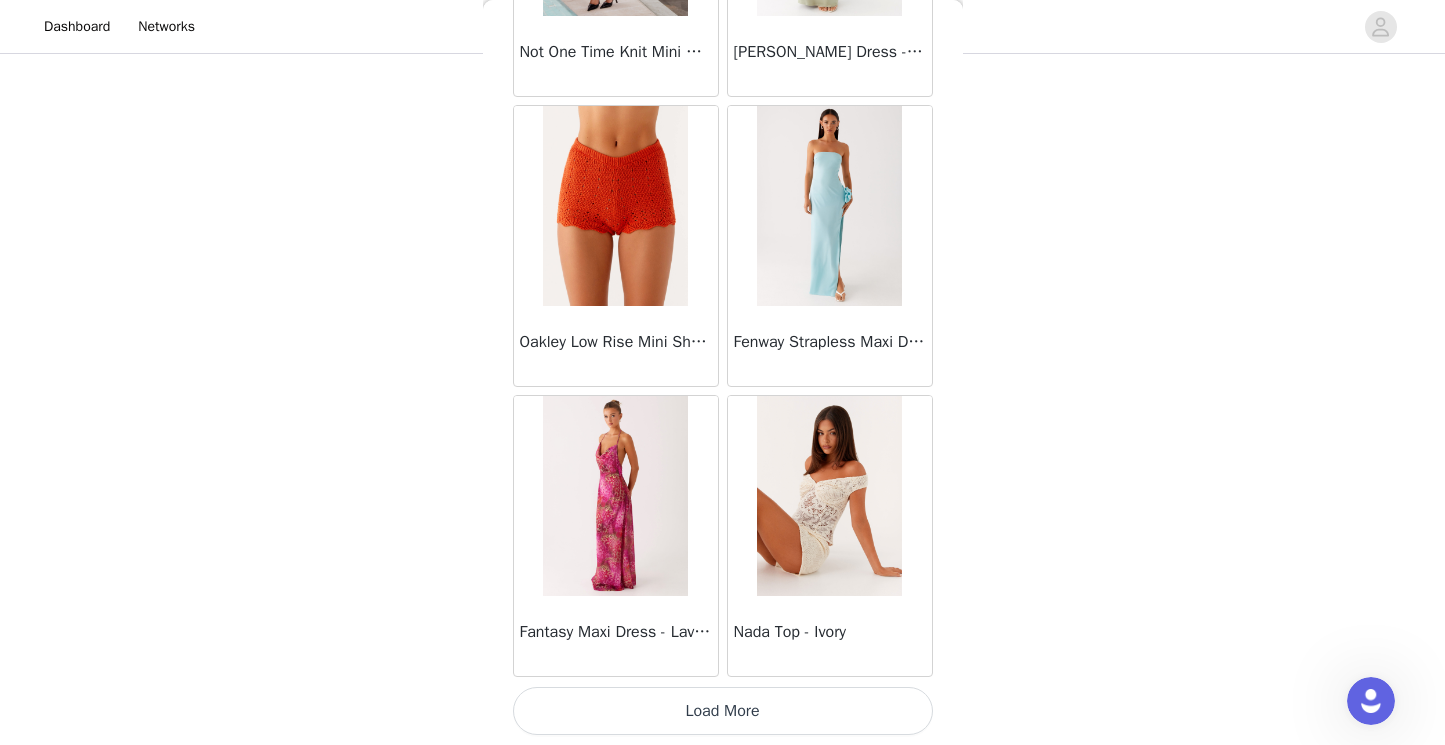 click on "Load More" at bounding box center [723, 711] 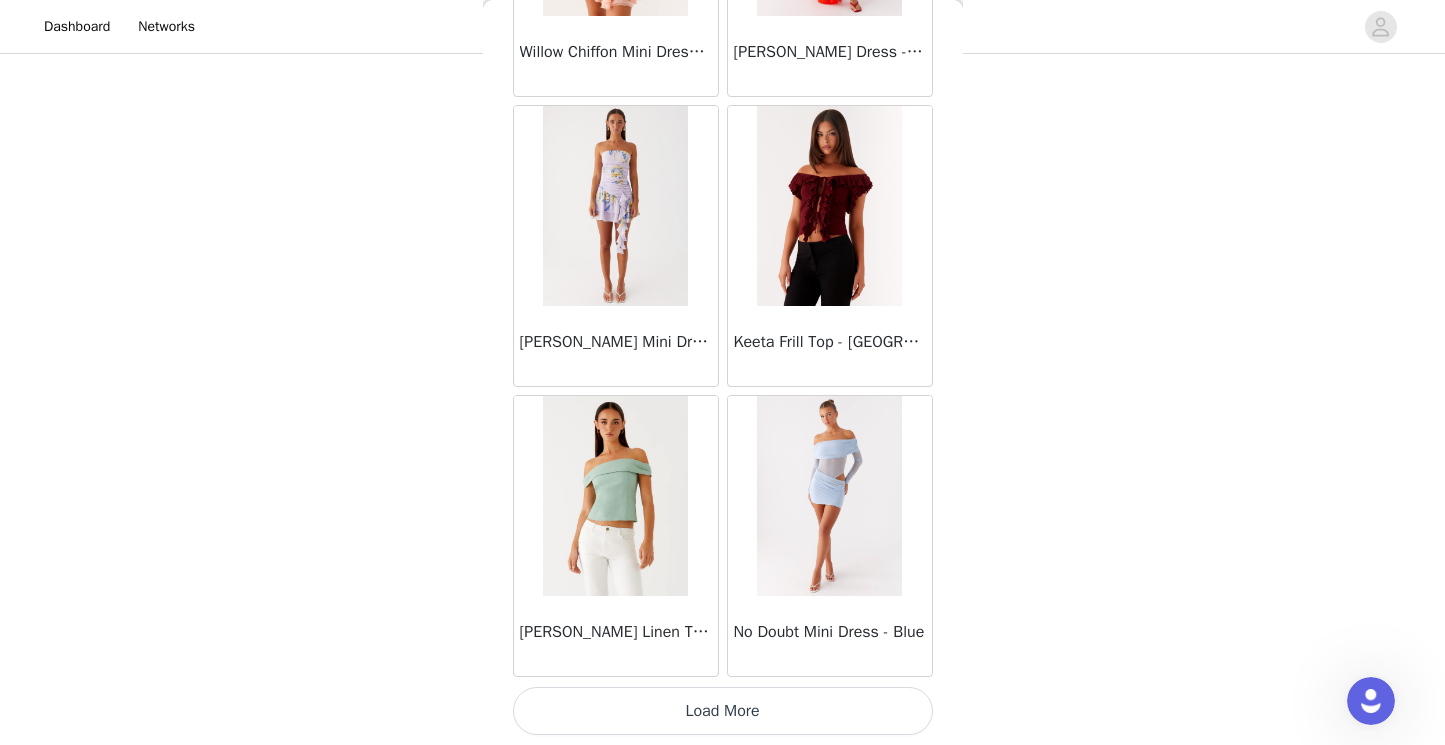 scroll, scrollTop: 34090, scrollLeft: 0, axis: vertical 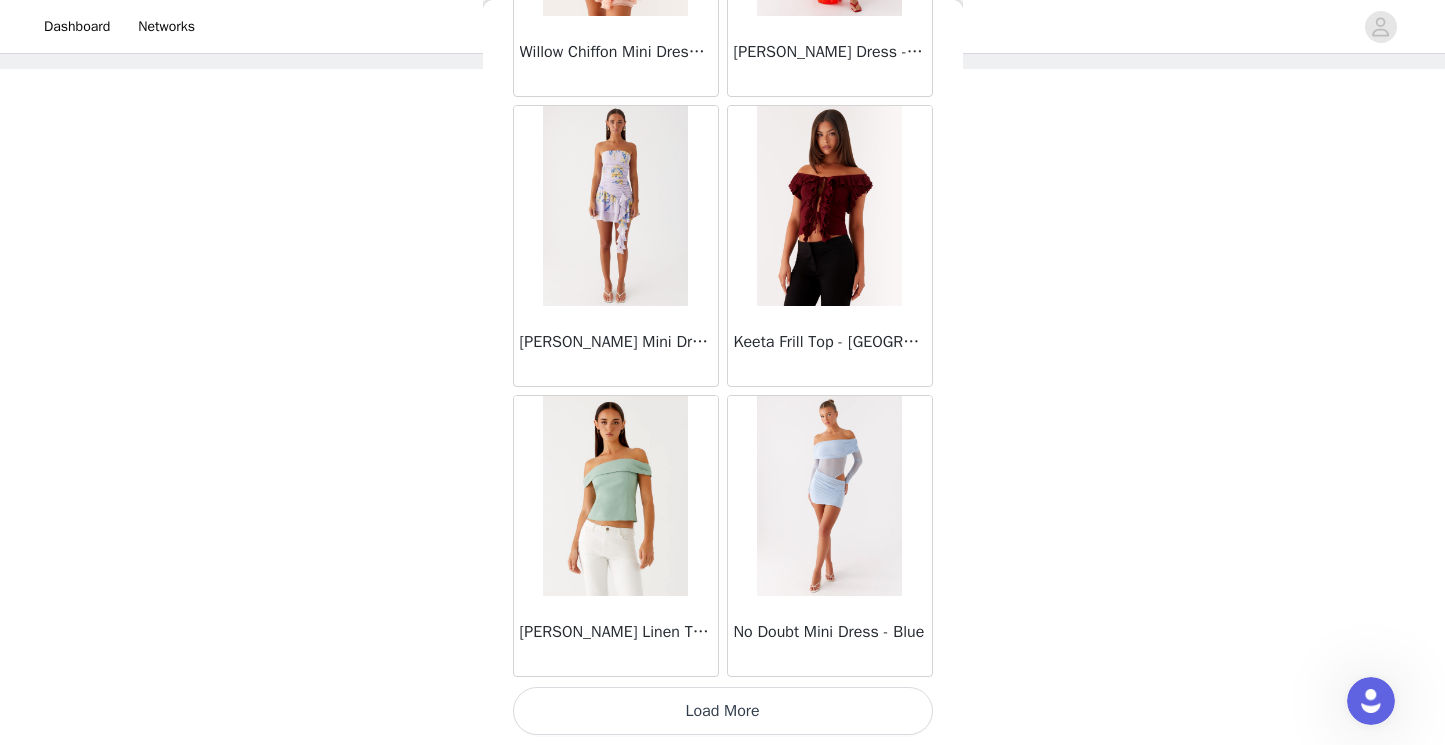 click on "Load More" at bounding box center [723, 711] 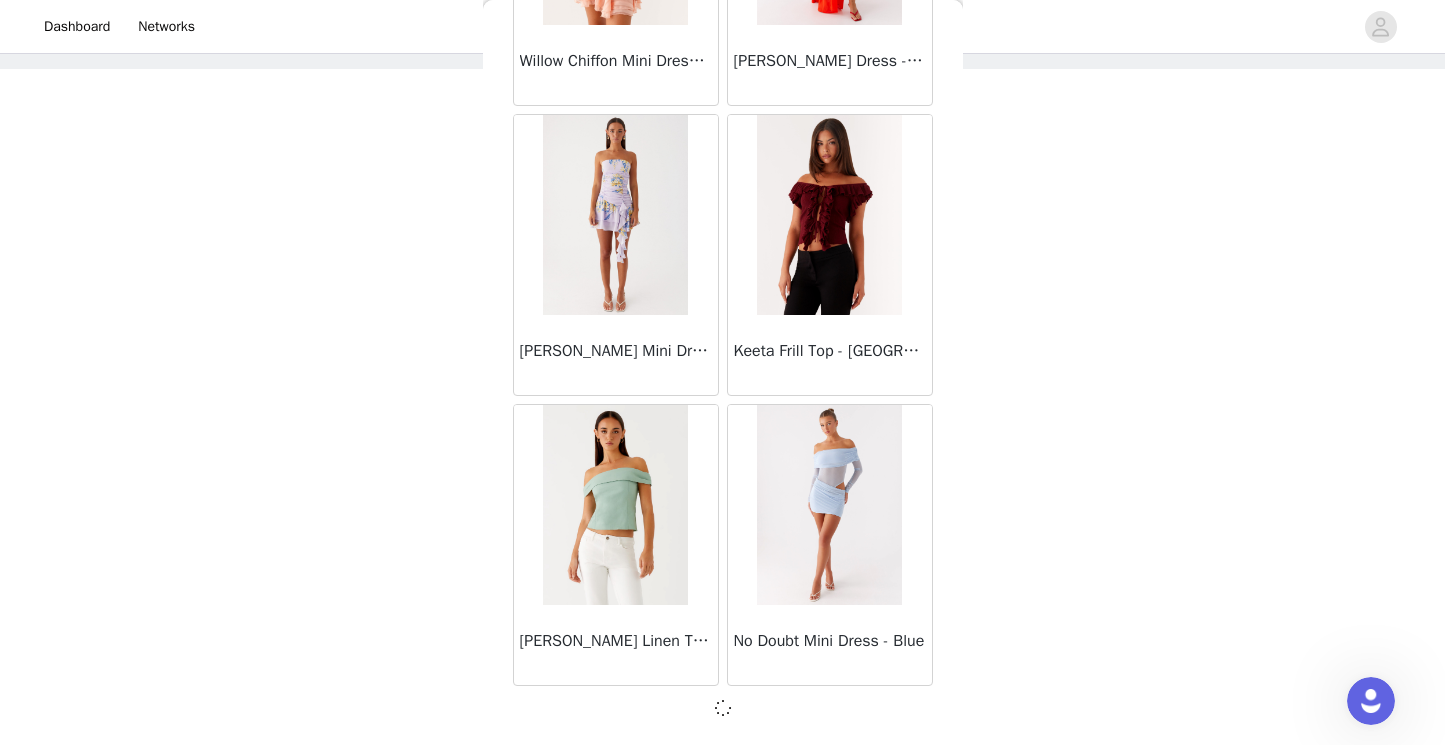 scroll, scrollTop: 34206, scrollLeft: 0, axis: vertical 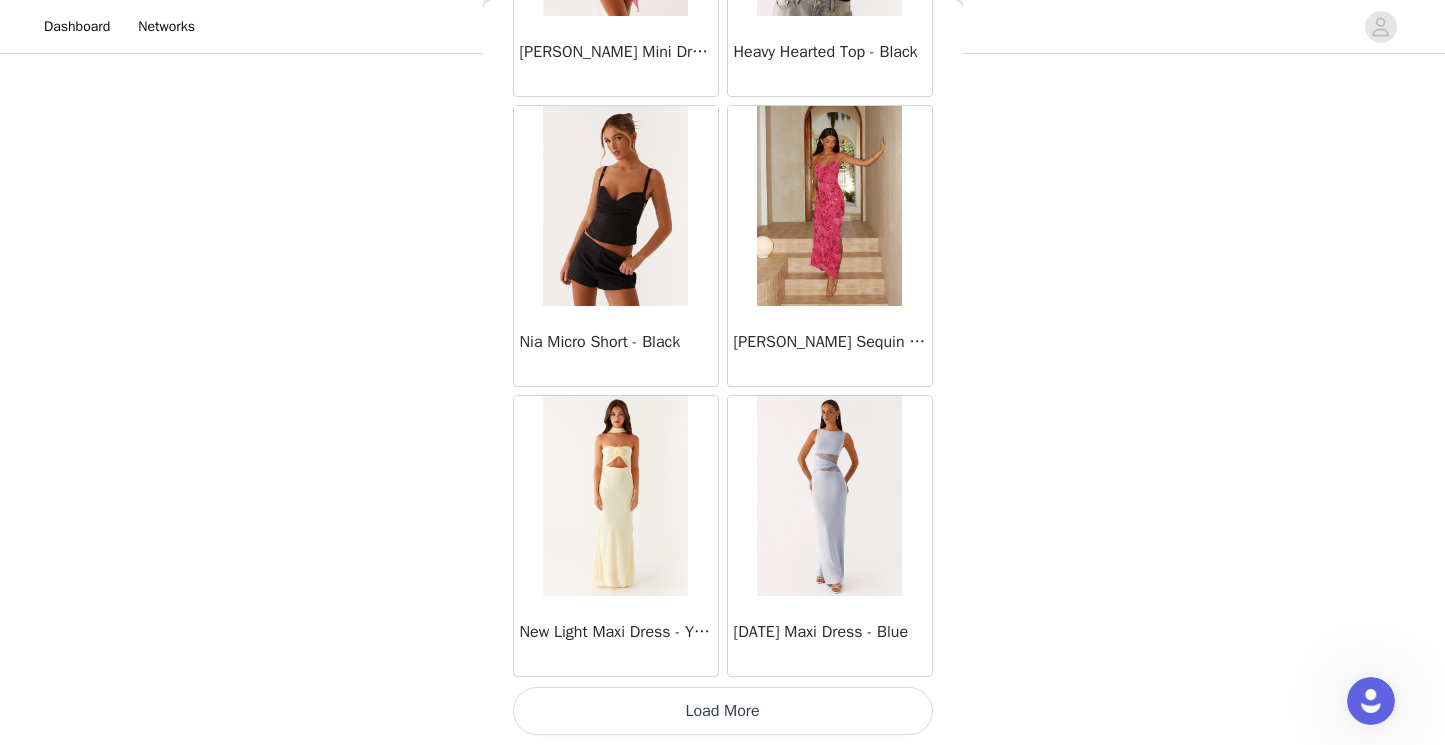 click on "Load More" at bounding box center [723, 711] 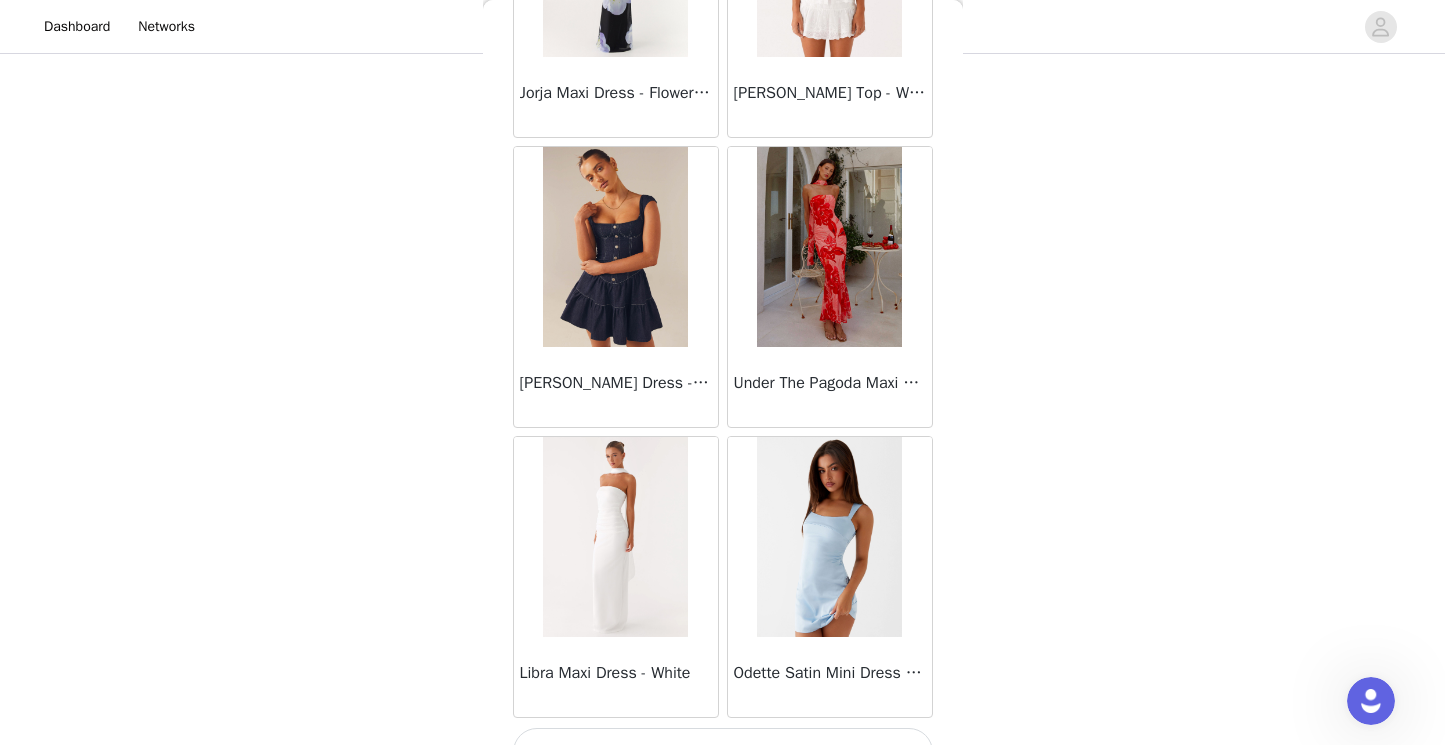 scroll, scrollTop: 40015, scrollLeft: 0, axis: vertical 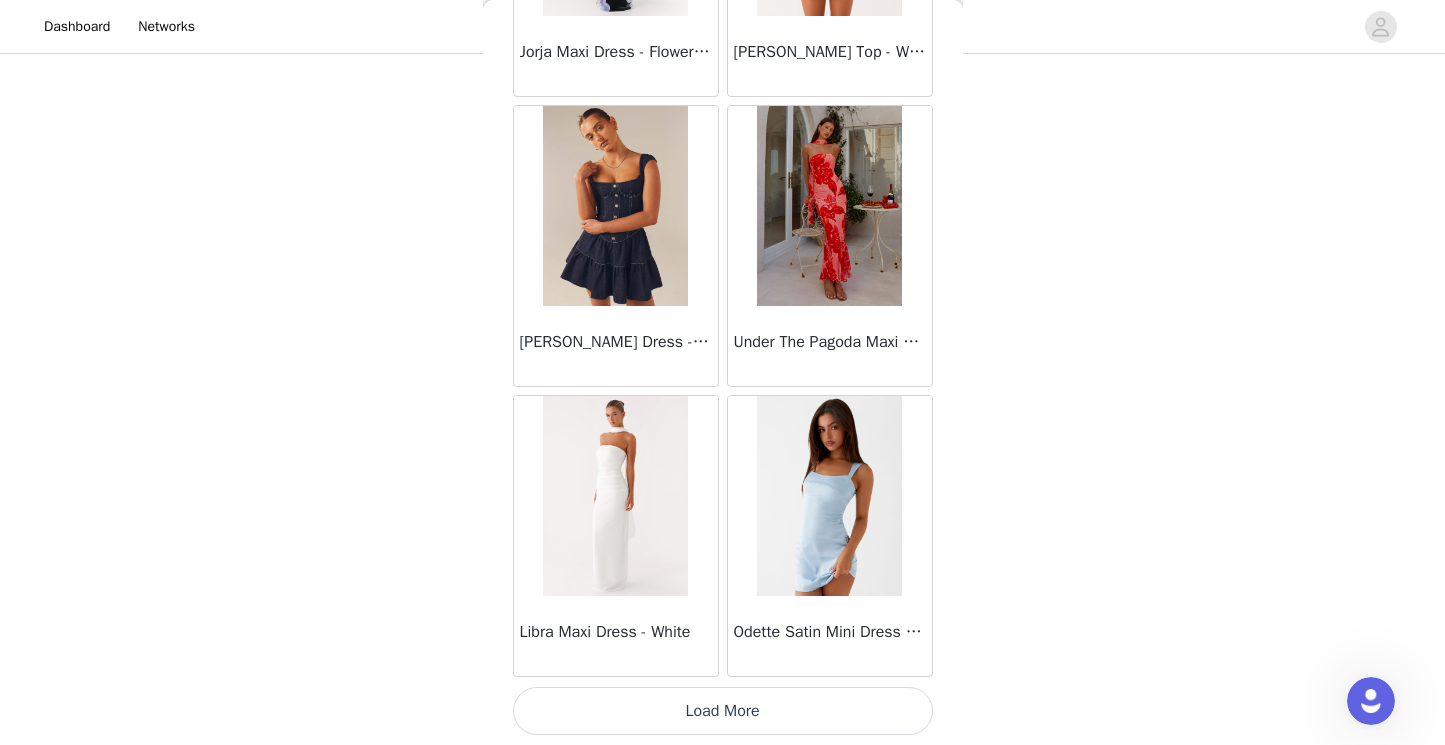 click on "Load More" at bounding box center (723, 711) 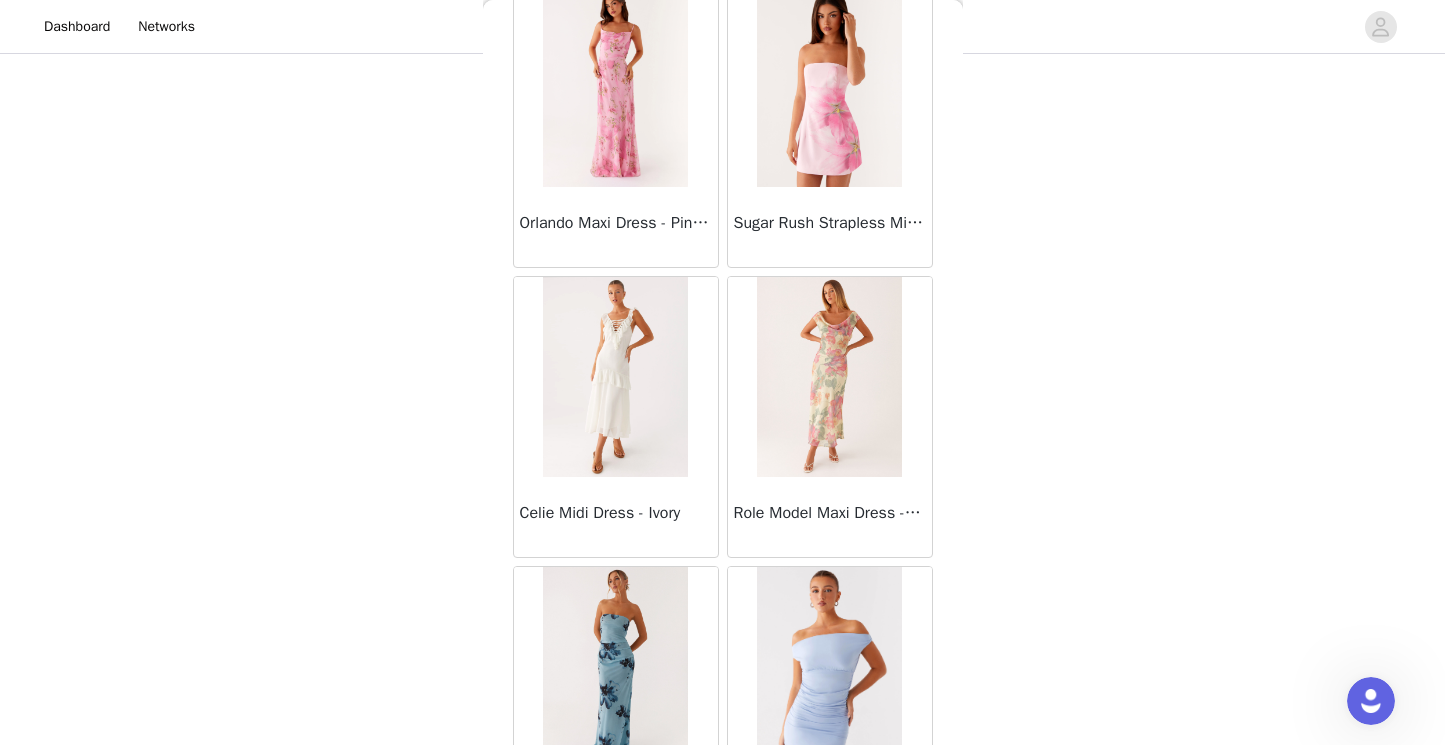 scroll, scrollTop: 42915, scrollLeft: 0, axis: vertical 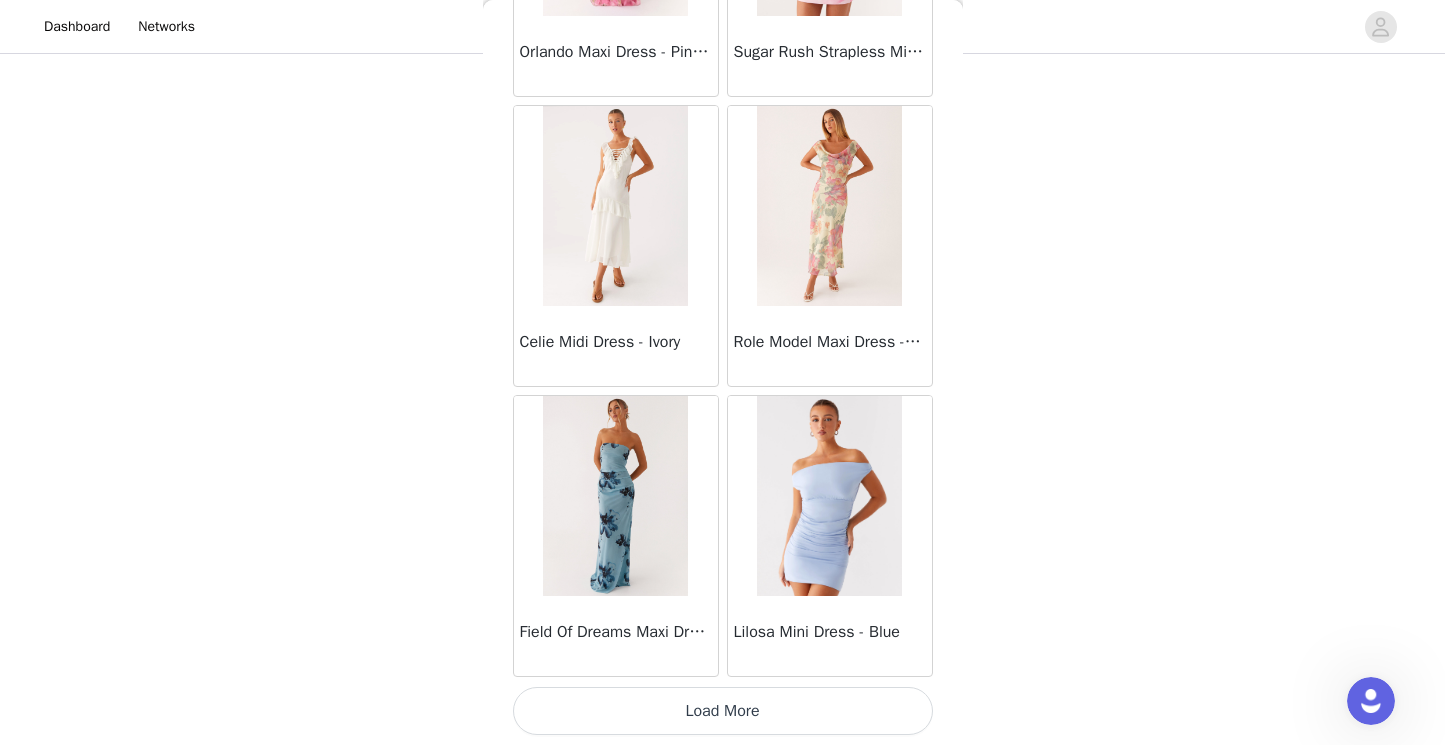 click on "Load More" at bounding box center (723, 711) 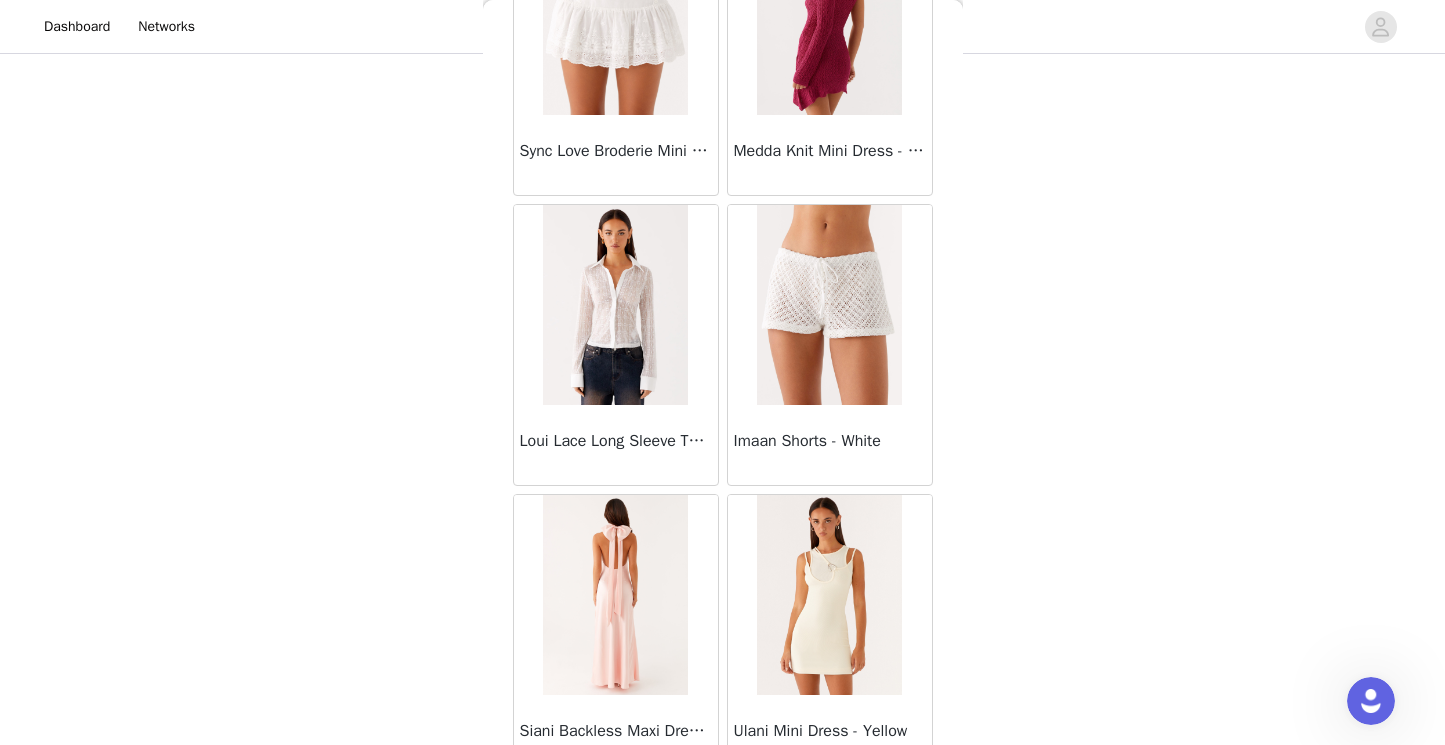 scroll, scrollTop: 45815, scrollLeft: 0, axis: vertical 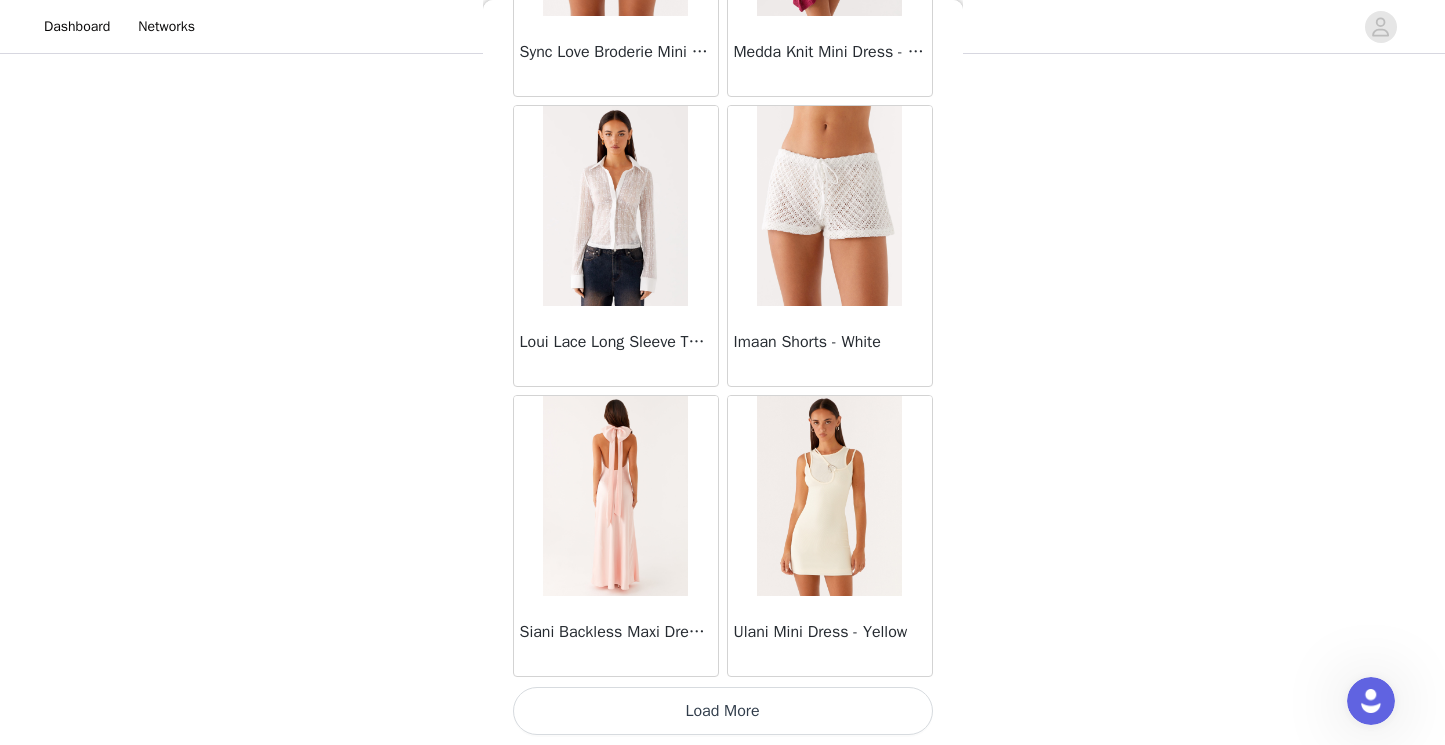 click on "Load More" at bounding box center (723, 711) 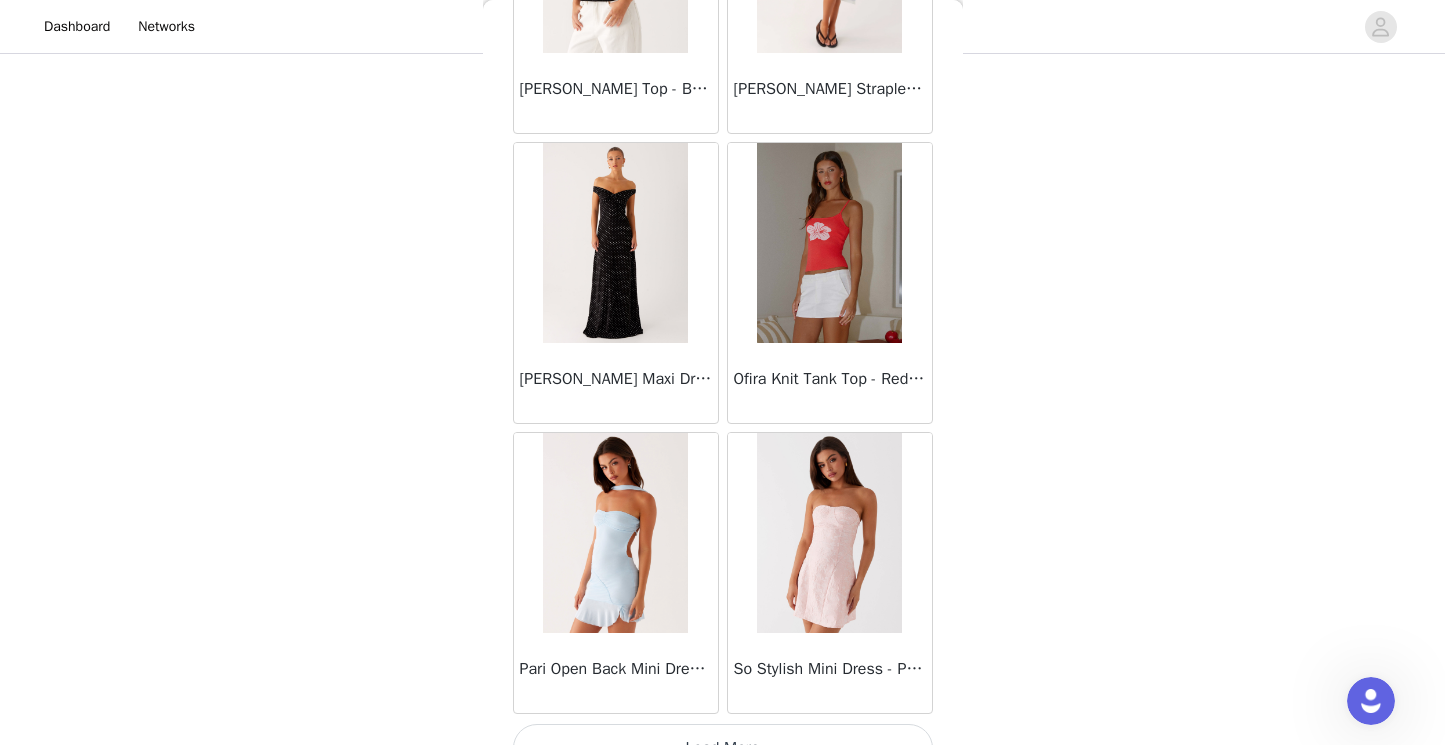 scroll, scrollTop: 48715, scrollLeft: 0, axis: vertical 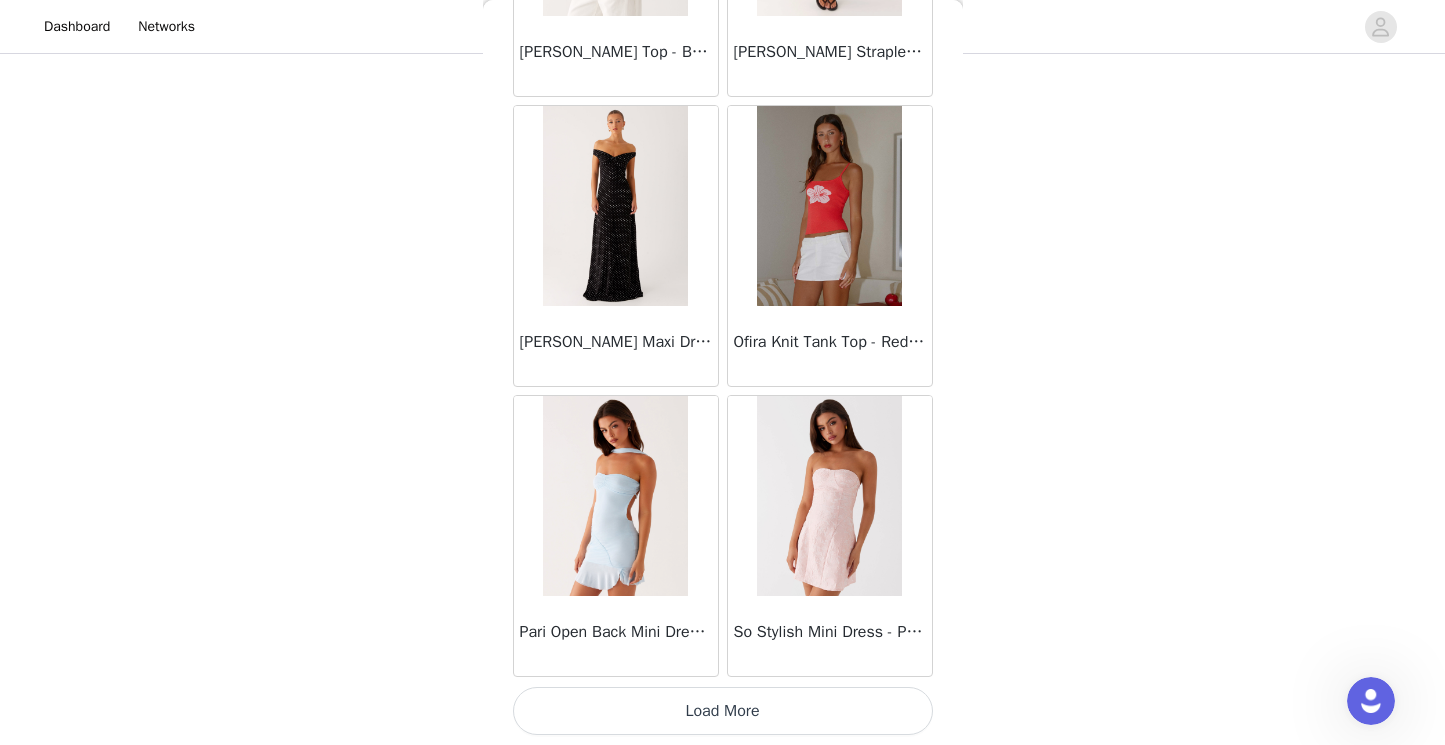 click on "Load More" at bounding box center [723, 711] 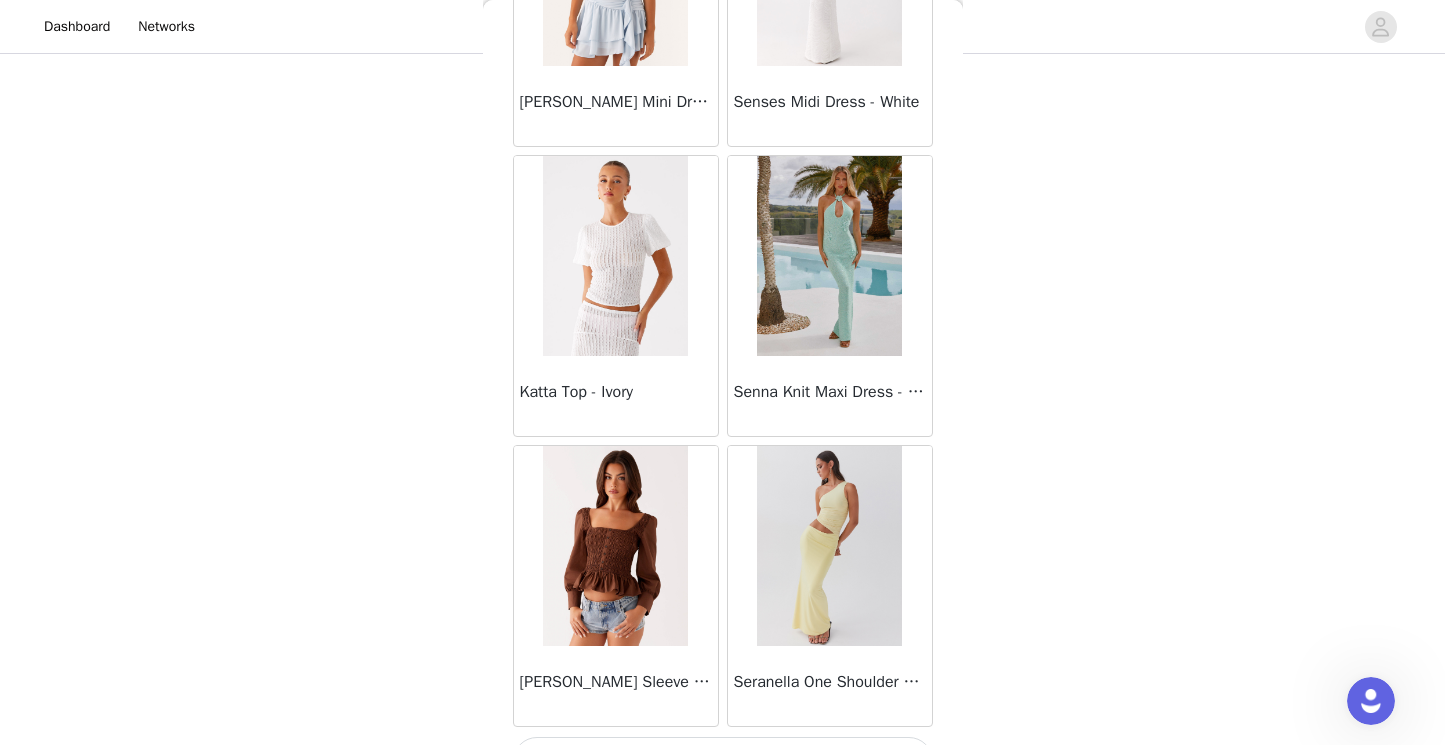 scroll, scrollTop: 51615, scrollLeft: 0, axis: vertical 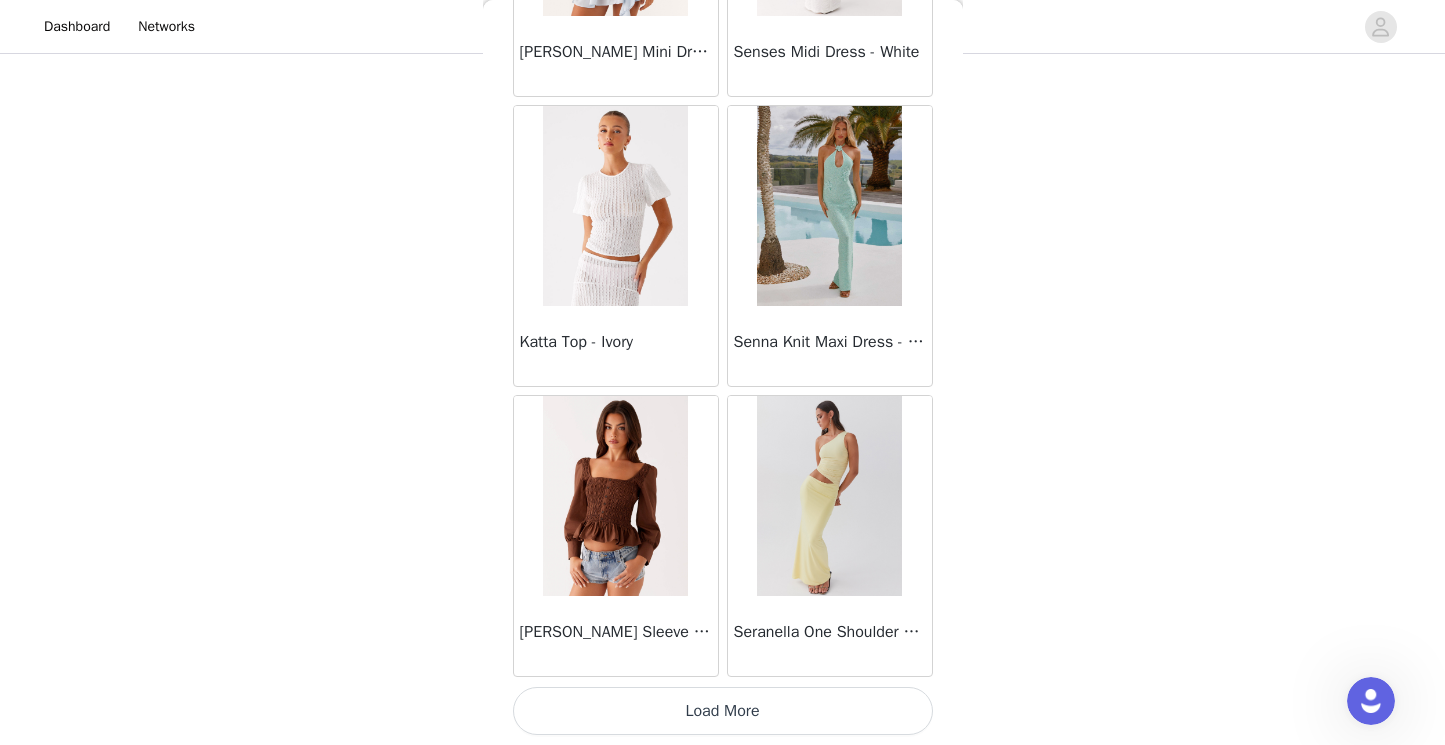 click on "Load More" at bounding box center (723, 711) 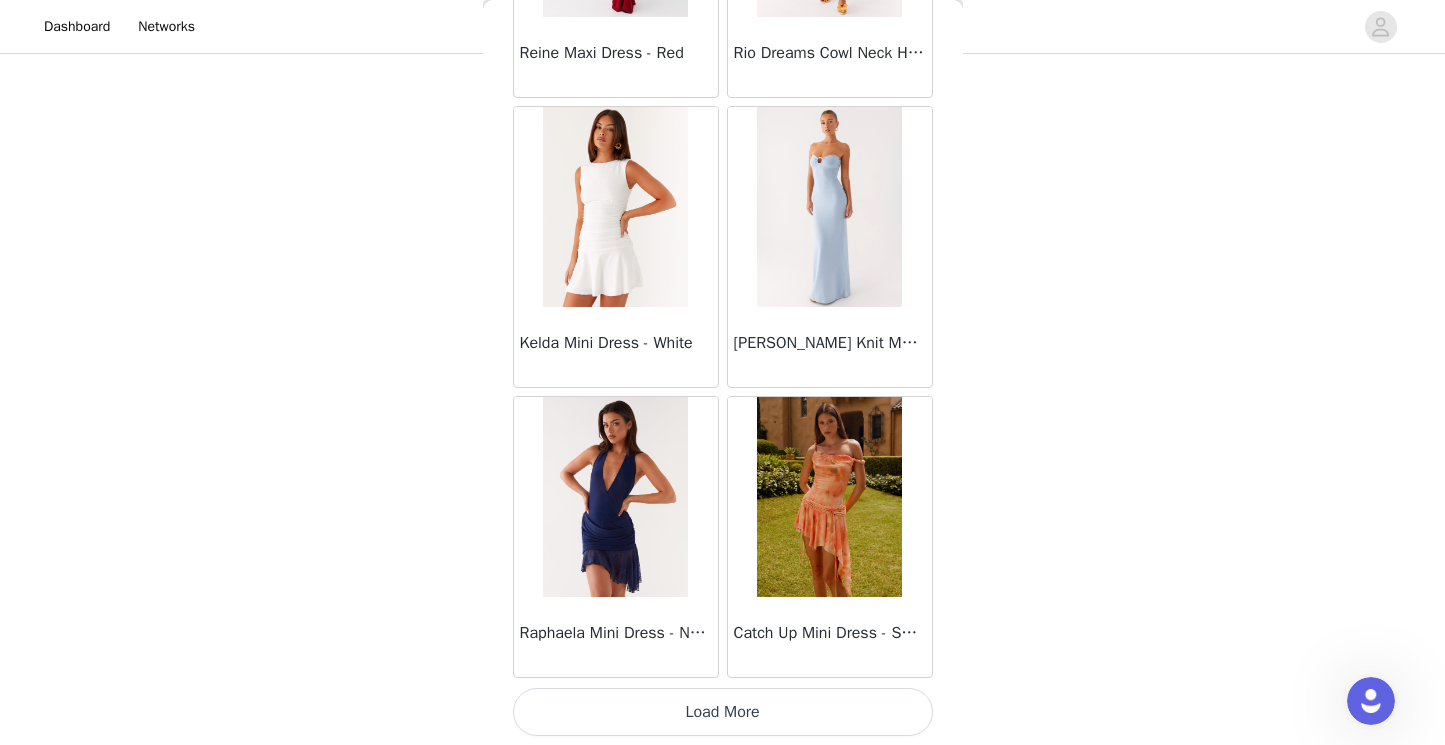 scroll, scrollTop: 54515, scrollLeft: 0, axis: vertical 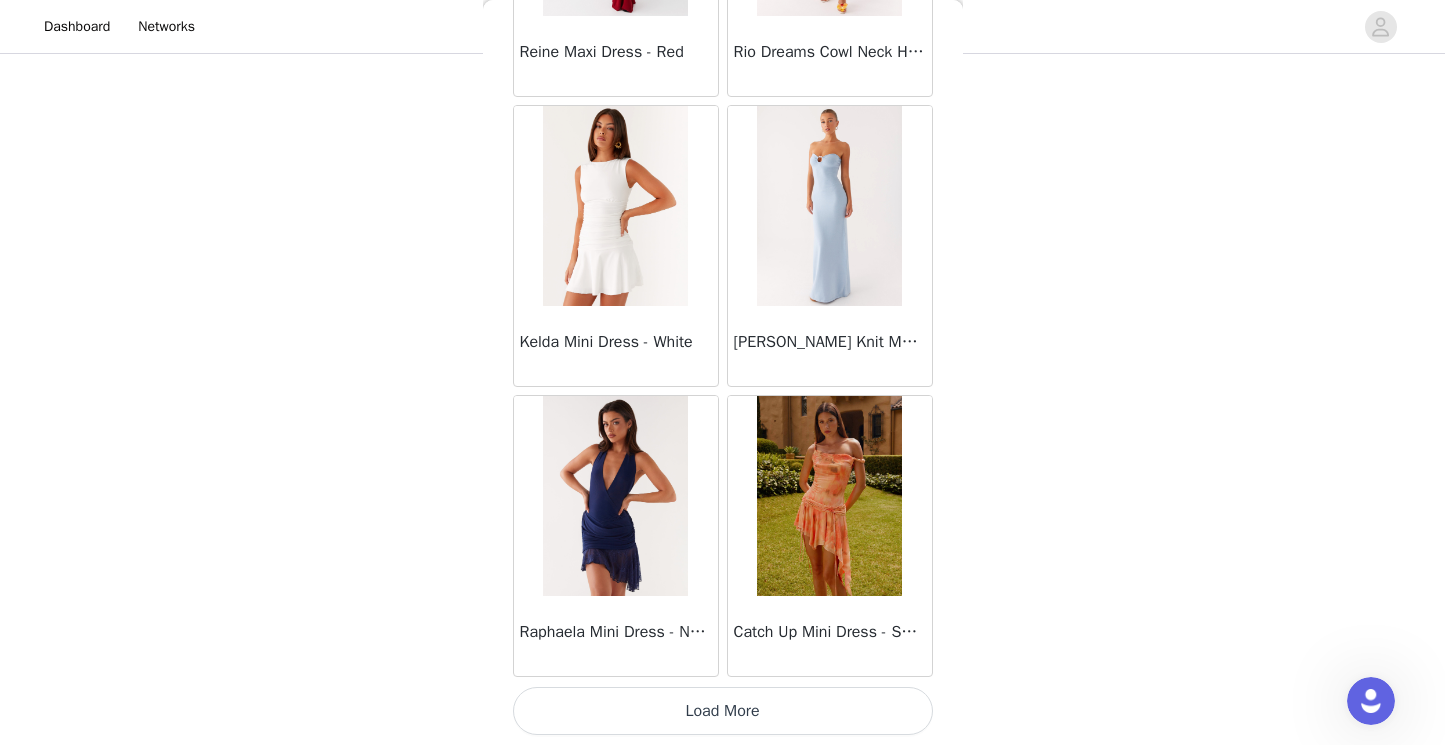 click on "Load More" at bounding box center [723, 711] 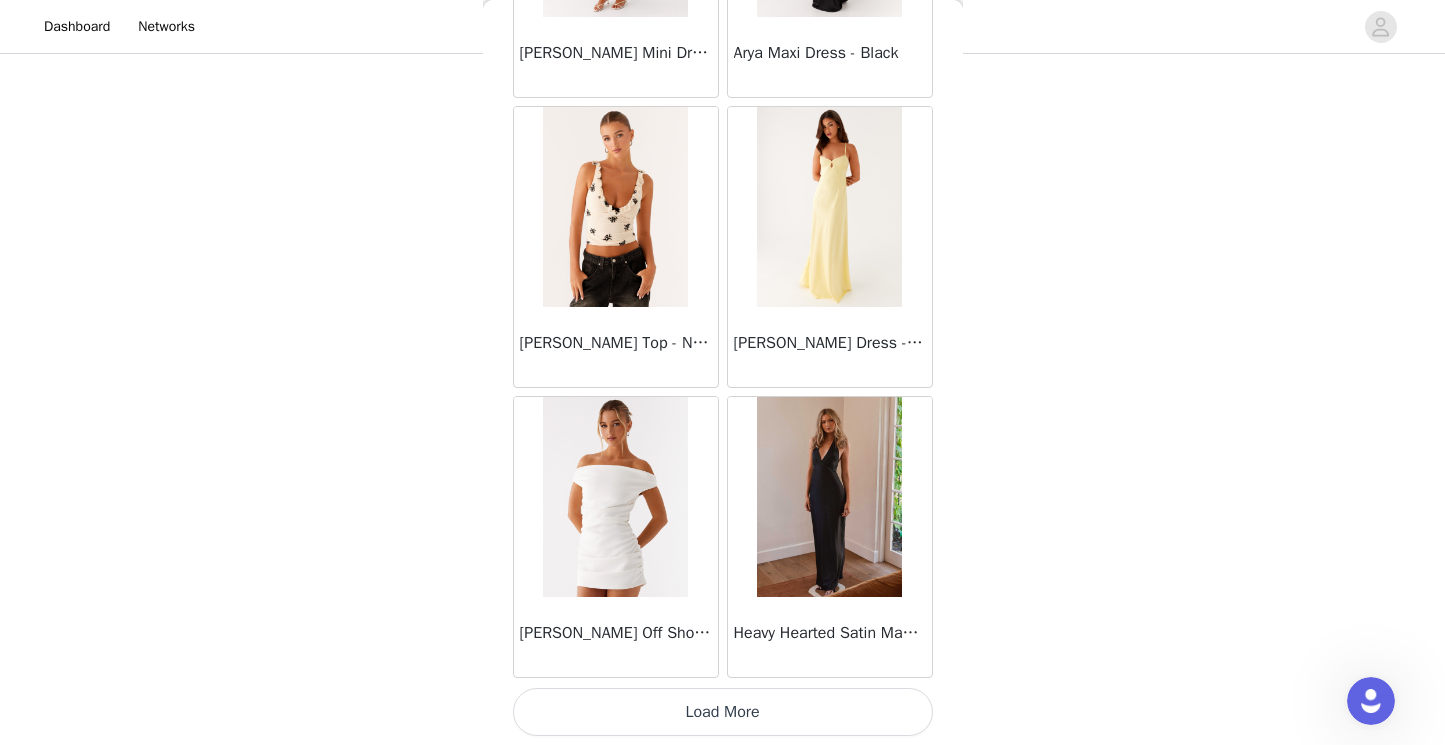 scroll, scrollTop: 57415, scrollLeft: 0, axis: vertical 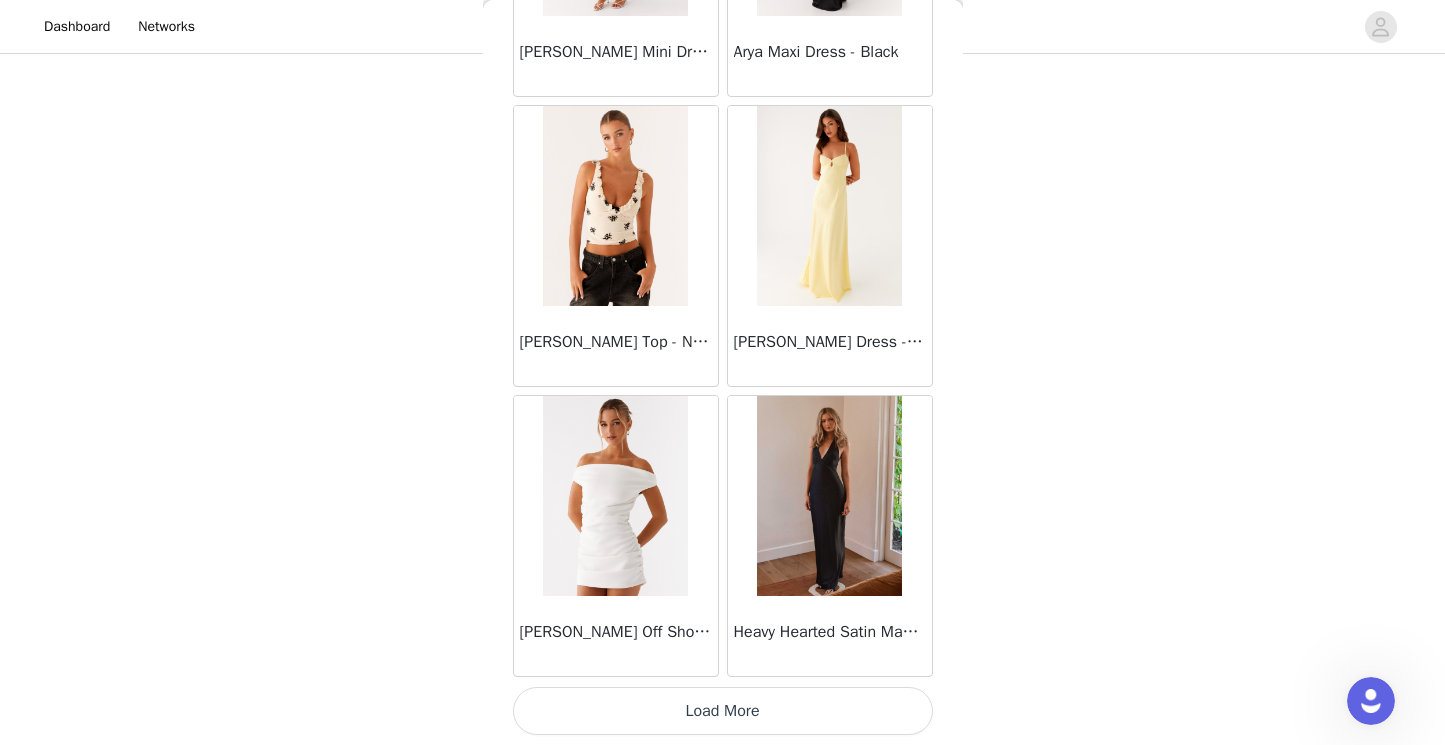 click on "Load More" at bounding box center (723, 711) 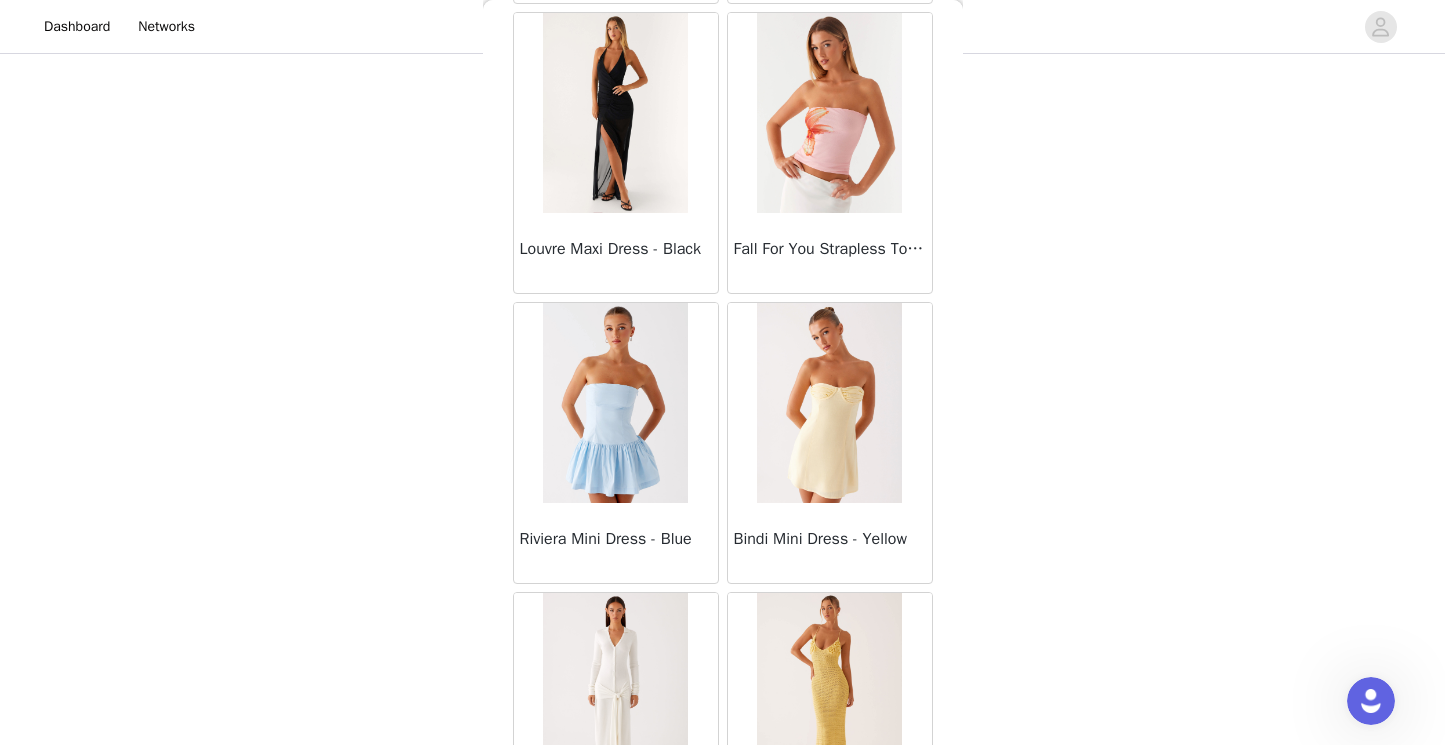 scroll, scrollTop: 60315, scrollLeft: 0, axis: vertical 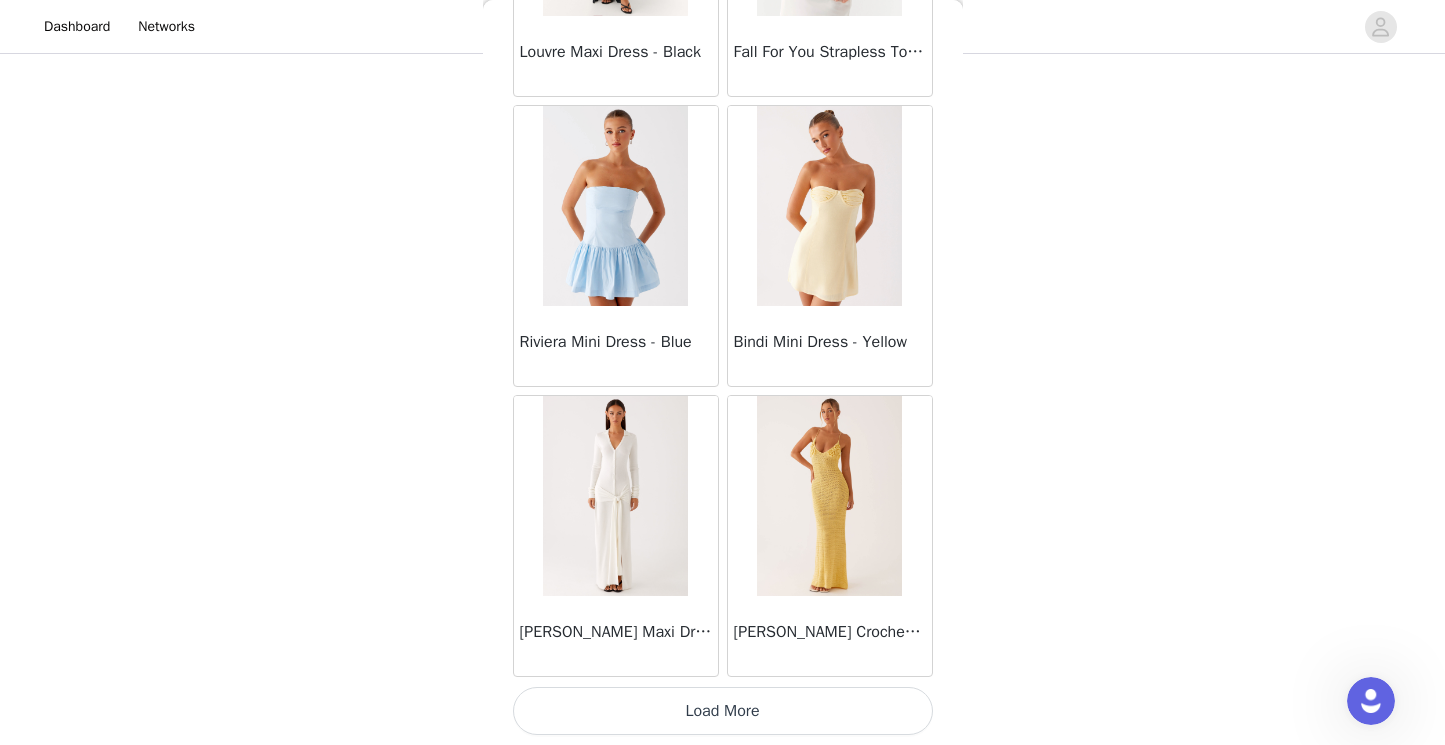 click on "Load More" at bounding box center (723, 711) 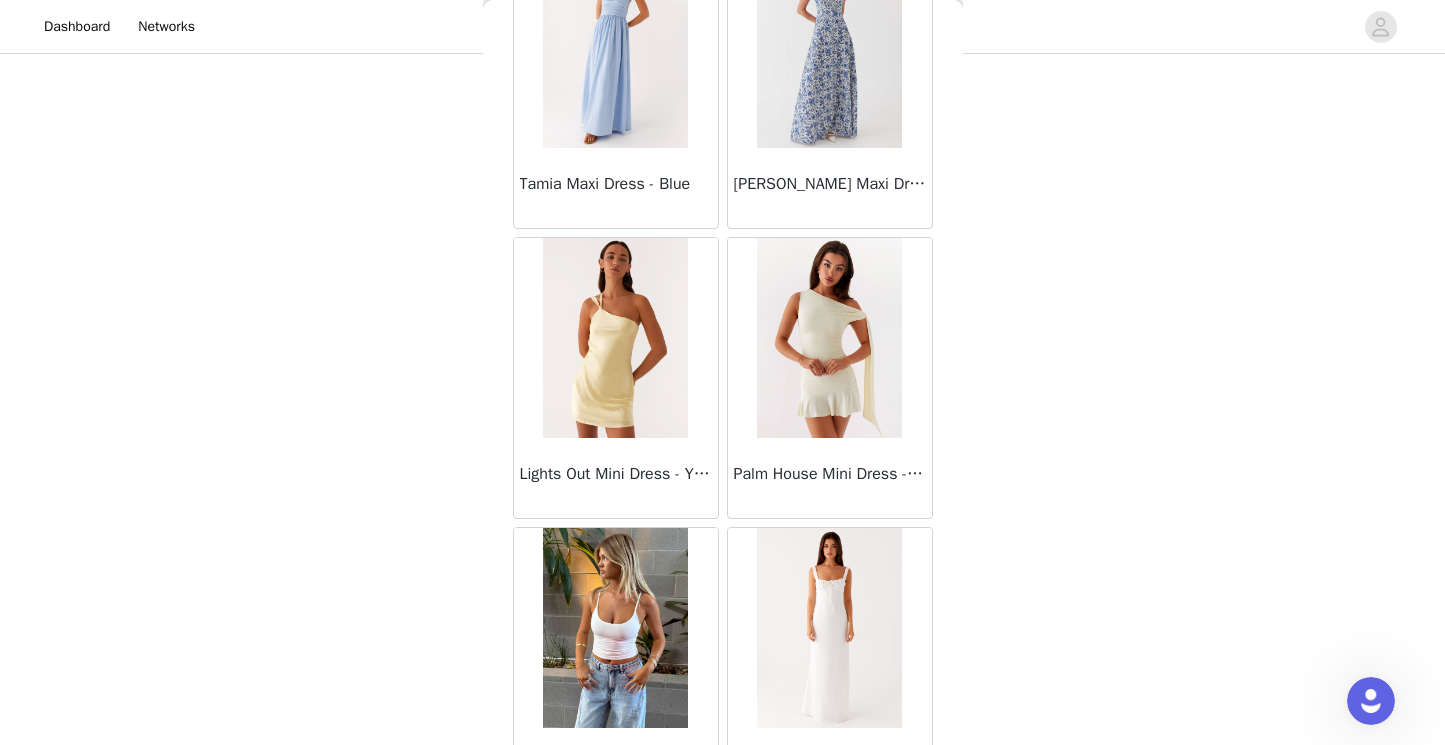 scroll, scrollTop: 63215, scrollLeft: 0, axis: vertical 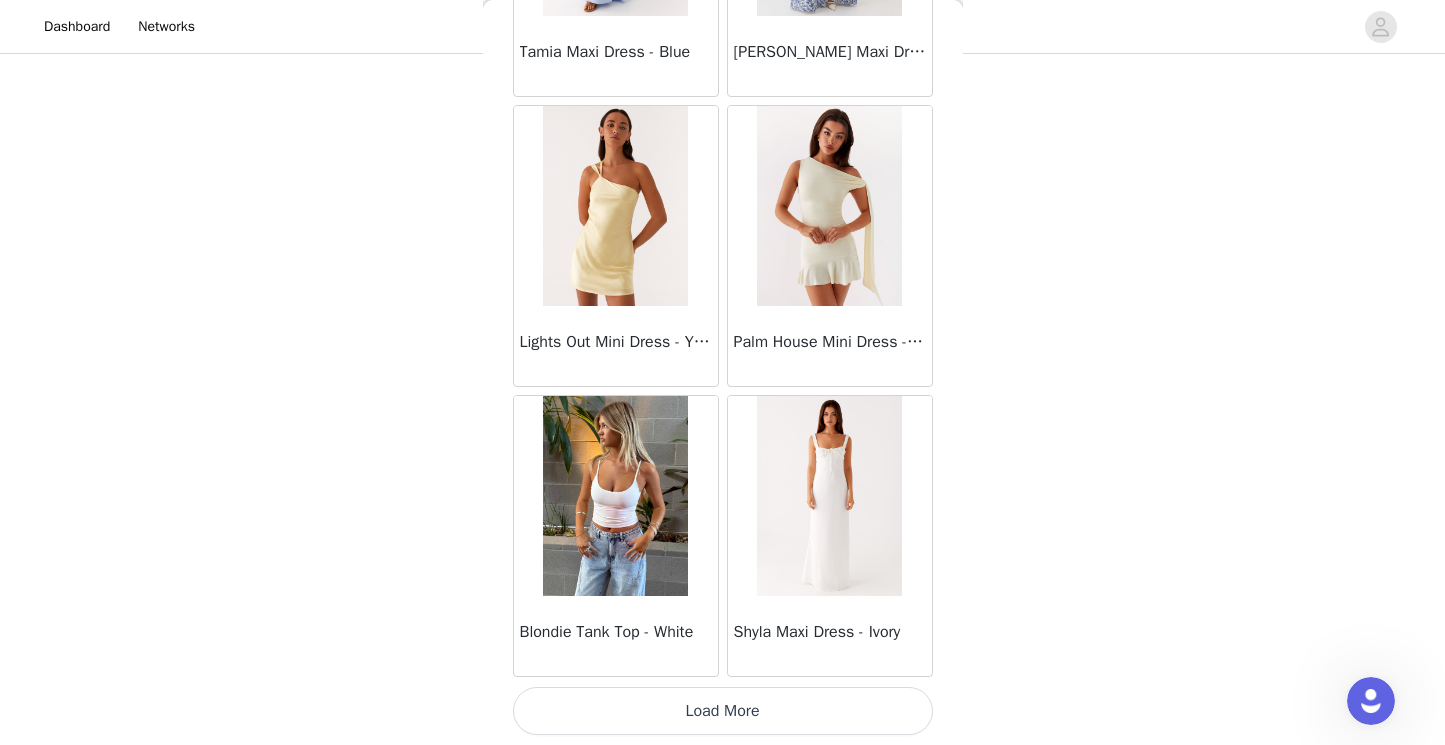 click on "Load More" at bounding box center [723, 711] 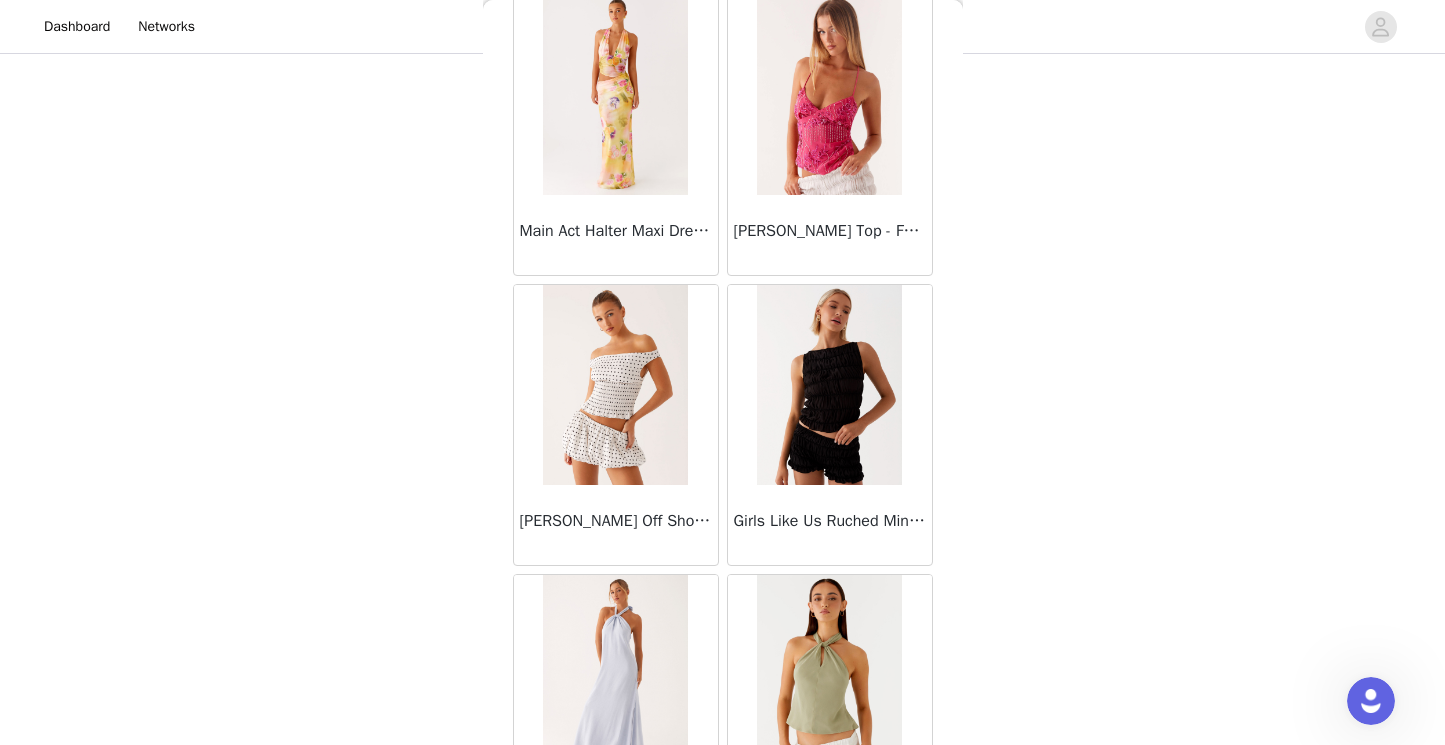 scroll, scrollTop: 66115, scrollLeft: 0, axis: vertical 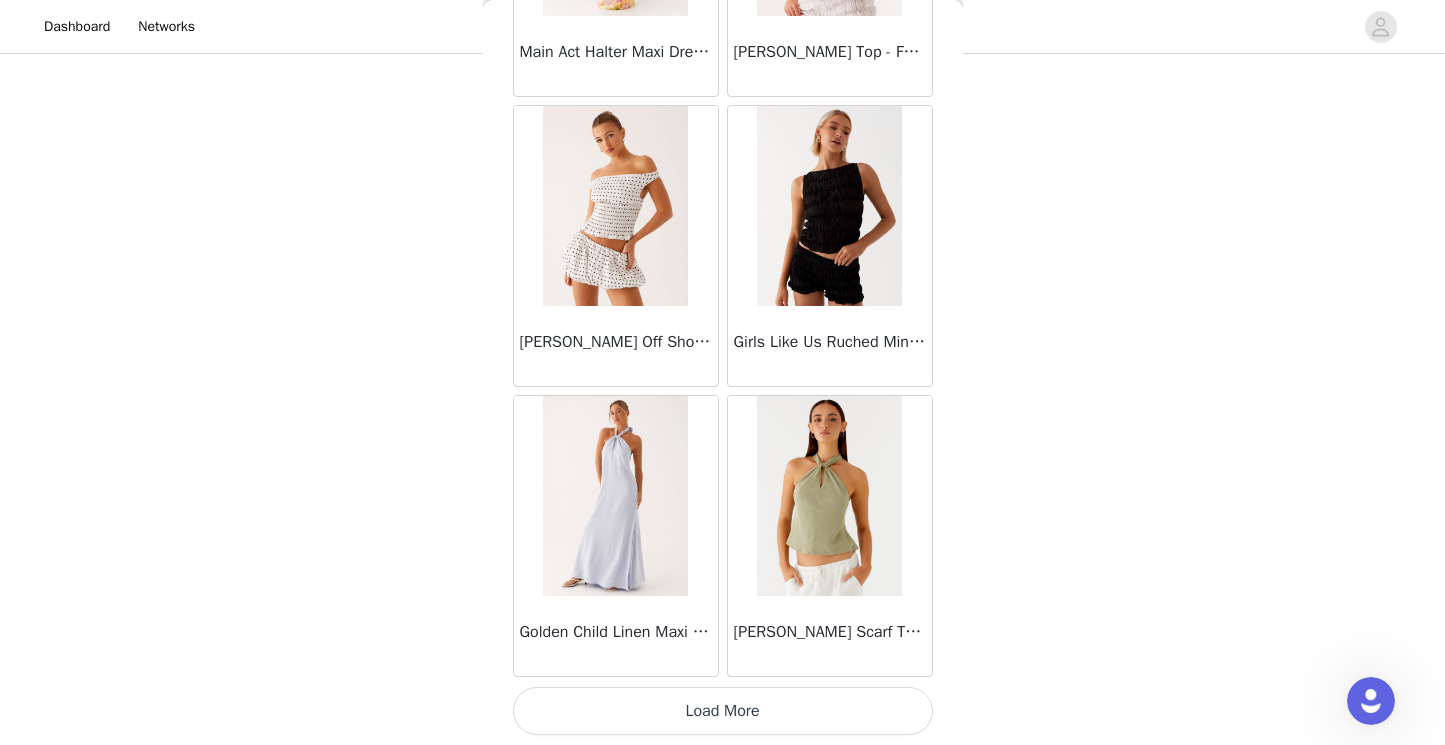 click on "Load More" at bounding box center (723, 711) 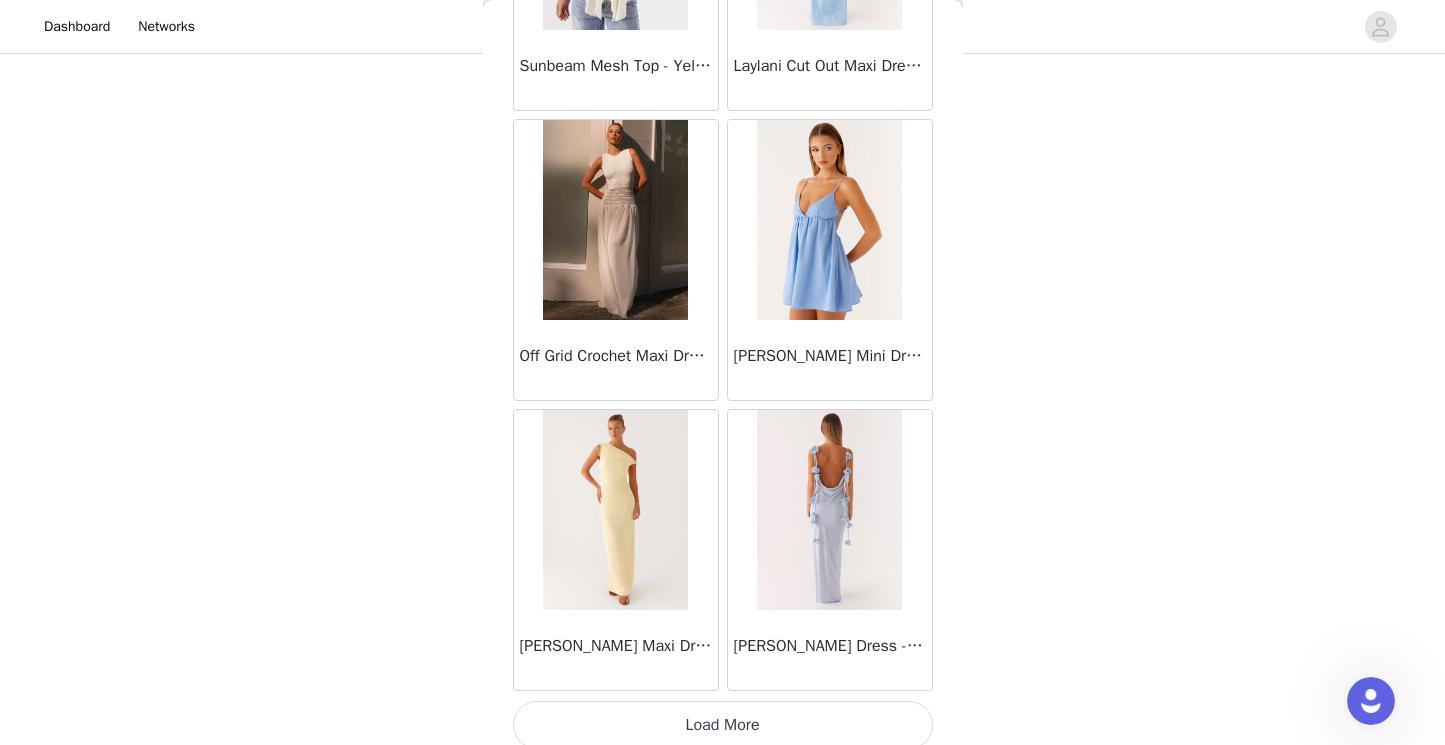 scroll, scrollTop: 69015, scrollLeft: 0, axis: vertical 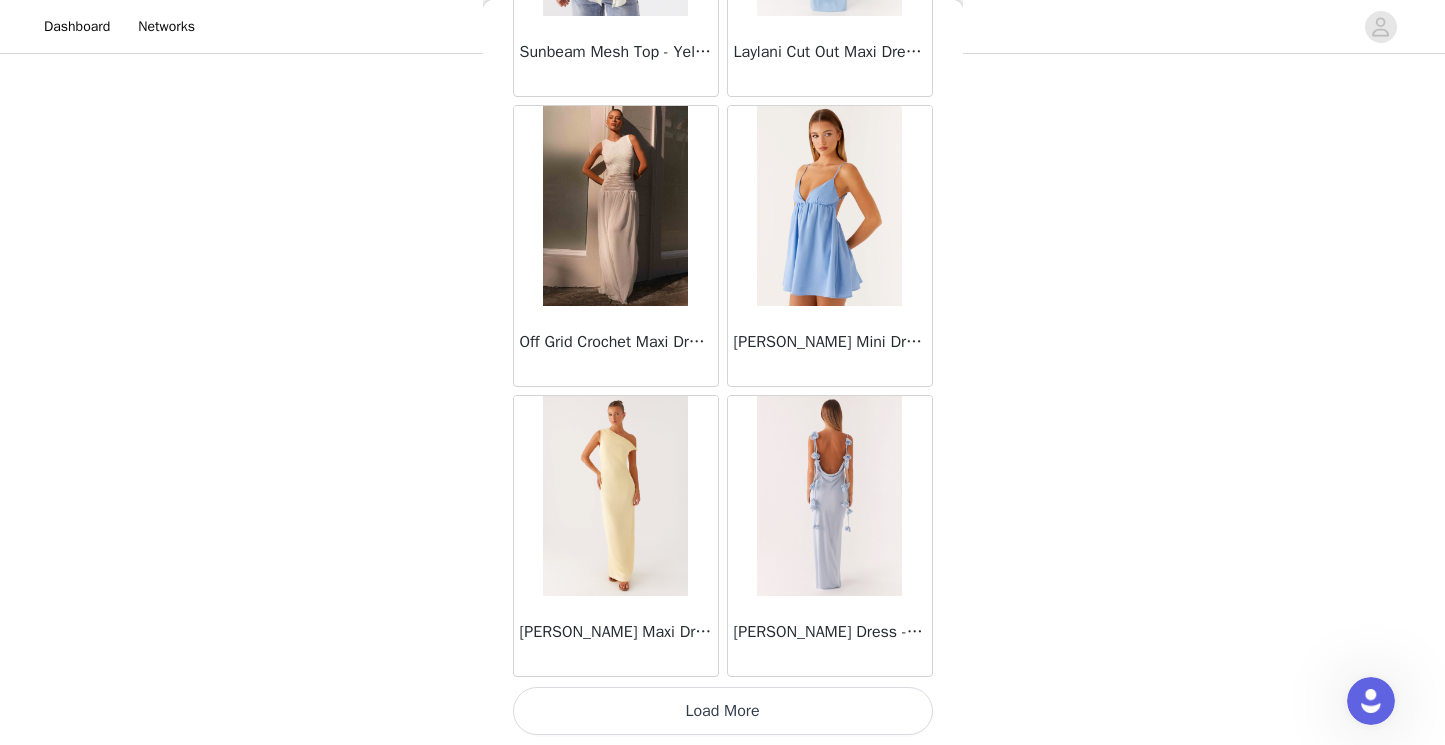click on "Load More" at bounding box center (723, 711) 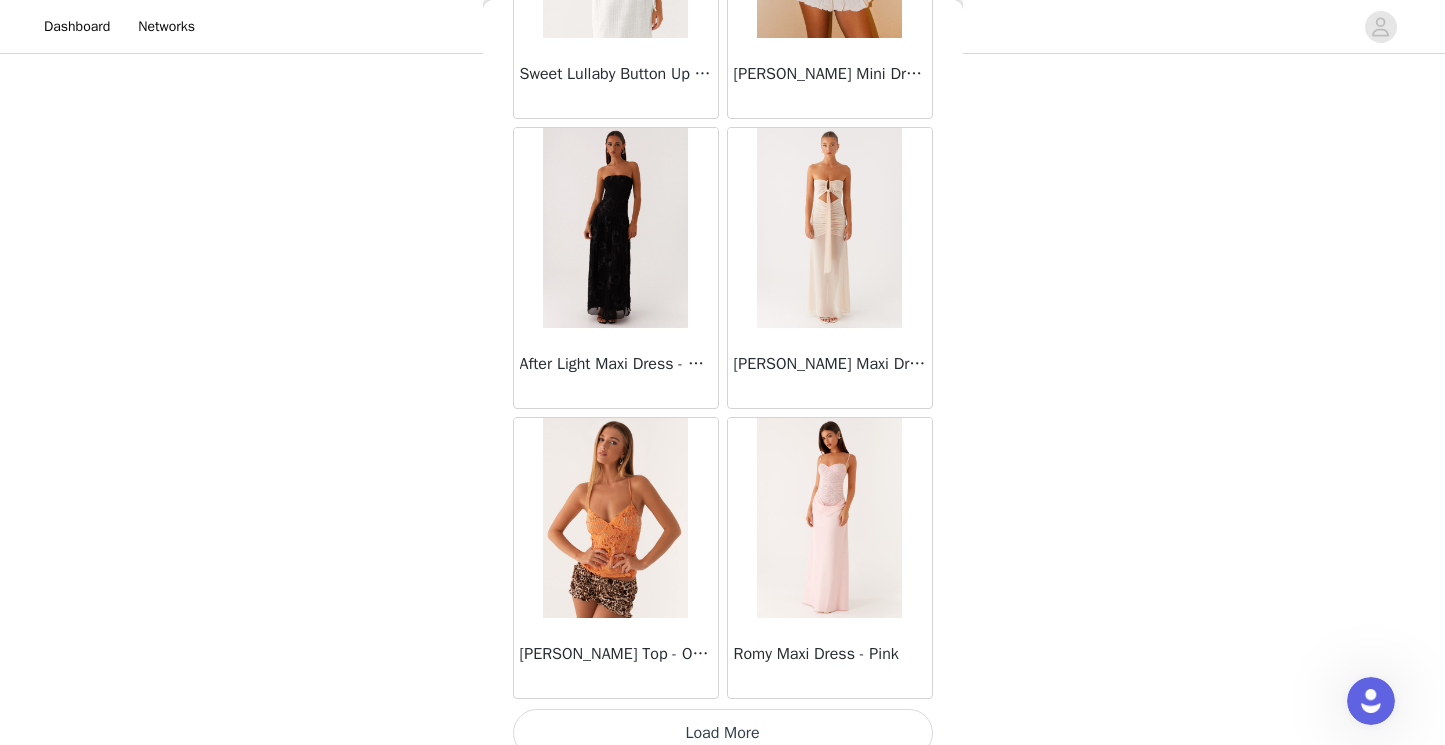 scroll, scrollTop: 71915, scrollLeft: 0, axis: vertical 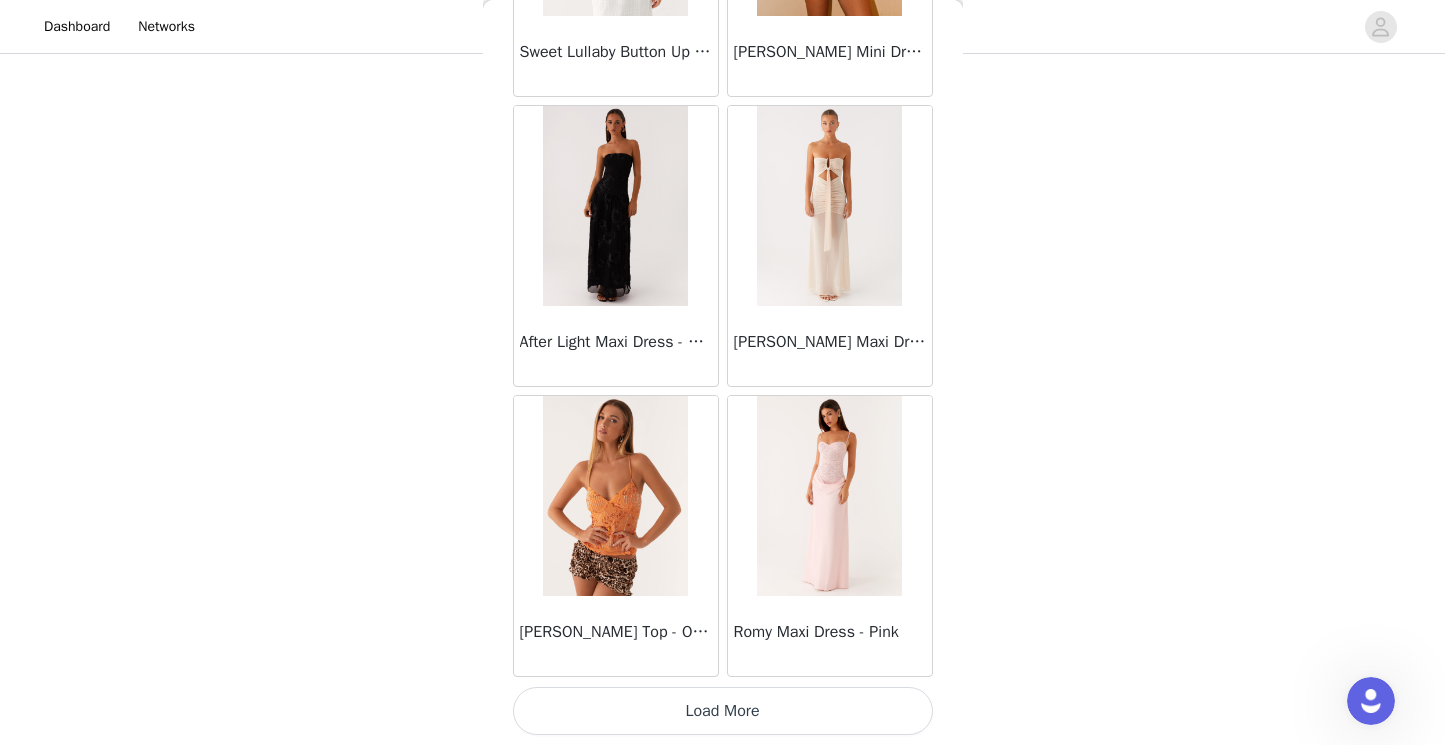 click on "Load More" at bounding box center [723, 711] 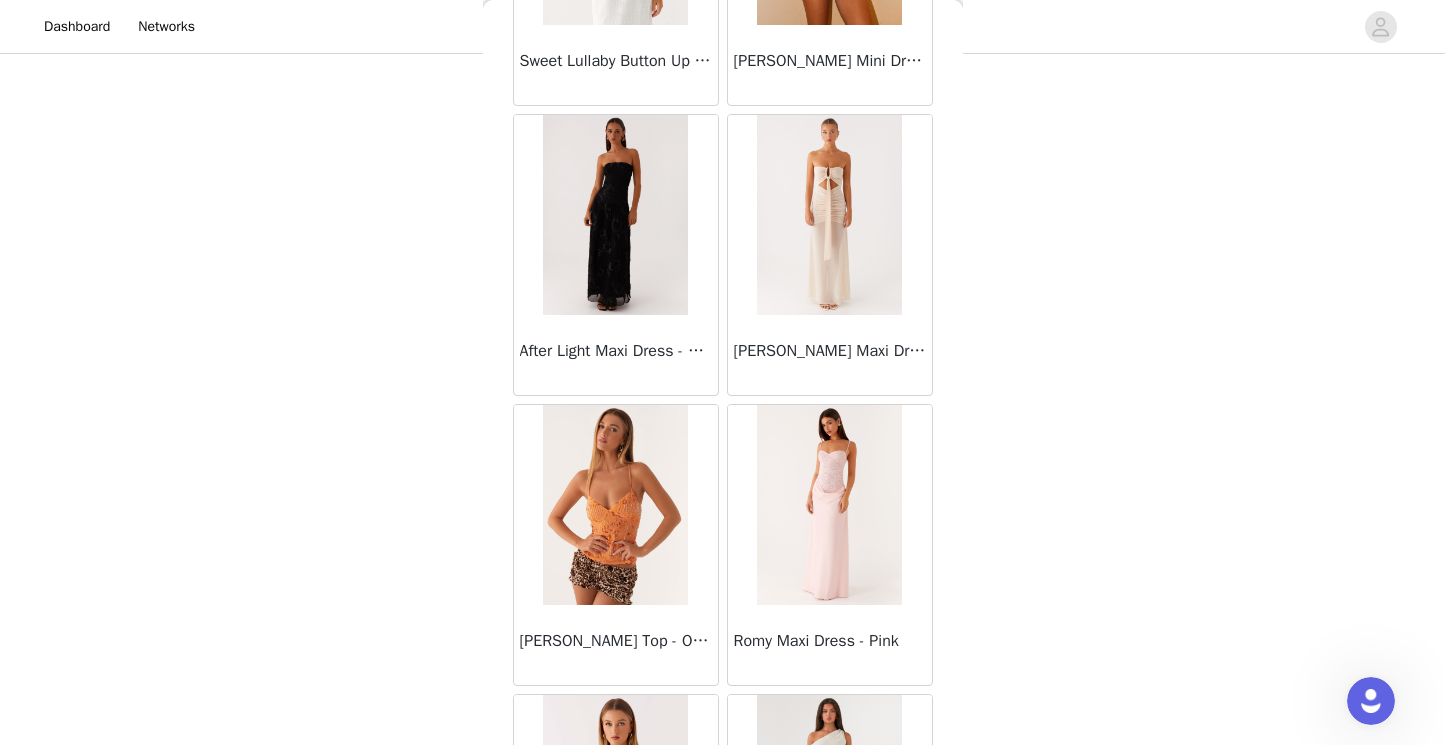 scroll, scrollTop: 71915, scrollLeft: 0, axis: vertical 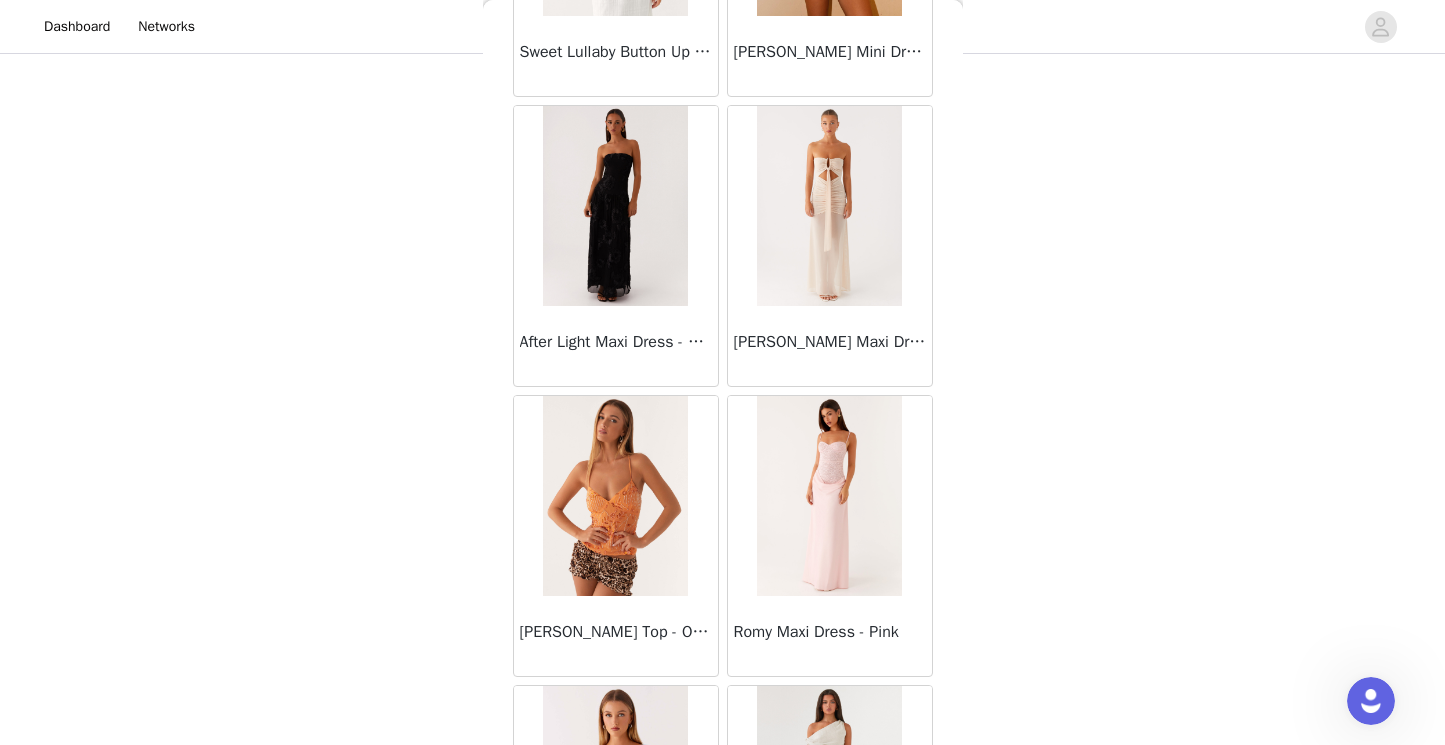 click at bounding box center [829, 206] 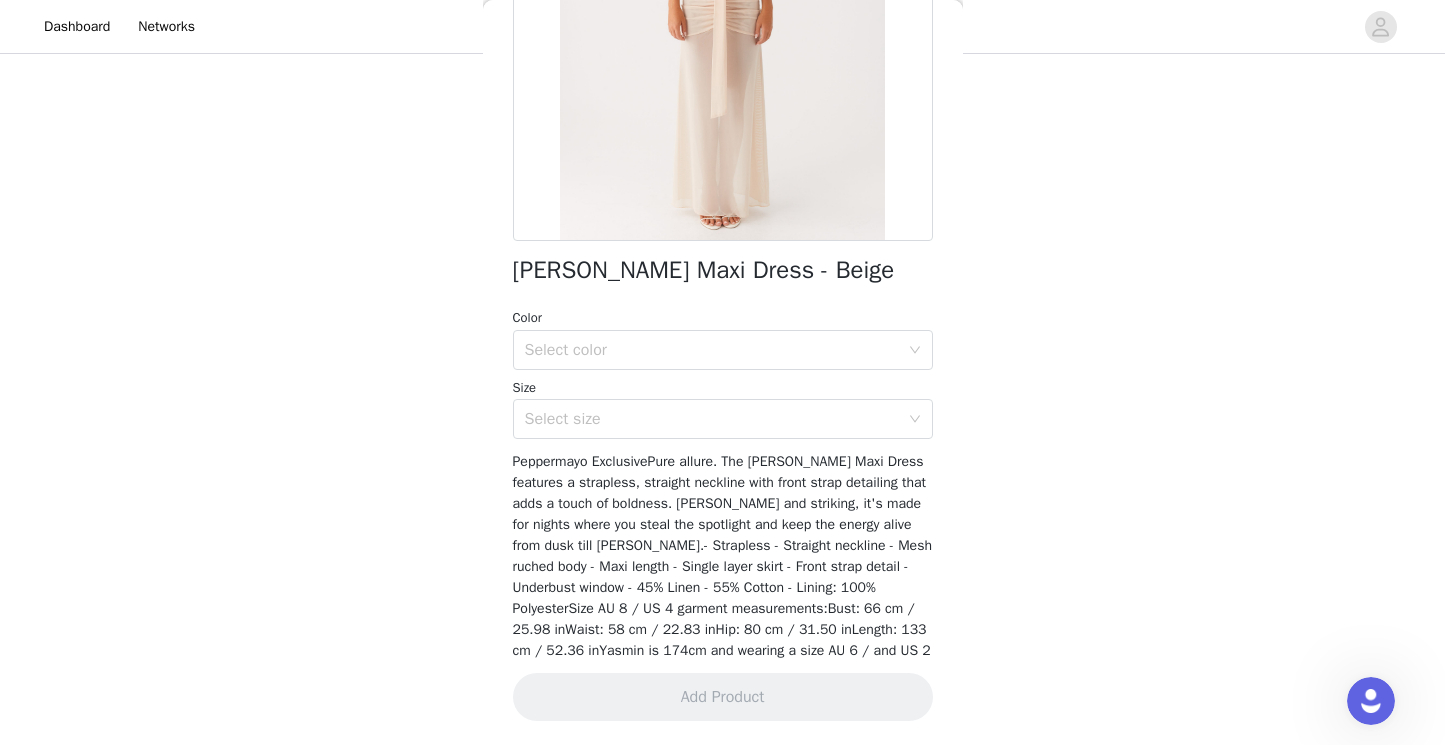 scroll, scrollTop: 309, scrollLeft: 0, axis: vertical 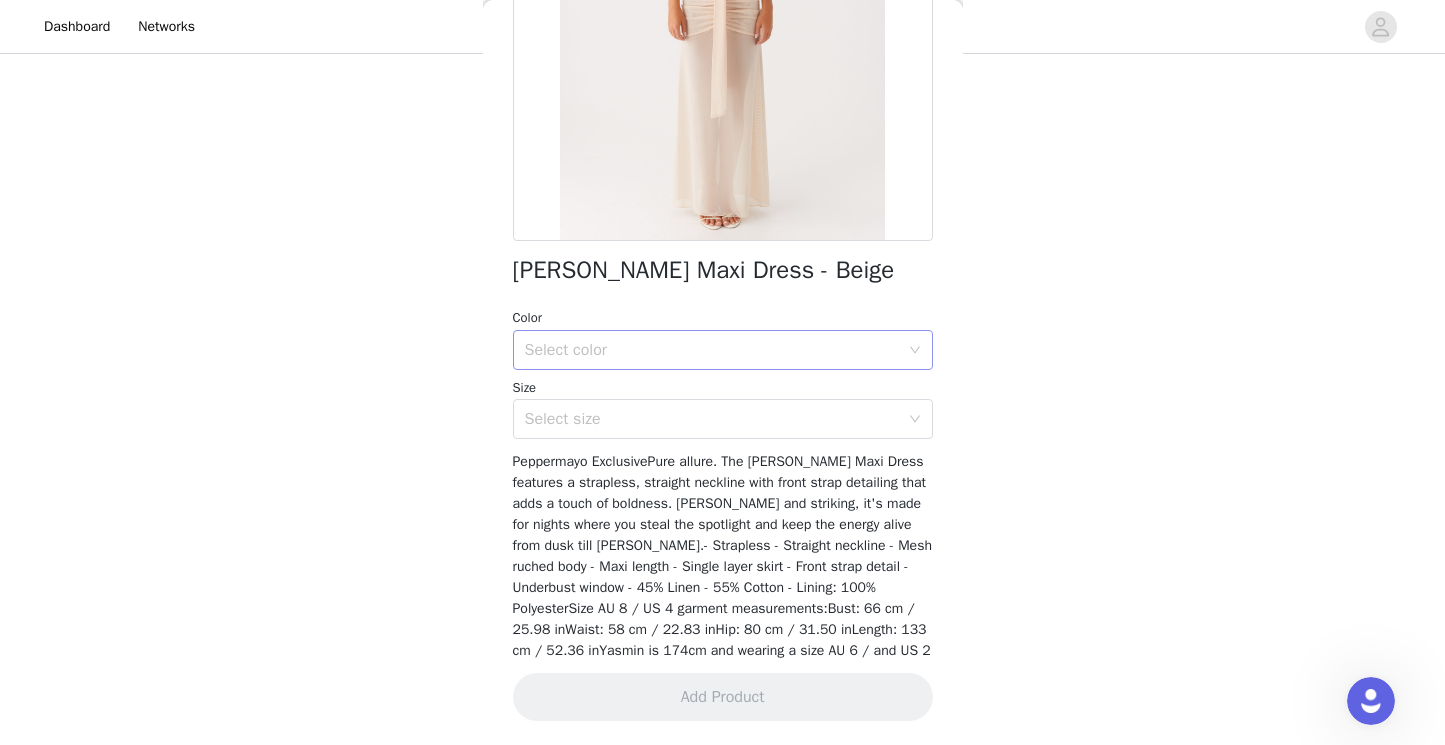 click on "Select color" at bounding box center (712, 350) 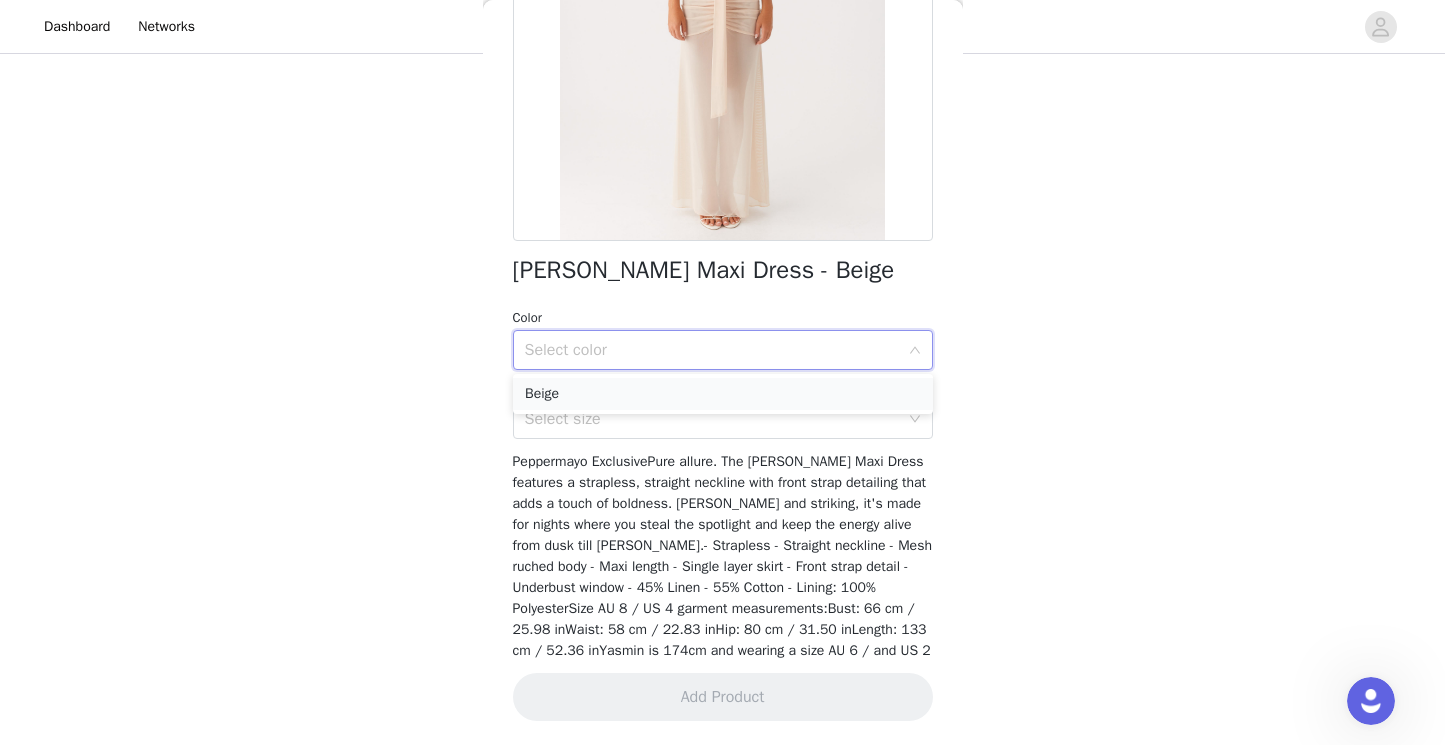 click on "Beige" at bounding box center [723, 394] 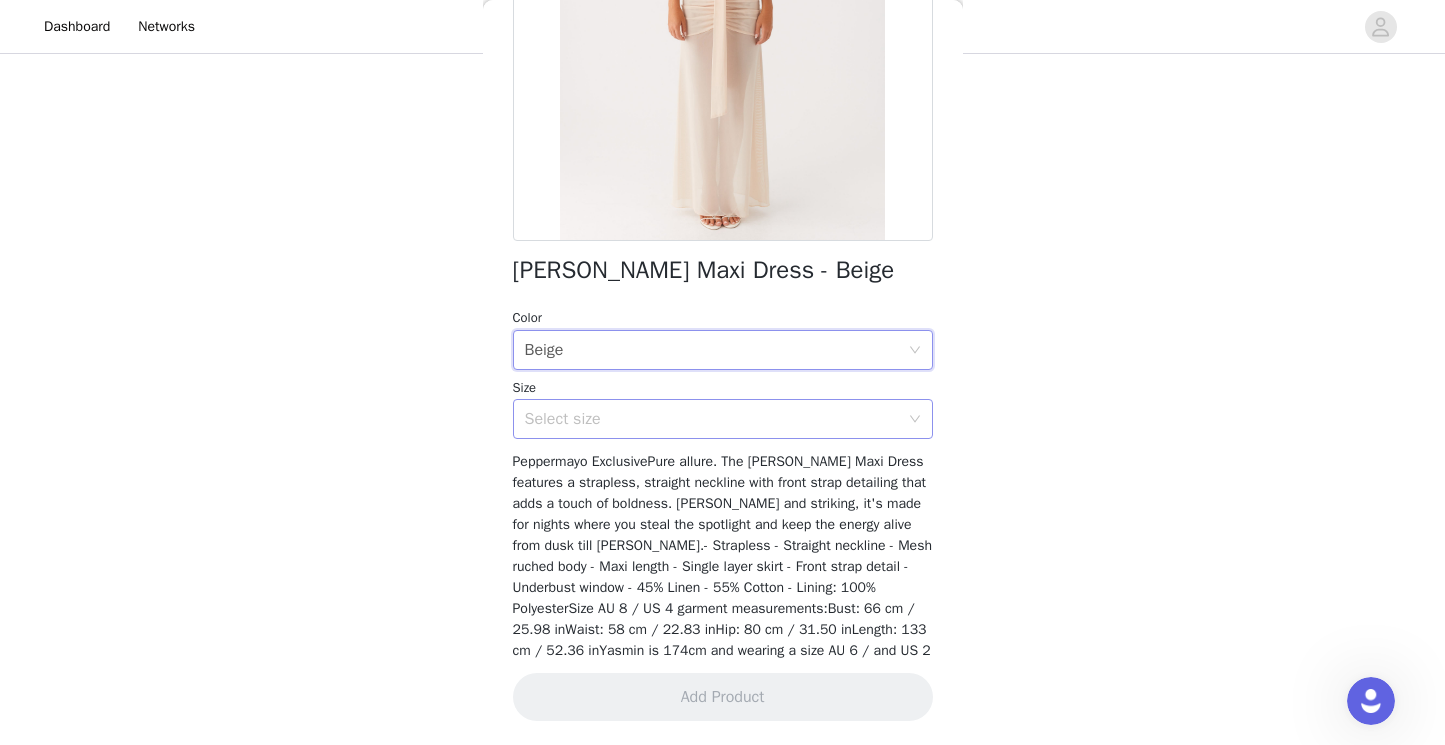 click on "Select size" at bounding box center [712, 419] 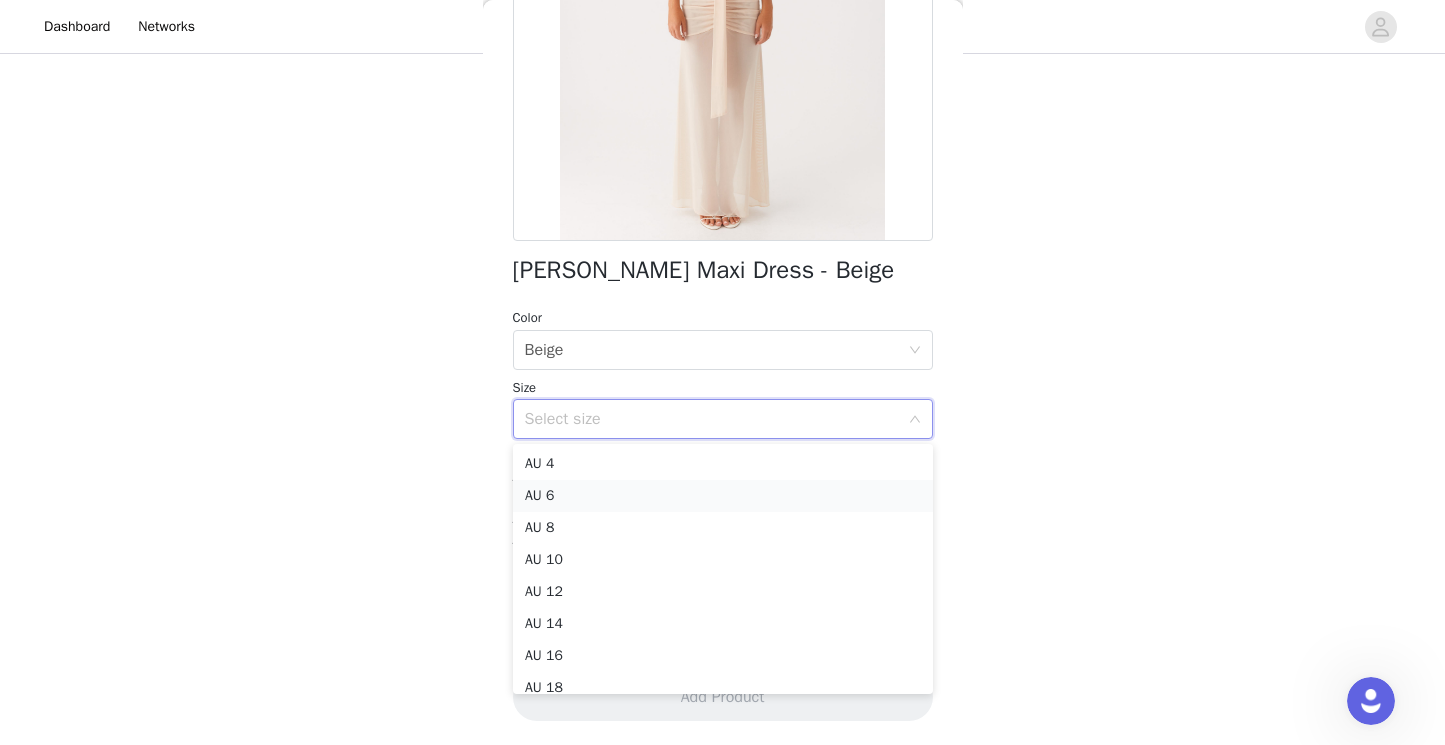 click on "AU 6" at bounding box center [723, 496] 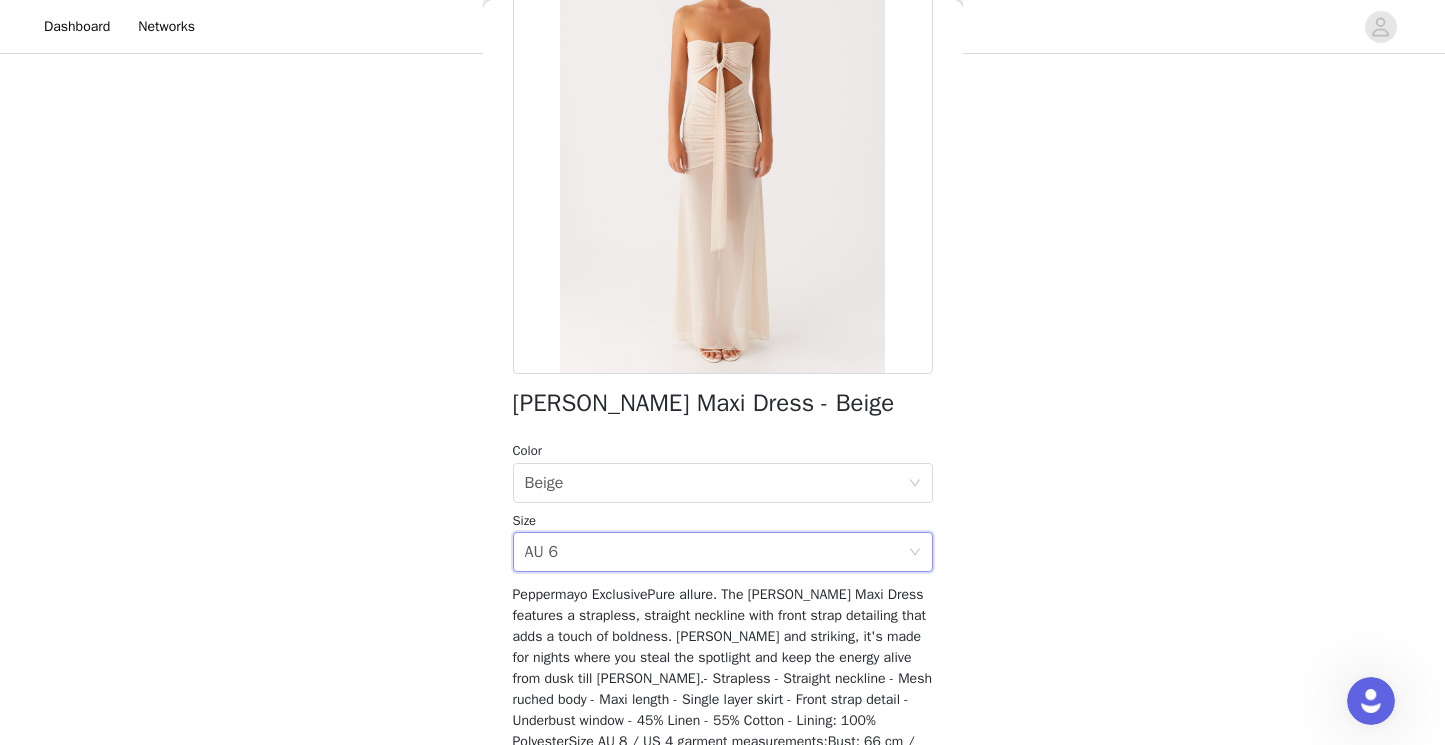 scroll, scrollTop: 200, scrollLeft: 0, axis: vertical 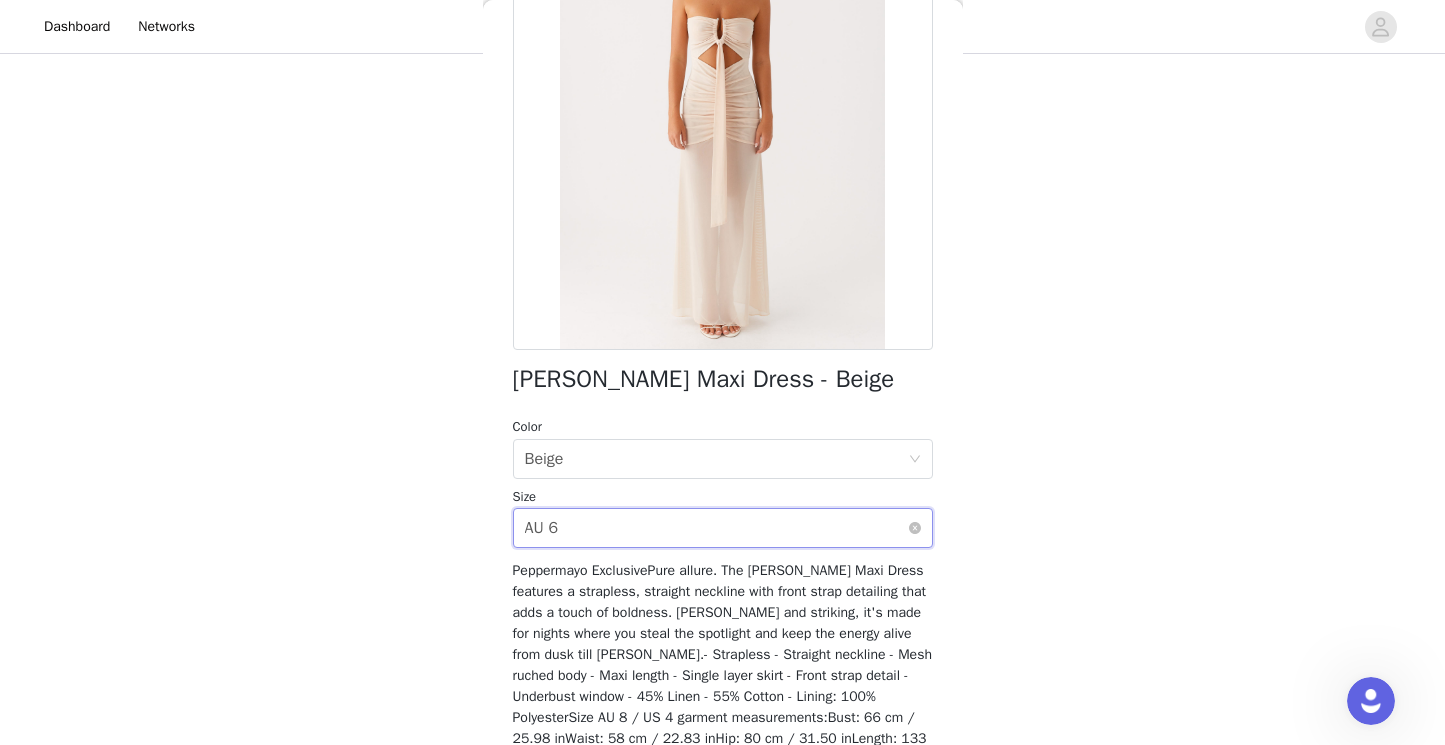 click on "Select size AU 6" at bounding box center [716, 528] 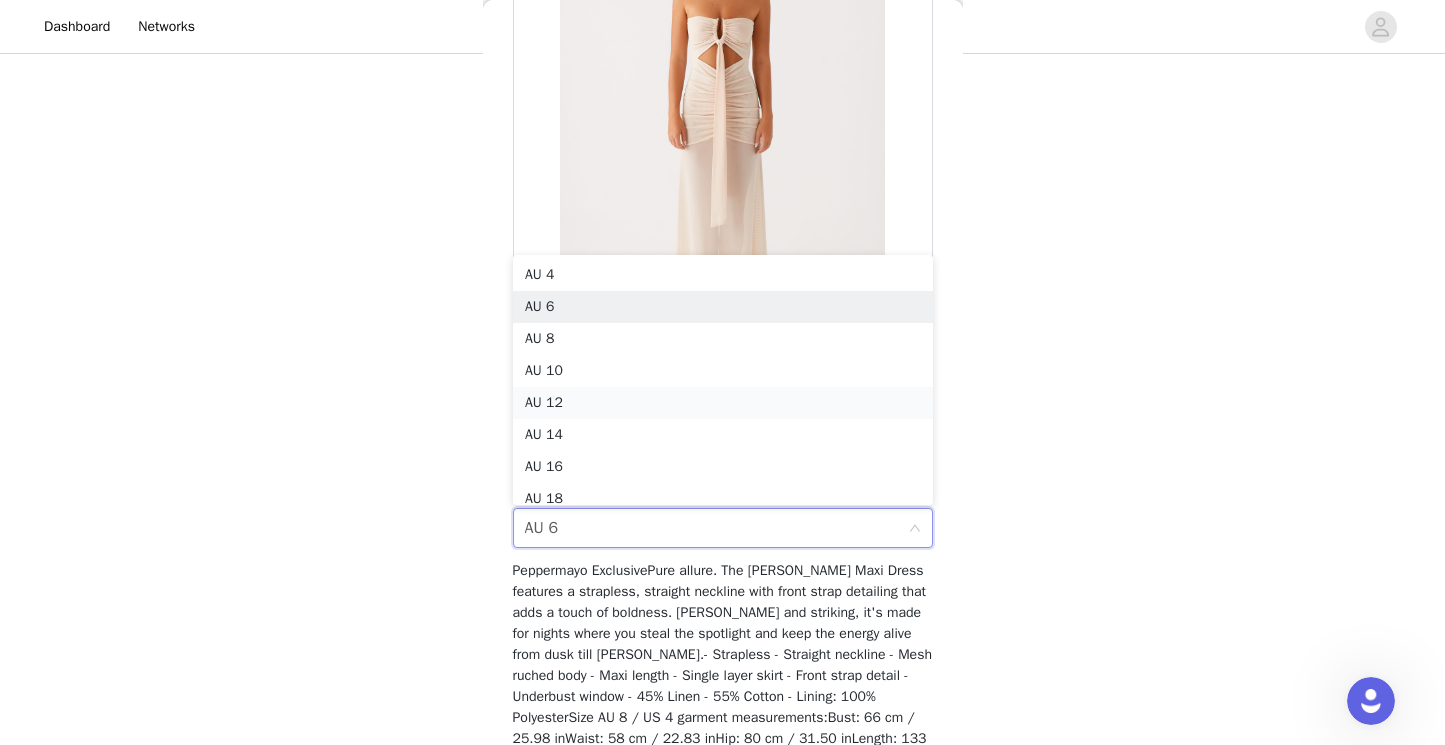 scroll, scrollTop: 10, scrollLeft: 0, axis: vertical 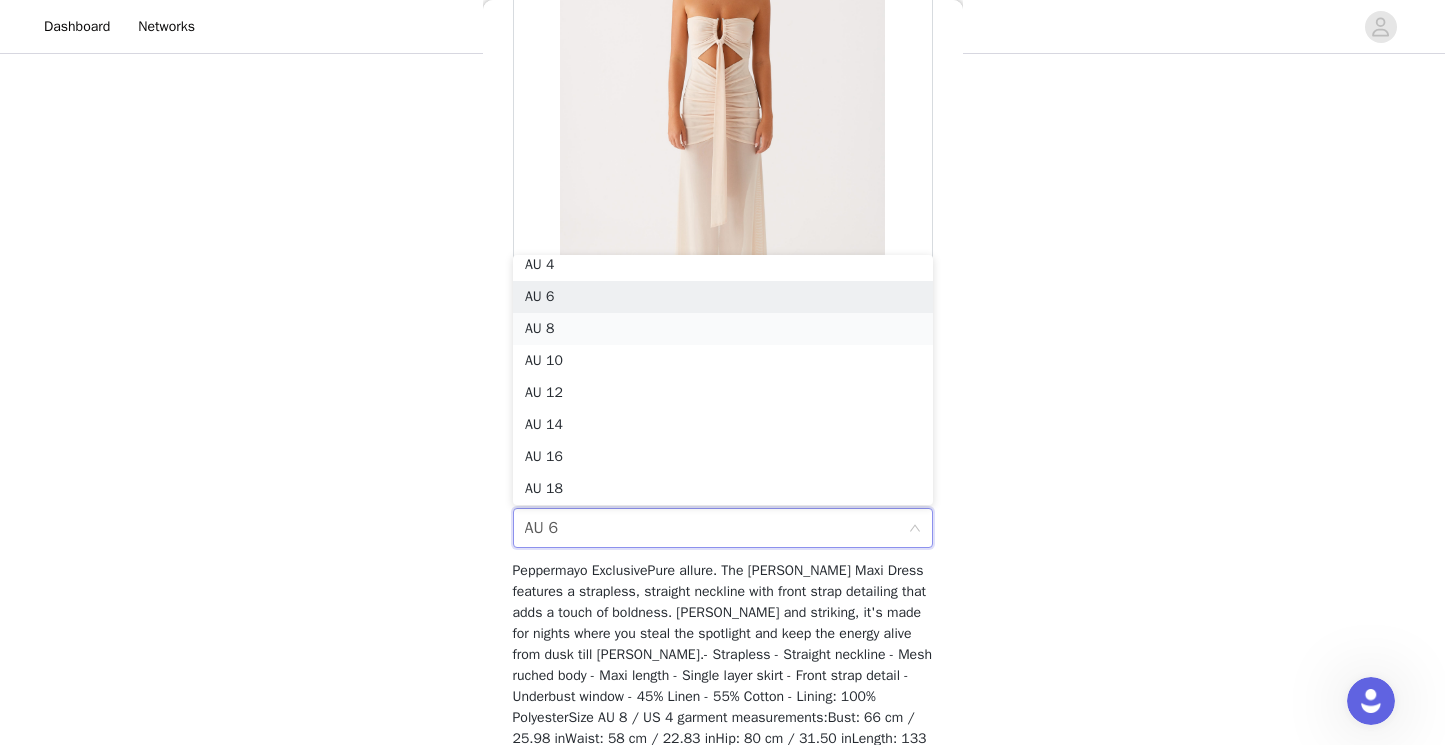 click on "AU 8" at bounding box center [723, 329] 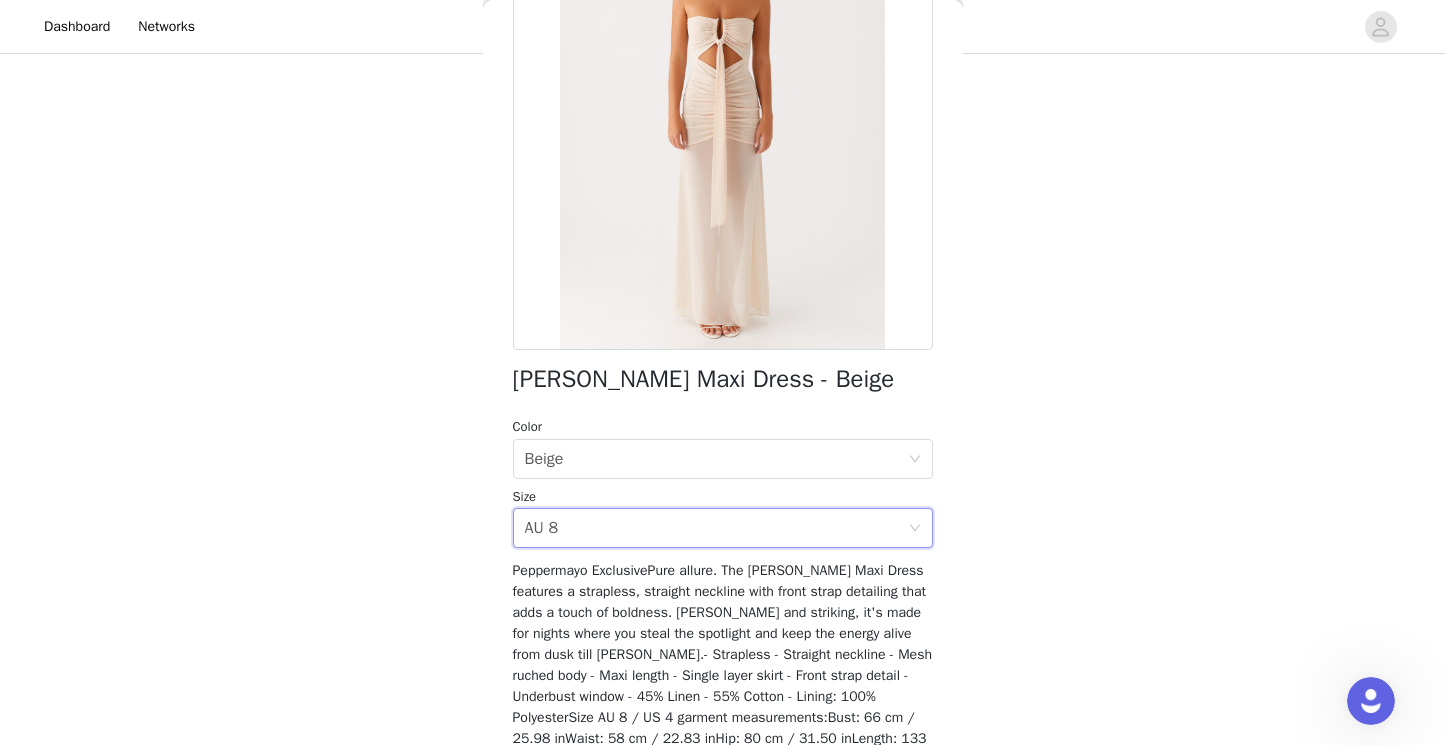 scroll, scrollTop: 309, scrollLeft: 0, axis: vertical 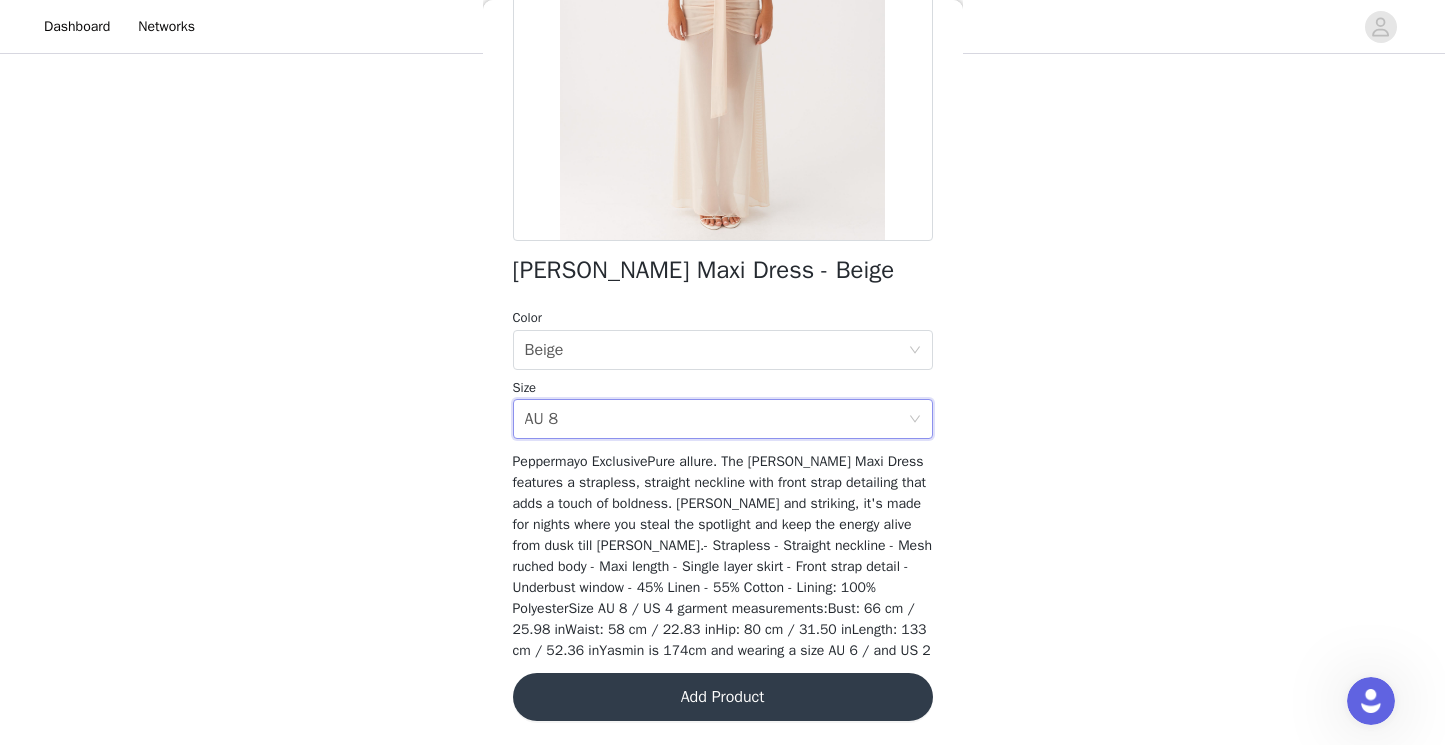 click on "Add Product" at bounding box center [723, 697] 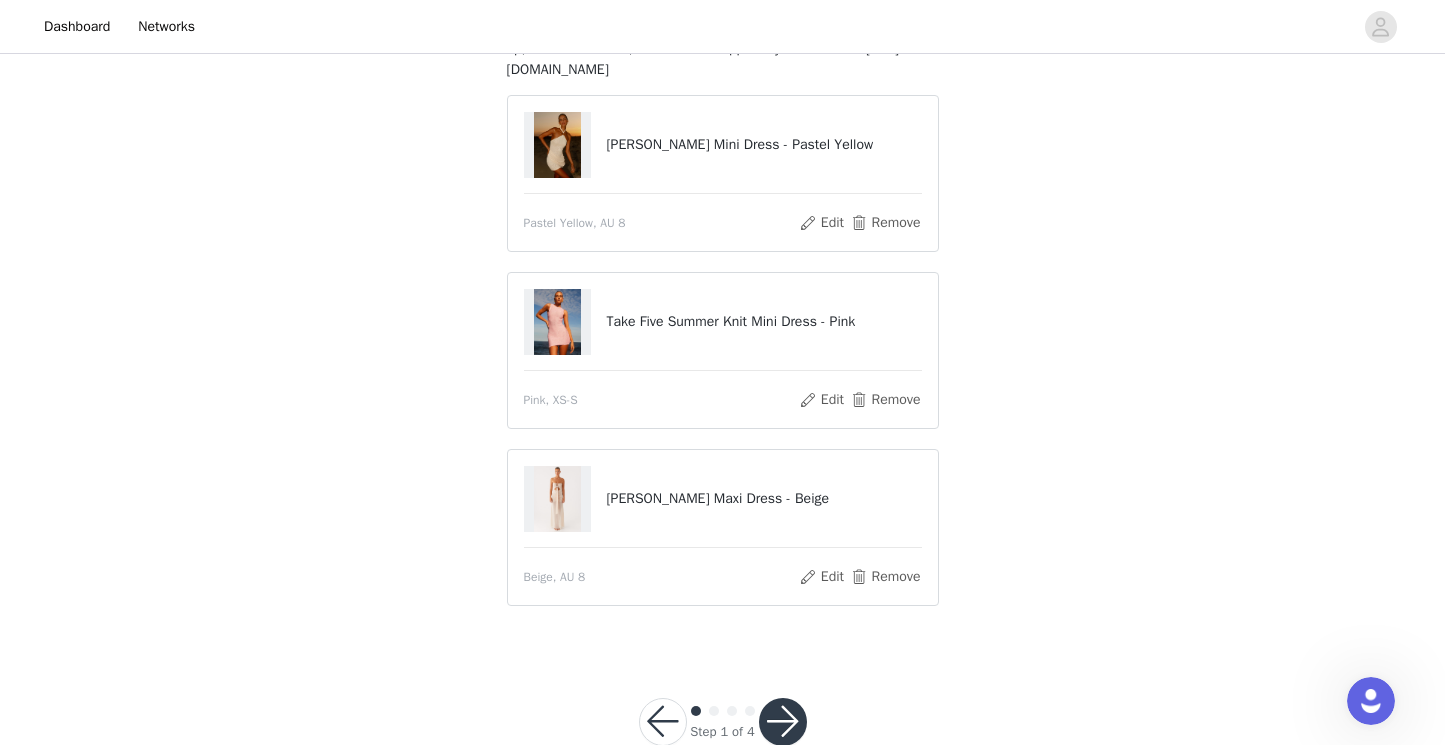 click at bounding box center (783, 722) 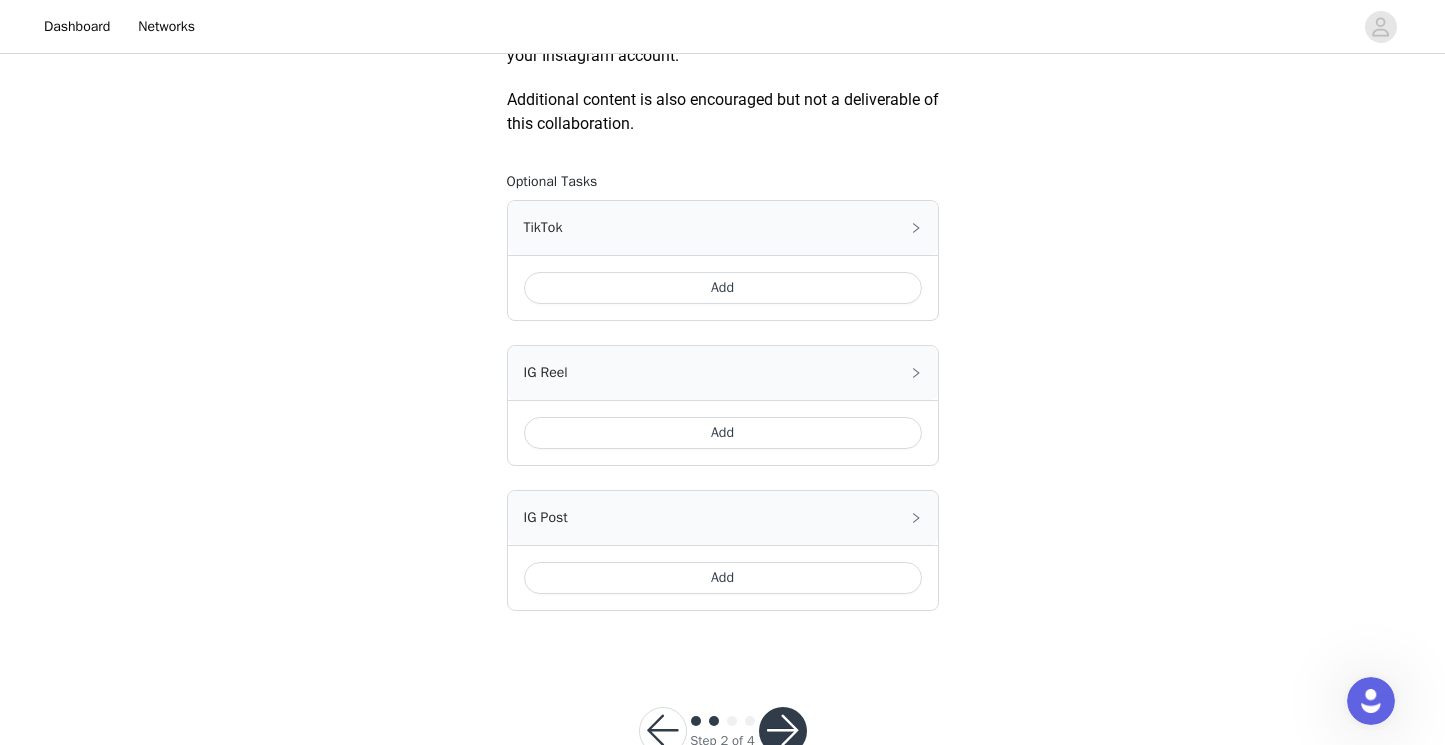 scroll, scrollTop: 1146, scrollLeft: 0, axis: vertical 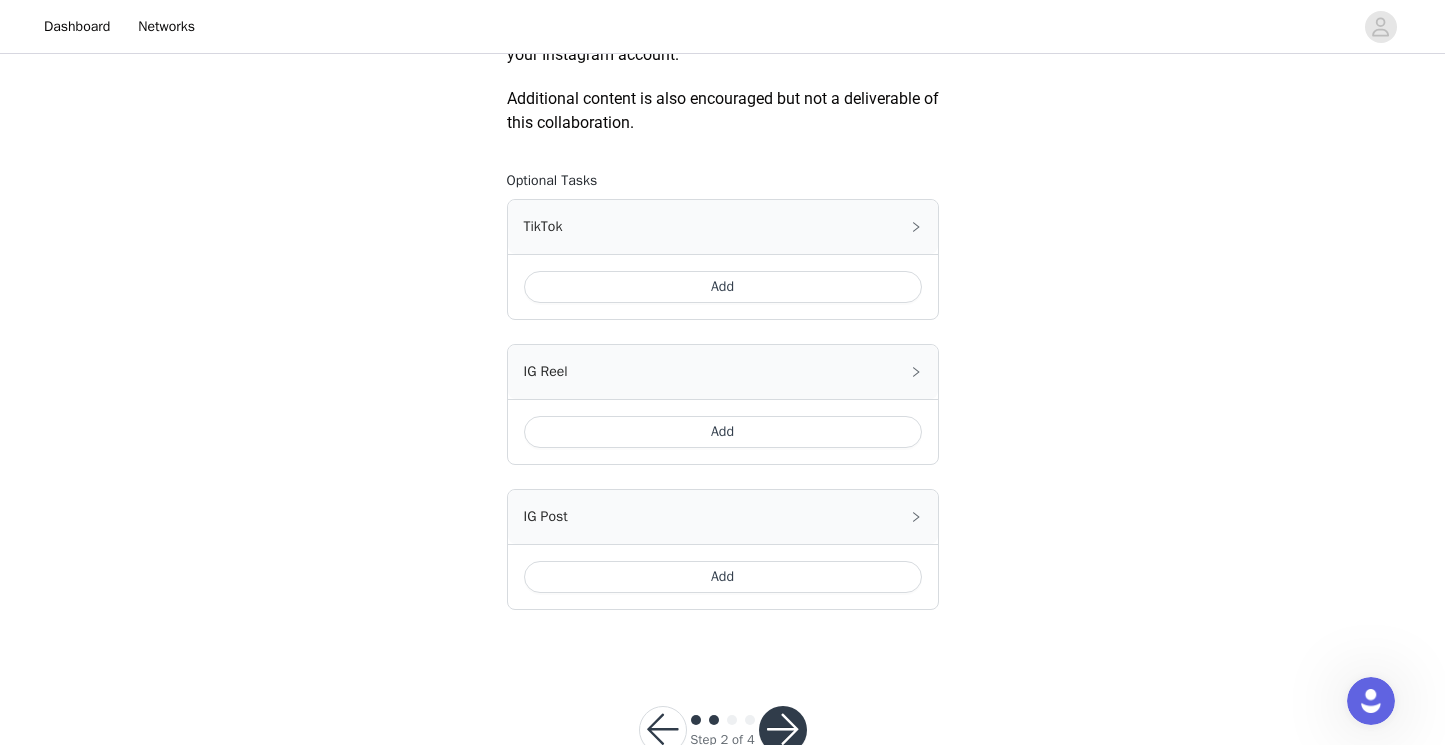 click on "Add" at bounding box center [723, 287] 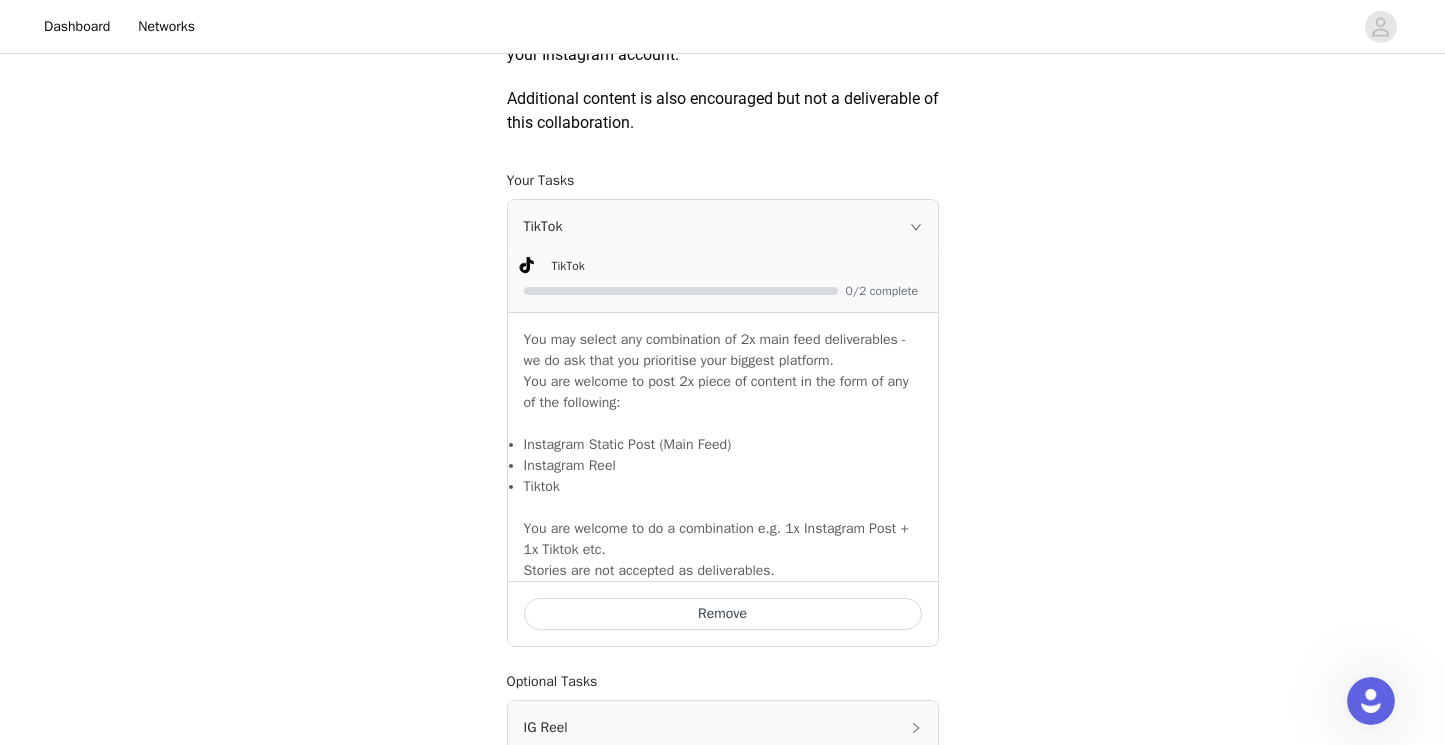 click 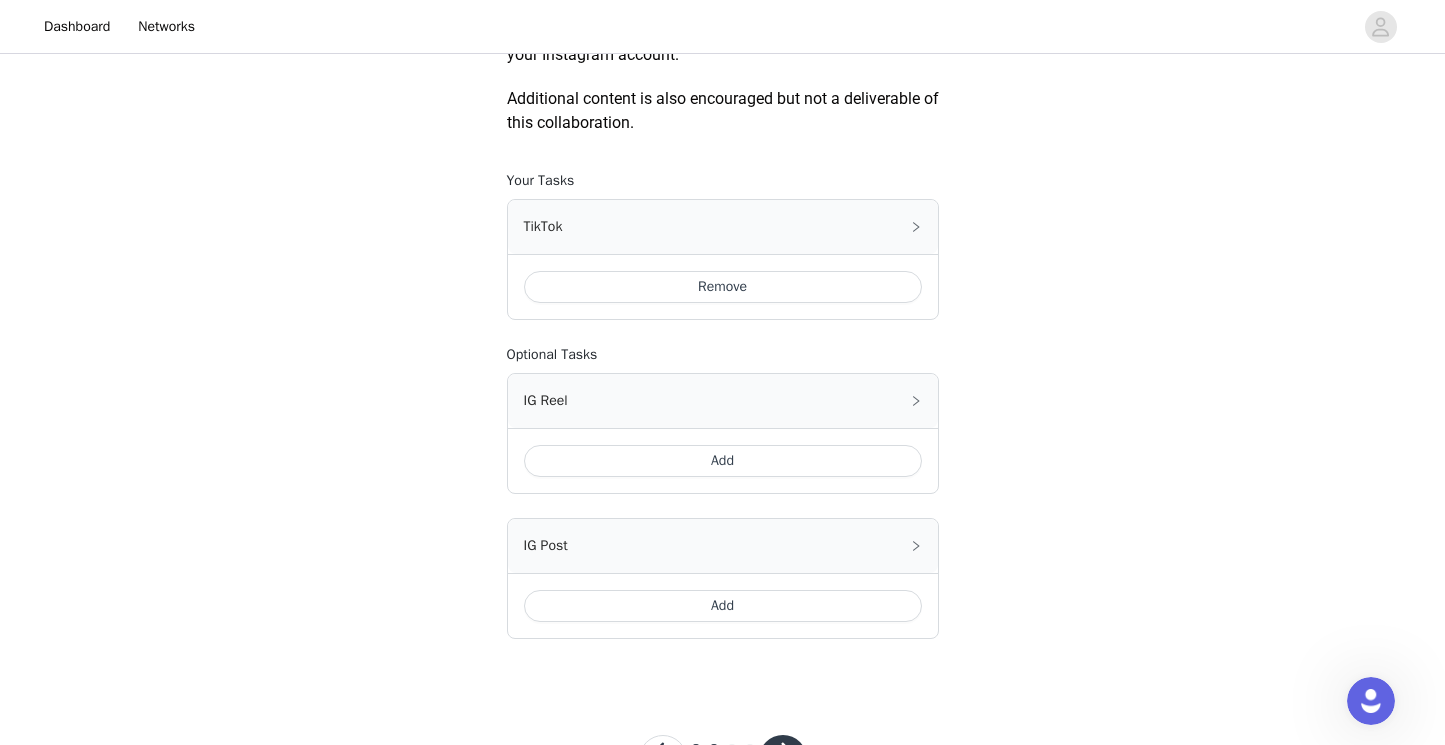 click on "Add" at bounding box center (723, 461) 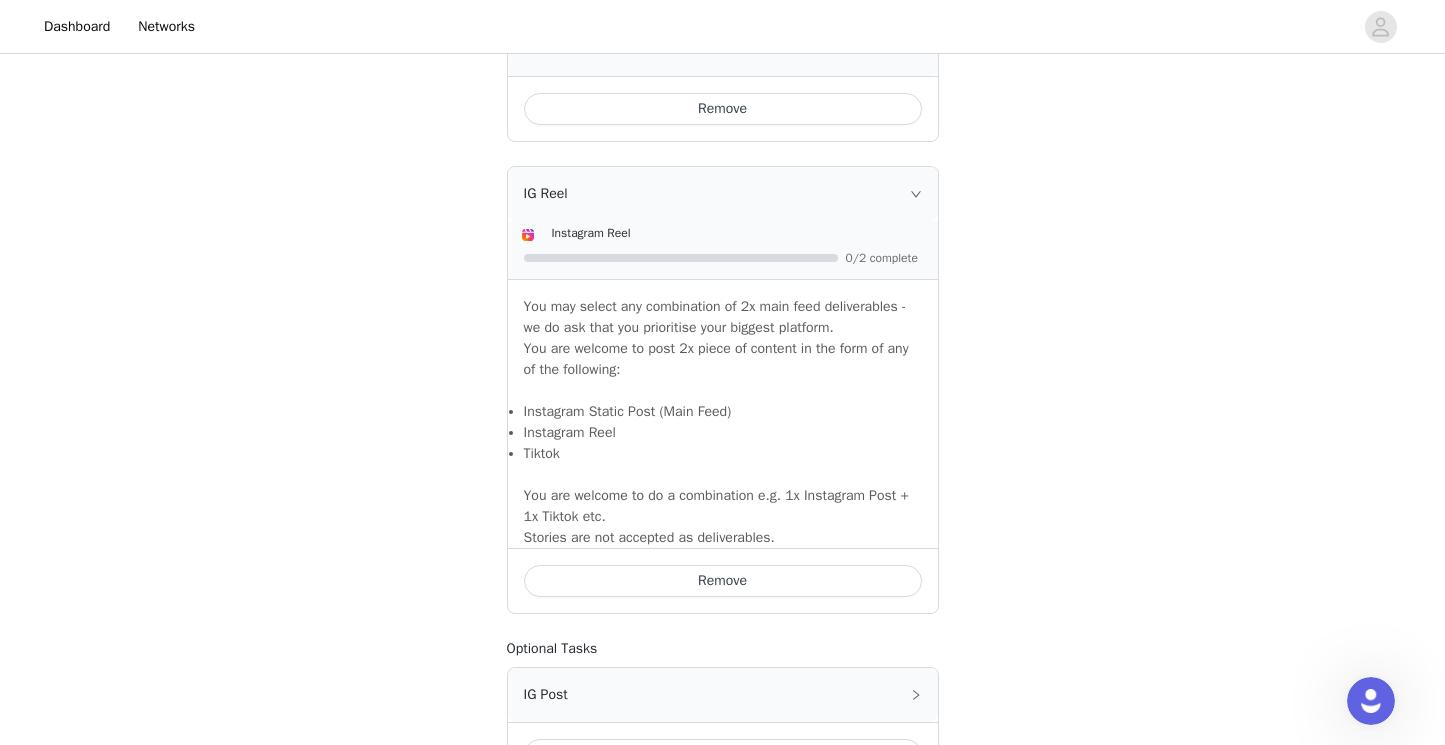 scroll, scrollTop: 1363, scrollLeft: 0, axis: vertical 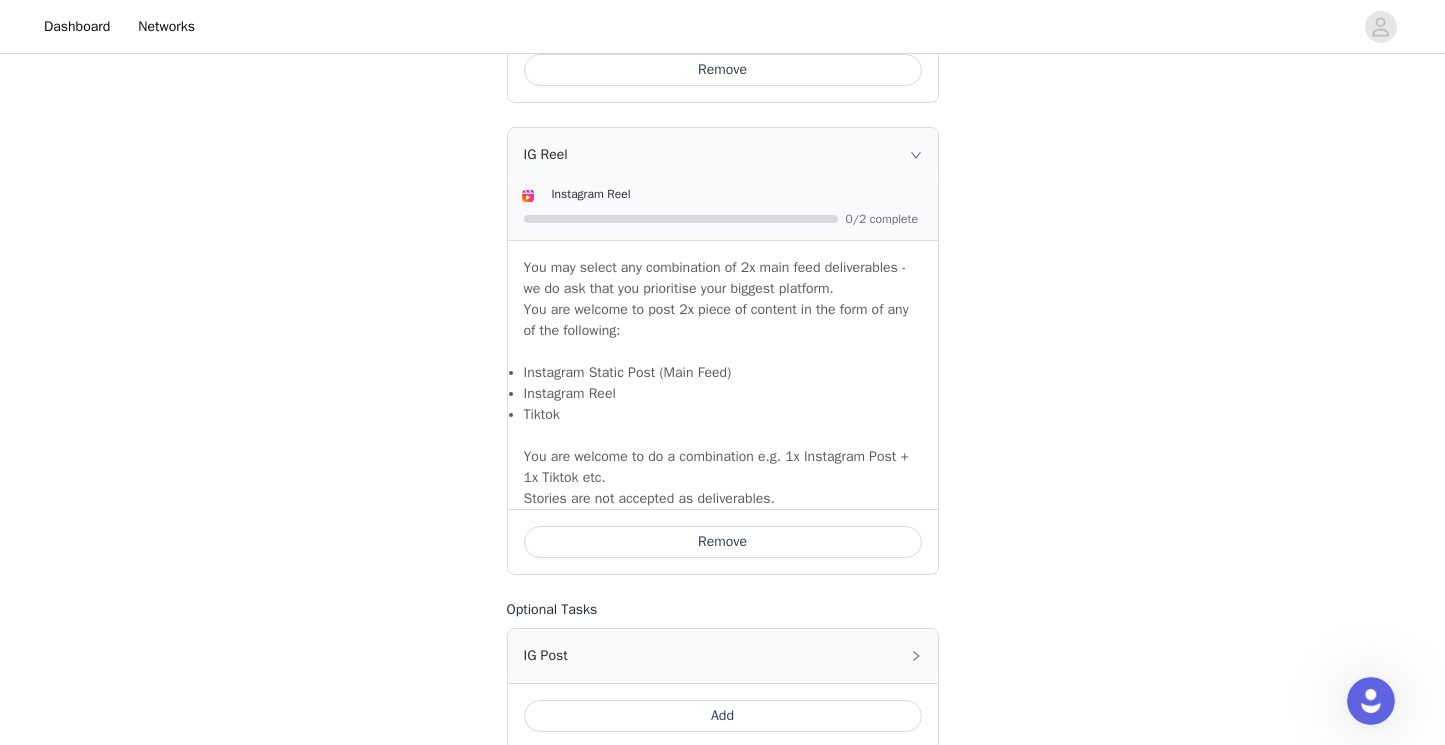 click 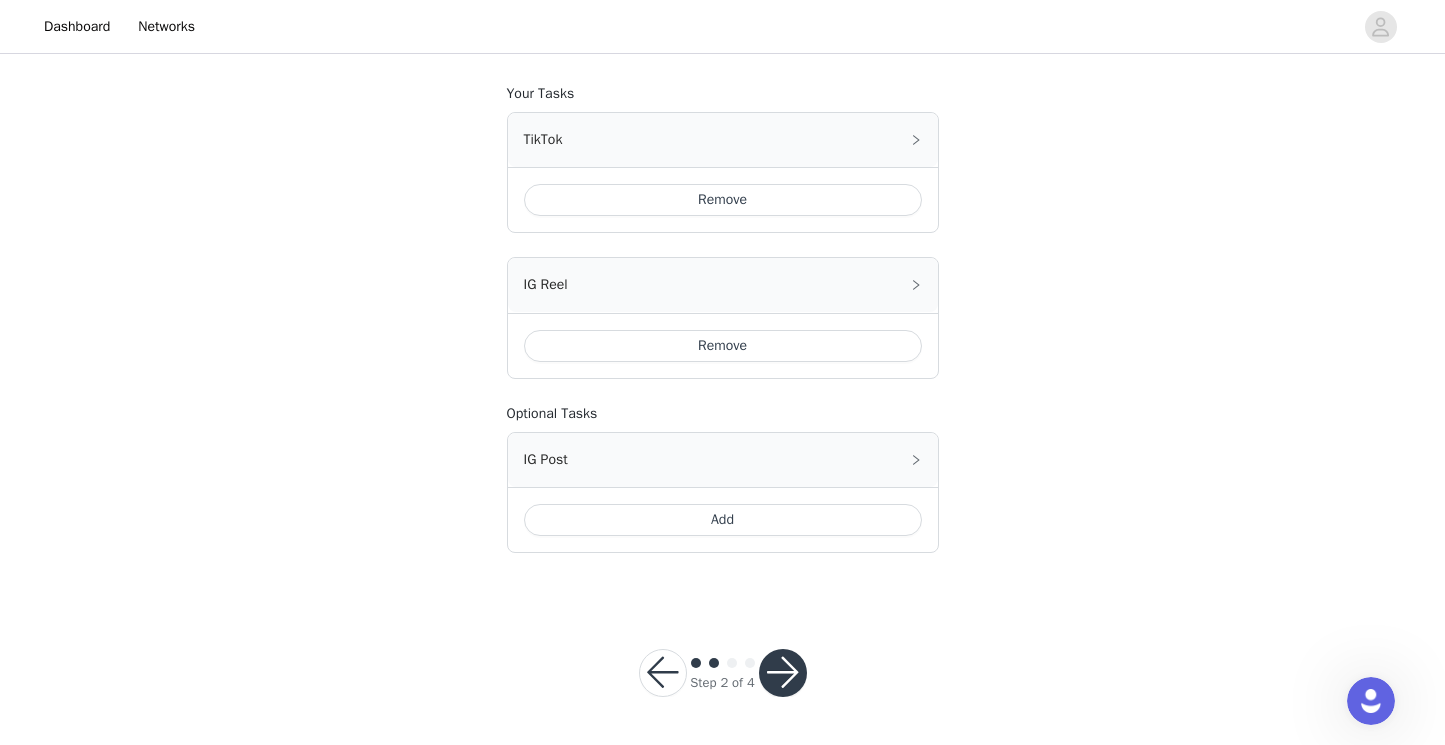 scroll, scrollTop: 1232, scrollLeft: 0, axis: vertical 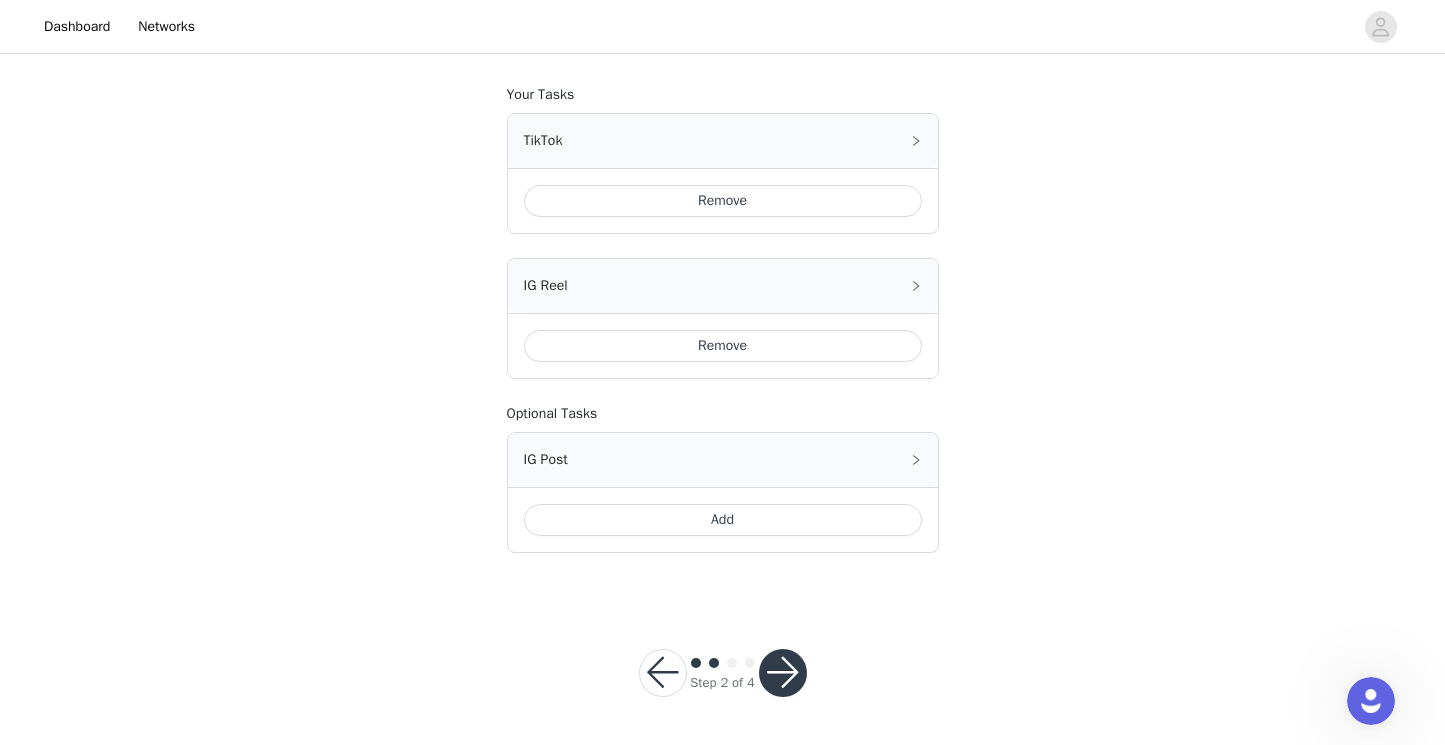click on "Add" at bounding box center [723, 520] 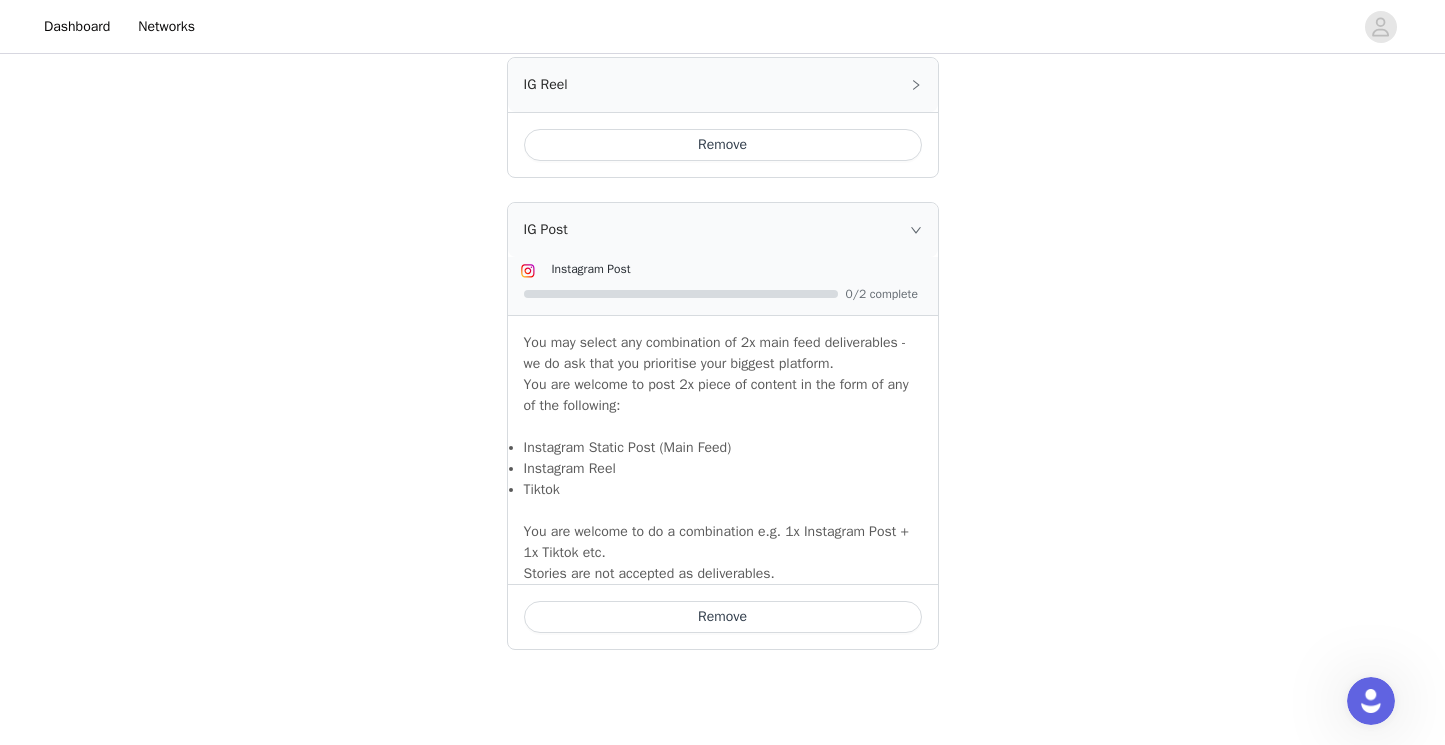 click on "IG Post" at bounding box center (723, 230) 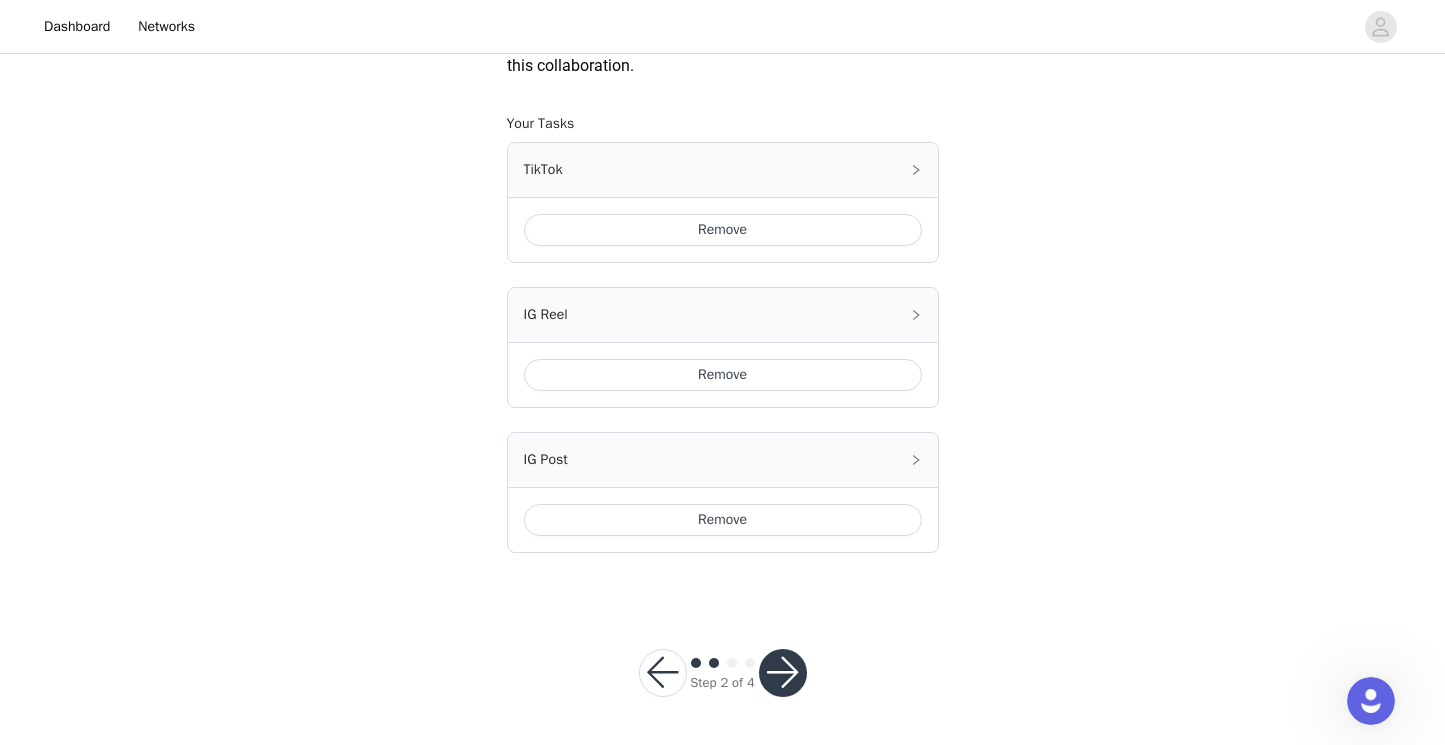 scroll, scrollTop: 1203, scrollLeft: 0, axis: vertical 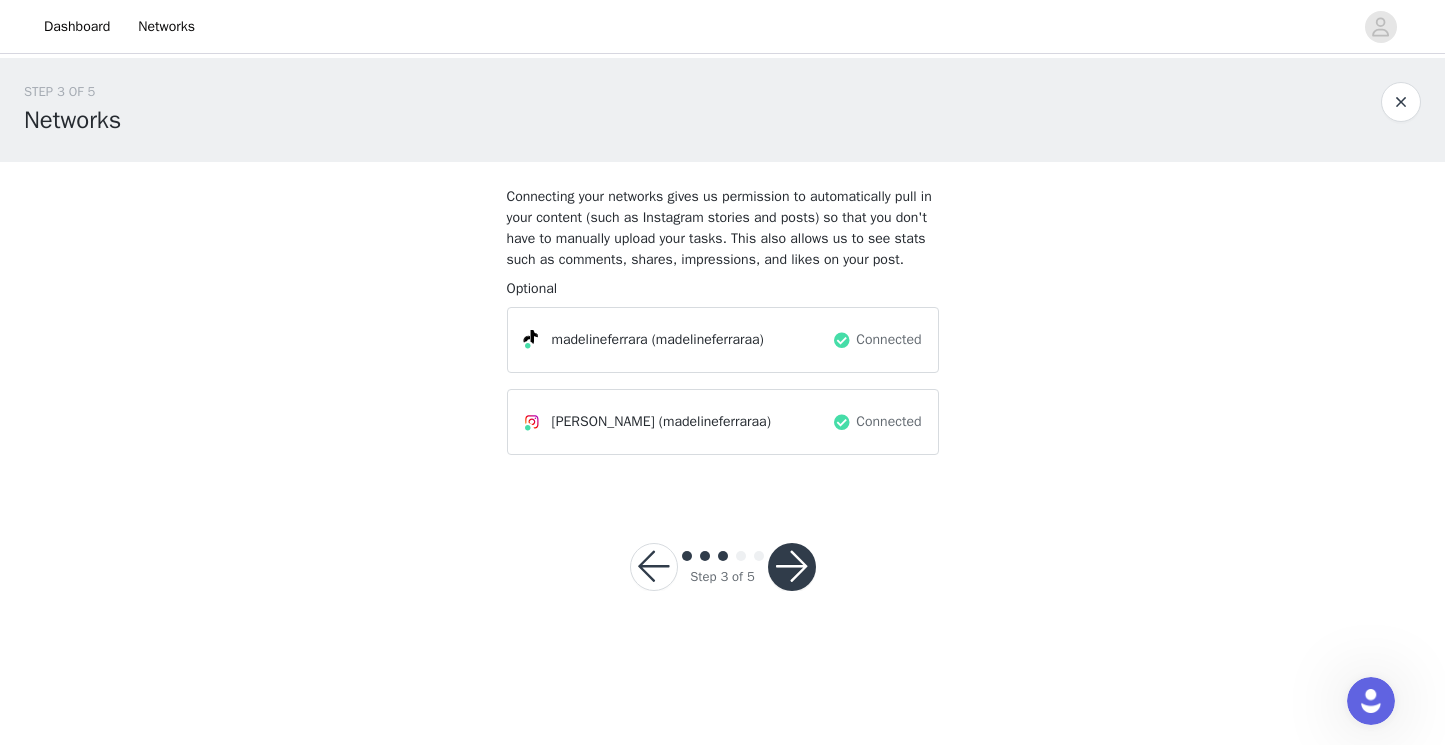 click at bounding box center (792, 567) 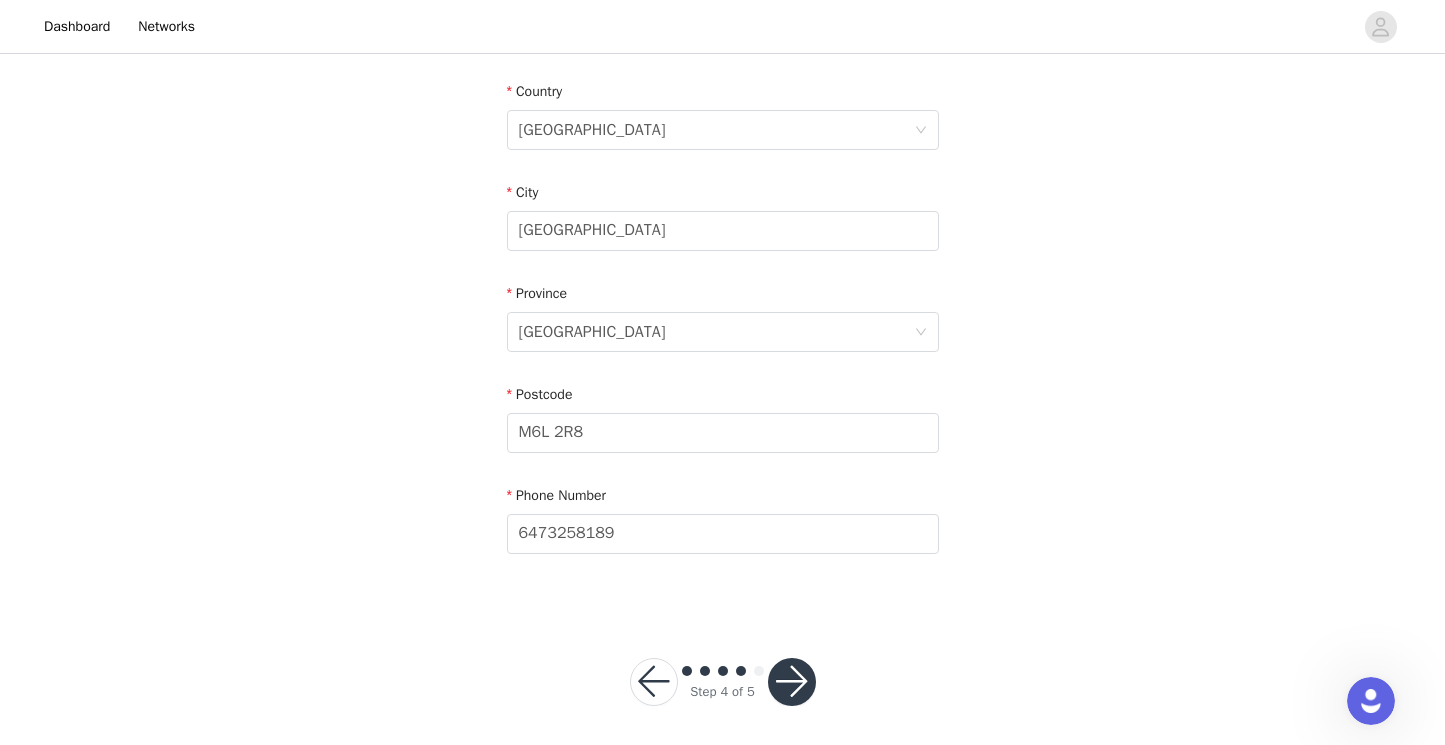 scroll, scrollTop: 618, scrollLeft: 0, axis: vertical 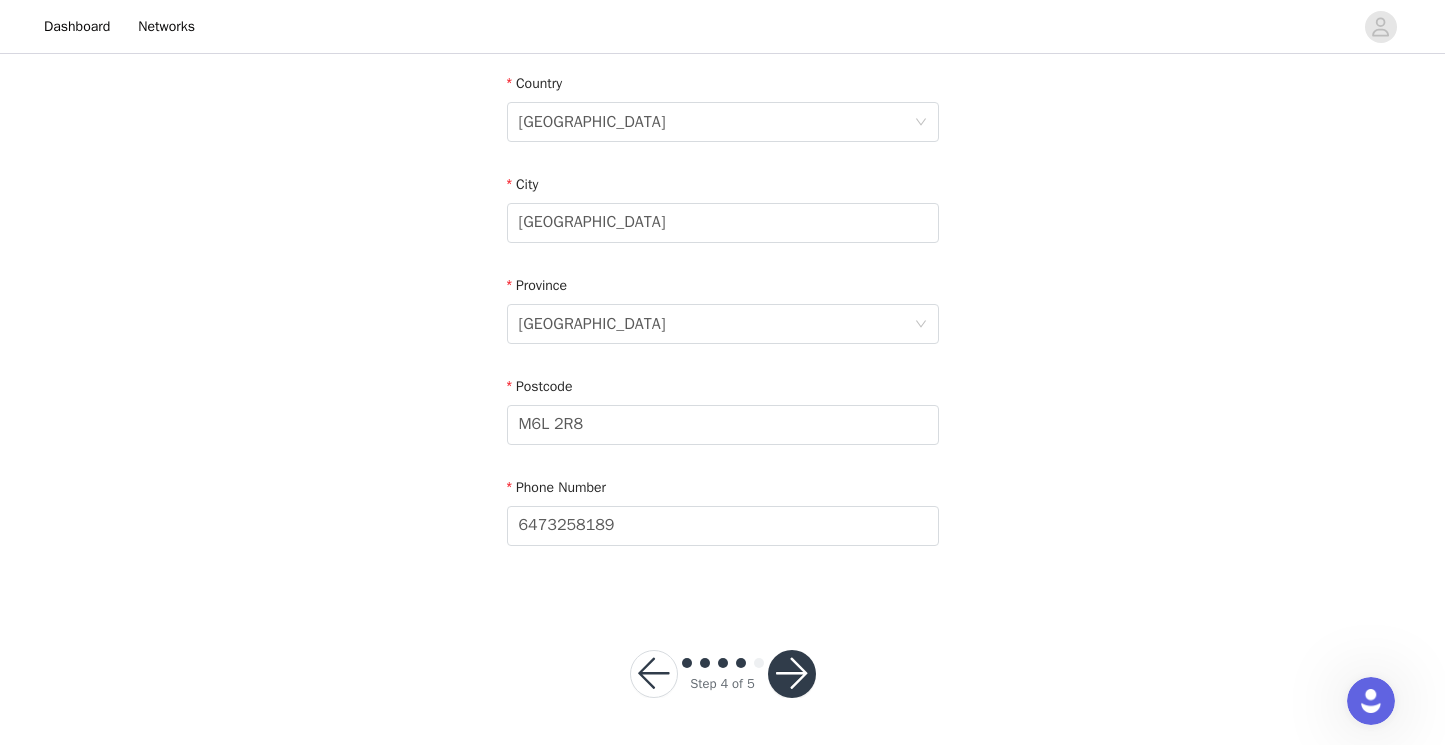 click at bounding box center [792, 674] 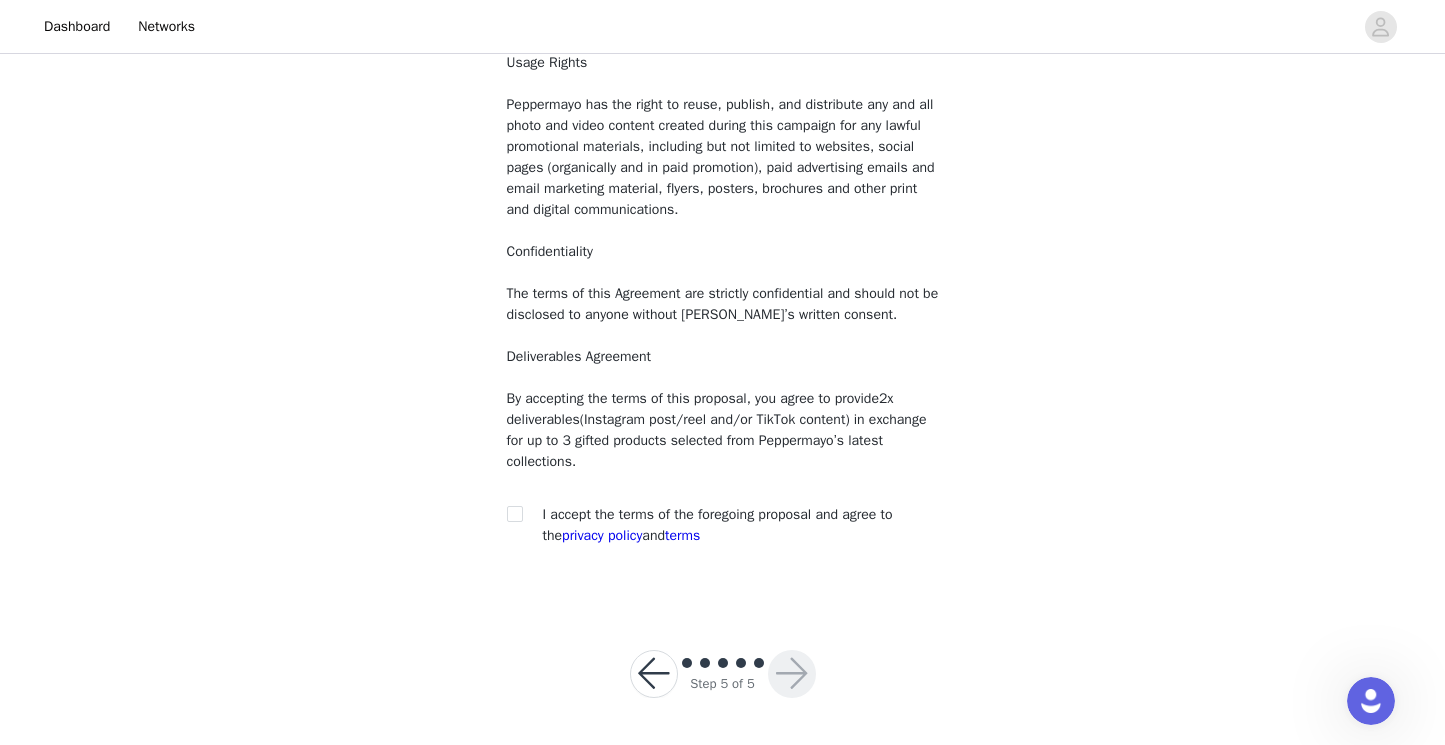 scroll, scrollTop: 168, scrollLeft: 0, axis: vertical 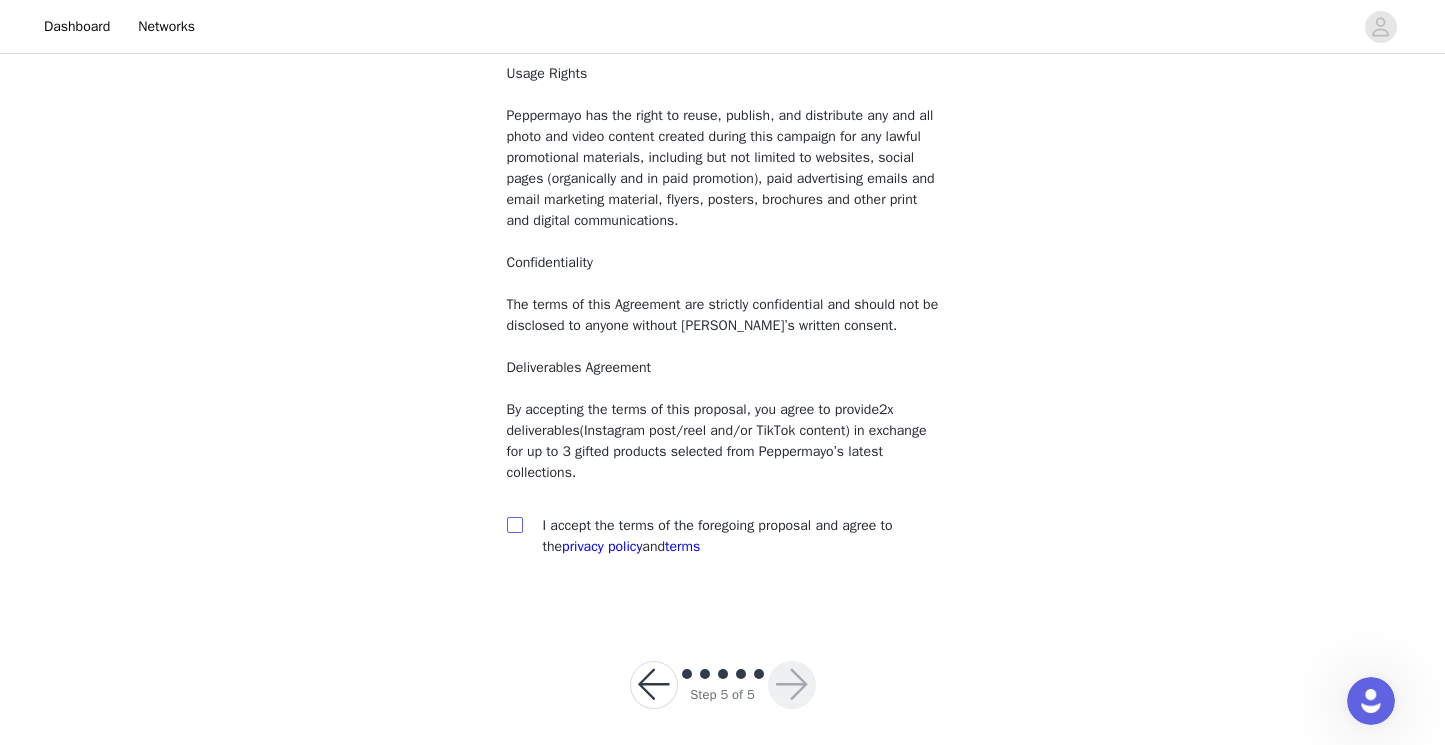 click at bounding box center (515, 525) 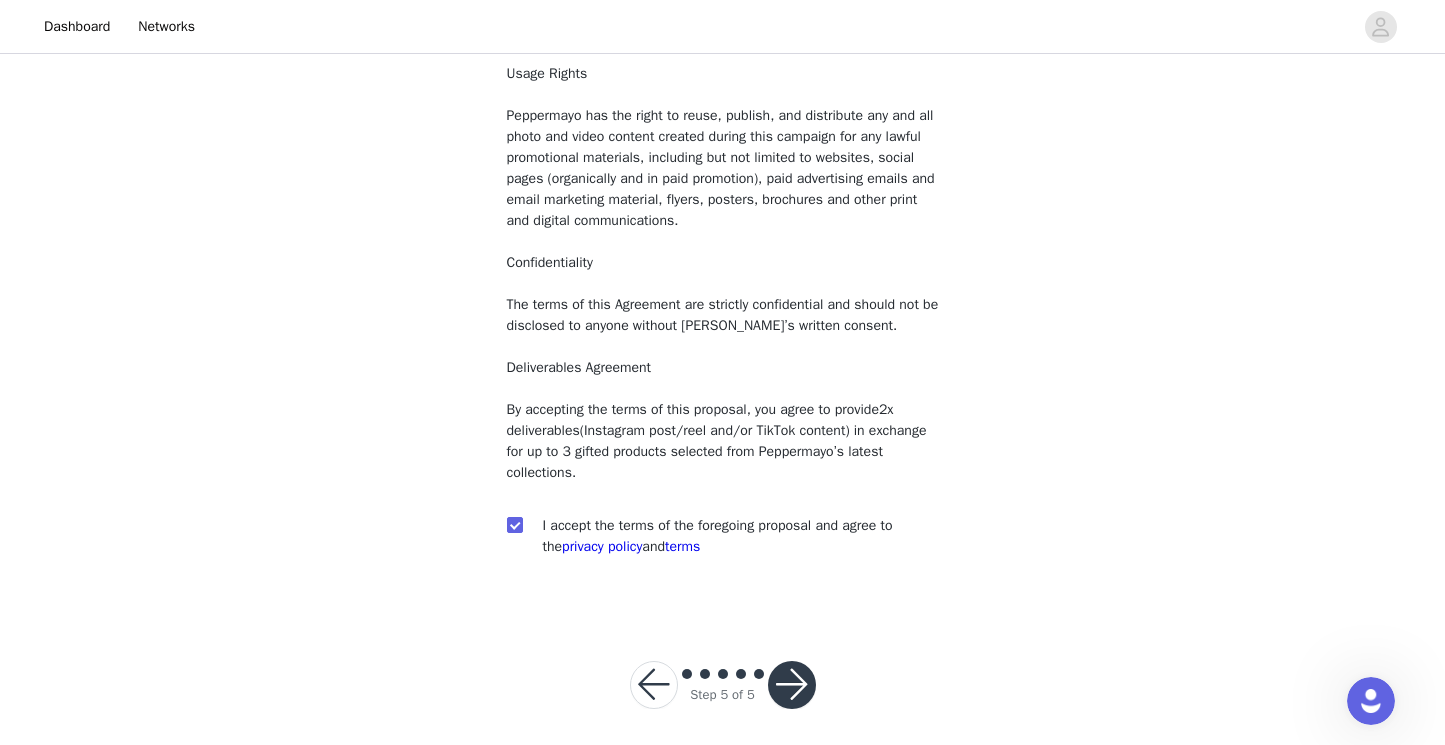 click at bounding box center (792, 685) 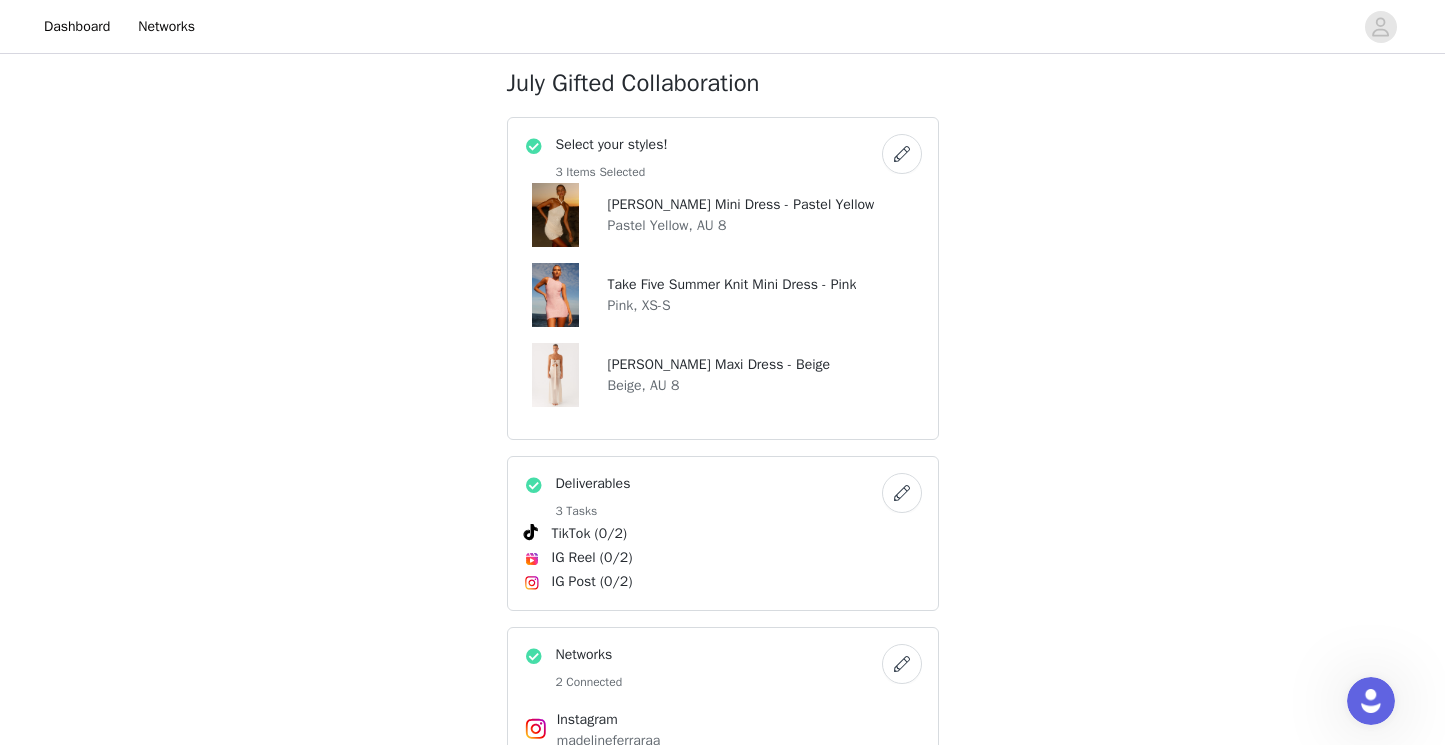 scroll, scrollTop: 538, scrollLeft: 0, axis: vertical 